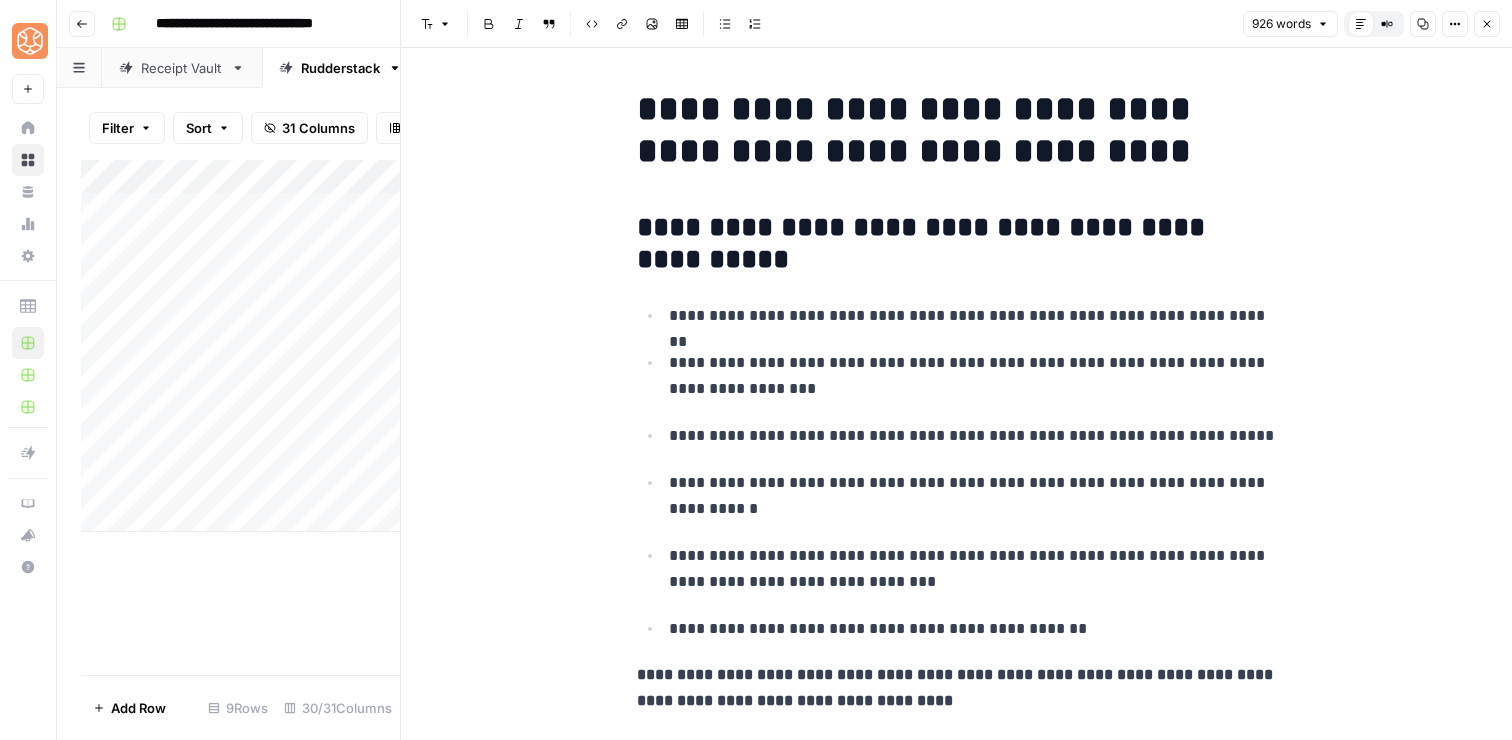 scroll, scrollTop: 0, scrollLeft: 0, axis: both 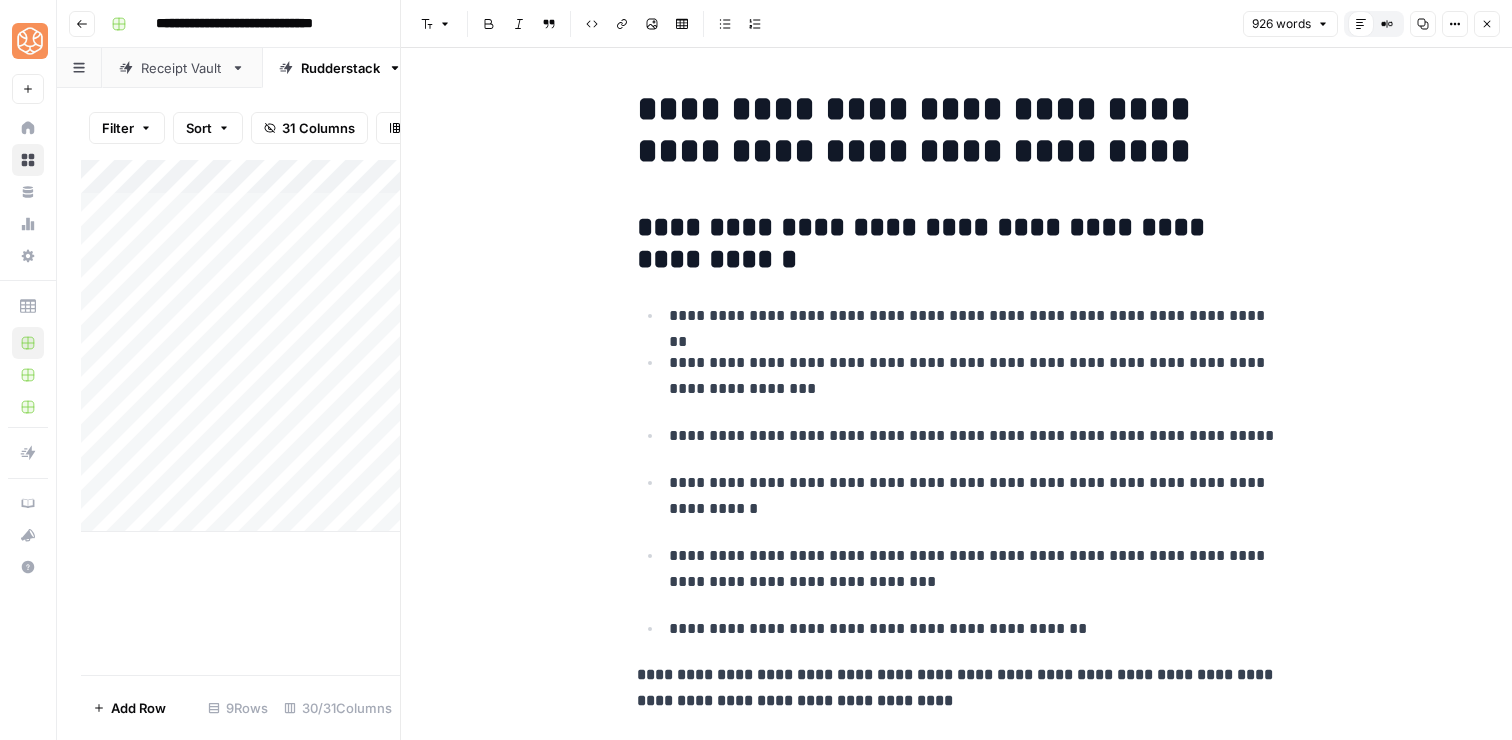 click on "**********" at bounding box center [957, 244] 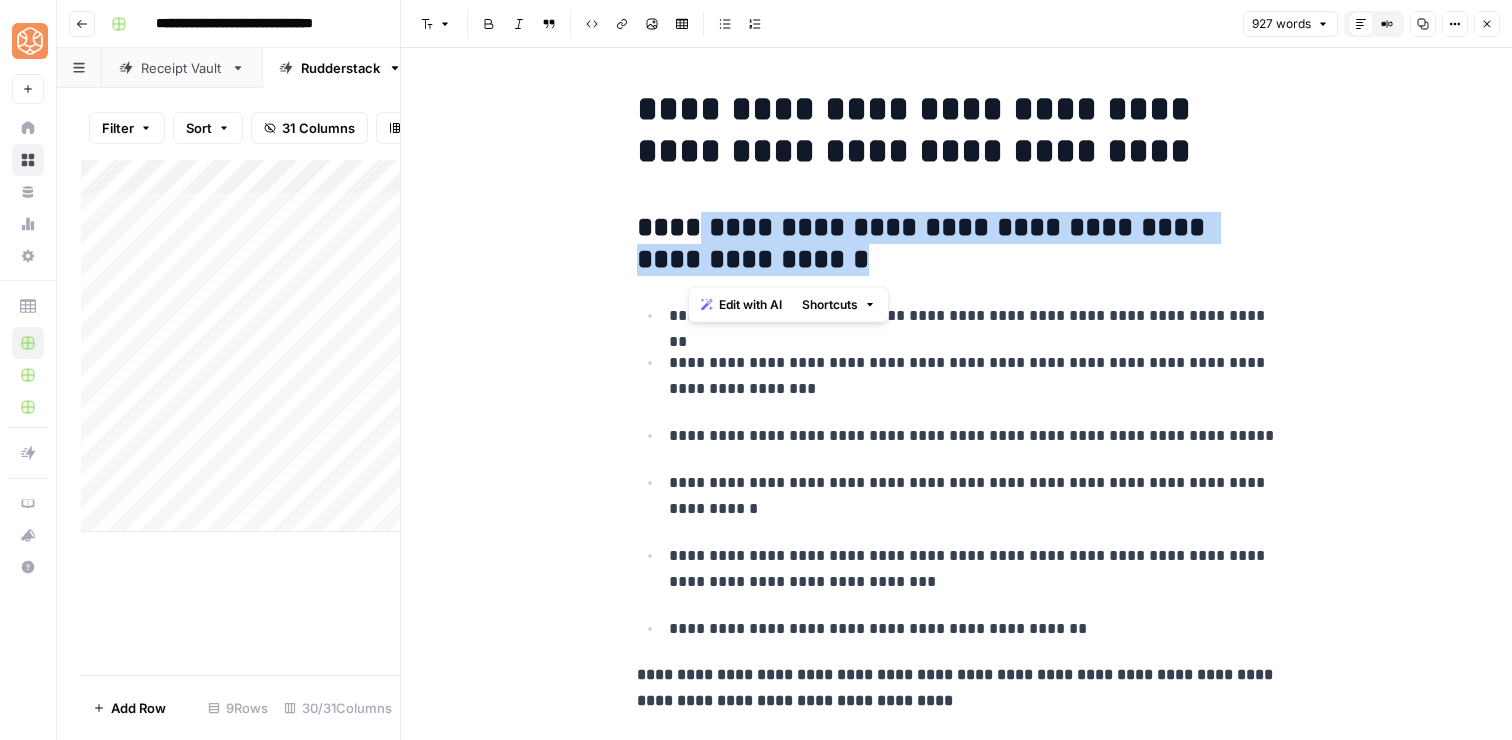 drag, startPoint x: 858, startPoint y: 260, endPoint x: 691, endPoint y: 231, distance: 169.49927 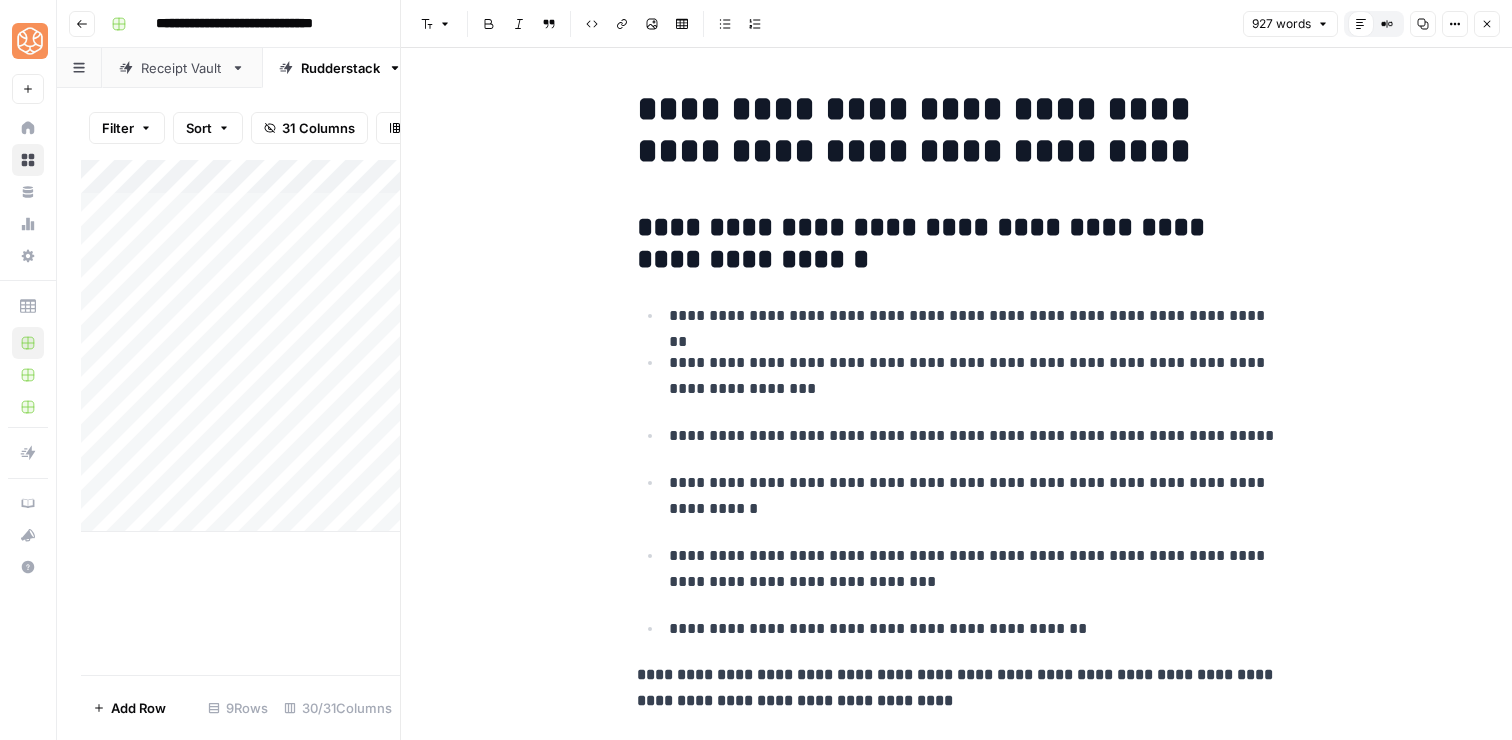 click on "**********" at bounding box center (957, 244) 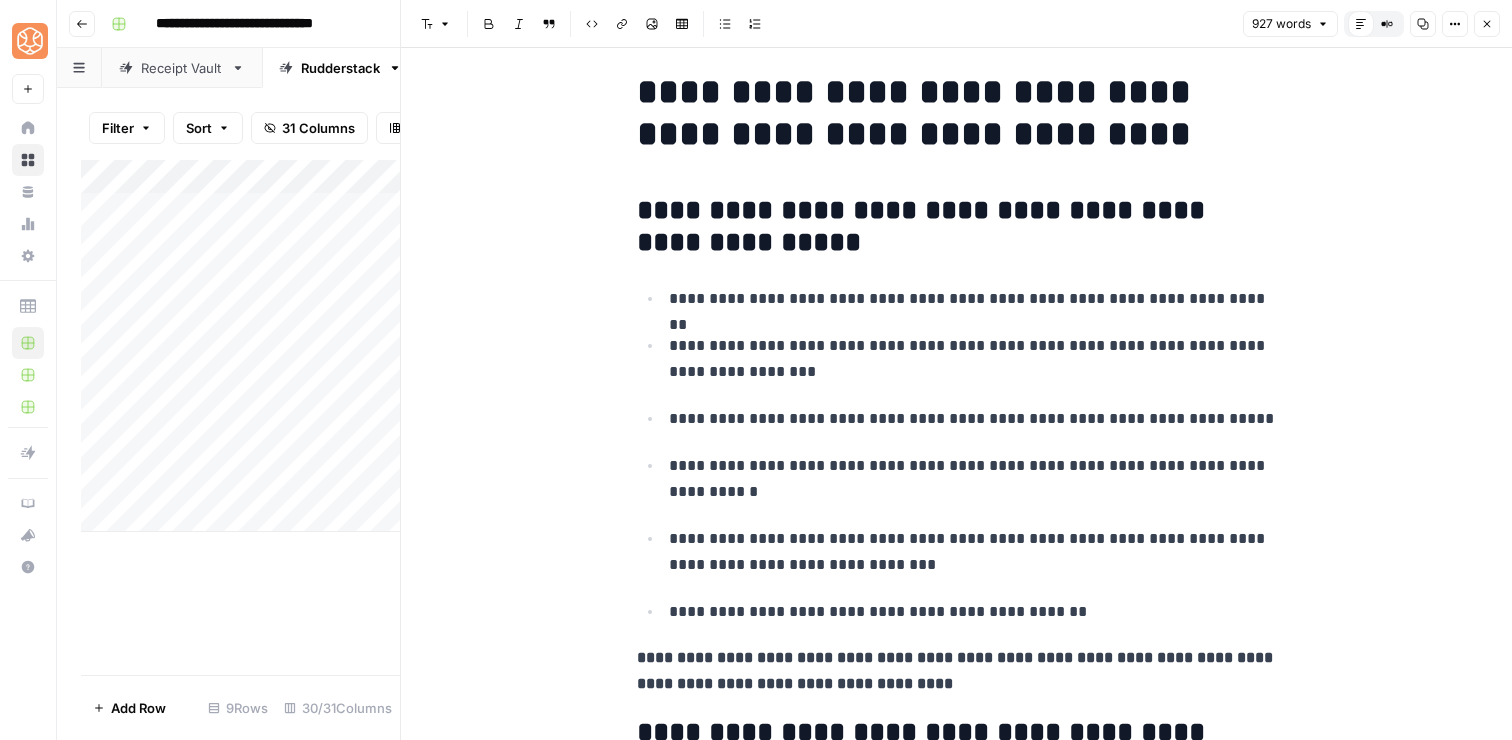 scroll, scrollTop: 14, scrollLeft: 0, axis: vertical 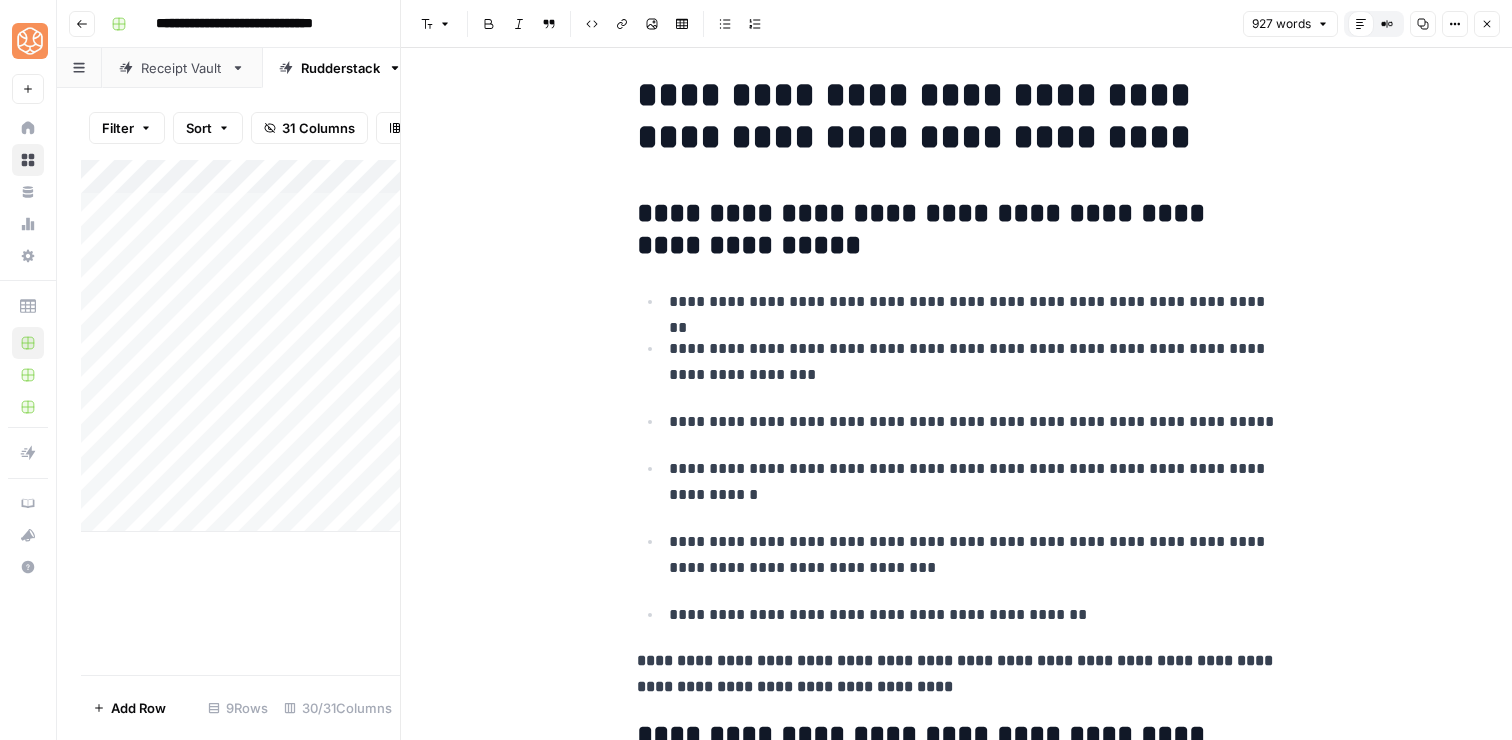 click on "**********" at bounding box center (957, 116) 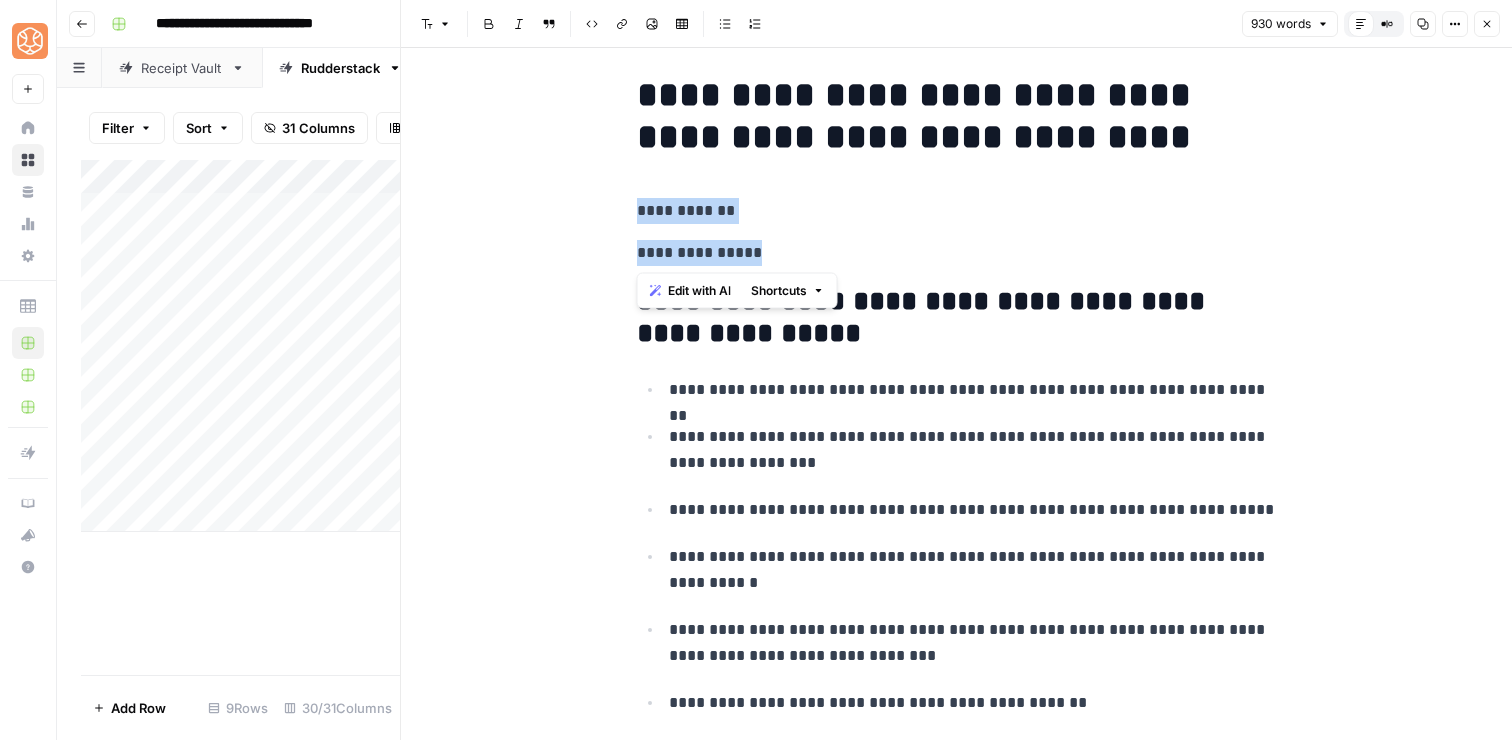 drag, startPoint x: 797, startPoint y: 263, endPoint x: 774, endPoint y: 182, distance: 84.20214 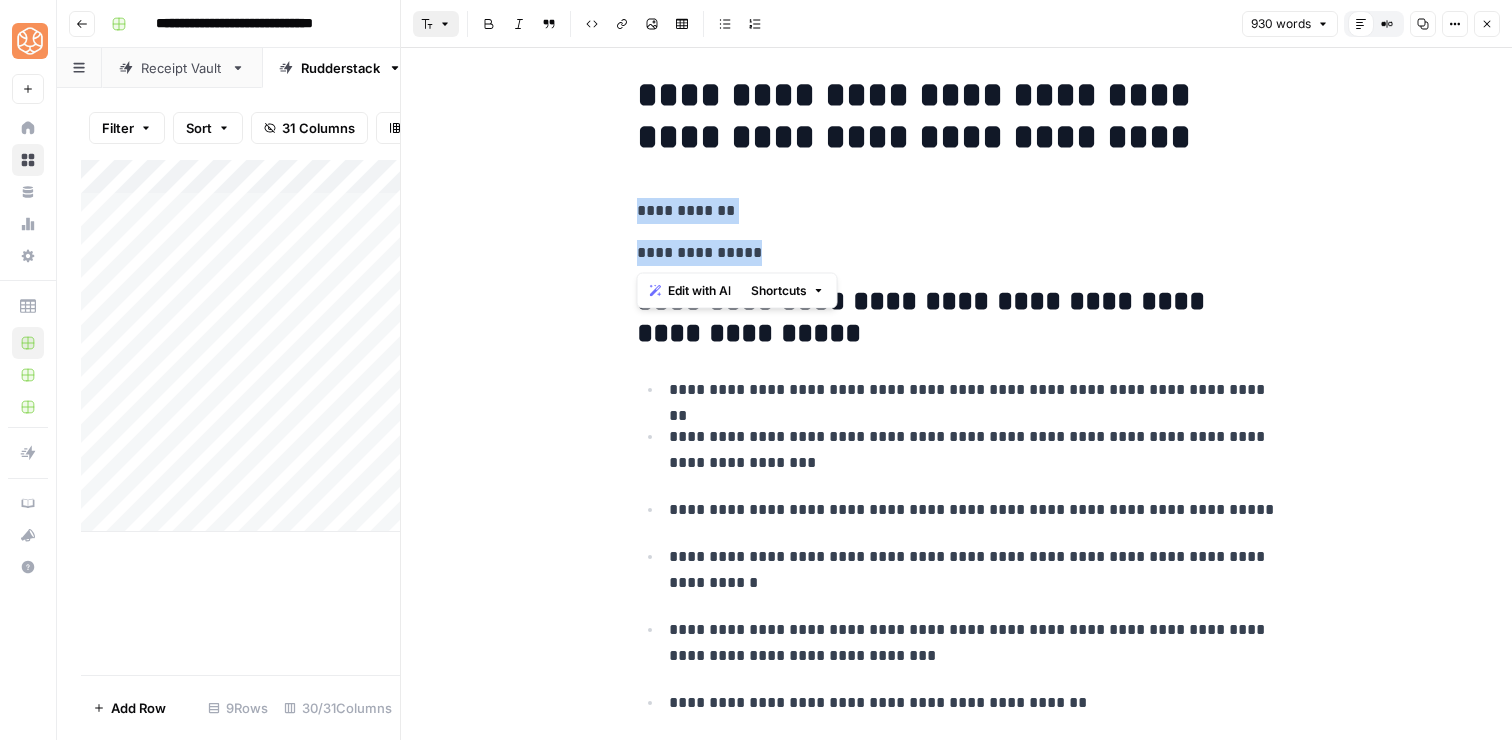 click on "Font style" at bounding box center (436, 24) 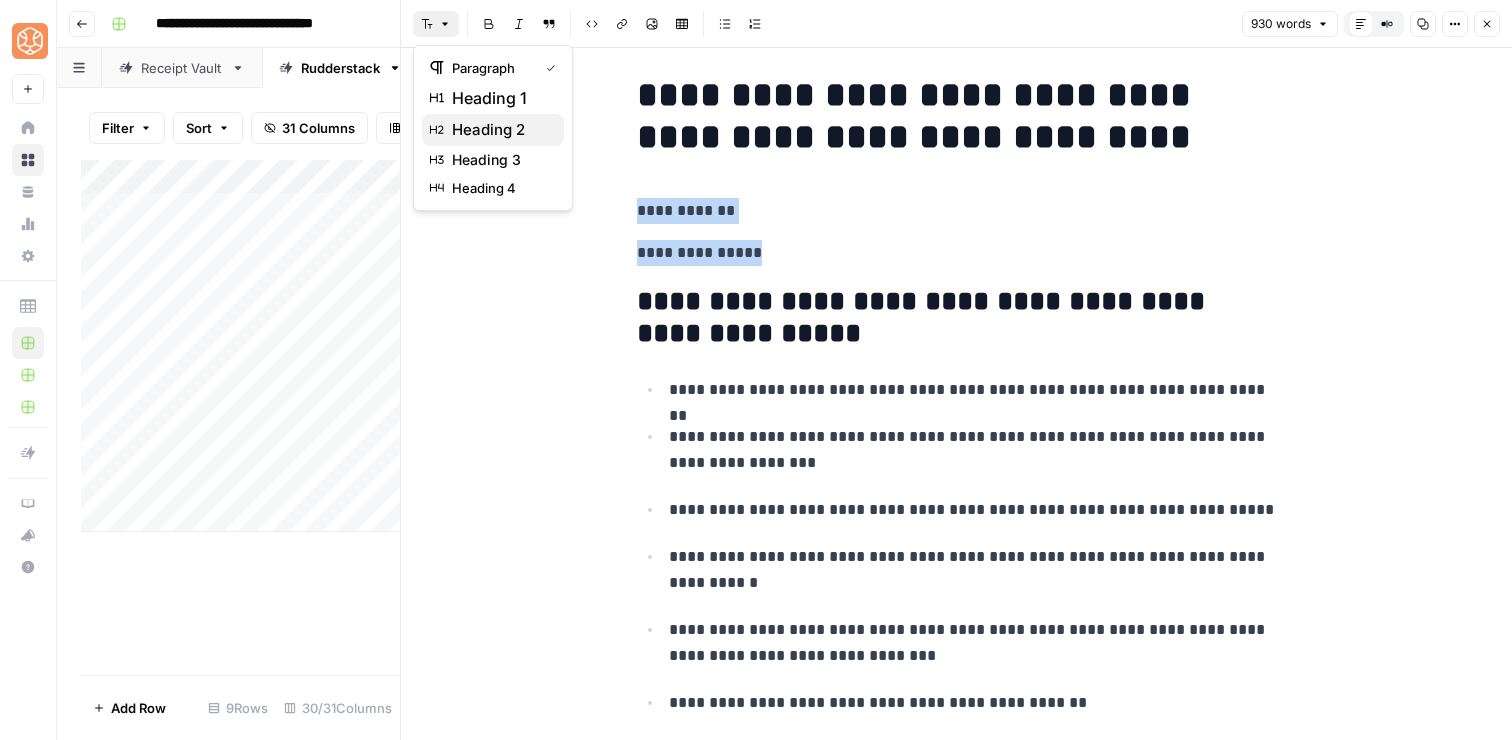 click on "heading 2" at bounding box center (488, 130) 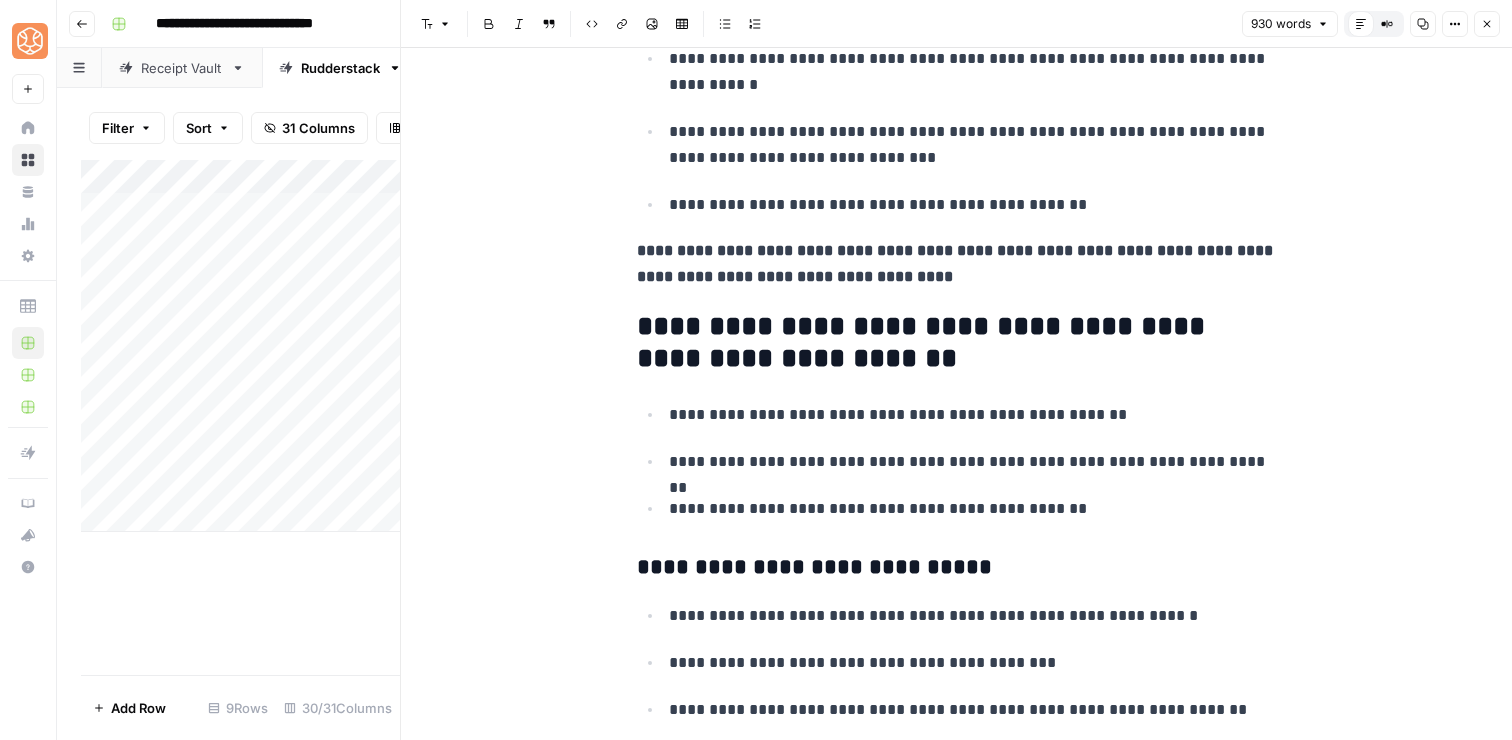 scroll, scrollTop: 552, scrollLeft: 0, axis: vertical 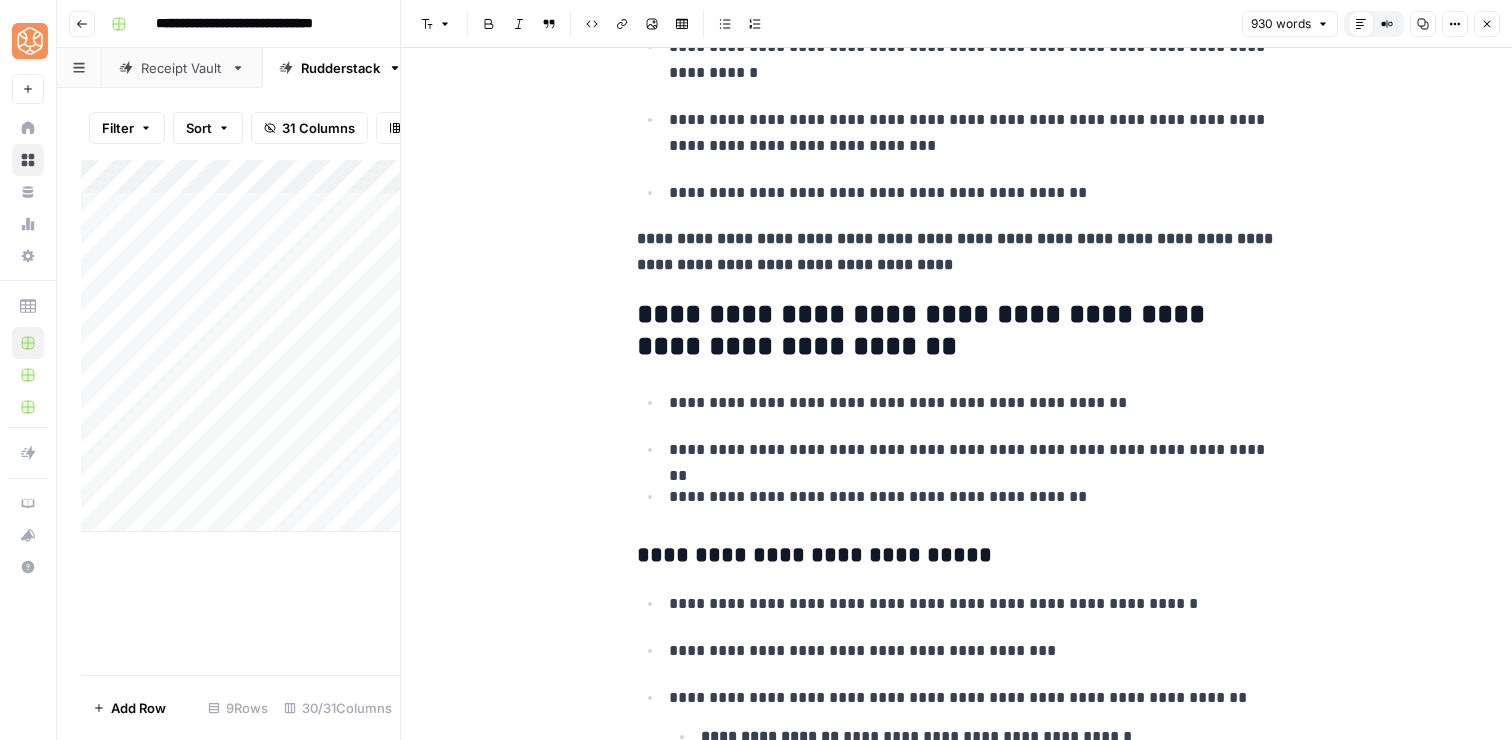 click on "**********" at bounding box center [957, 331] 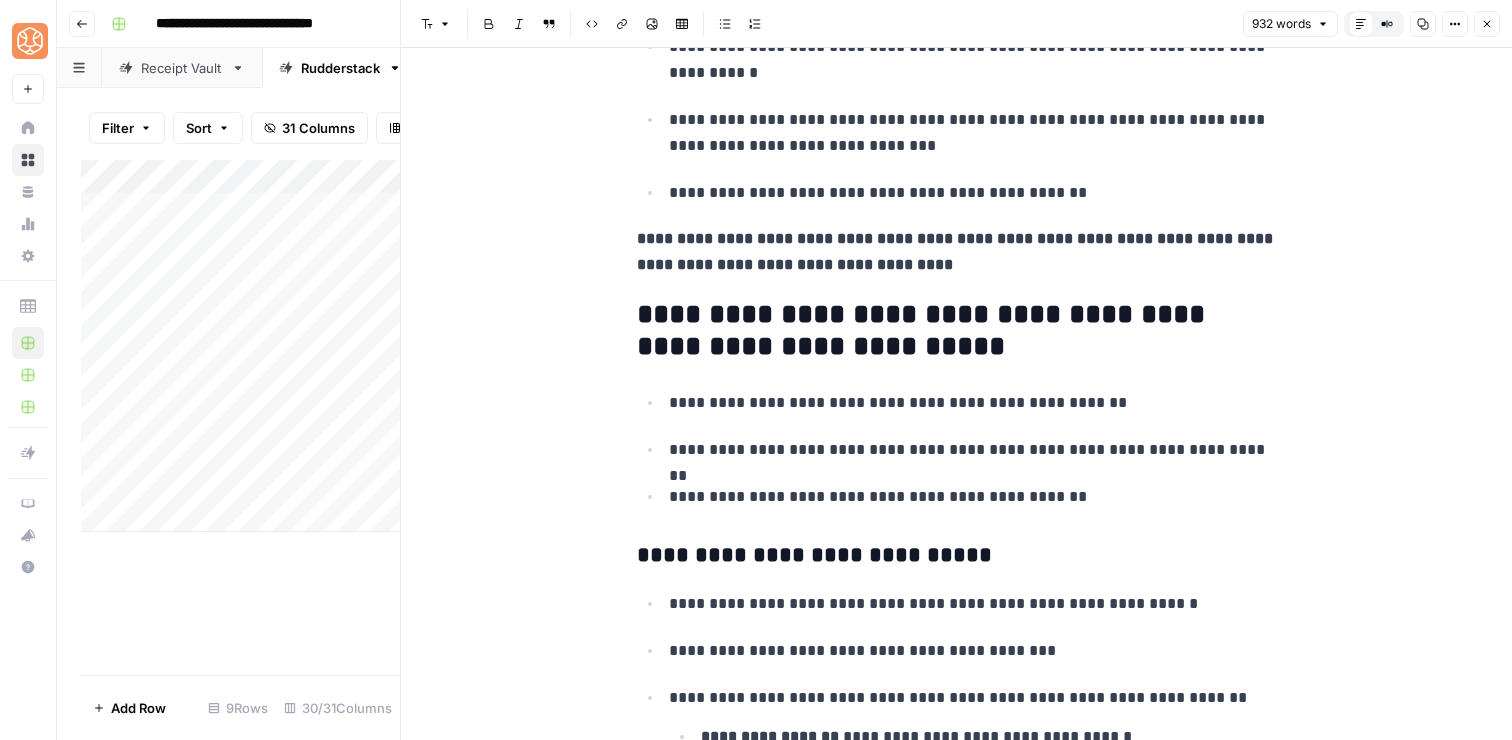 click on "**********" at bounding box center [957, 331] 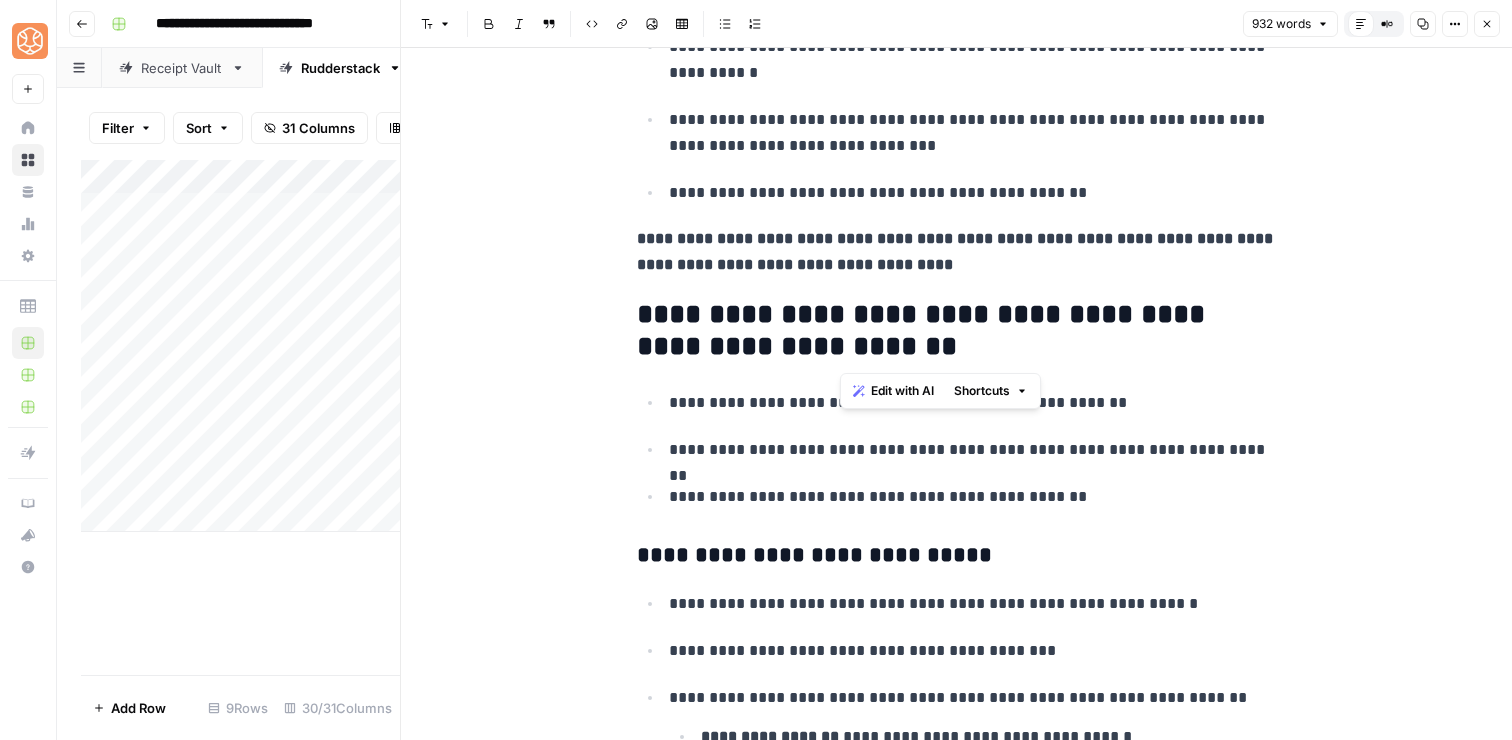 drag, startPoint x: 871, startPoint y: 362, endPoint x: 838, endPoint y: 311, distance: 60.74537 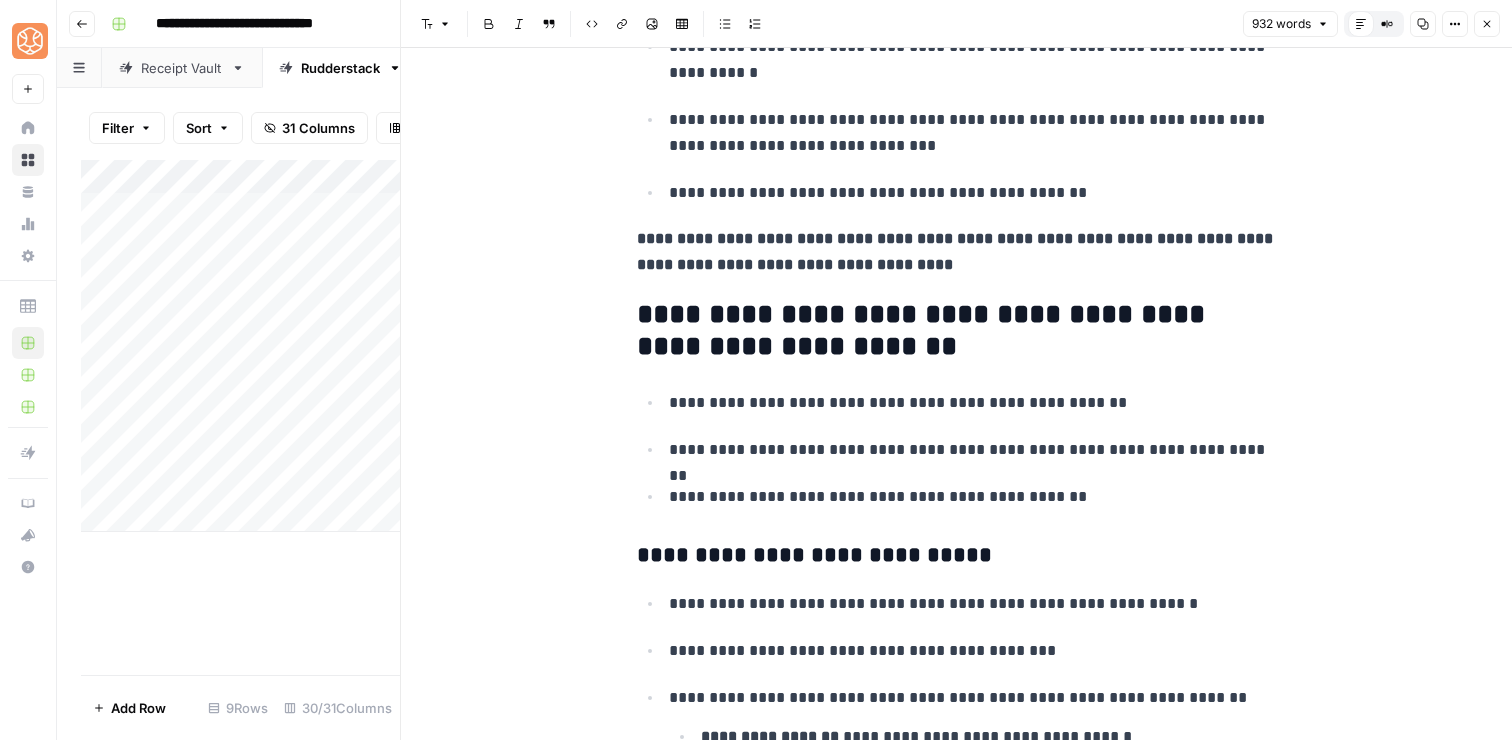 click on "**********" at bounding box center [957, 331] 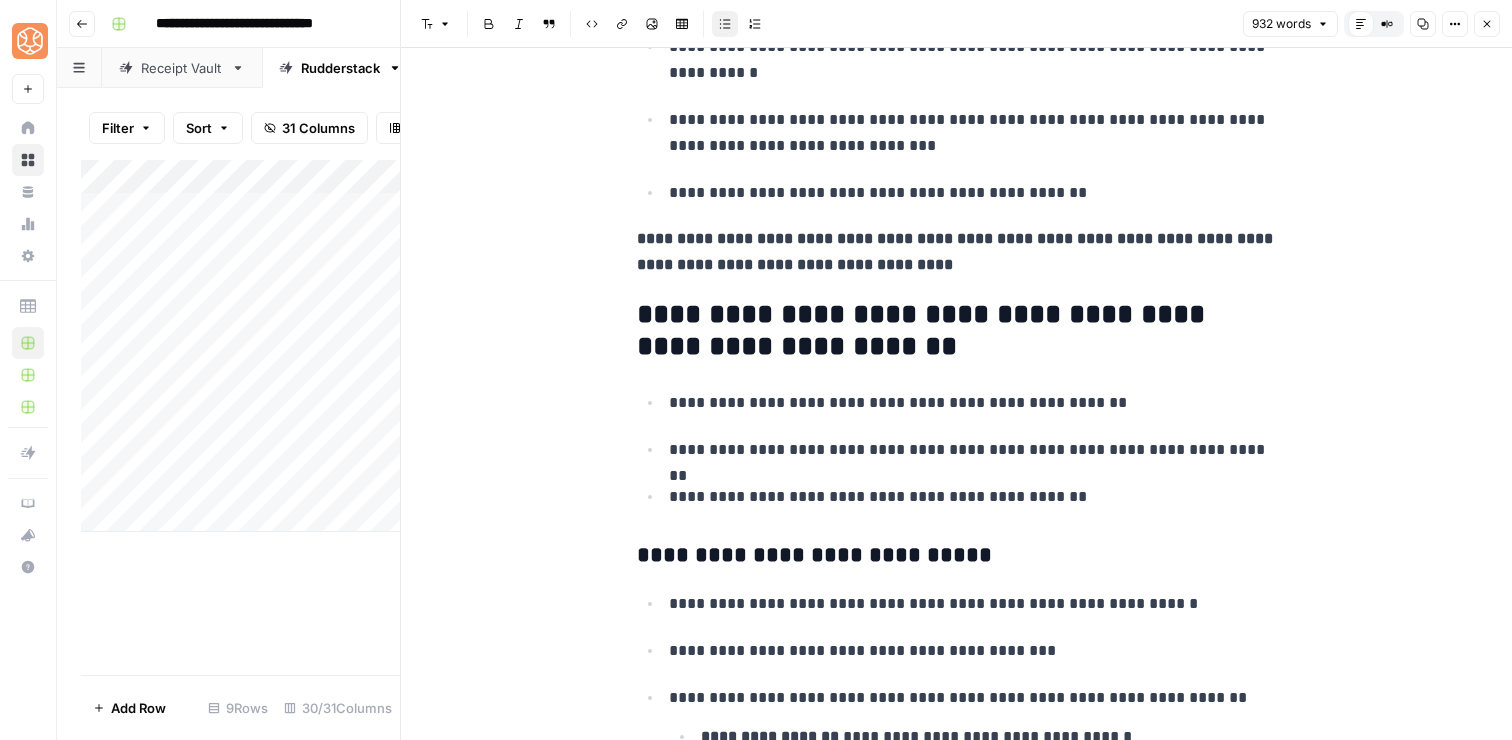 click on "**********" at bounding box center (957, 2571) 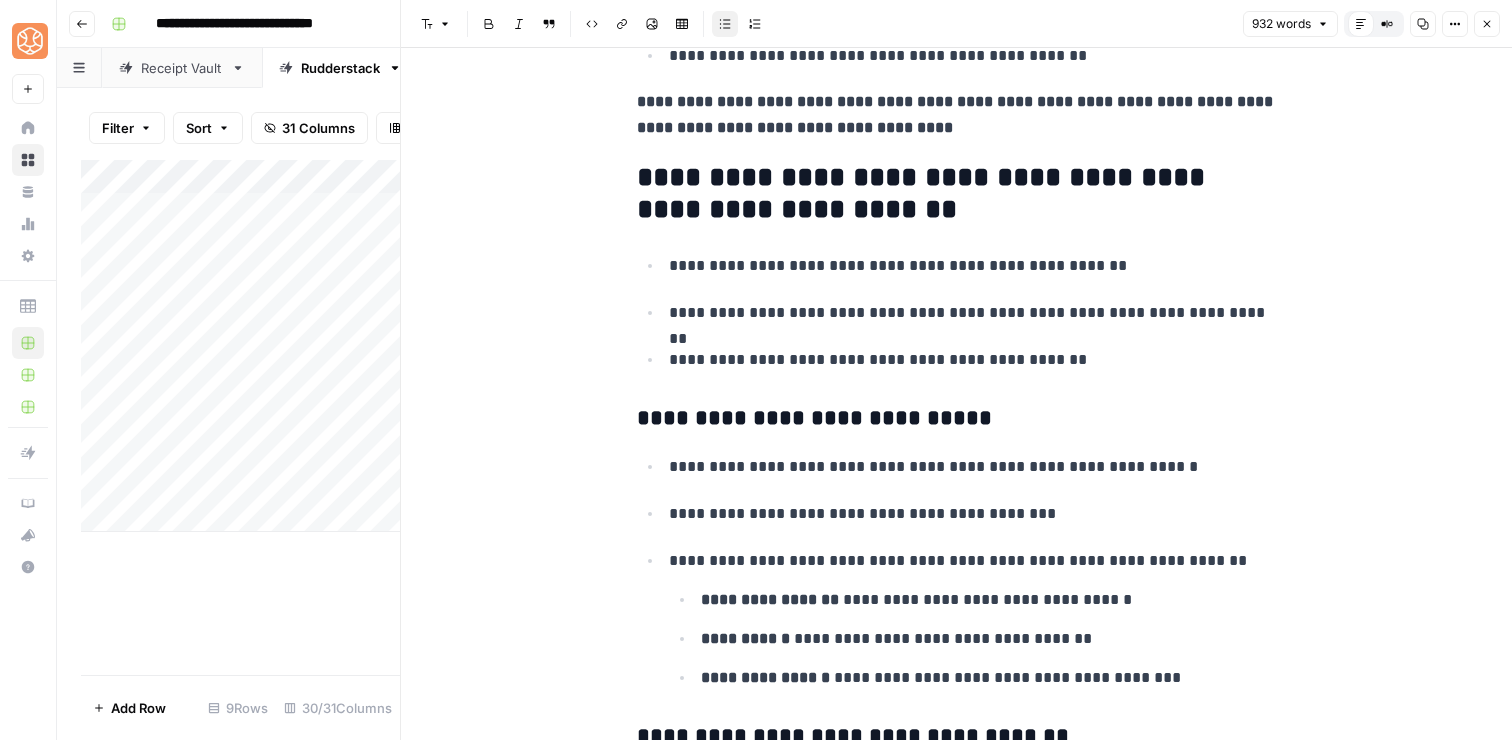 scroll, scrollTop: 704, scrollLeft: 0, axis: vertical 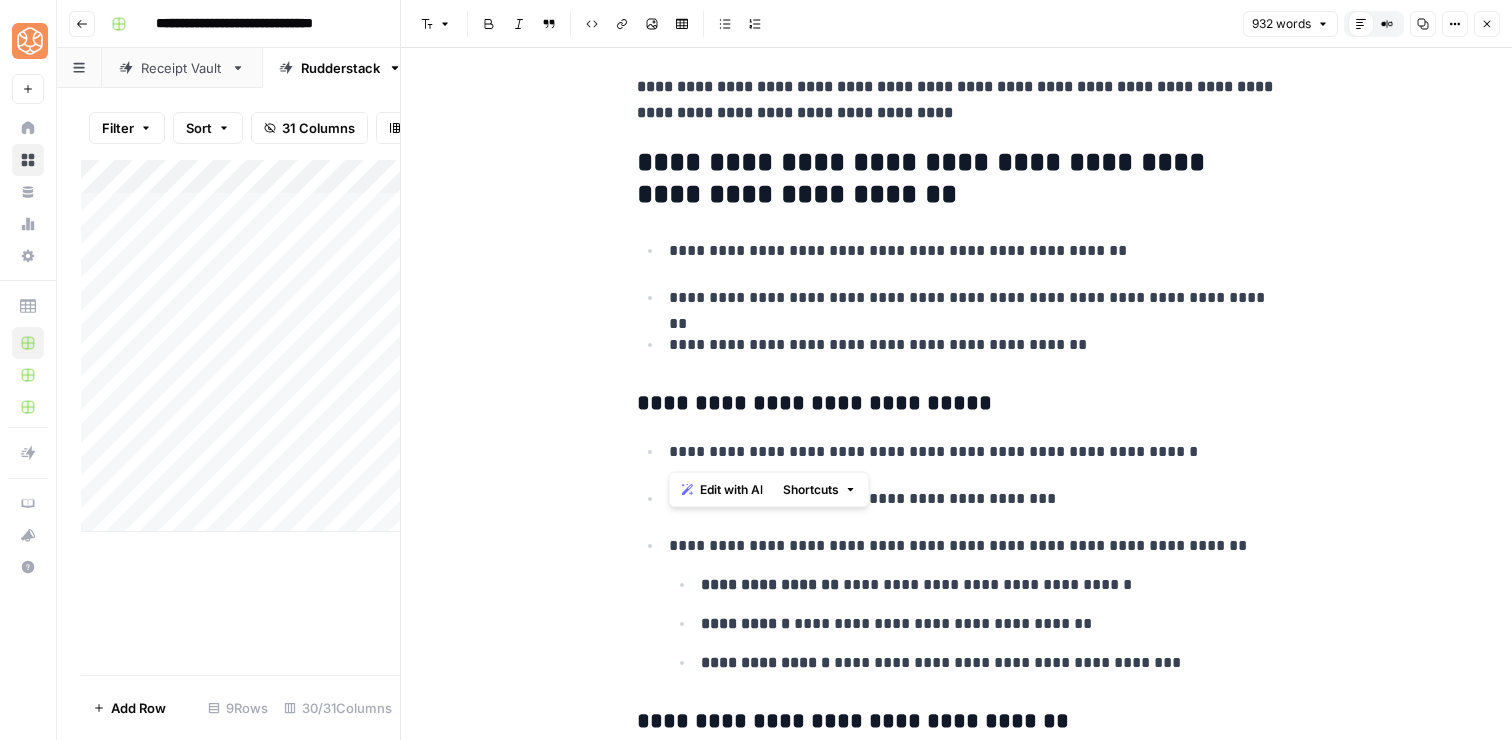 drag, startPoint x: 942, startPoint y: 420, endPoint x: 696, endPoint y: 404, distance: 246.51978 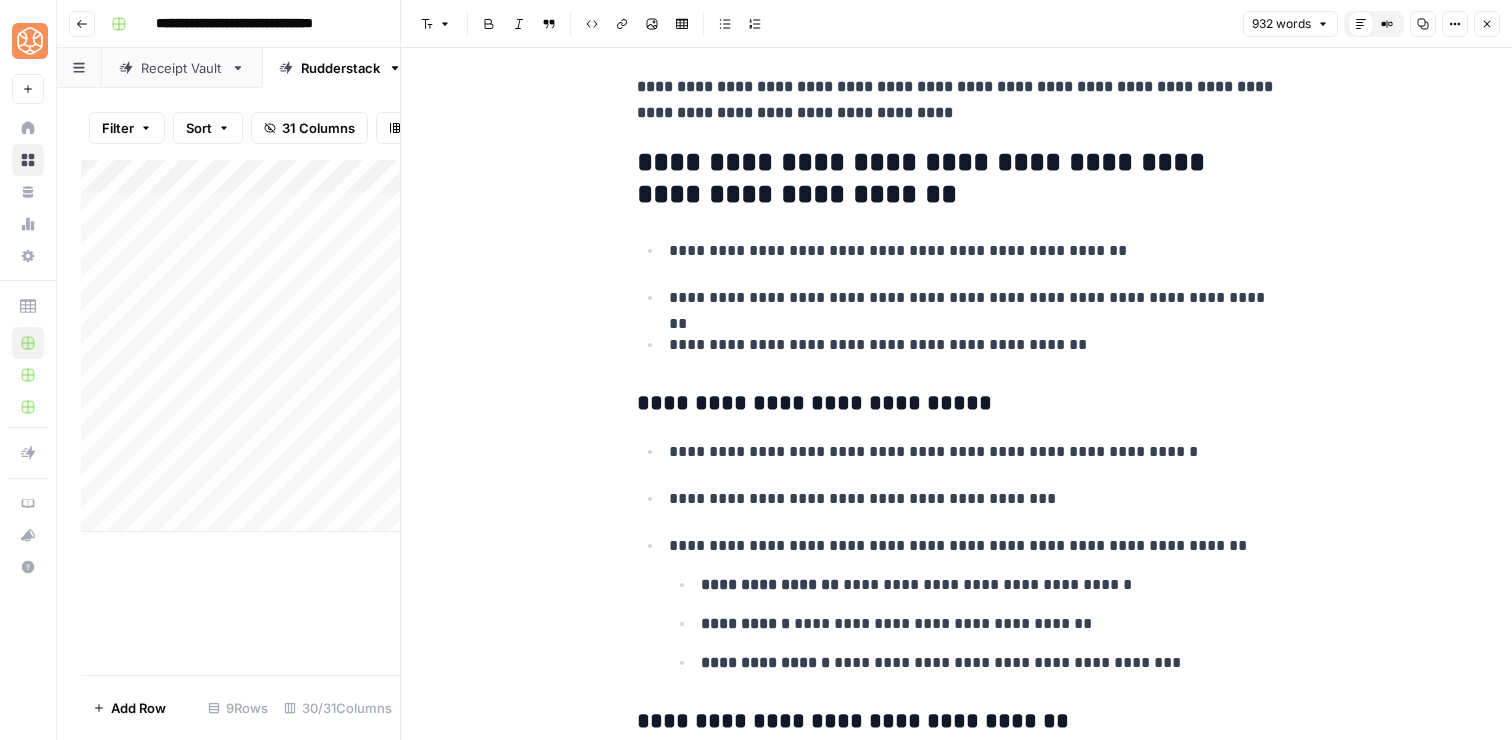 click on "**********" at bounding box center [957, 404] 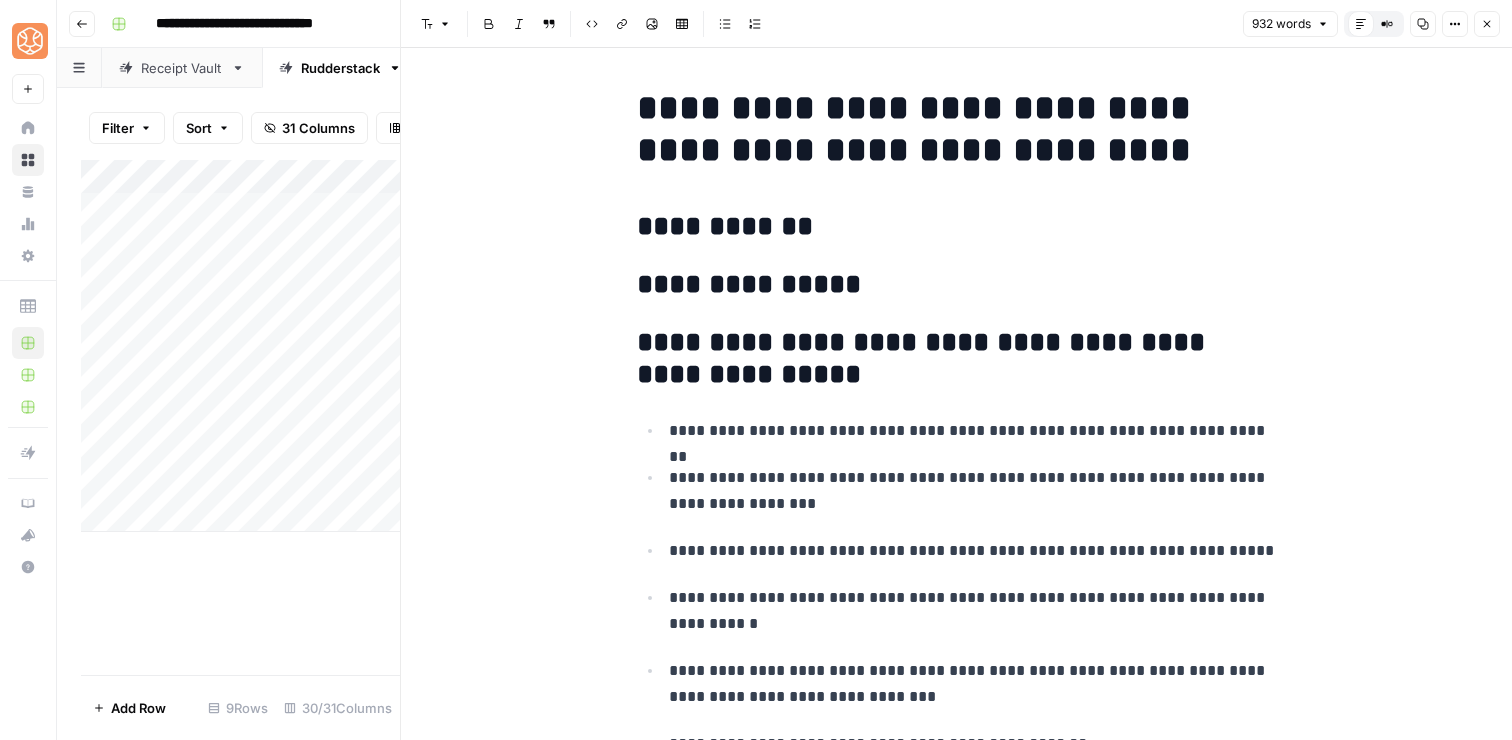 scroll, scrollTop: 0, scrollLeft: 0, axis: both 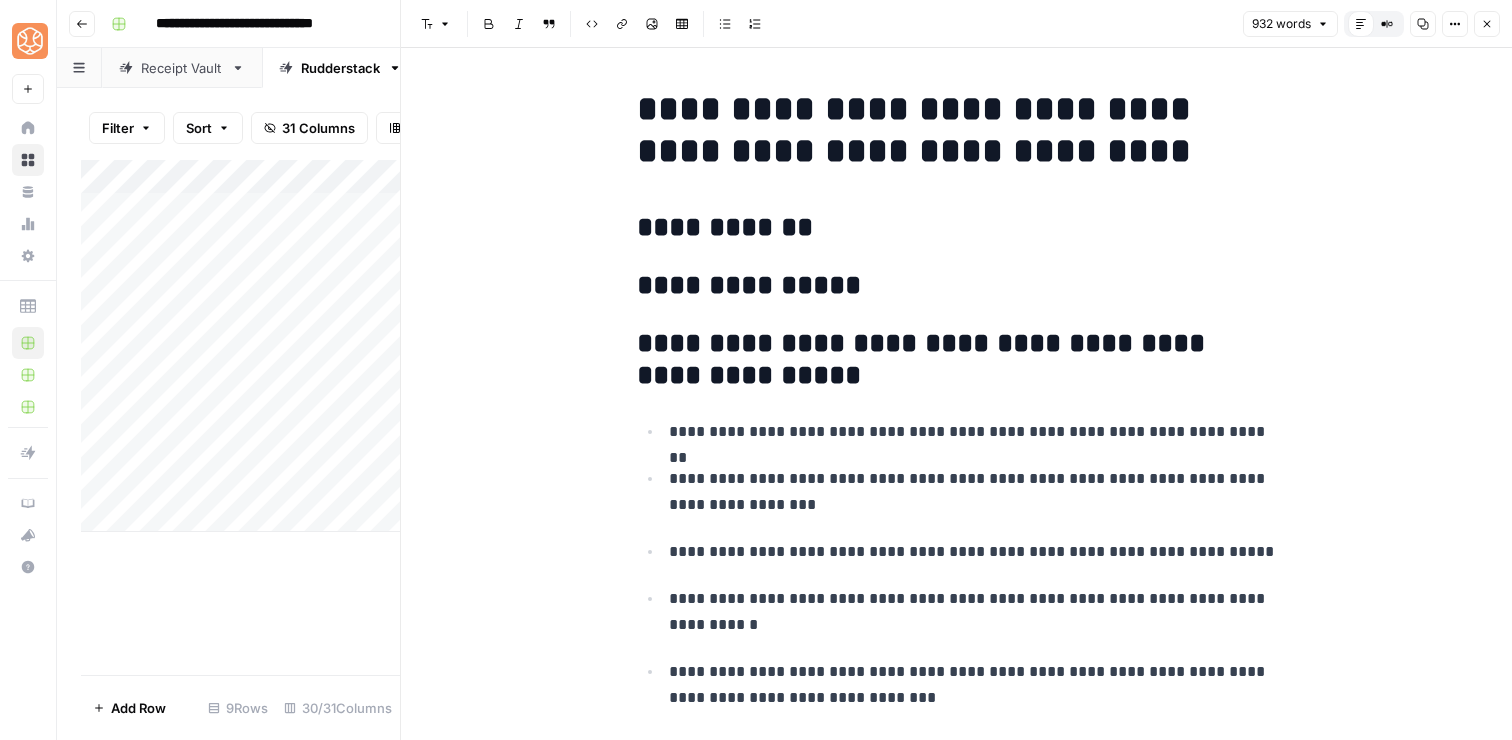 click on "**********" at bounding box center [957, 3123] 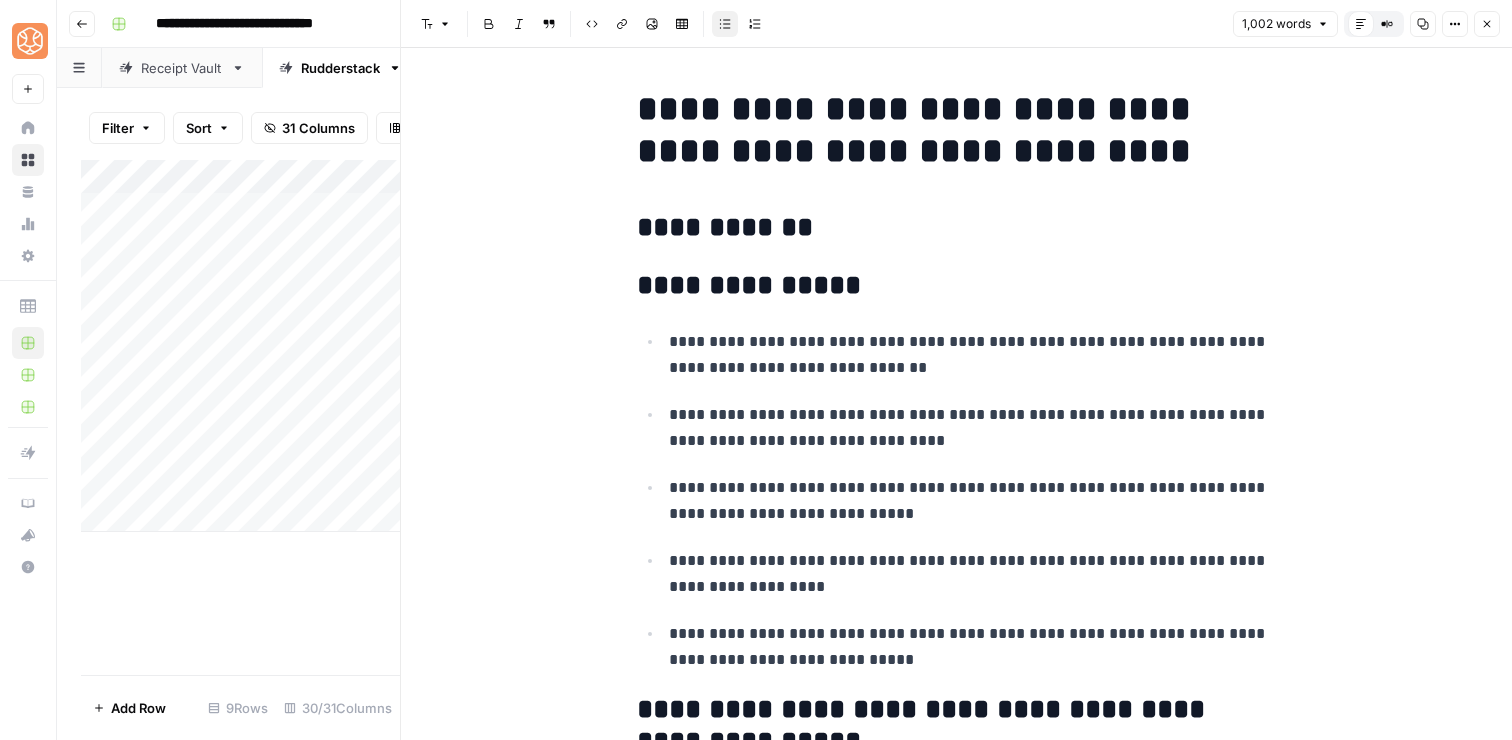 click on "**********" at bounding box center [957, 228] 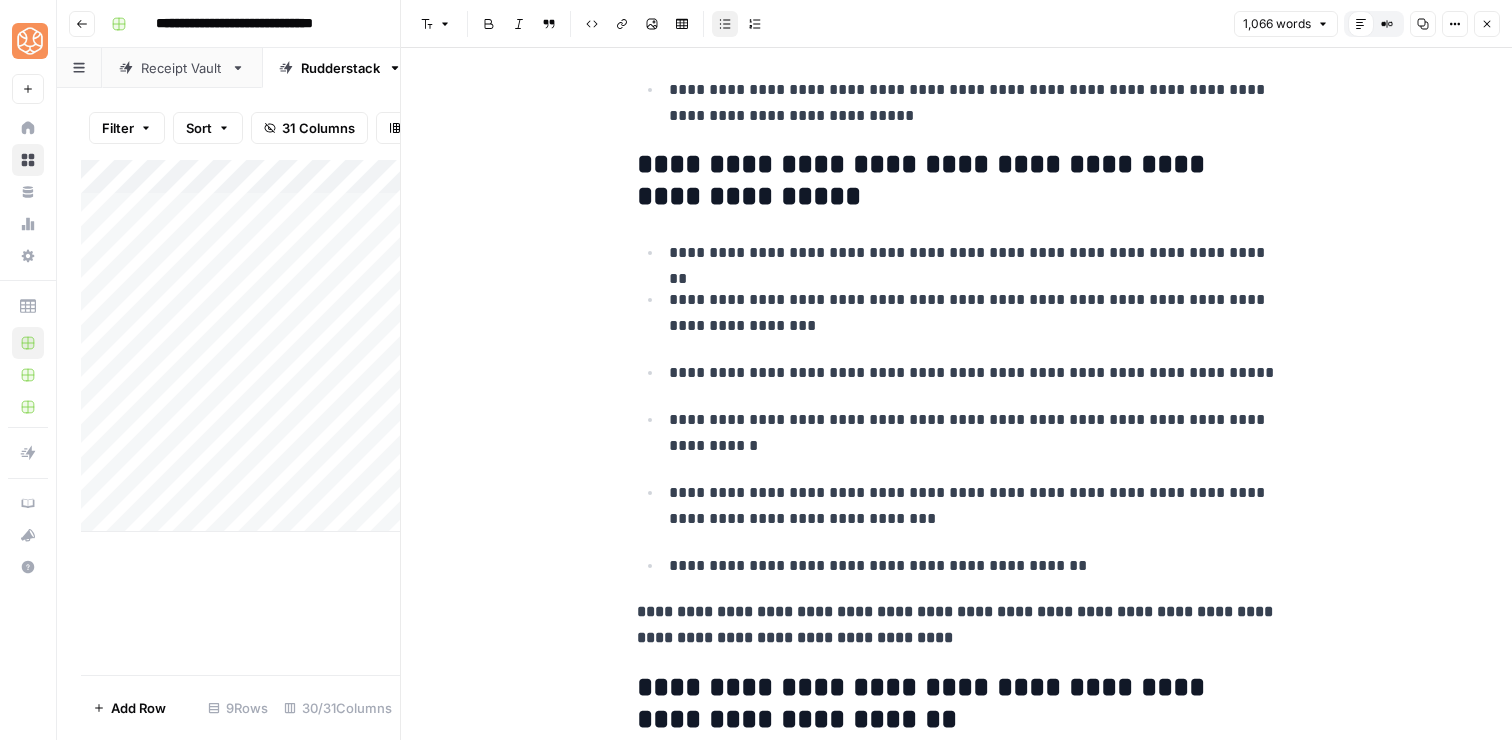 scroll, scrollTop: 830, scrollLeft: 0, axis: vertical 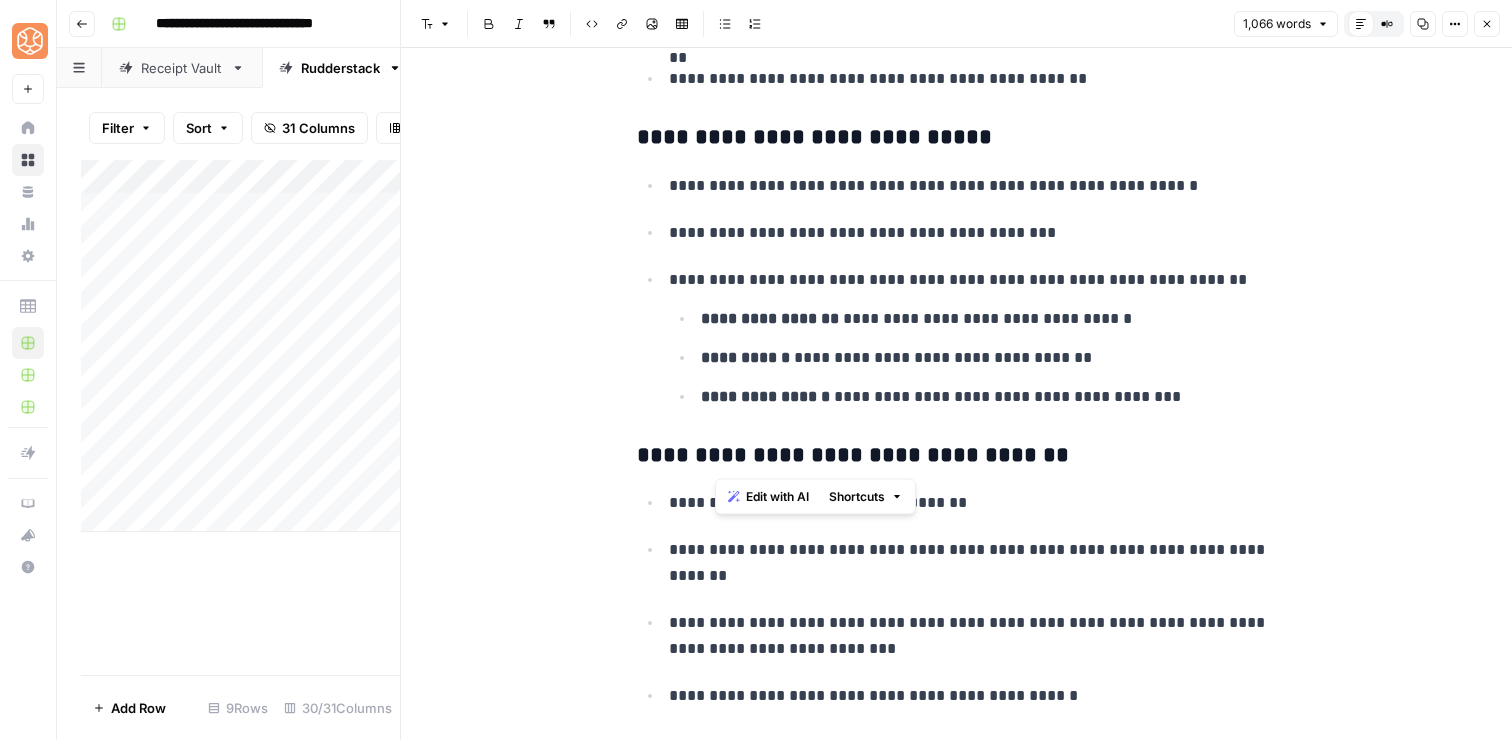drag, startPoint x: 1035, startPoint y: 462, endPoint x: 696, endPoint y: 452, distance: 339.14746 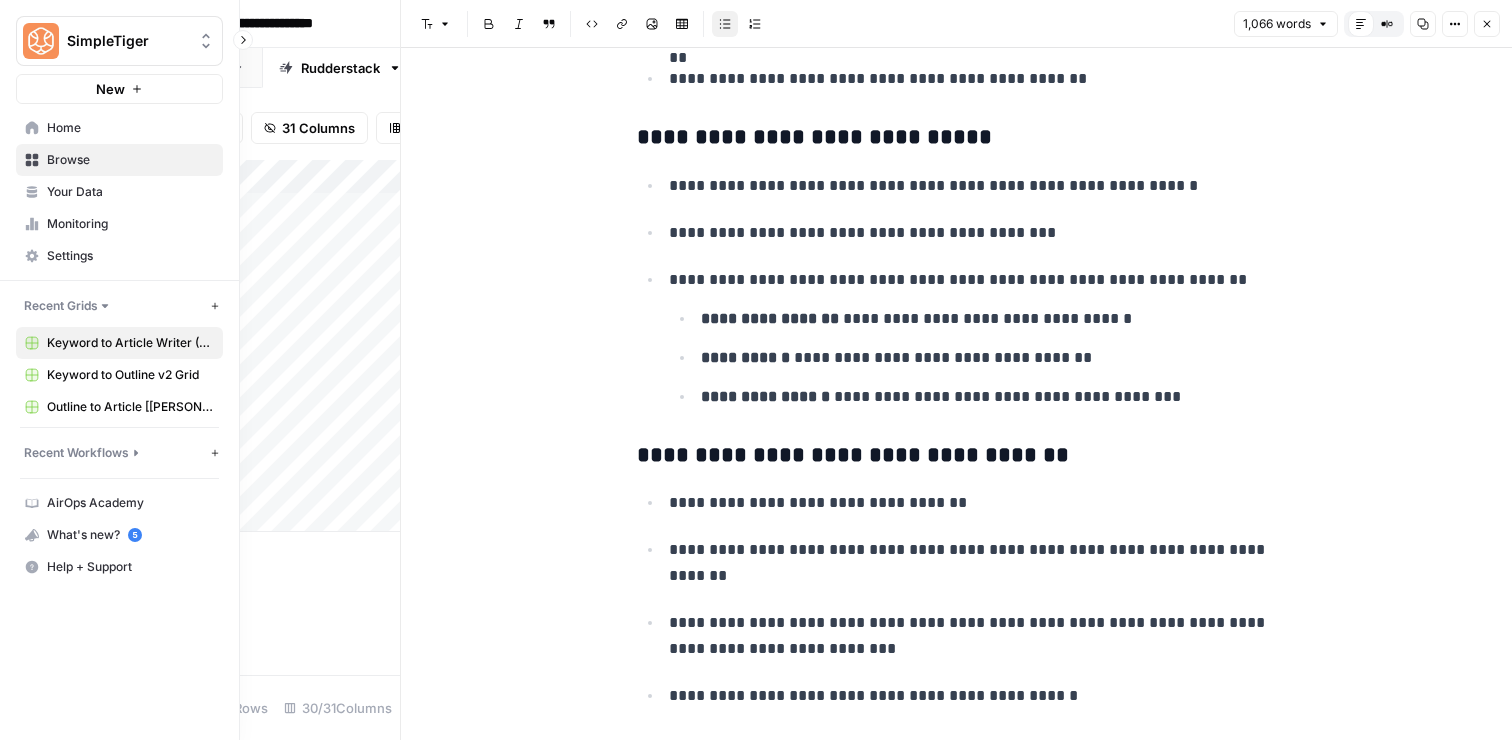 click on "**********" at bounding box center [973, 503] 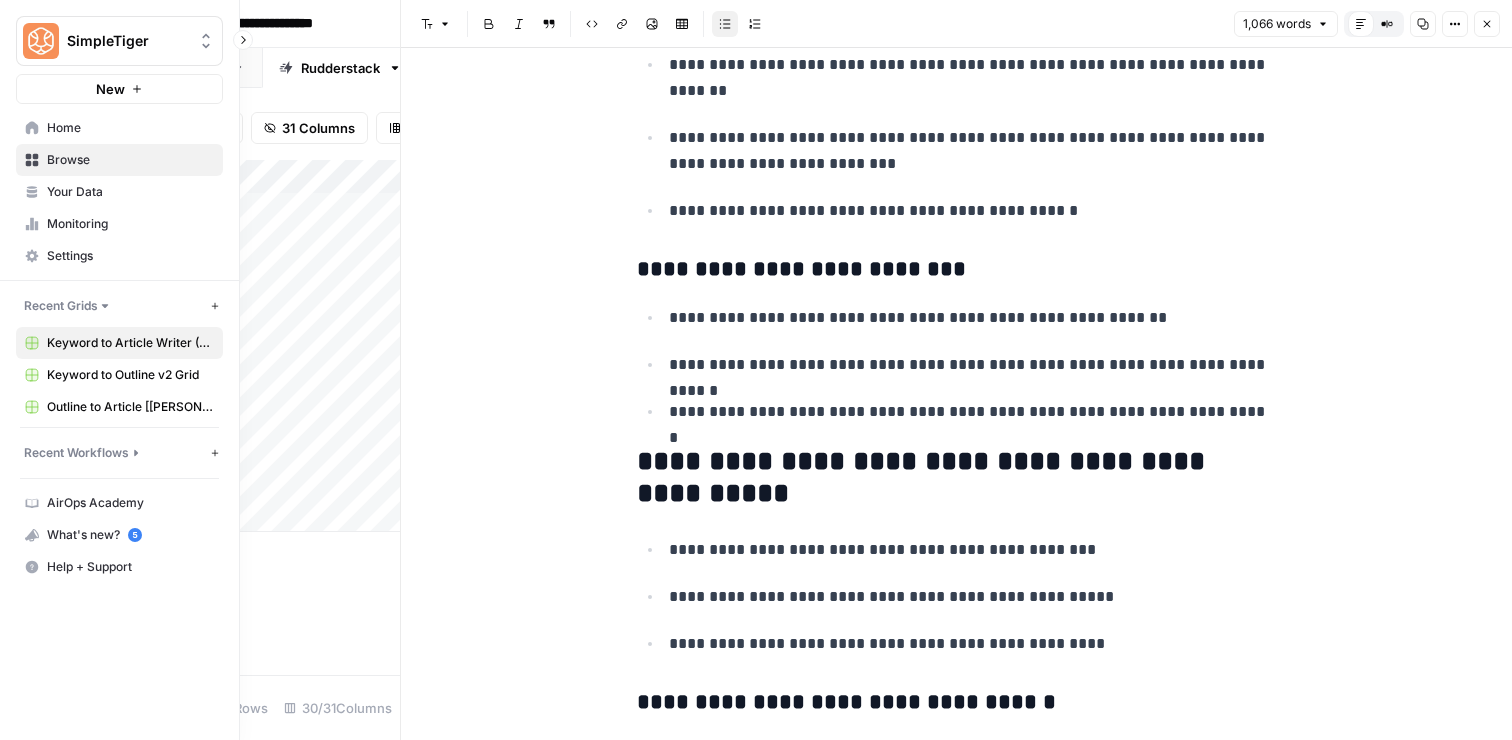 scroll, scrollTop: 2151, scrollLeft: 0, axis: vertical 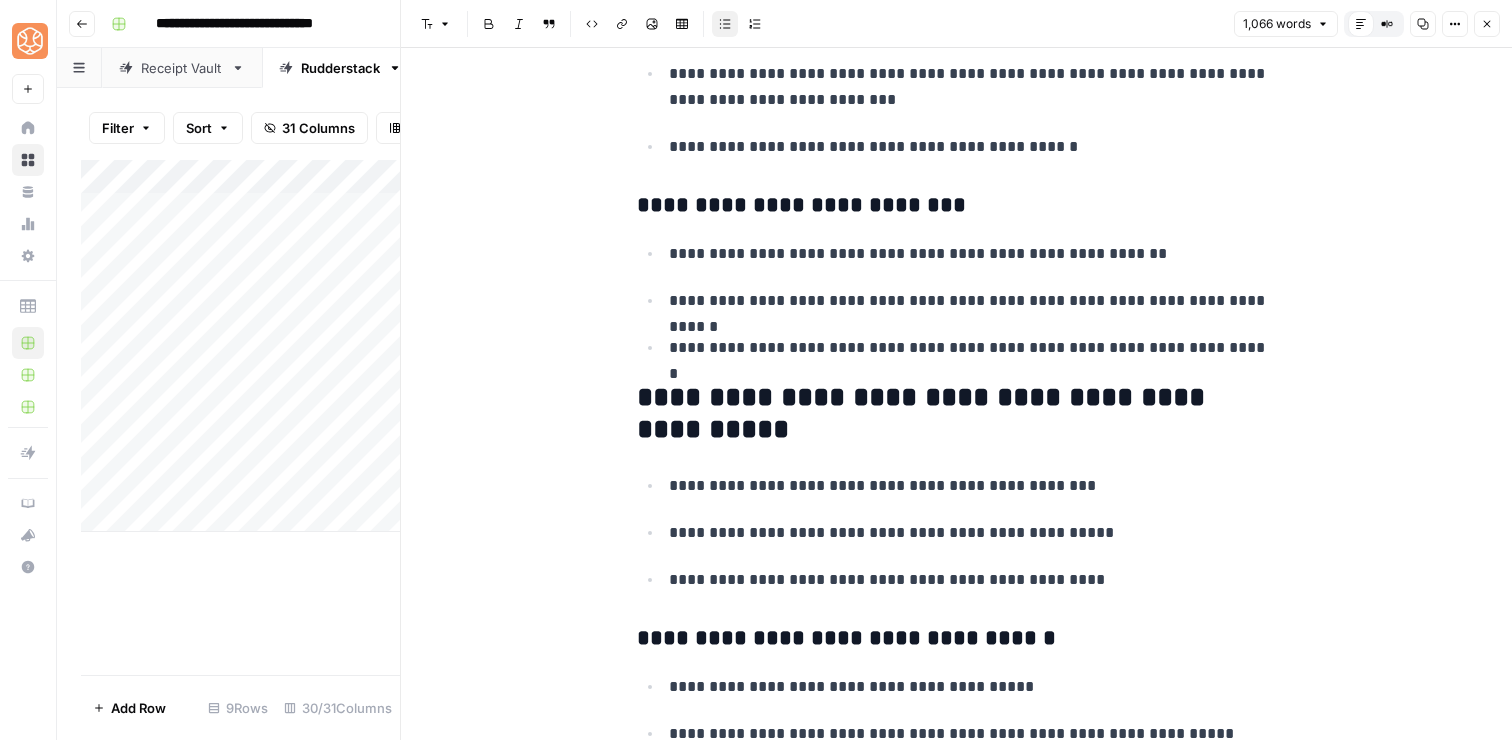 click on "**********" at bounding box center [957, 206] 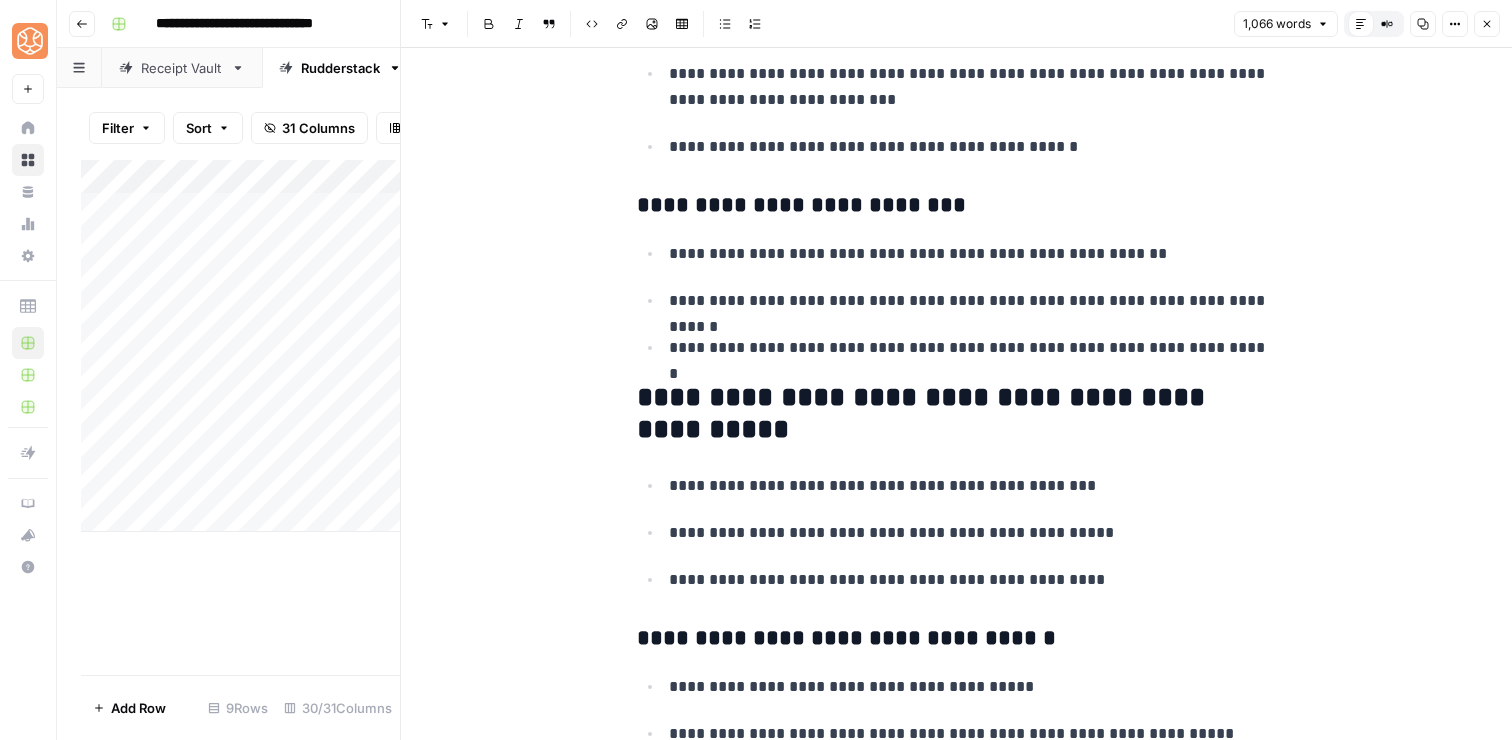 click on "**********" at bounding box center (957, 206) 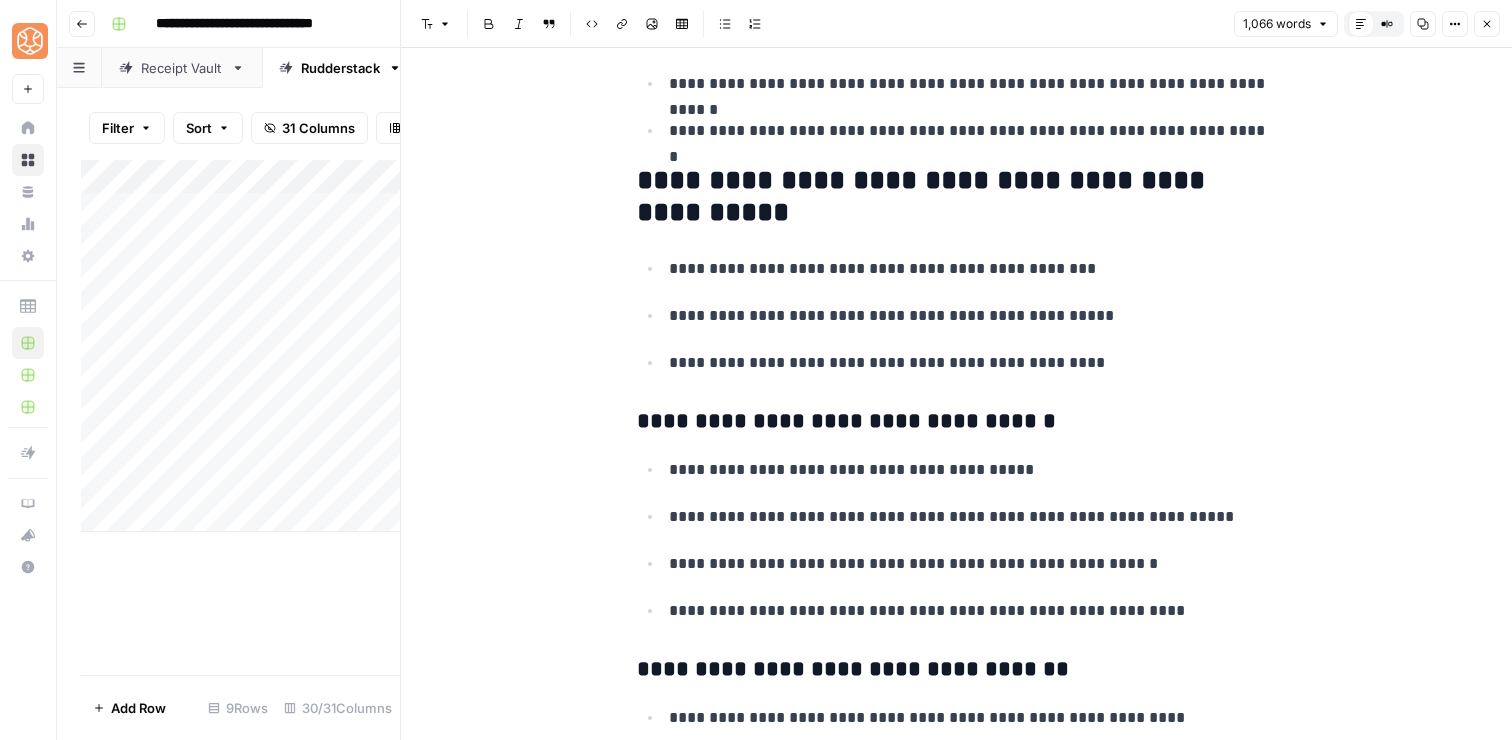 scroll, scrollTop: 2371, scrollLeft: 0, axis: vertical 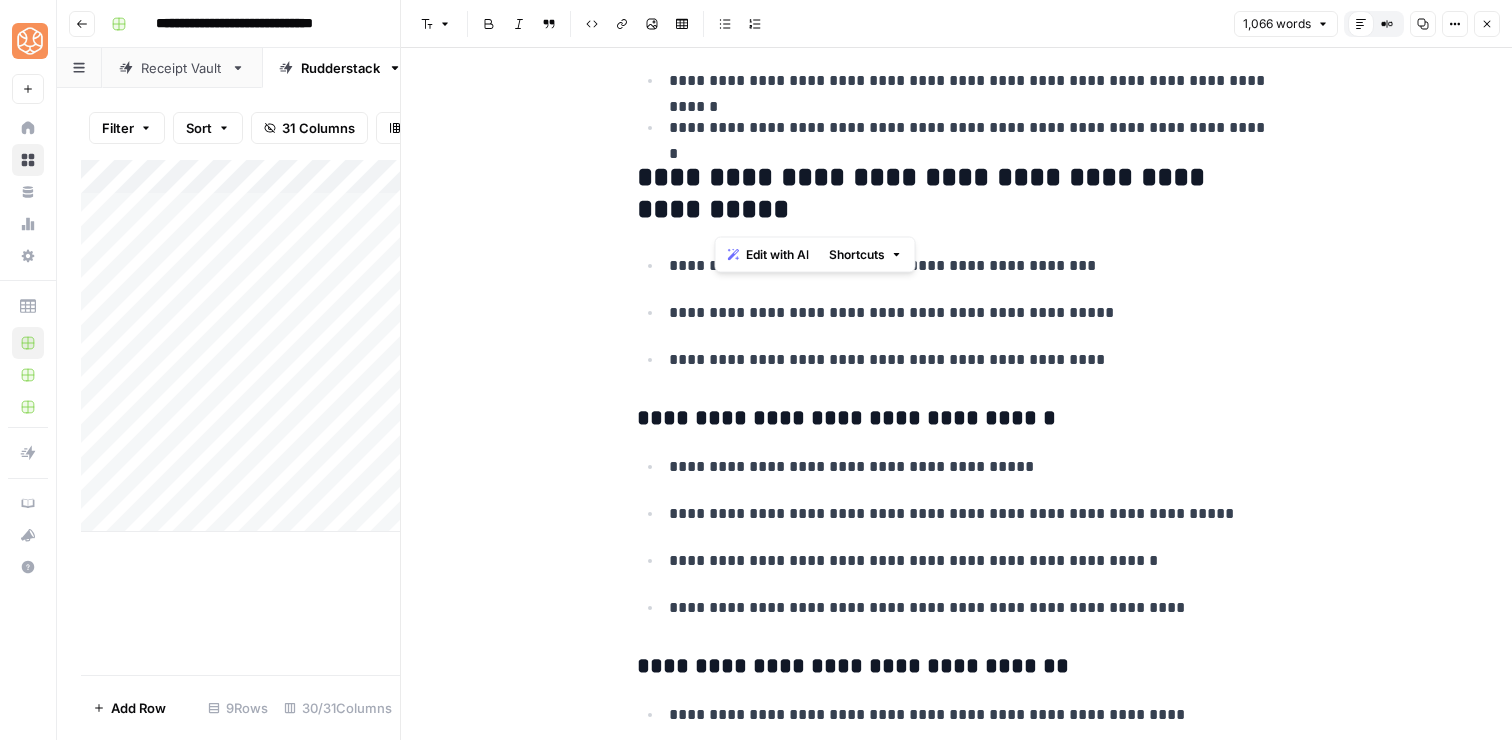 drag, startPoint x: 830, startPoint y: 200, endPoint x: 703, endPoint y: 188, distance: 127.56567 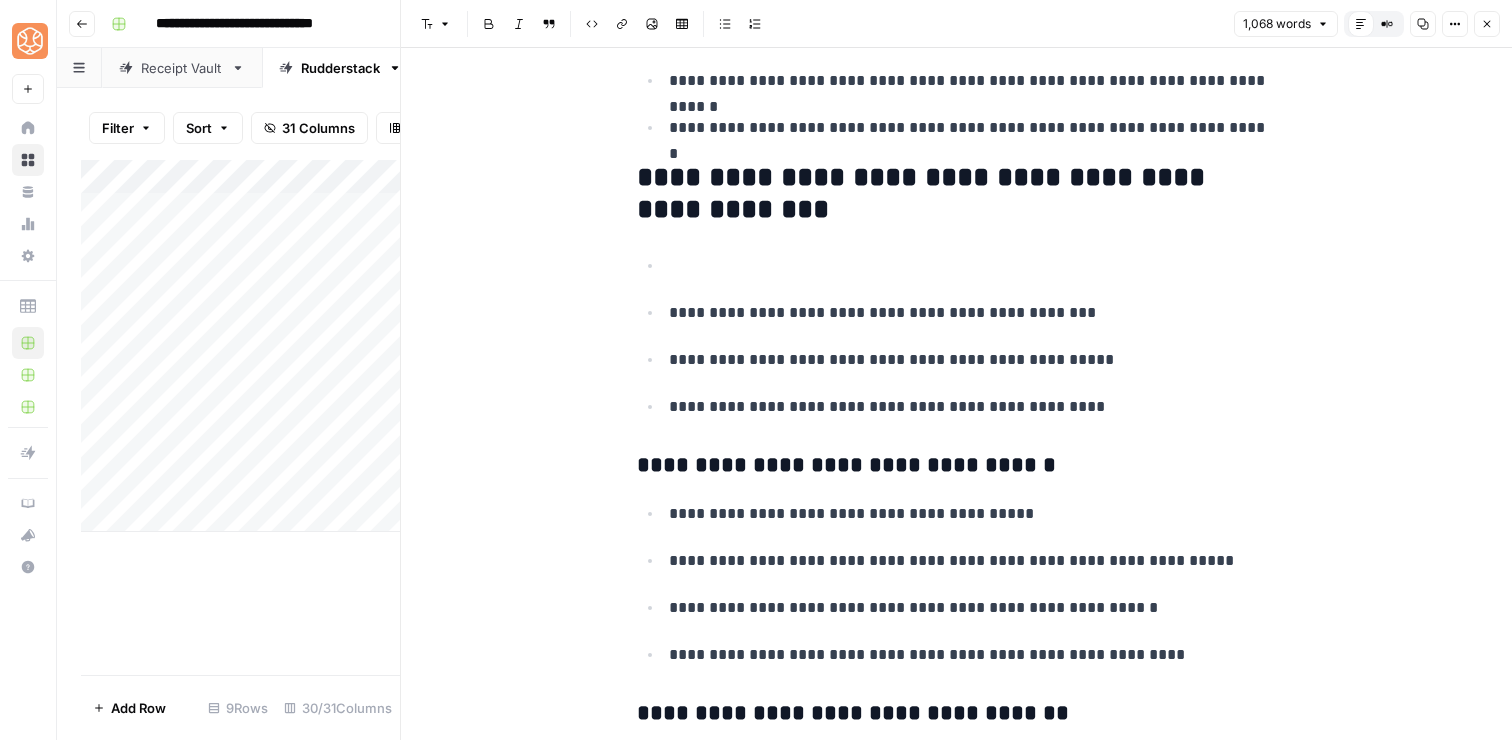 click on "**********" at bounding box center [957, 194] 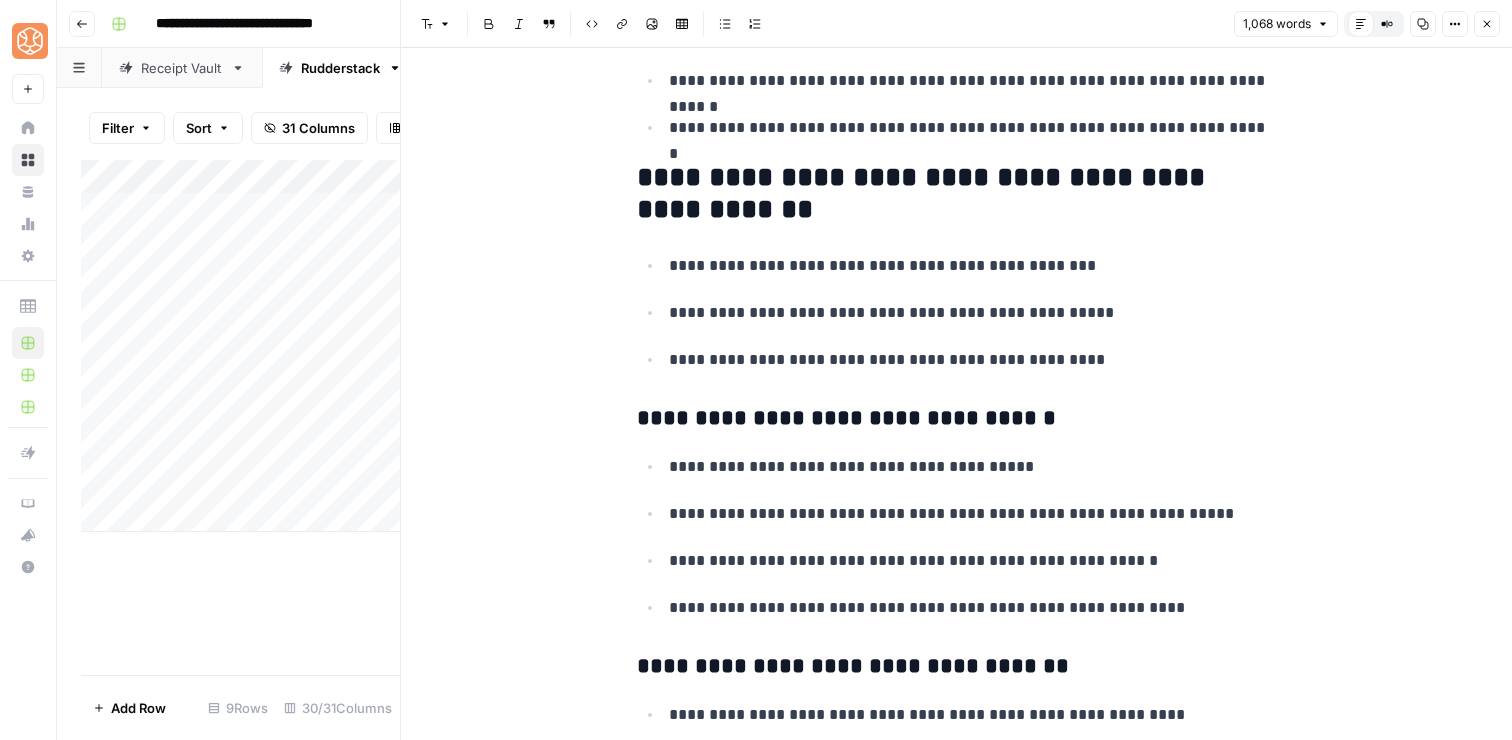 click on "**********" at bounding box center [957, 194] 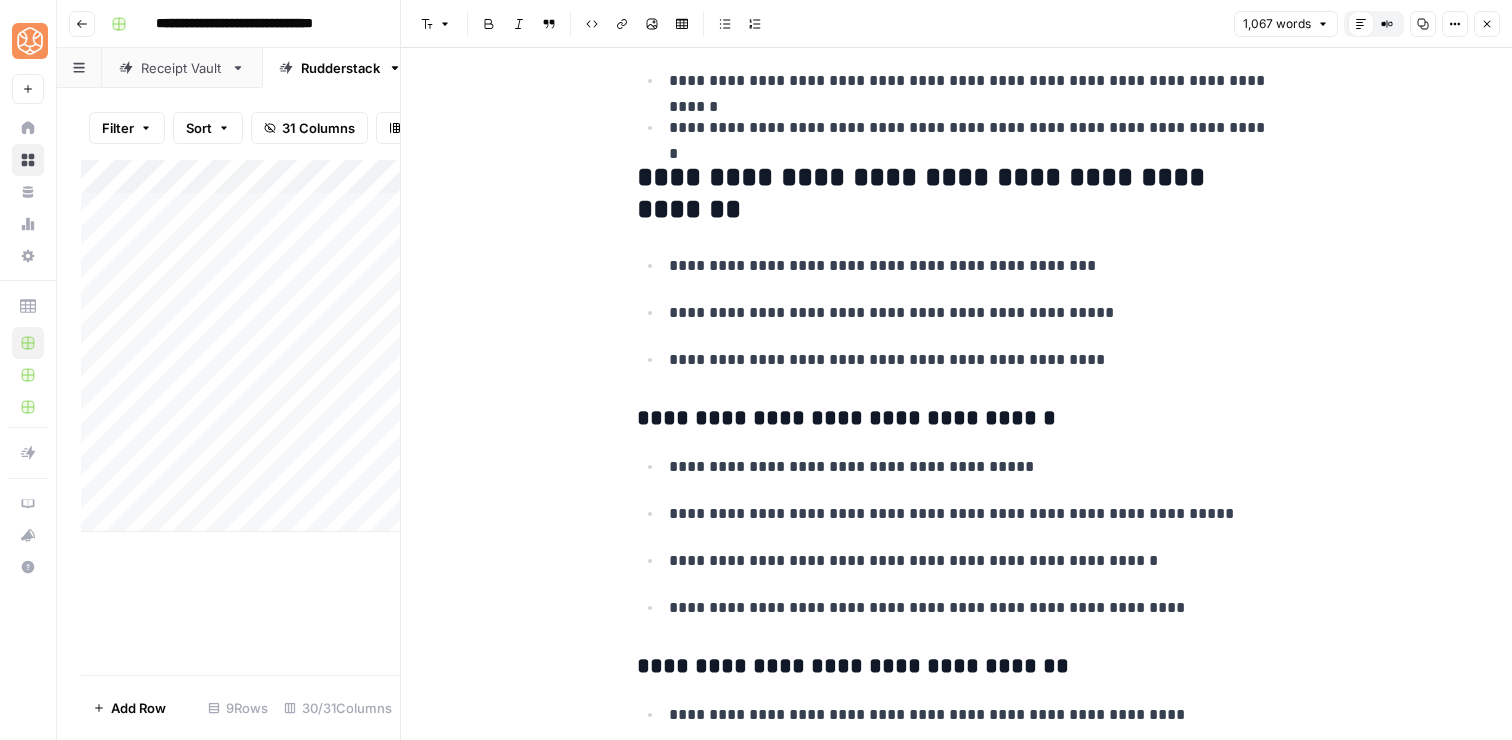 click on "**********" at bounding box center (957, 194) 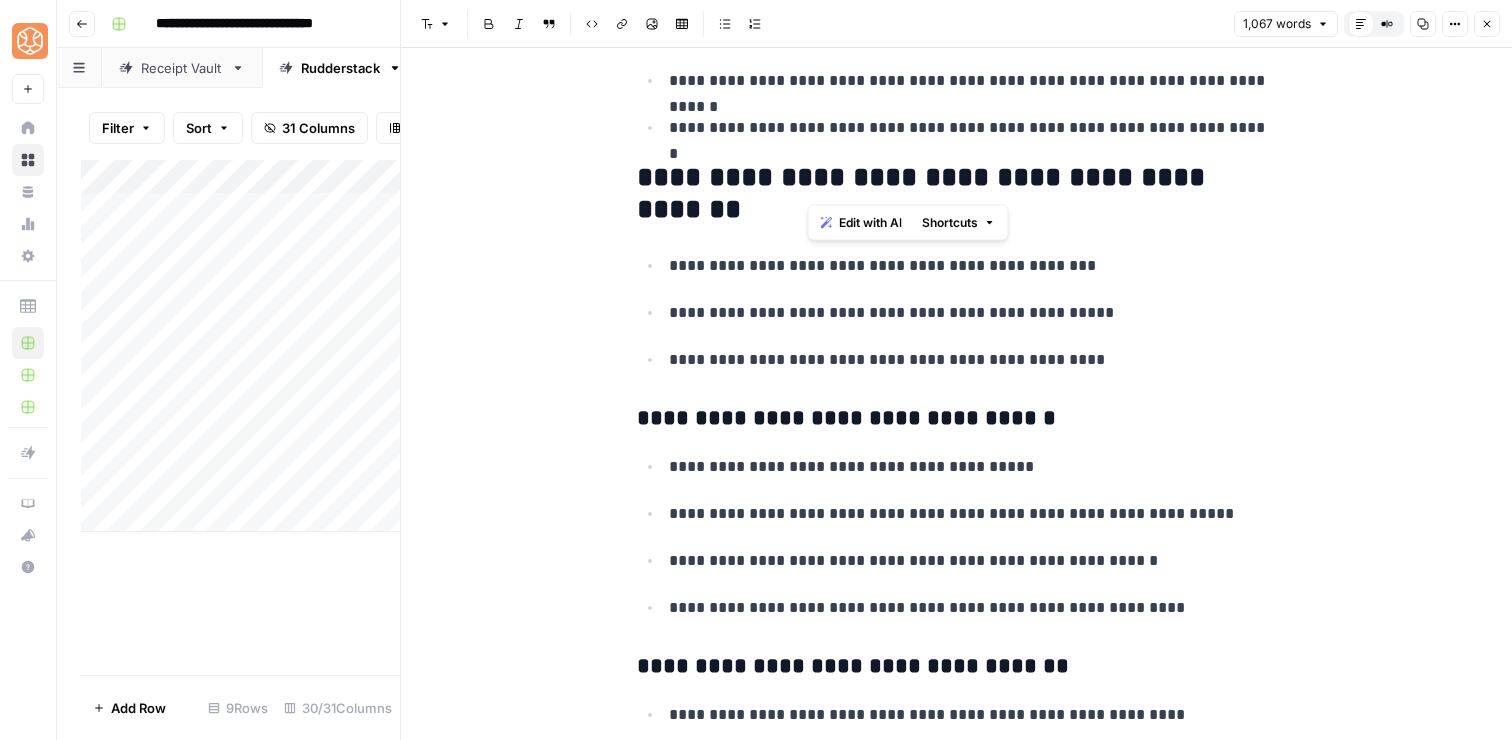 click on "**********" at bounding box center [957, 194] 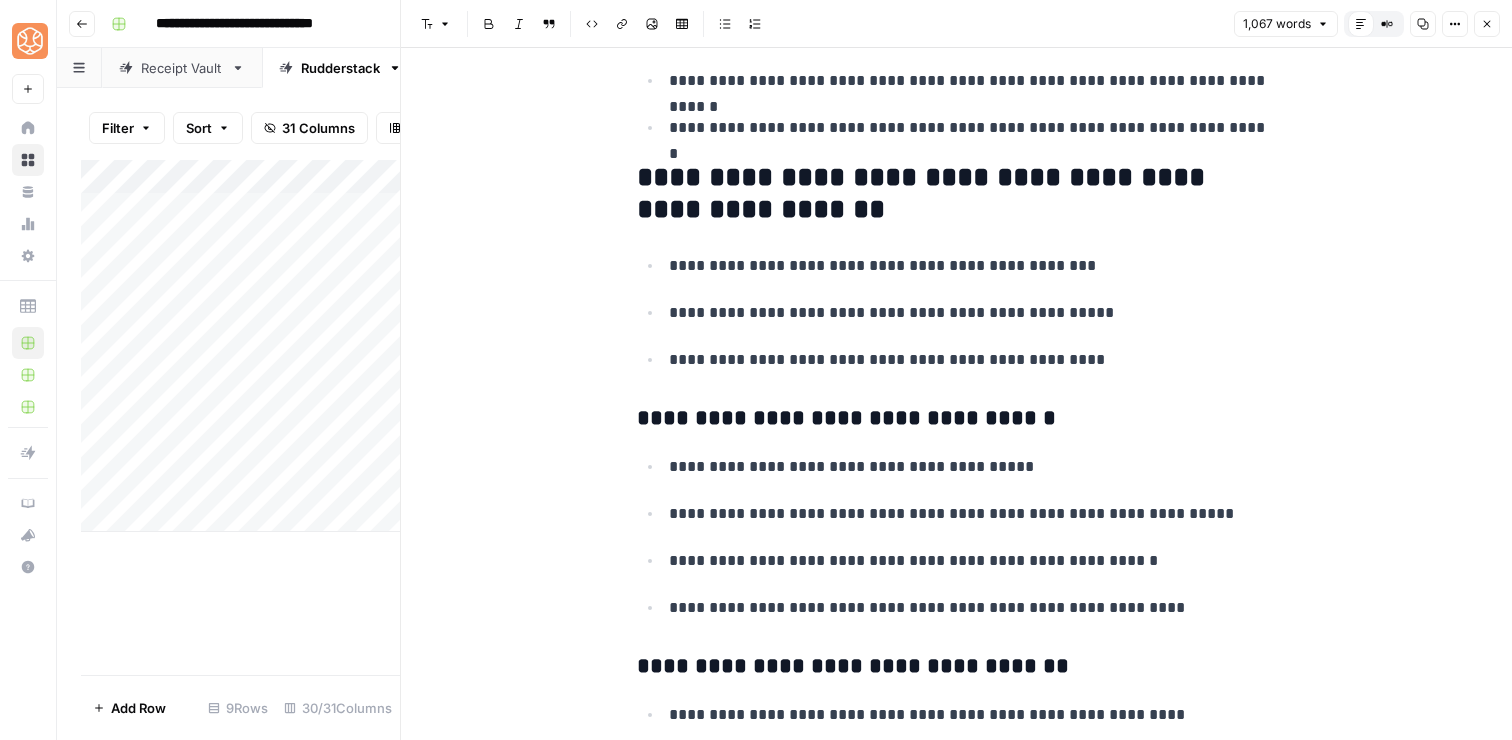 click on "**********" at bounding box center [957, 1068] 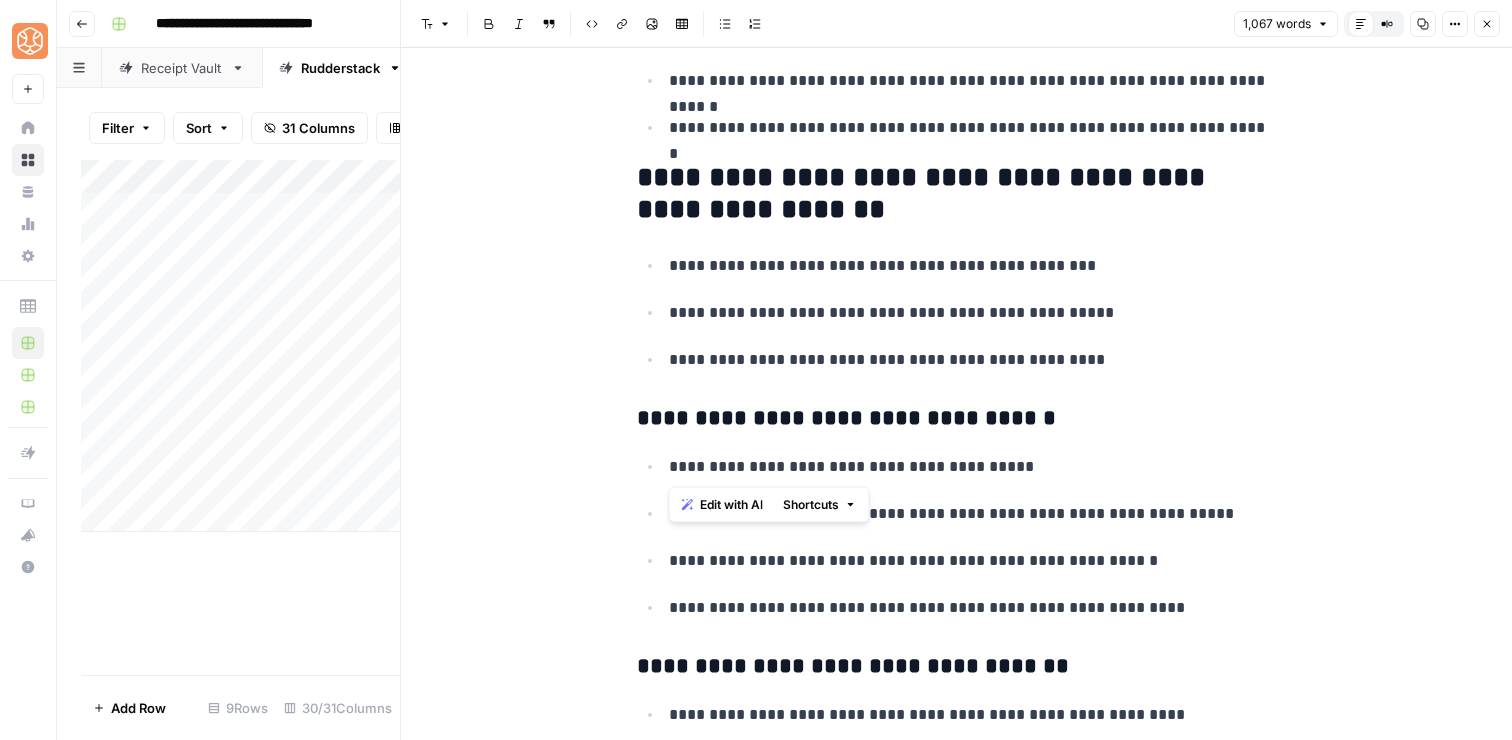 drag, startPoint x: 1069, startPoint y: 439, endPoint x: 692, endPoint y: 424, distance: 377.29828 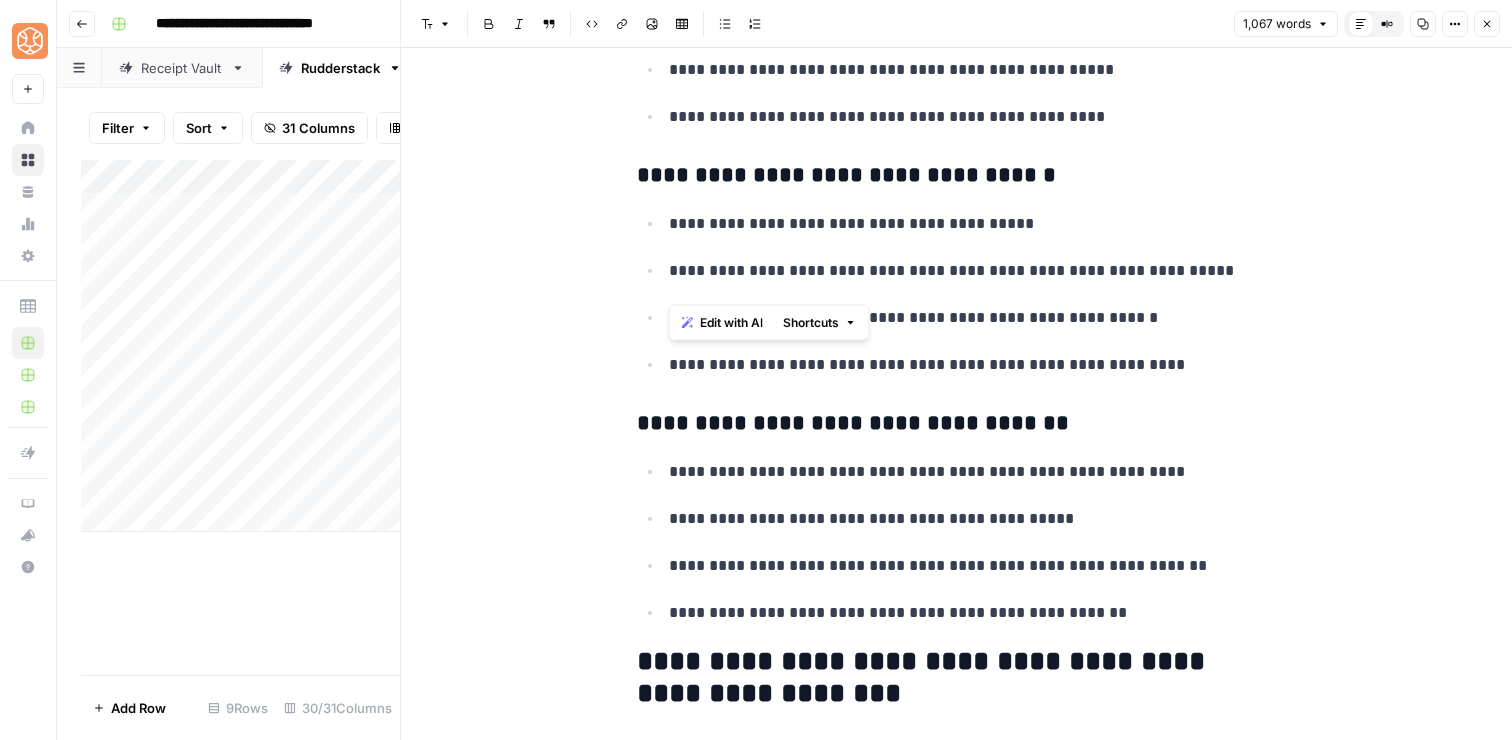 scroll, scrollTop: 2628, scrollLeft: 0, axis: vertical 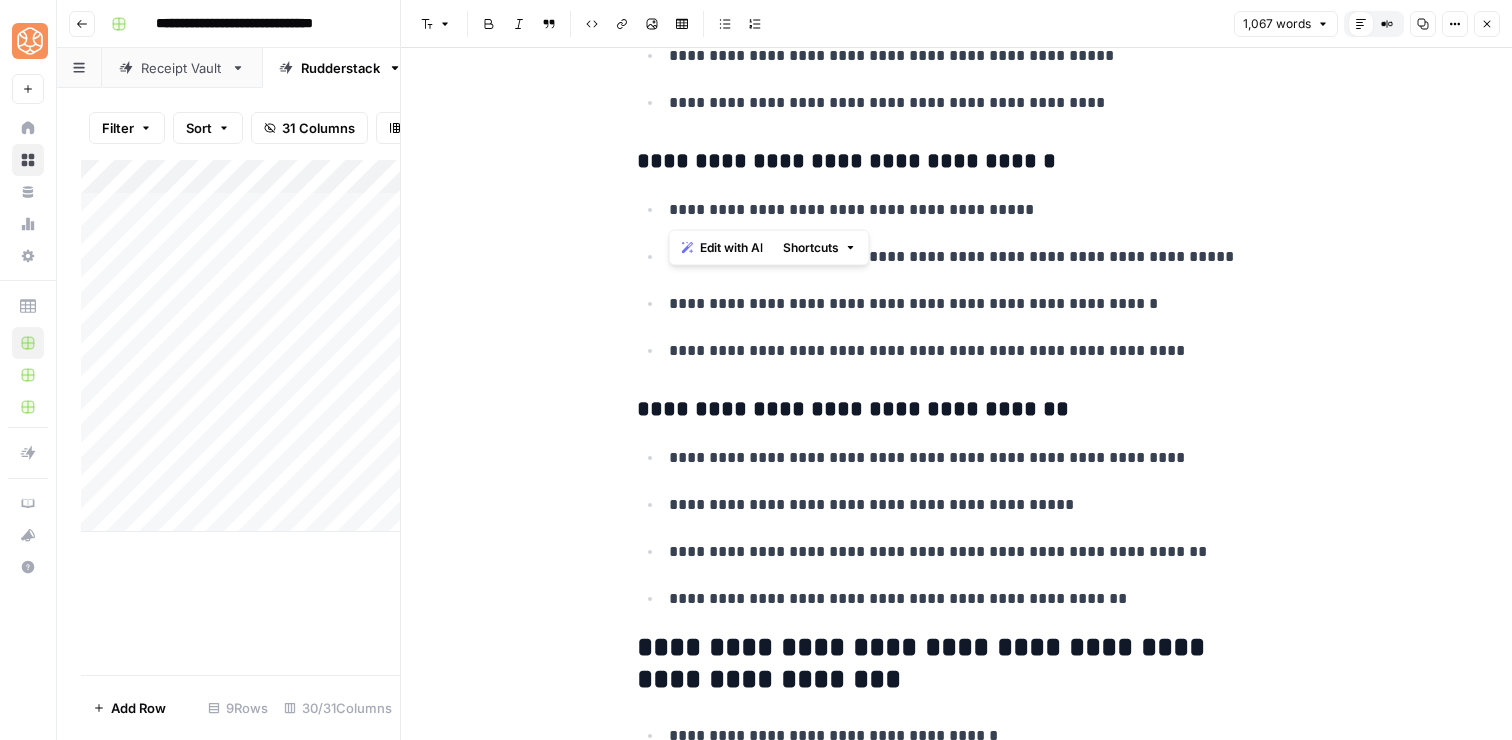 click on "**********" at bounding box center (957, 162) 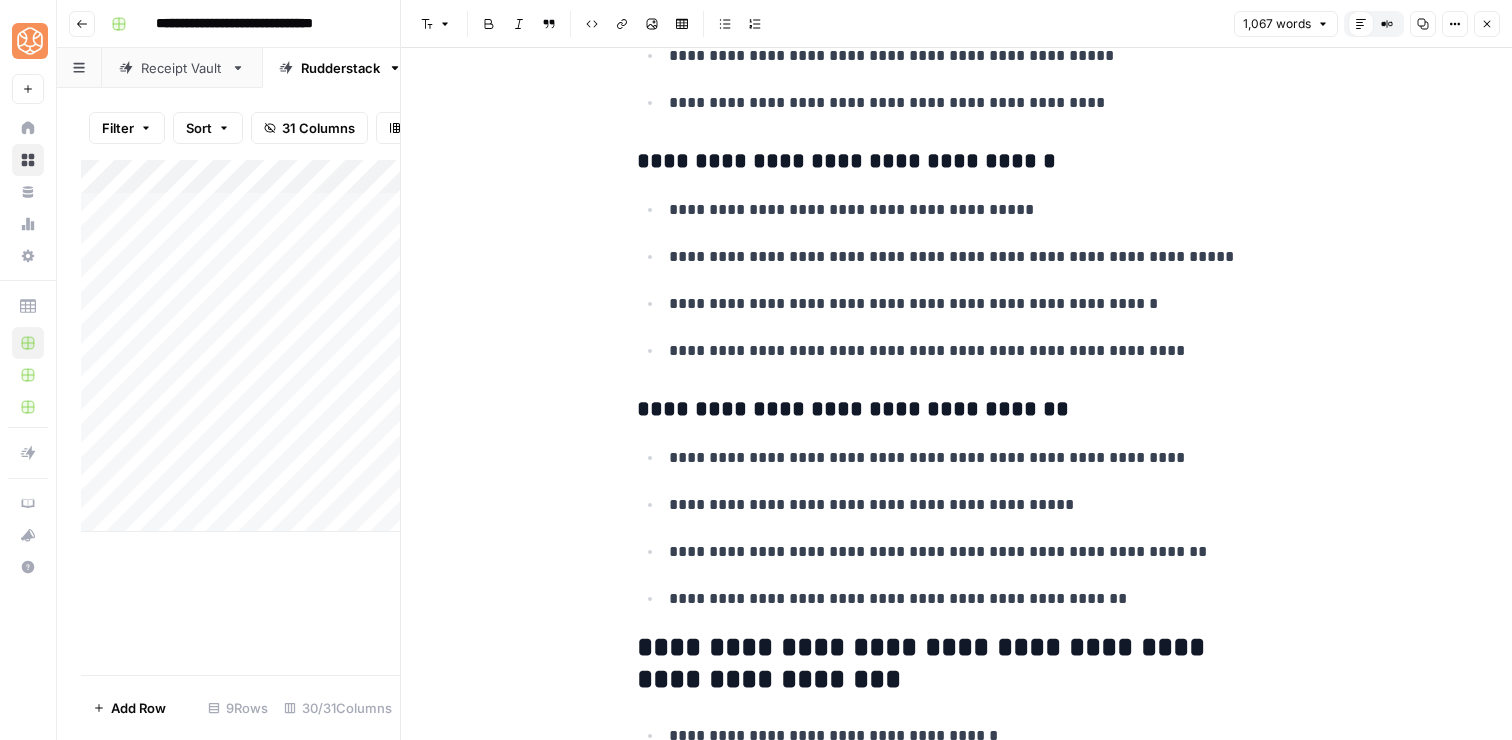 click on "**********" at bounding box center [957, 162] 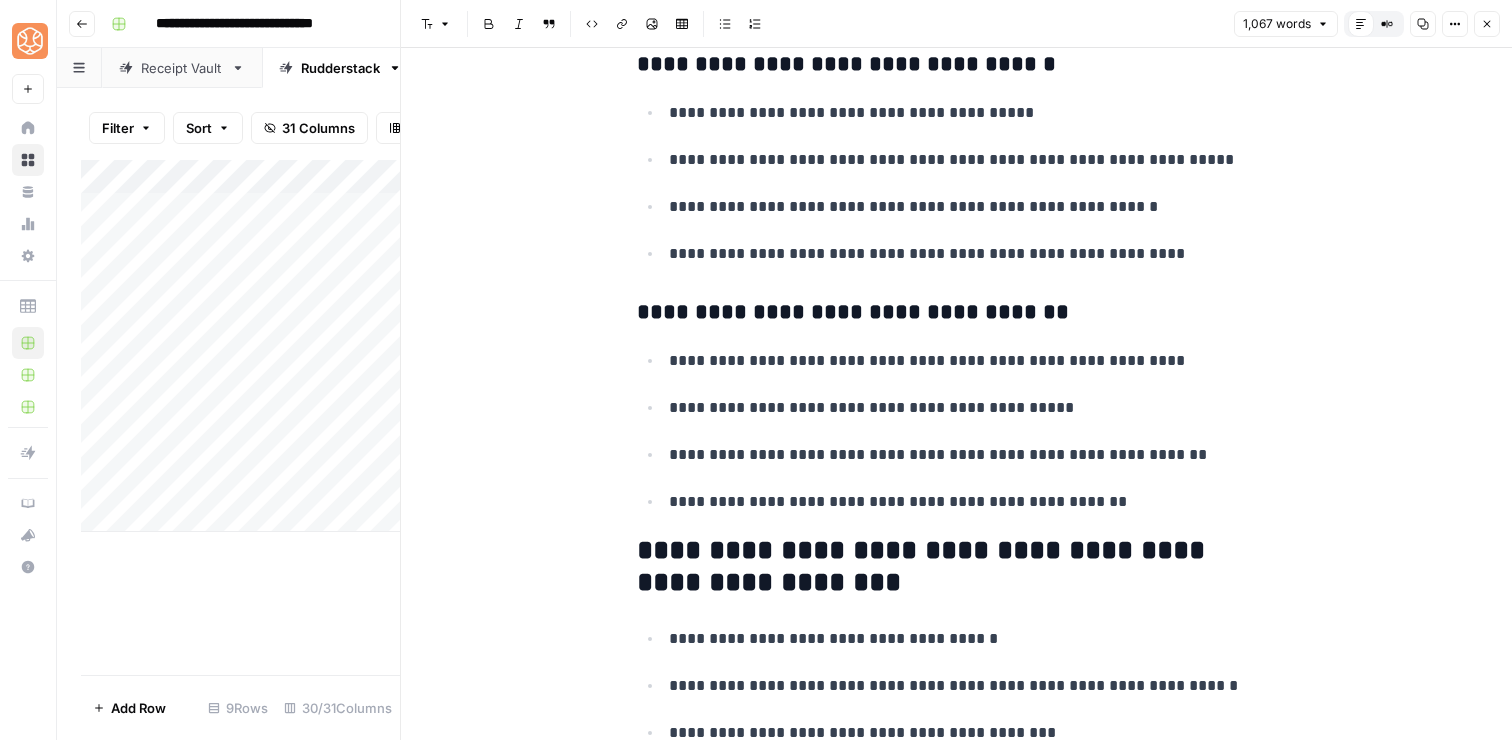 click on "**********" at bounding box center (957, 65) 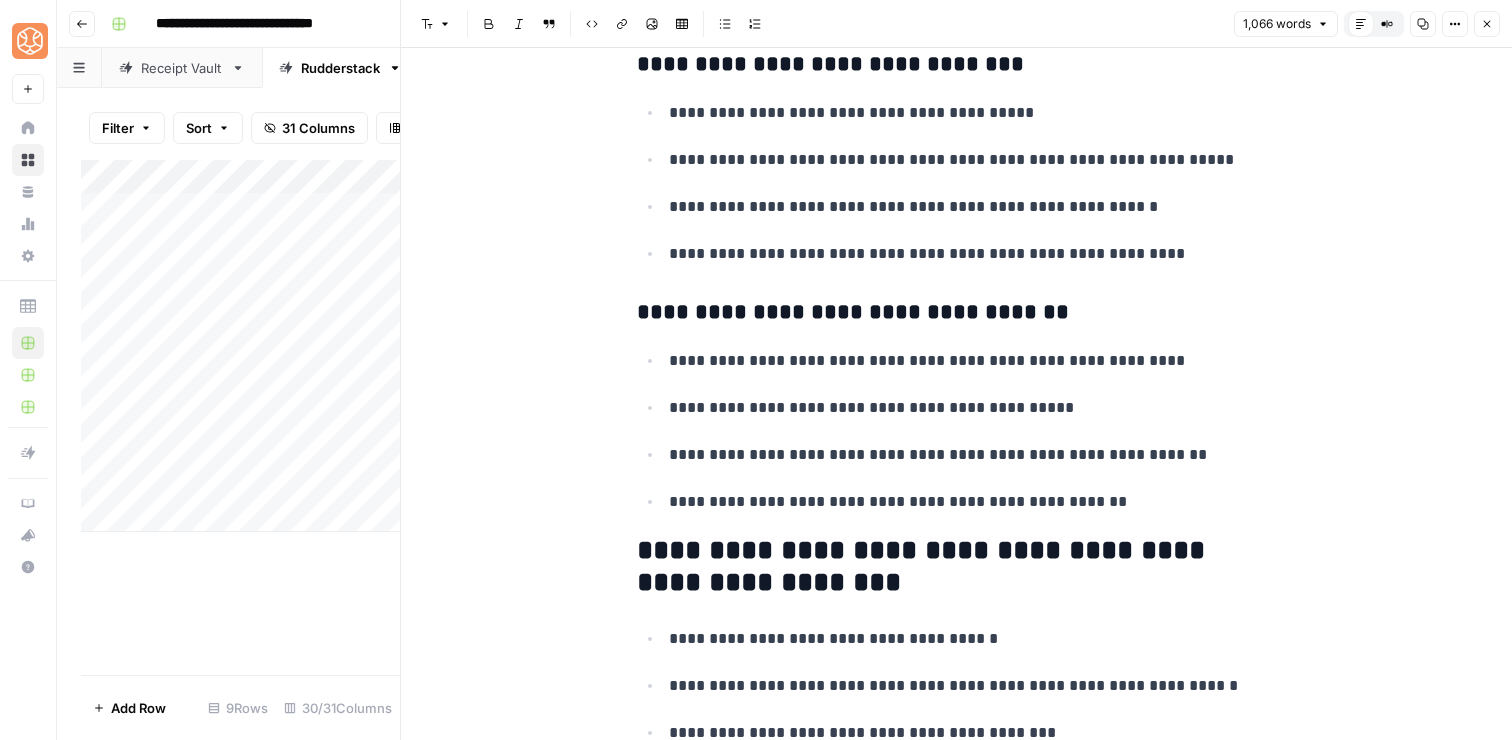 click on "**********" at bounding box center (957, 313) 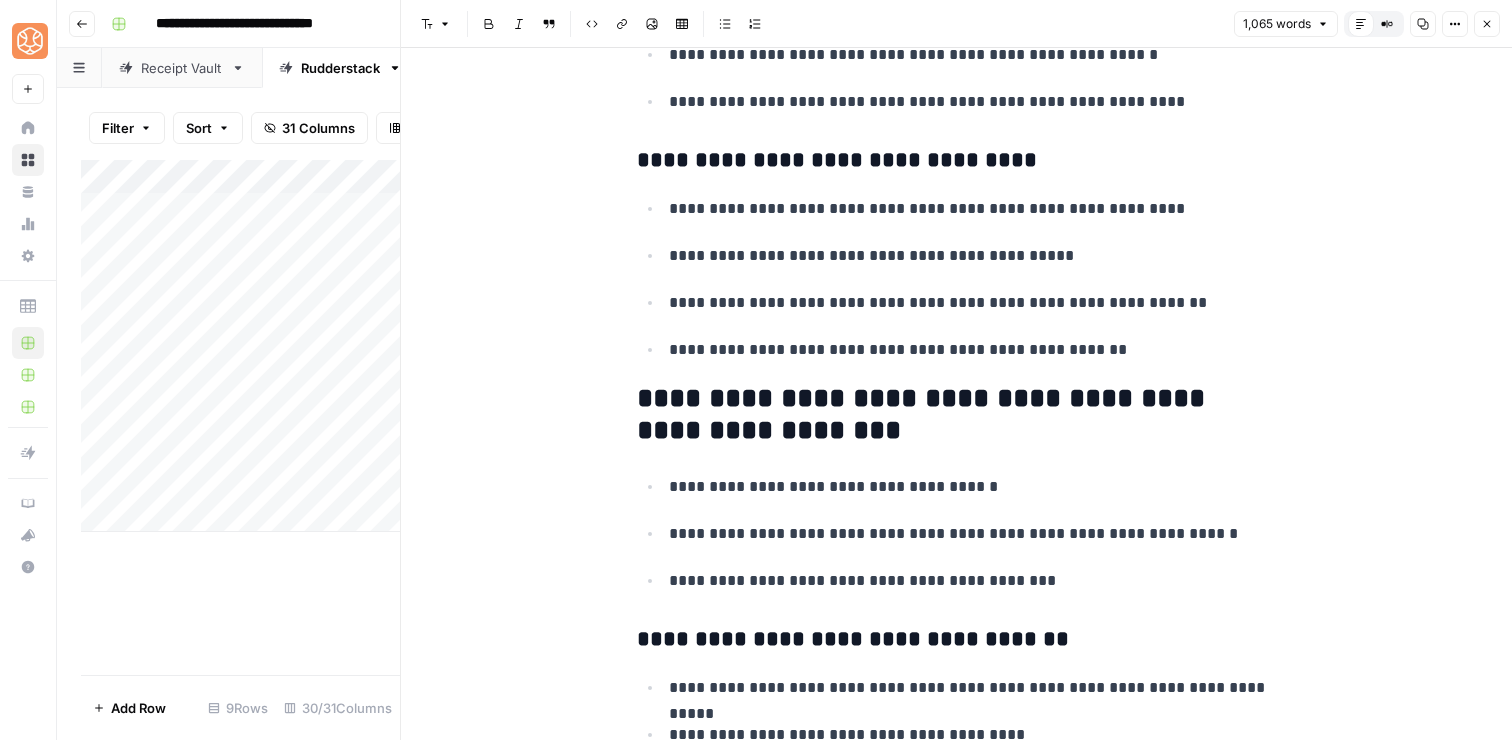 scroll, scrollTop: 2930, scrollLeft: 0, axis: vertical 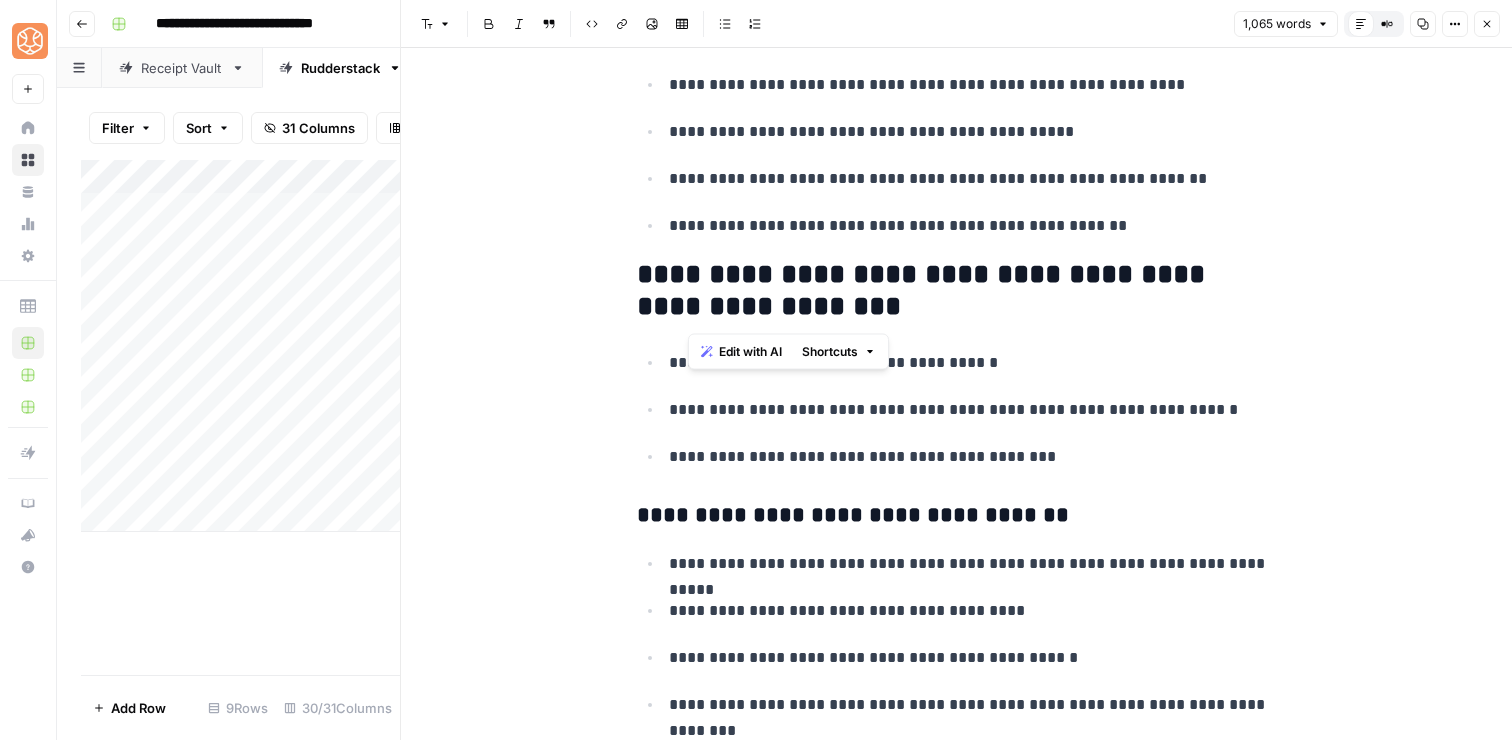drag, startPoint x: 837, startPoint y: 296, endPoint x: 686, endPoint y: 273, distance: 152.74161 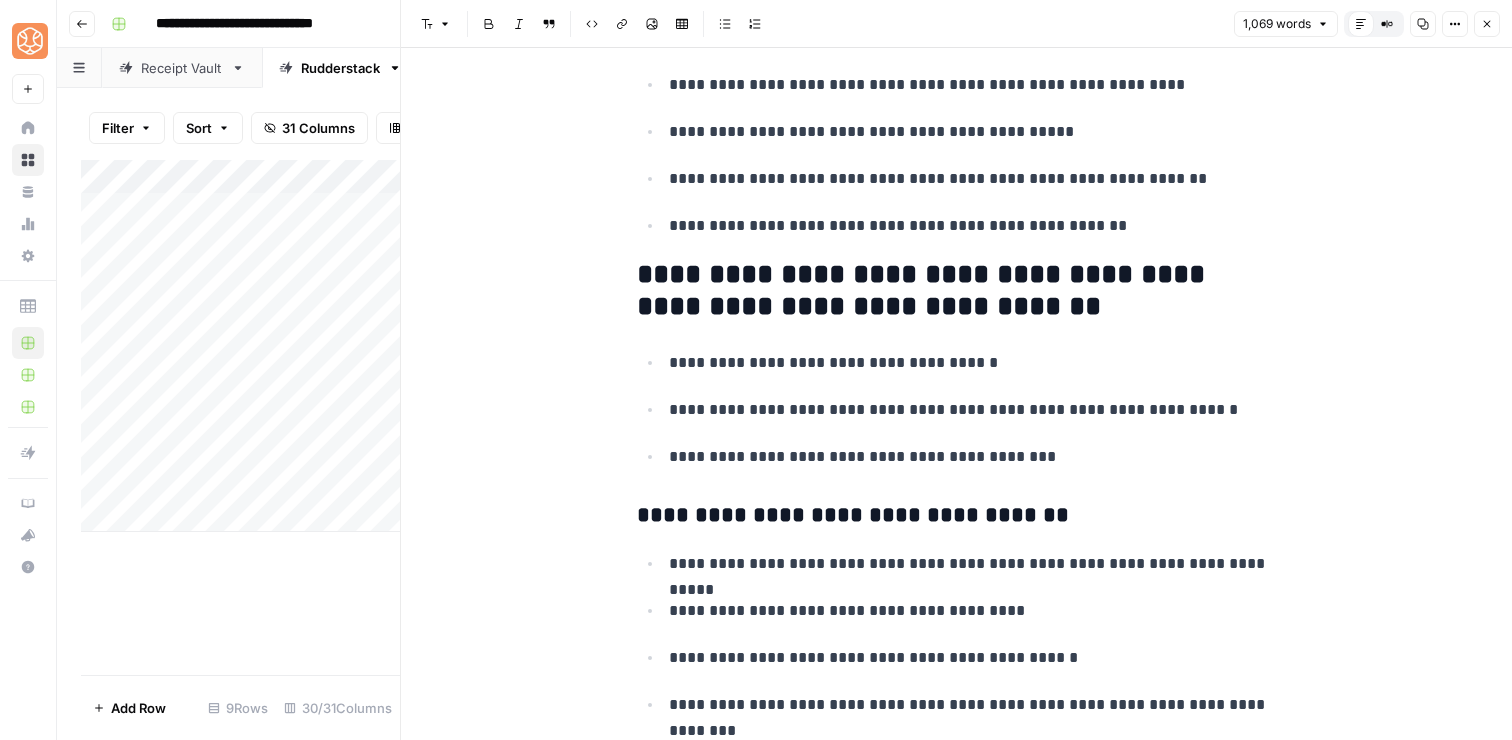 click on "**********" at bounding box center (957, 291) 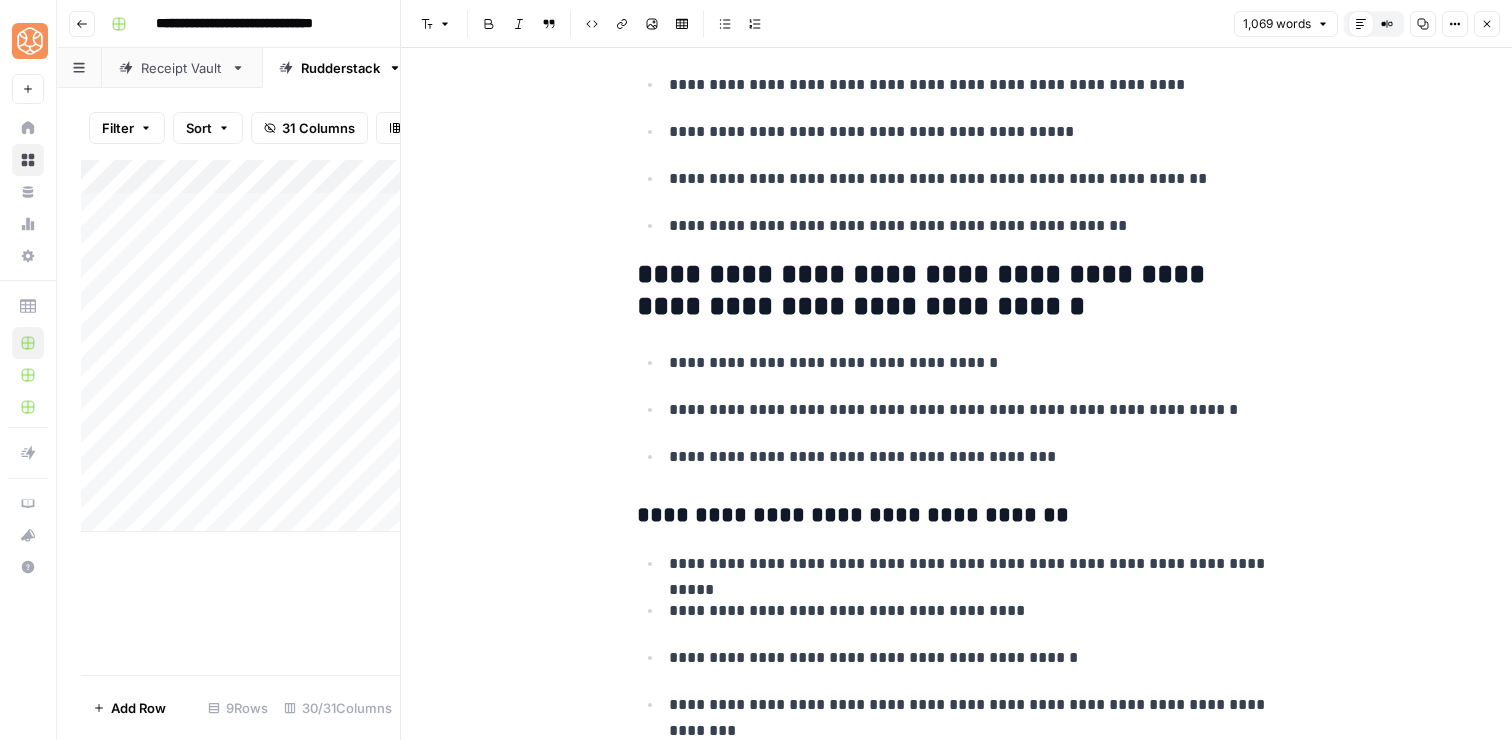 click on "**********" at bounding box center (957, 291) 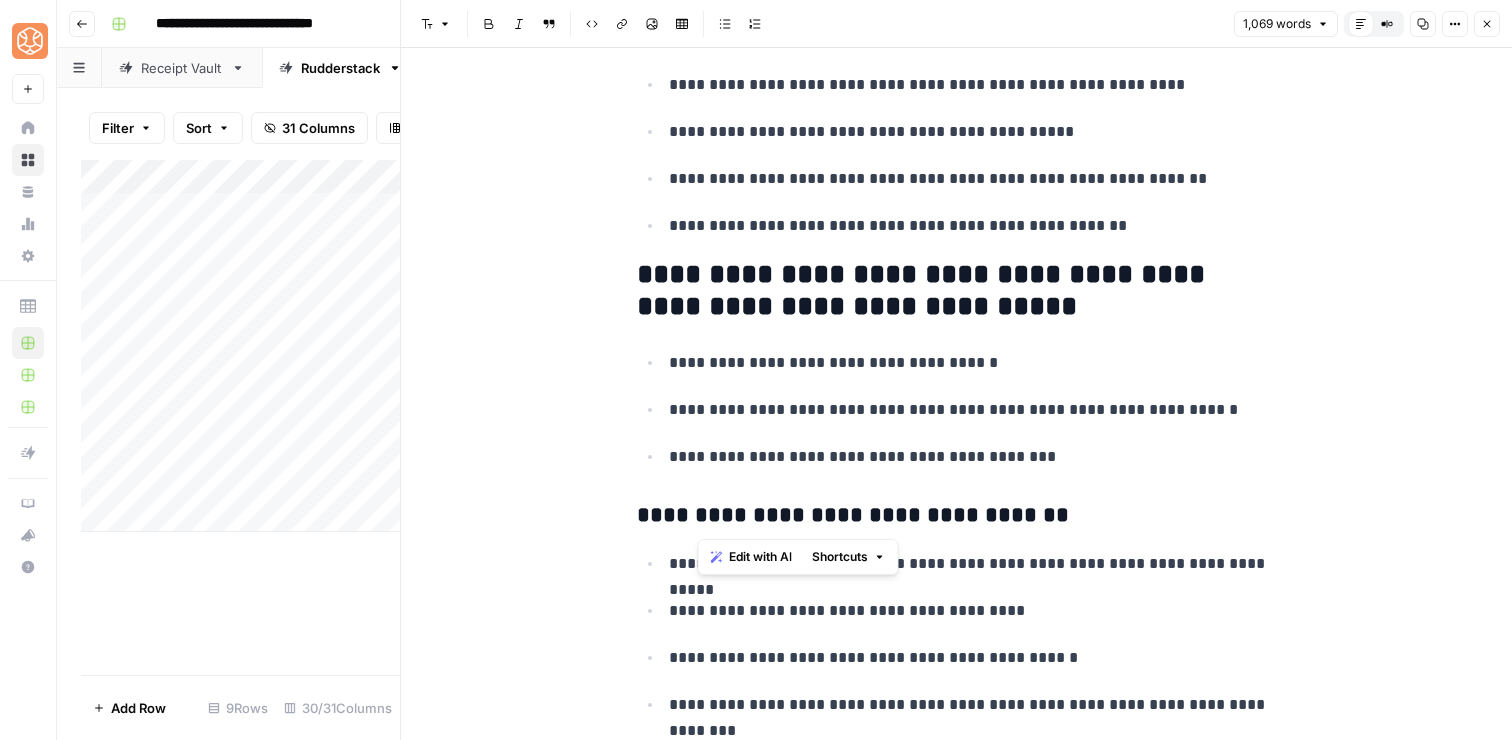drag, startPoint x: 1070, startPoint y: 521, endPoint x: 703, endPoint y: 529, distance: 367.0872 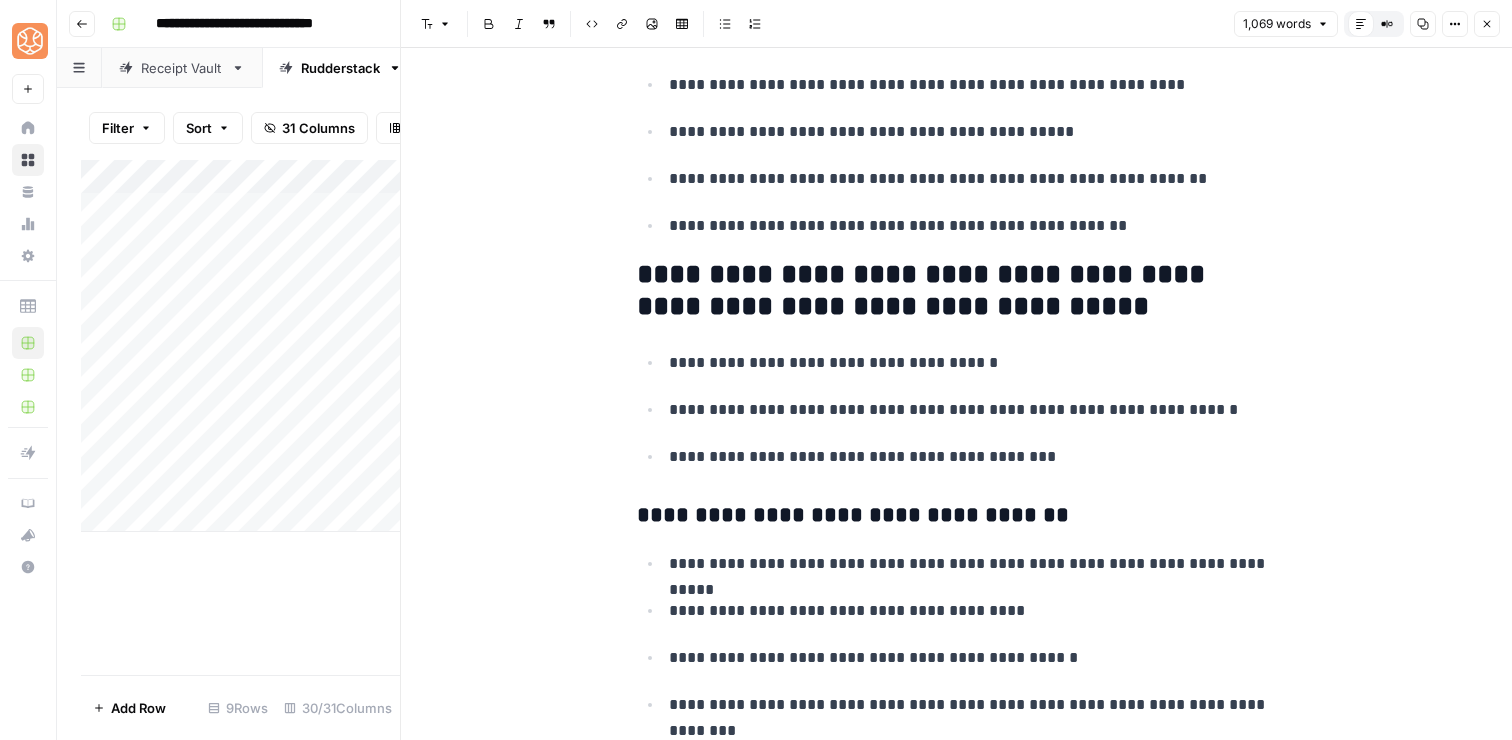click on "**********" at bounding box center [957, 291] 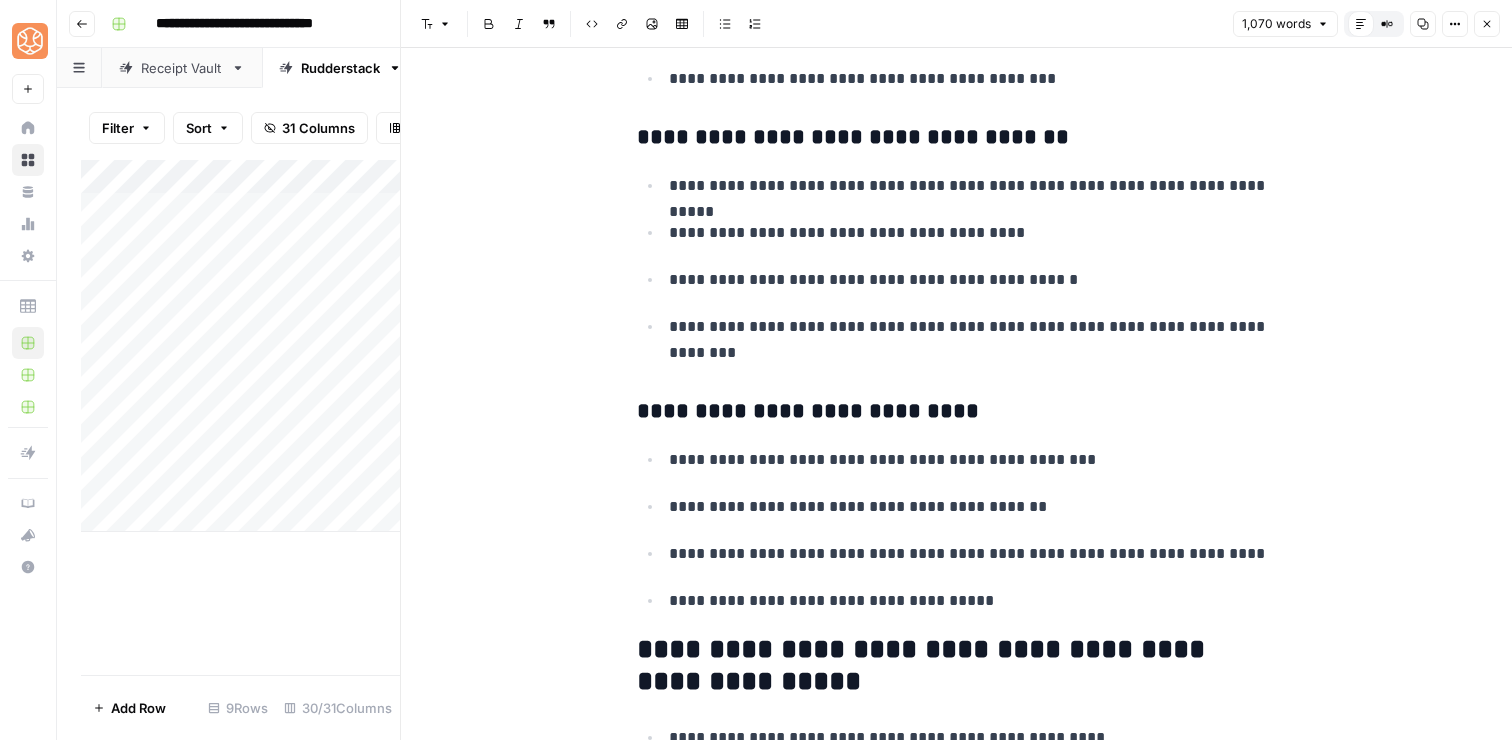 scroll, scrollTop: 3411, scrollLeft: 0, axis: vertical 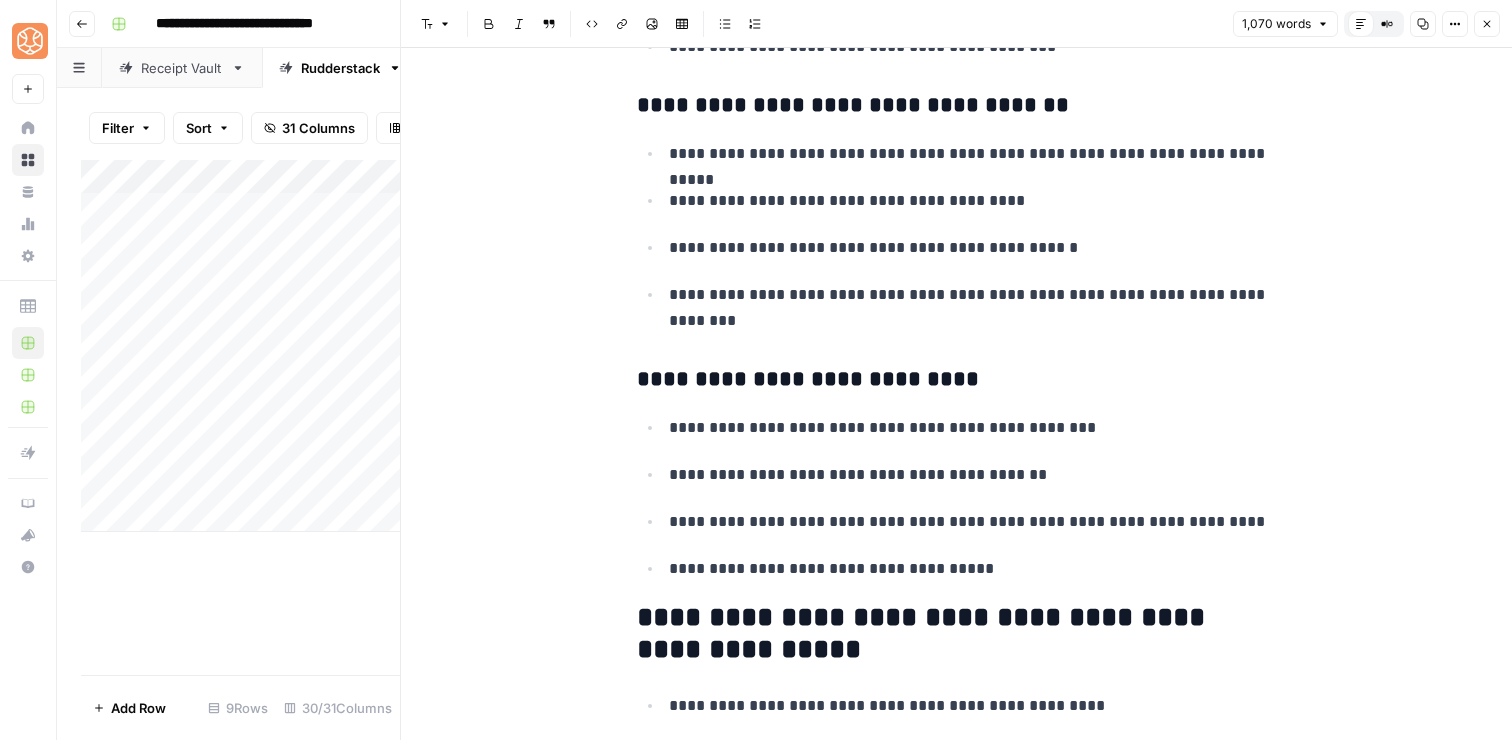 click on "**********" at bounding box center (957, 380) 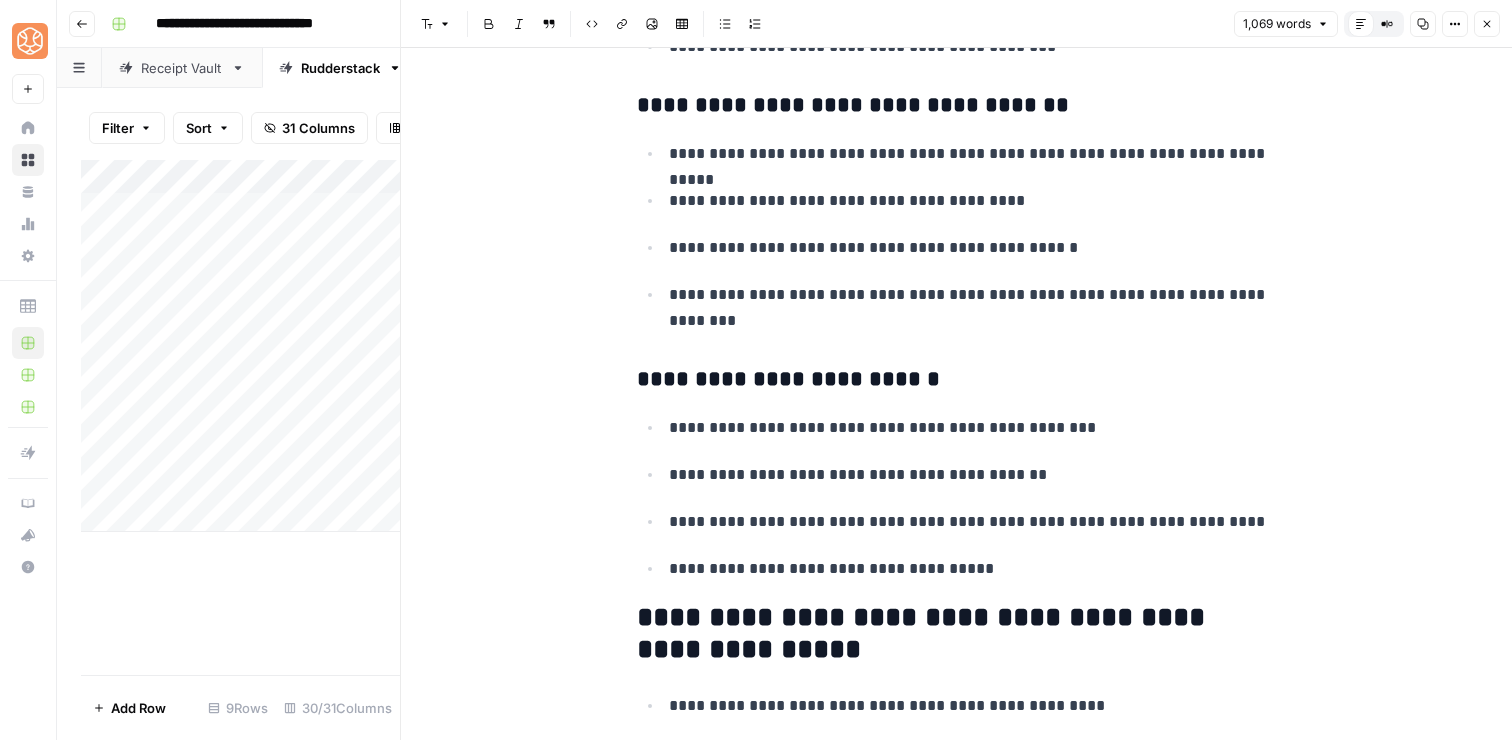 click on "**********" at bounding box center [957, 106] 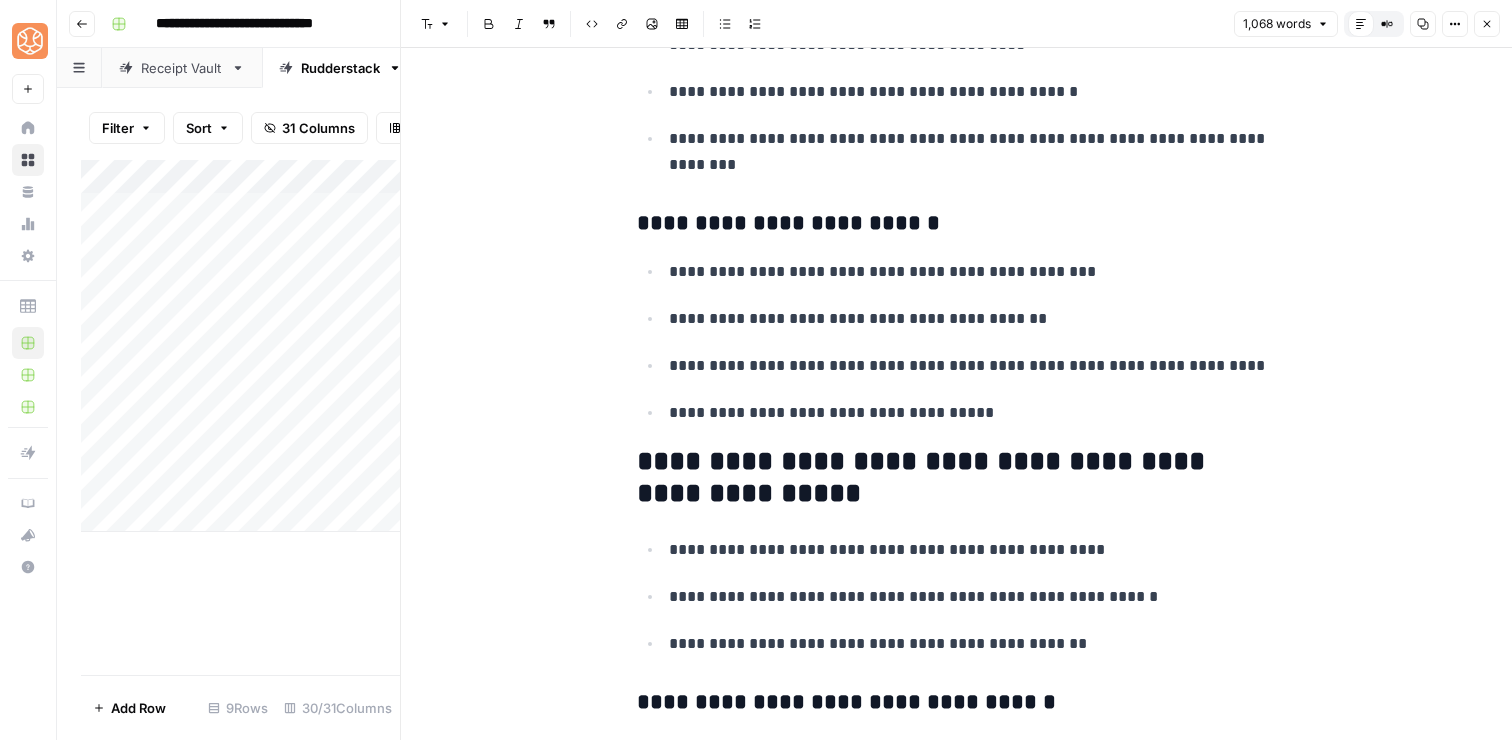 scroll, scrollTop: 3563, scrollLeft: 0, axis: vertical 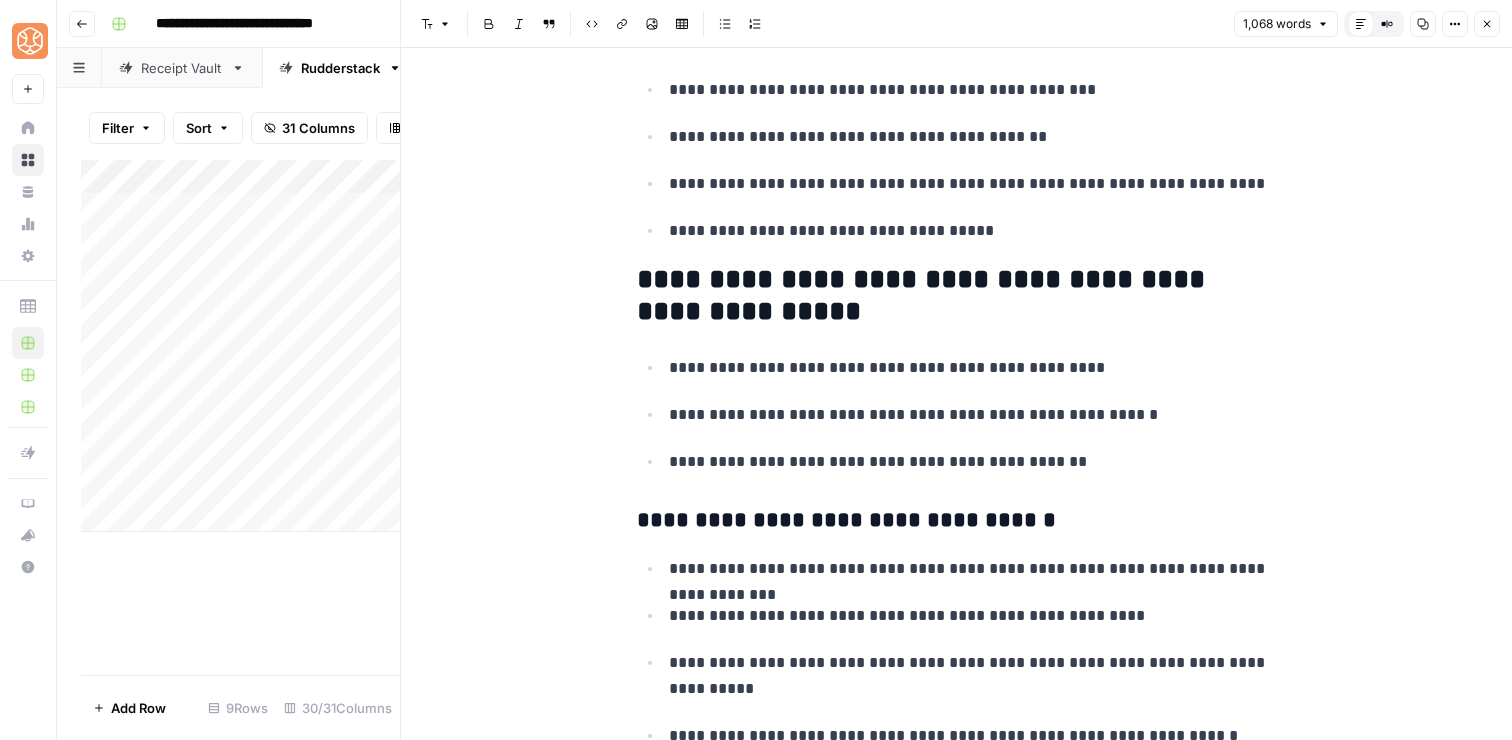 click on "**********" at bounding box center [957, 296] 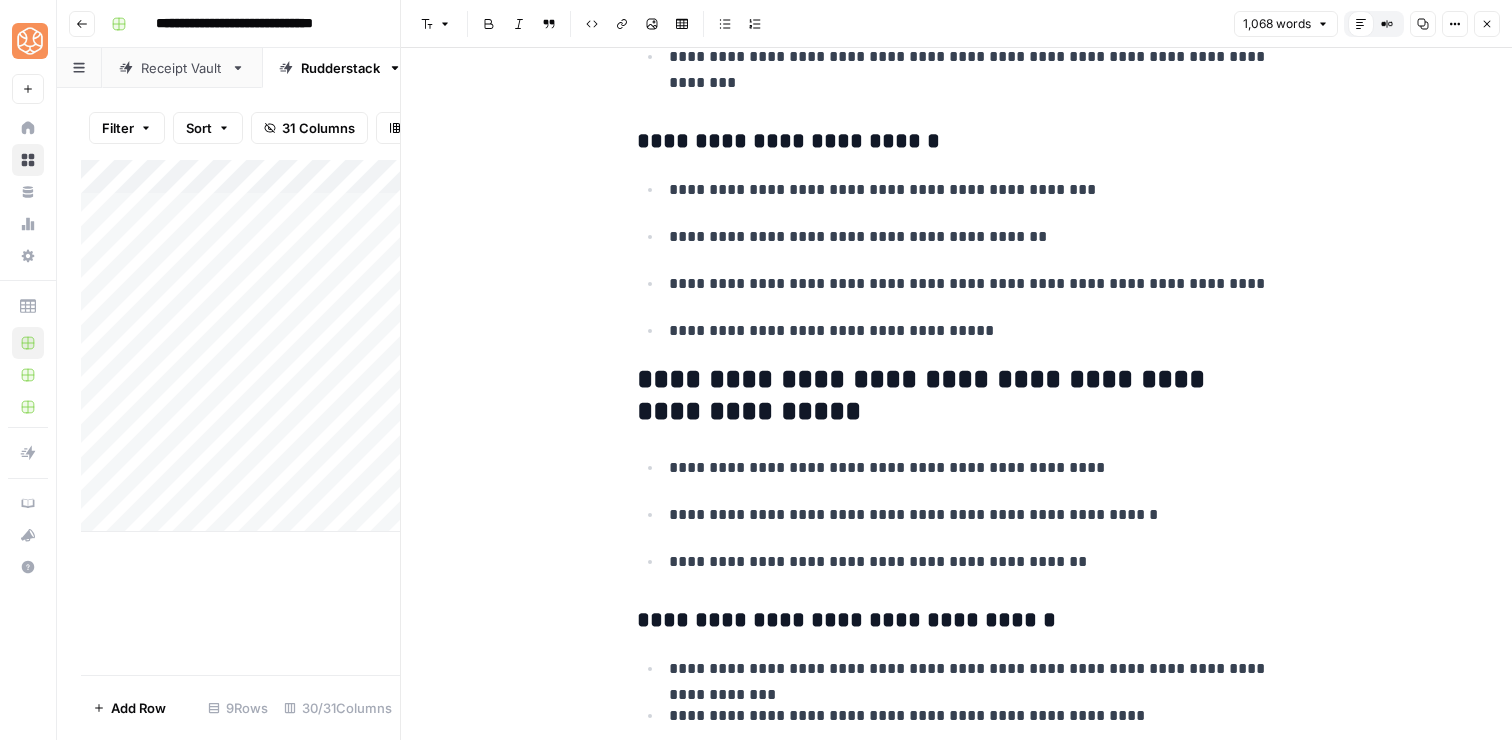 scroll, scrollTop: 3651, scrollLeft: 0, axis: vertical 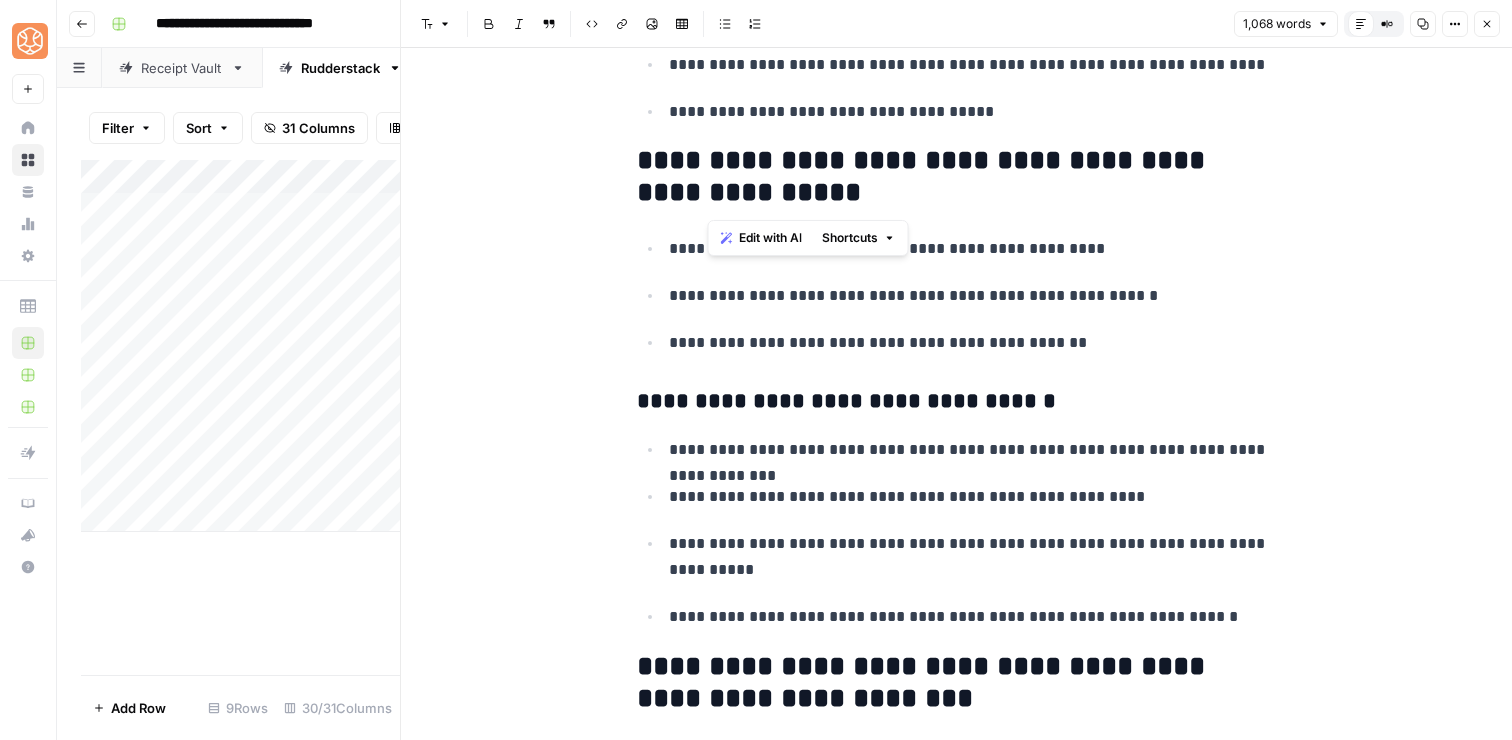 drag, startPoint x: 887, startPoint y: 198, endPoint x: 698, endPoint y: 170, distance: 191.06282 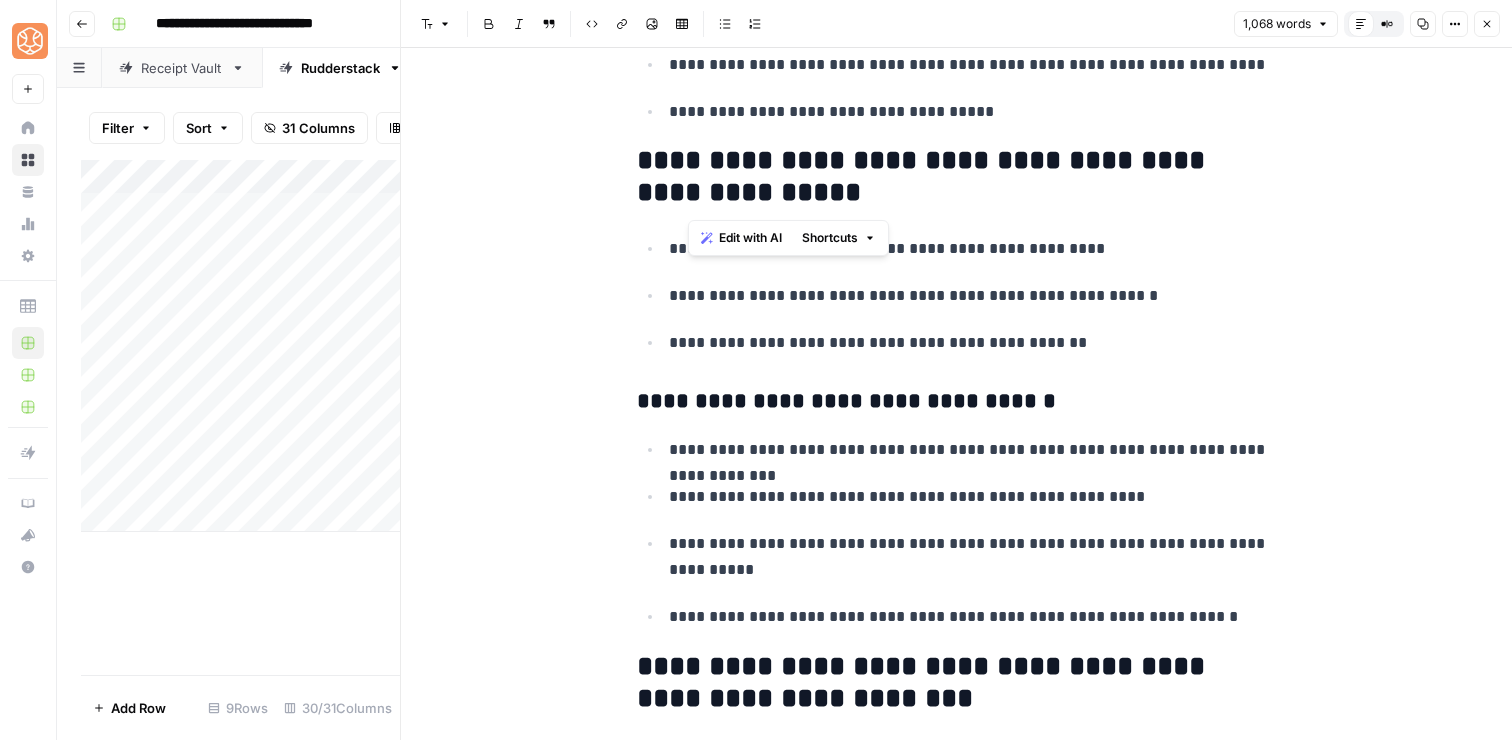 drag, startPoint x: 689, startPoint y: 163, endPoint x: 840, endPoint y: 197, distance: 154.78049 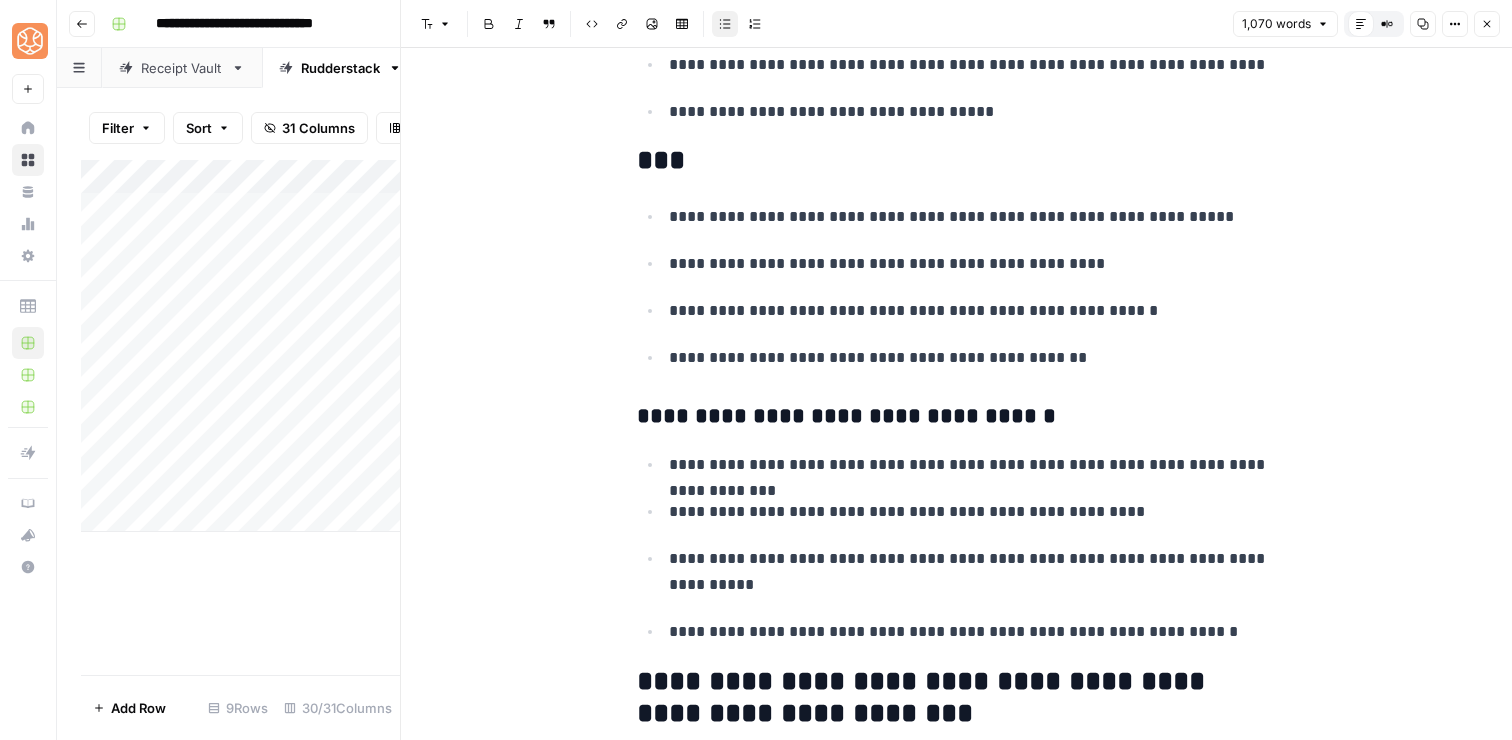 click on "**********" at bounding box center [973, 217] 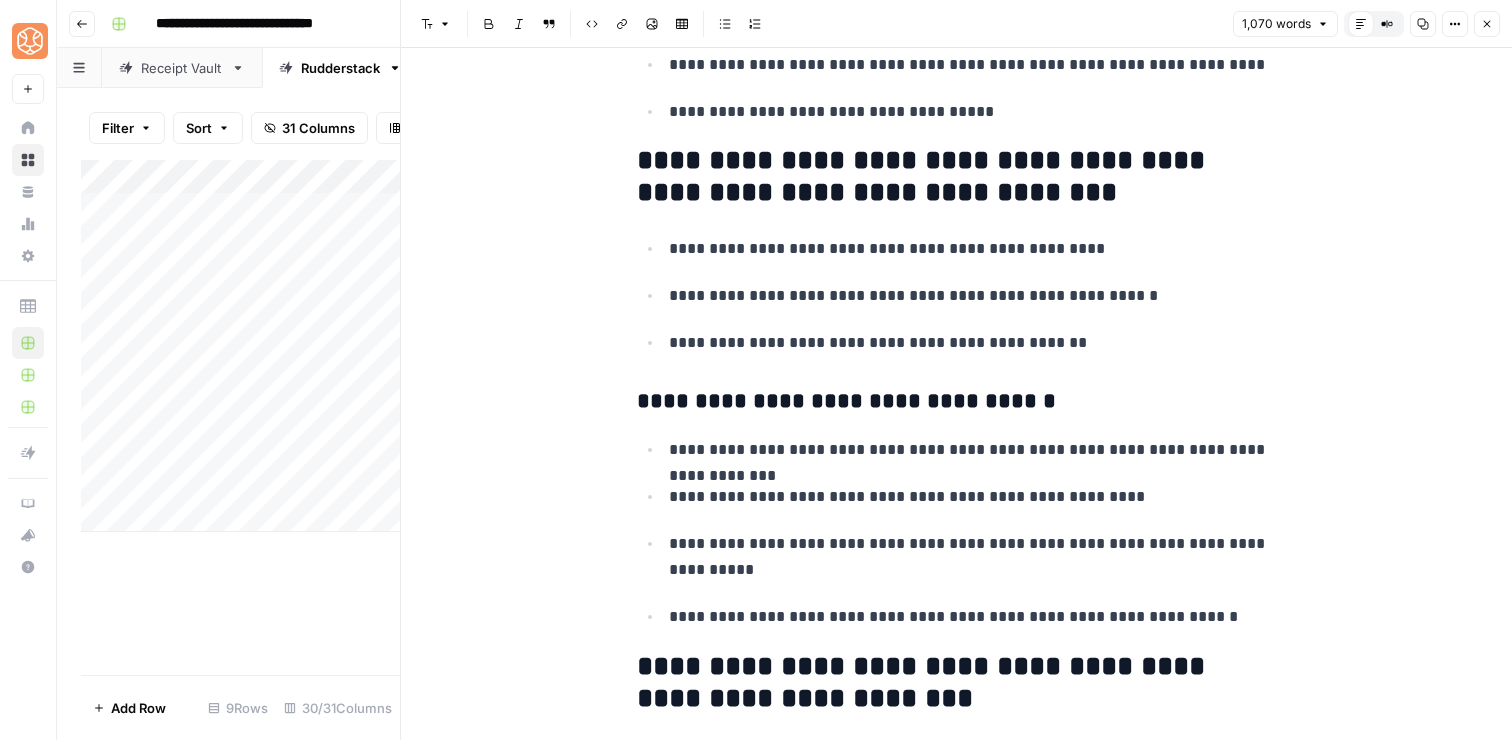 click on "**********" at bounding box center (957, 177) 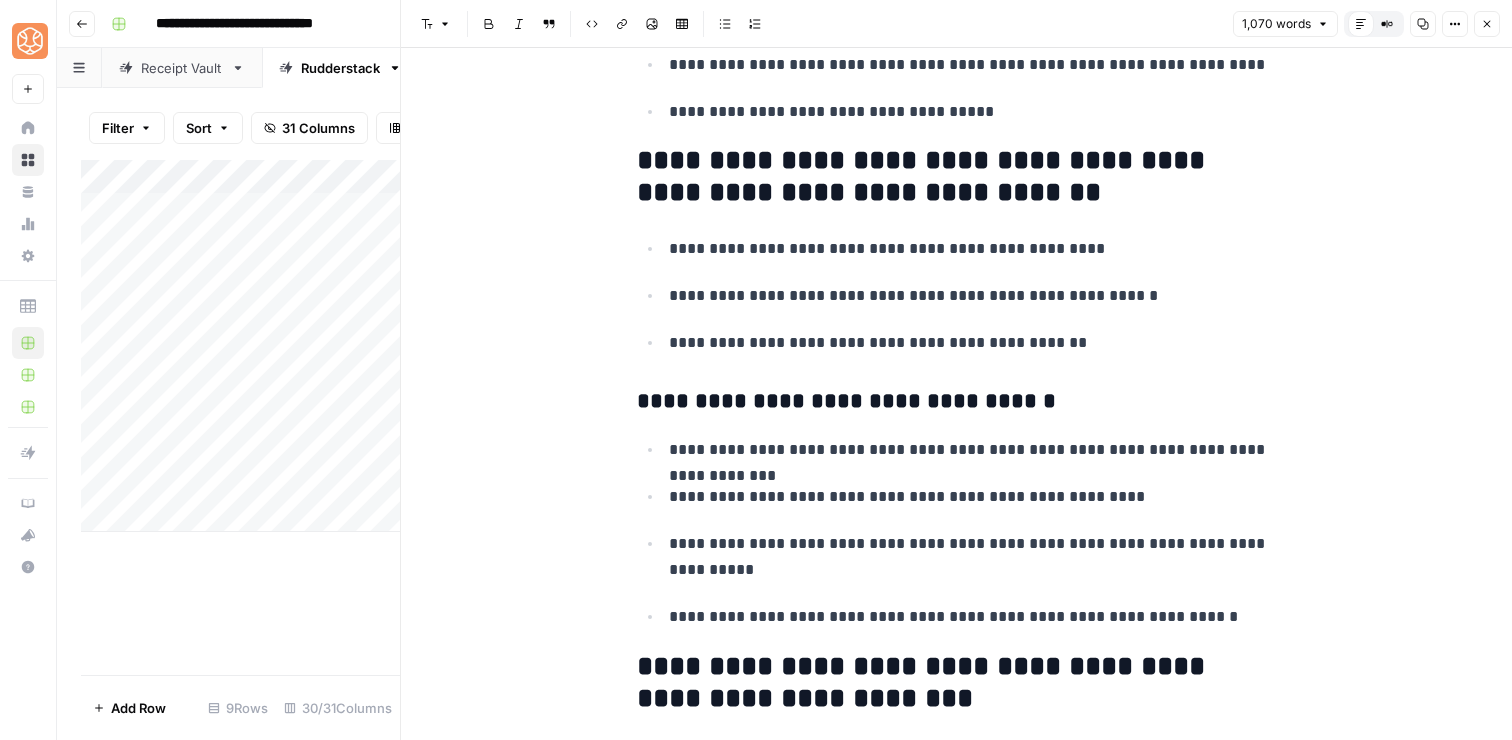 click on "**********" at bounding box center [973, 343] 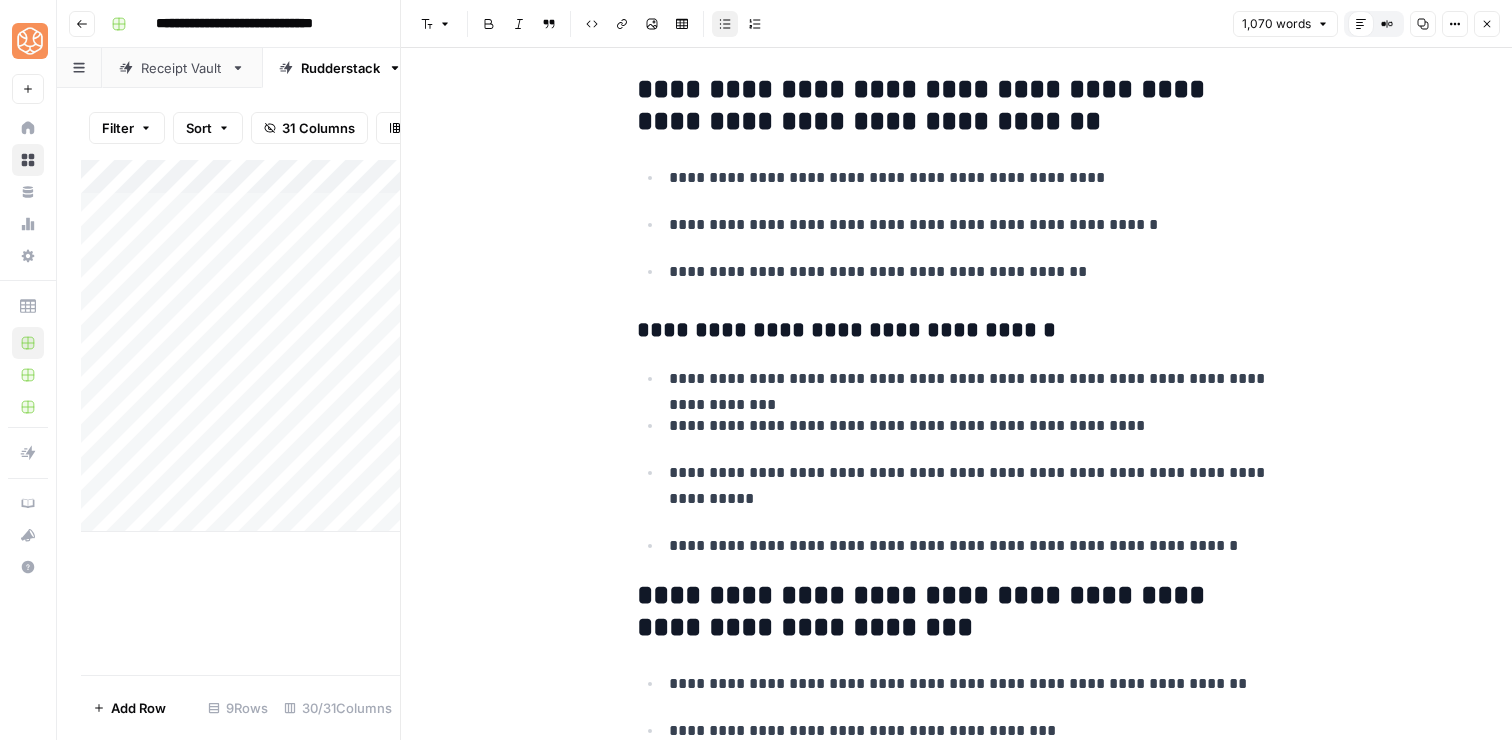 scroll, scrollTop: 3961, scrollLeft: 0, axis: vertical 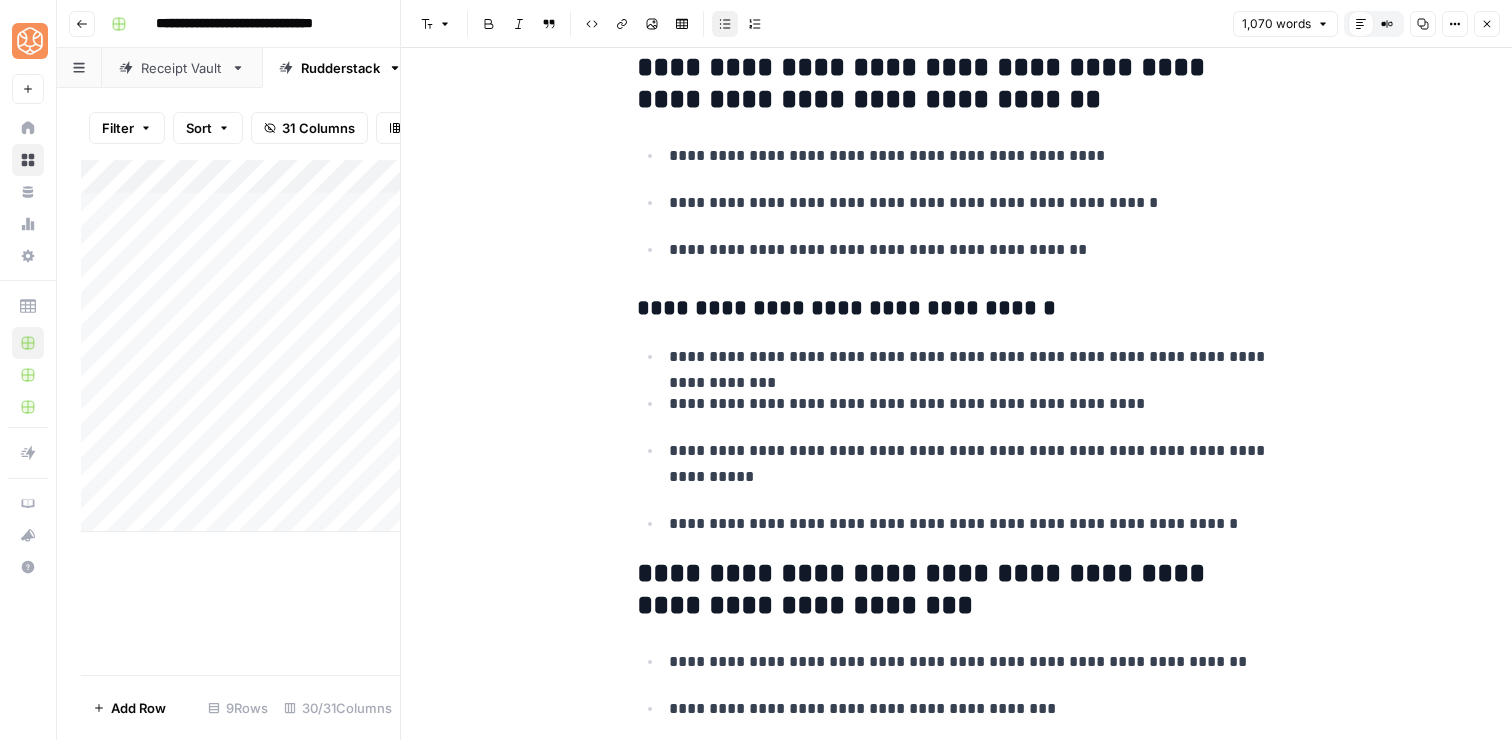 click on "**********" at bounding box center [957, 309] 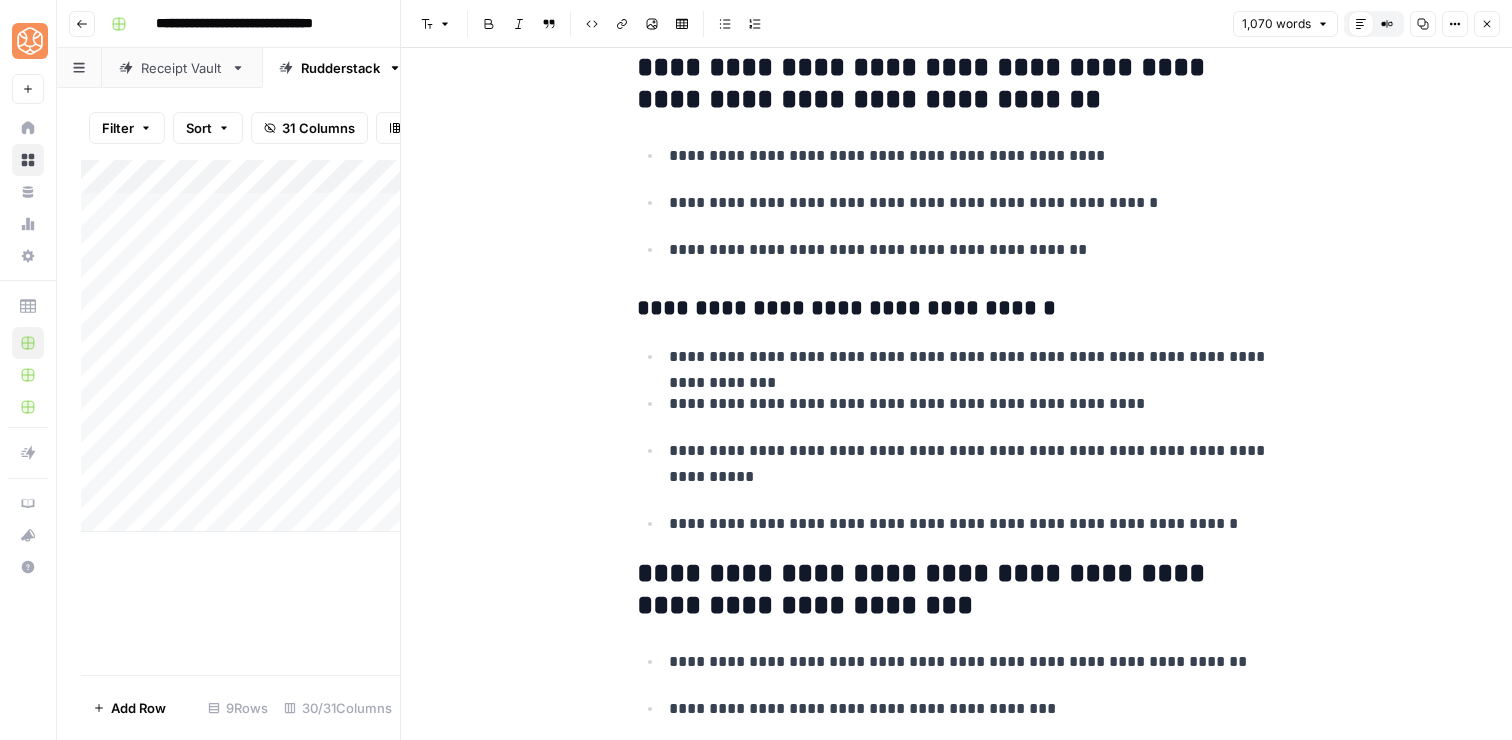 click on "**********" at bounding box center [957, 309] 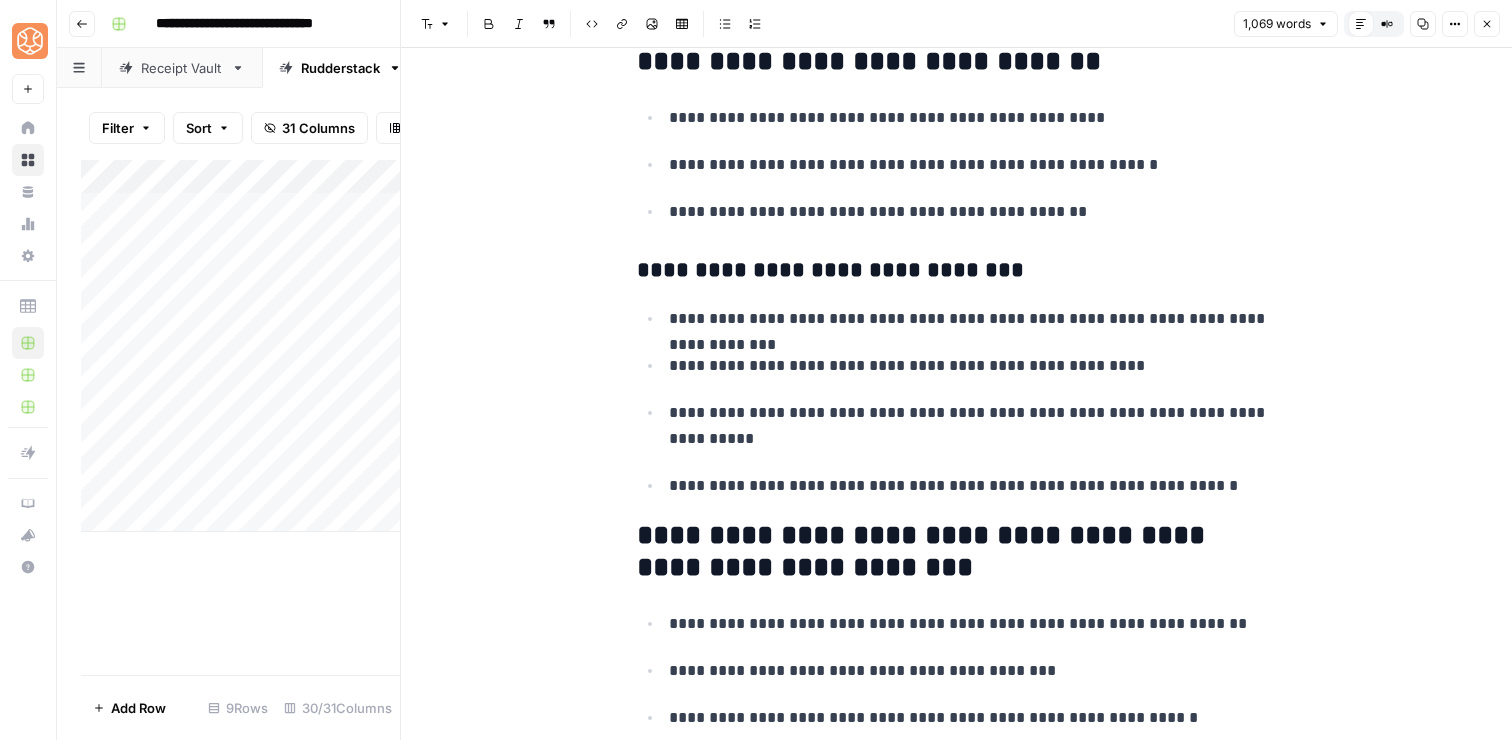 scroll, scrollTop: 4006, scrollLeft: 0, axis: vertical 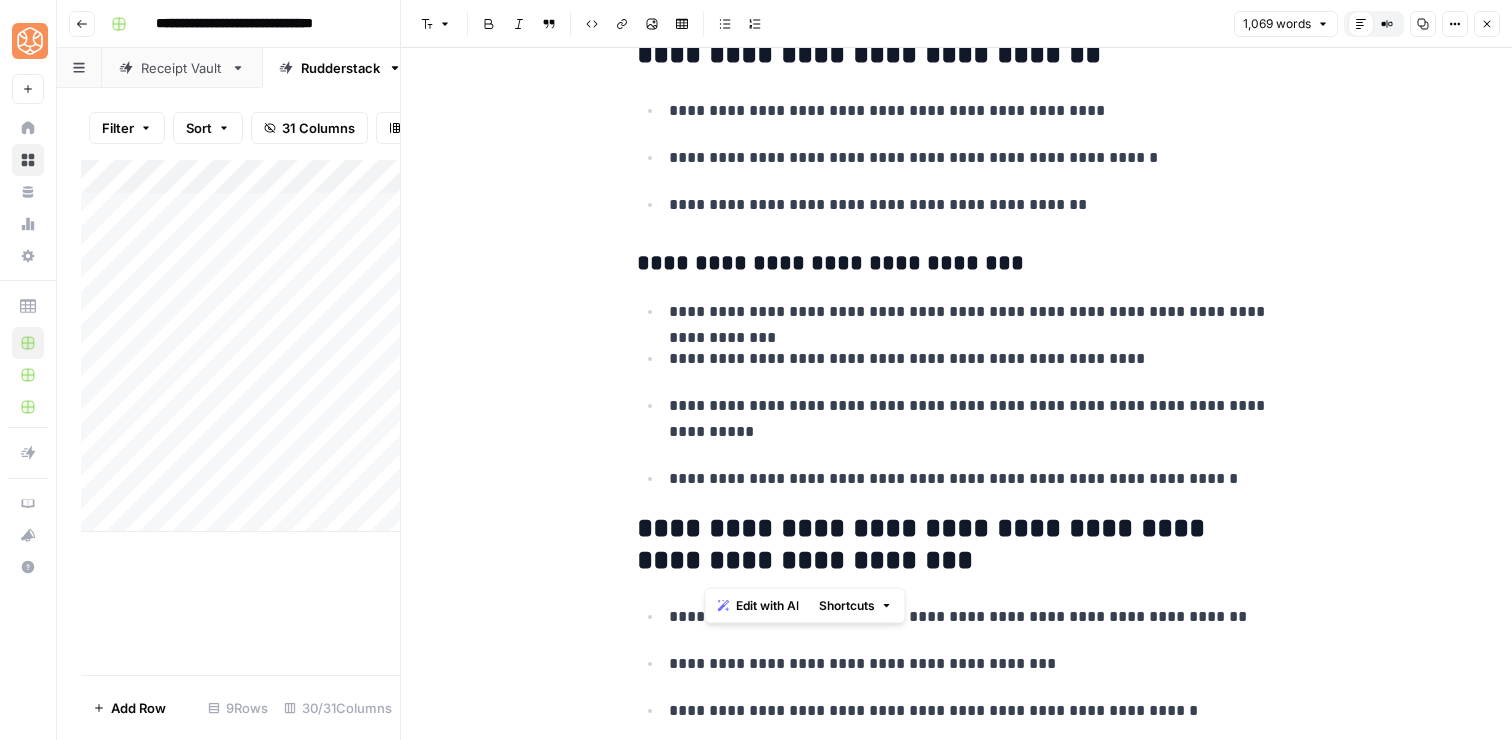 drag, startPoint x: 853, startPoint y: 574, endPoint x: 695, endPoint y: 538, distance: 162.04938 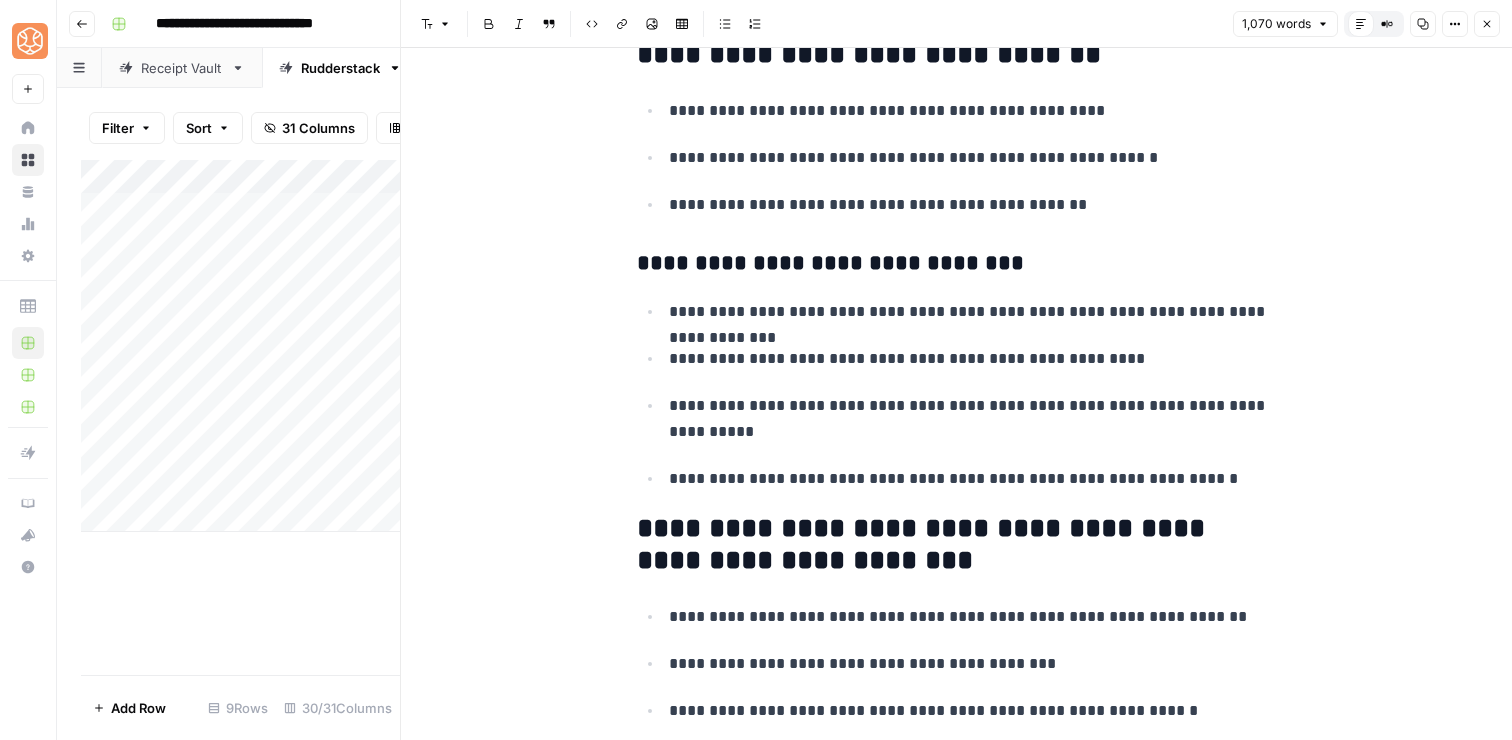 click on "**********" at bounding box center (957, 545) 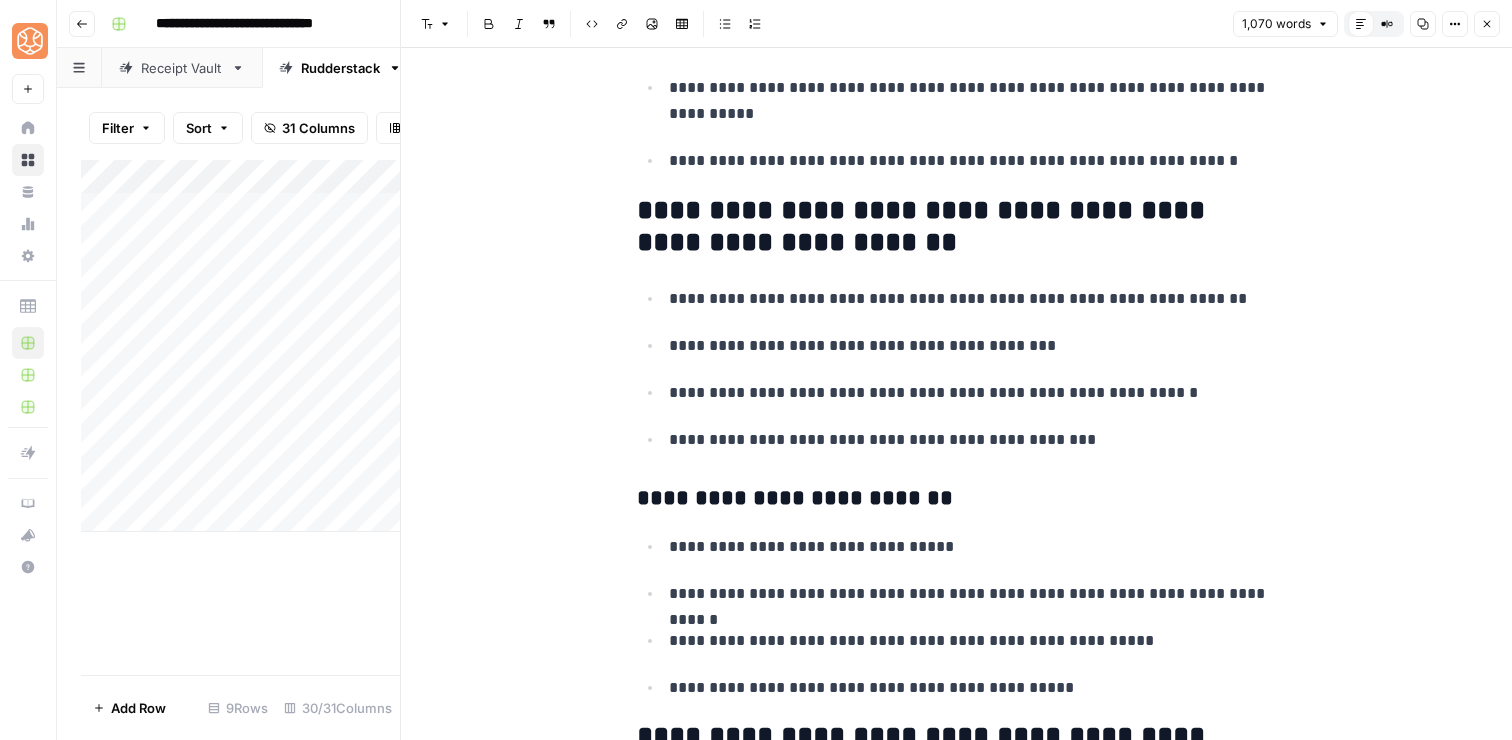 scroll, scrollTop: 4442, scrollLeft: 0, axis: vertical 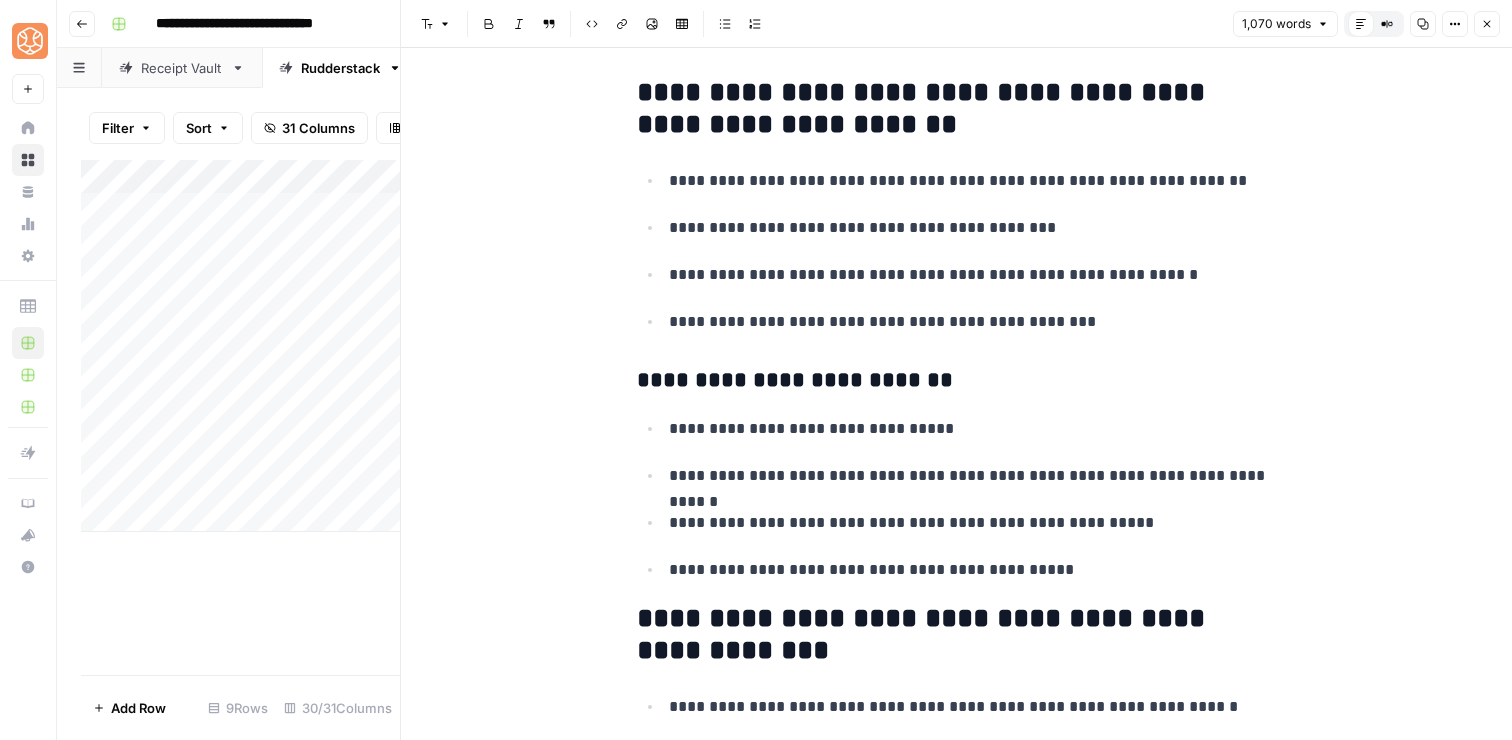 click on "**********" at bounding box center (957, 381) 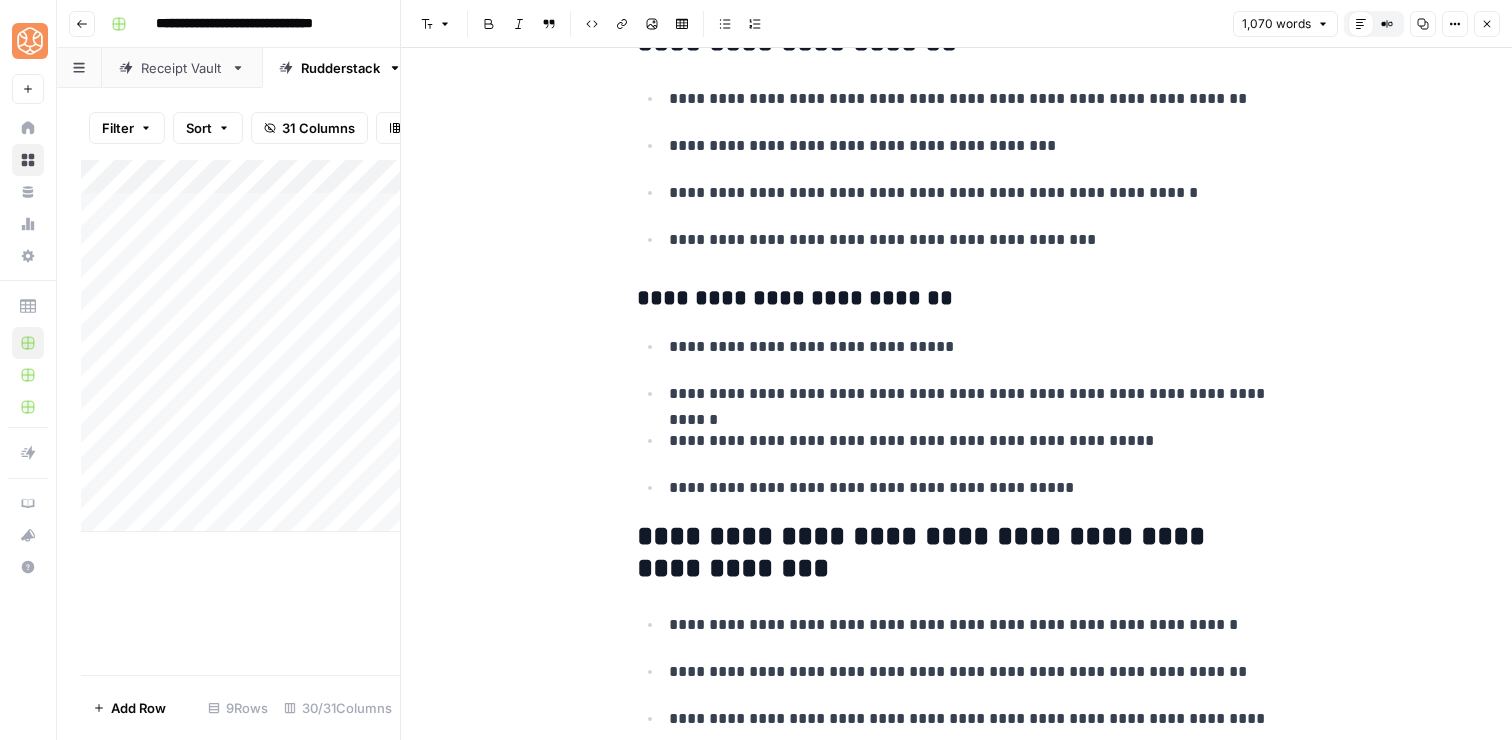 click on "**********" at bounding box center (957, 417) 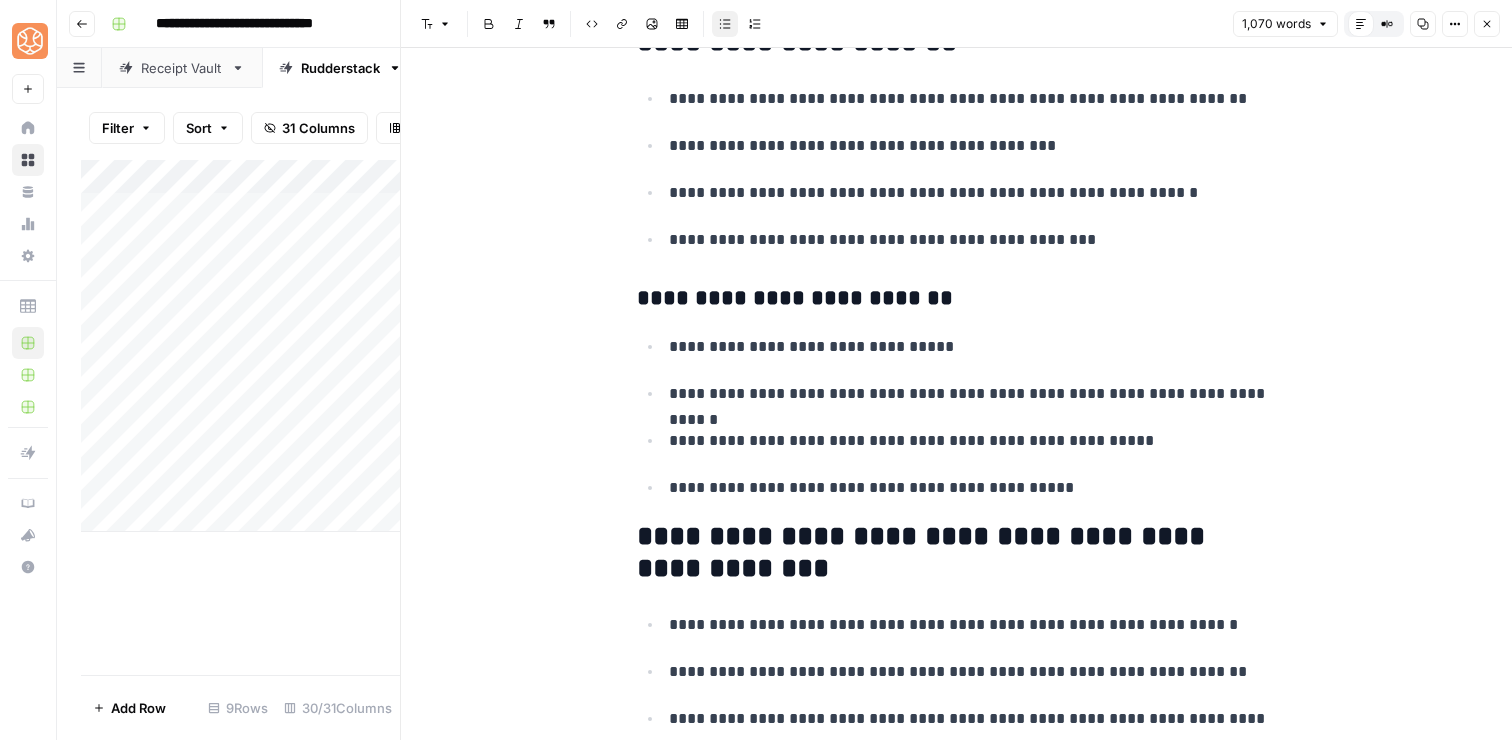 click on "**********" at bounding box center [973, 488] 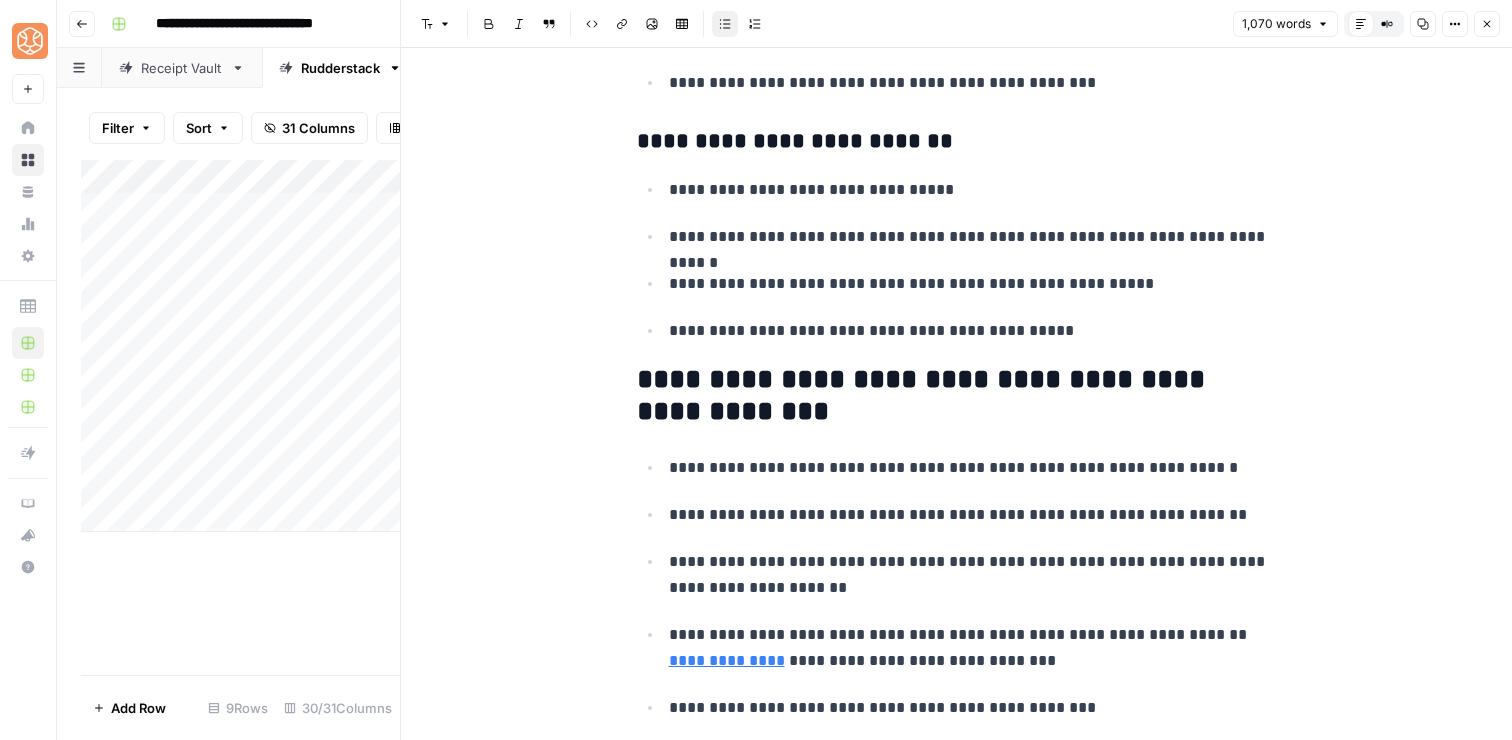 scroll, scrollTop: 4687, scrollLeft: 0, axis: vertical 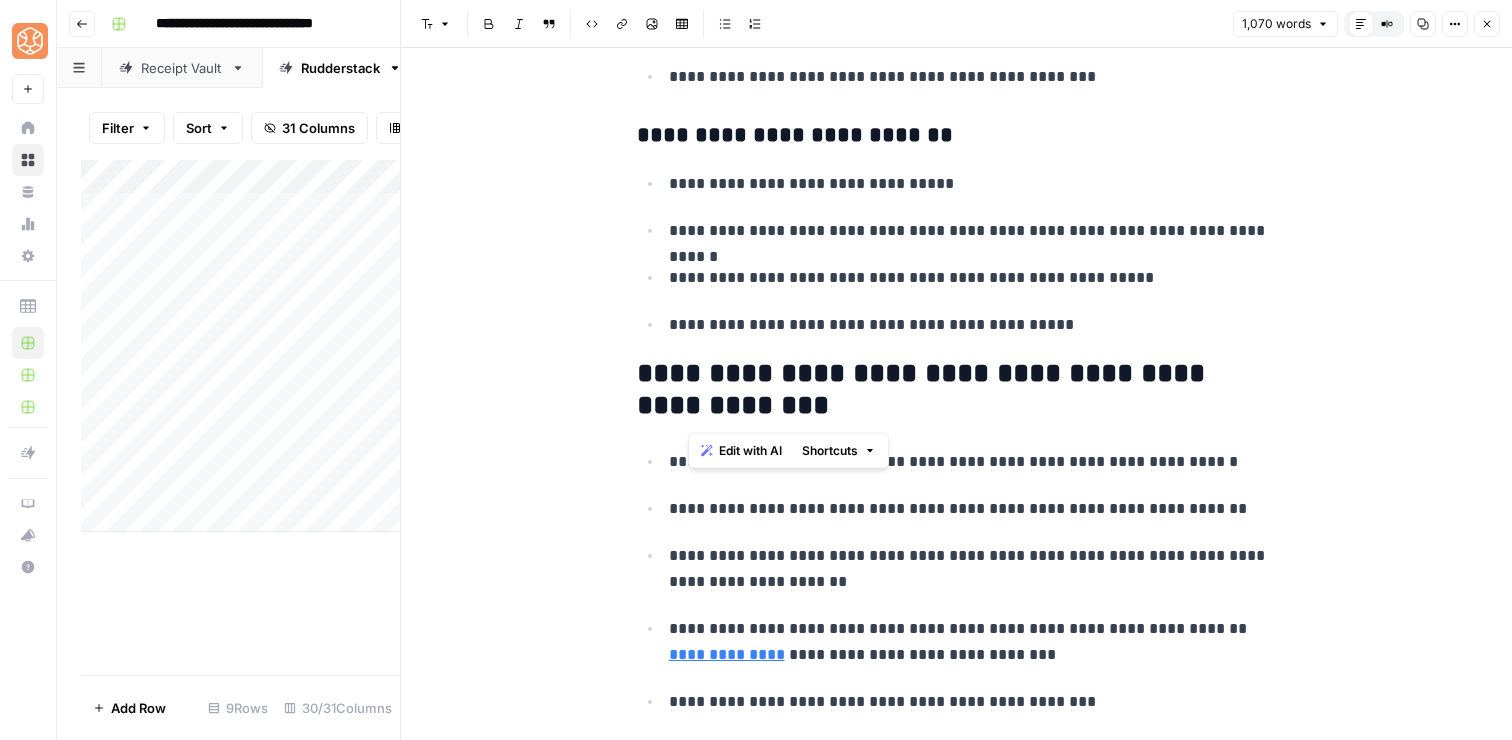 click on "**********" at bounding box center [957, 390] 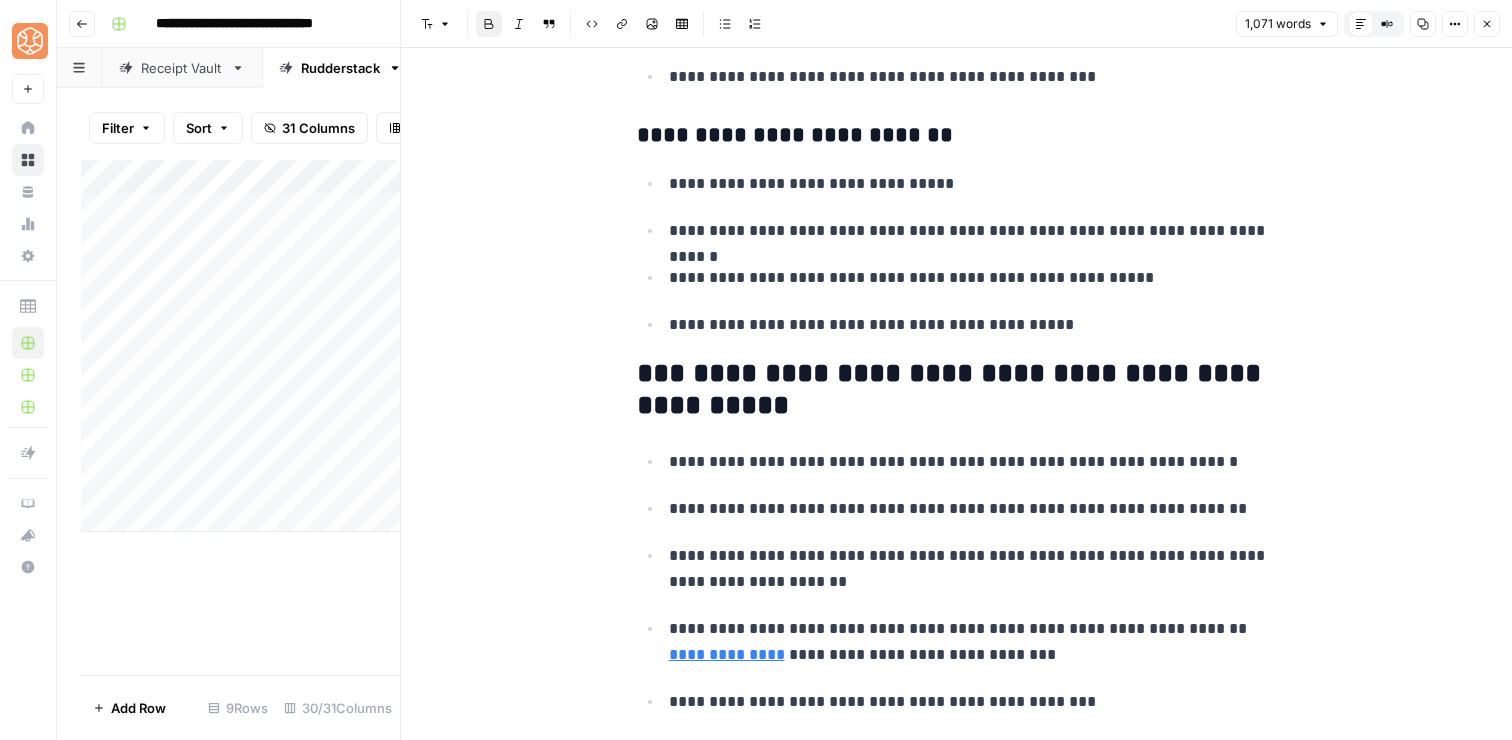 click on "**********" at bounding box center [953, 389] 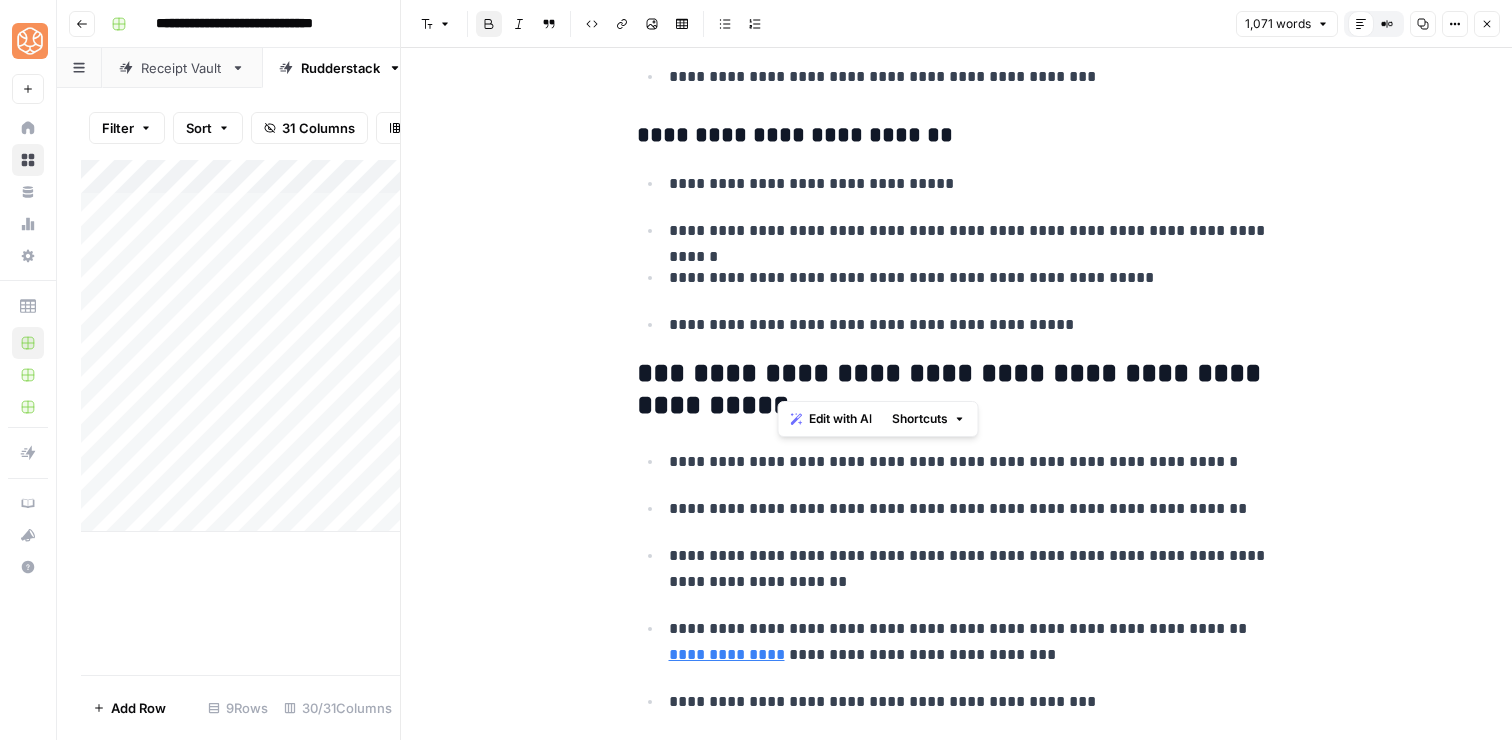 click on "**********" at bounding box center [953, 389] 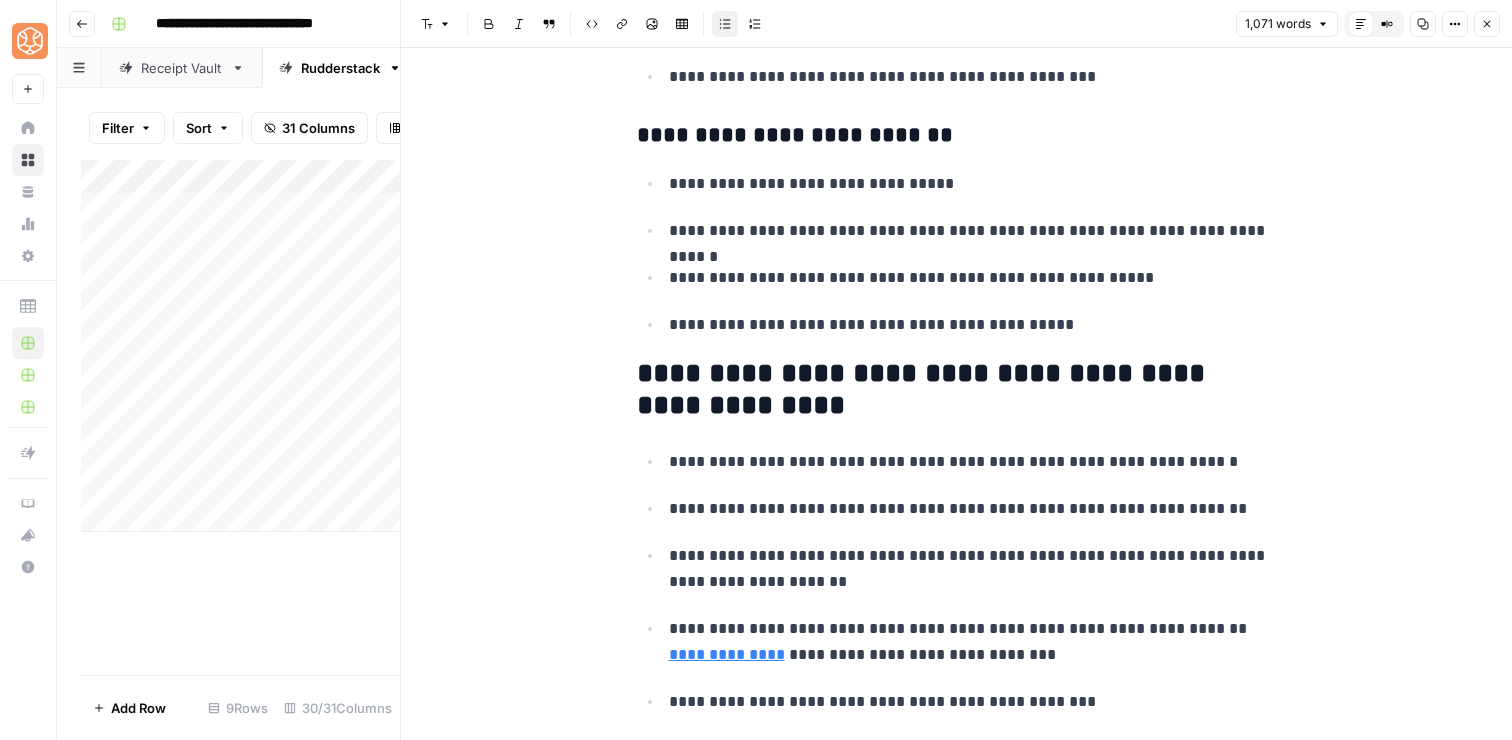 click on "**********" at bounding box center (973, 184) 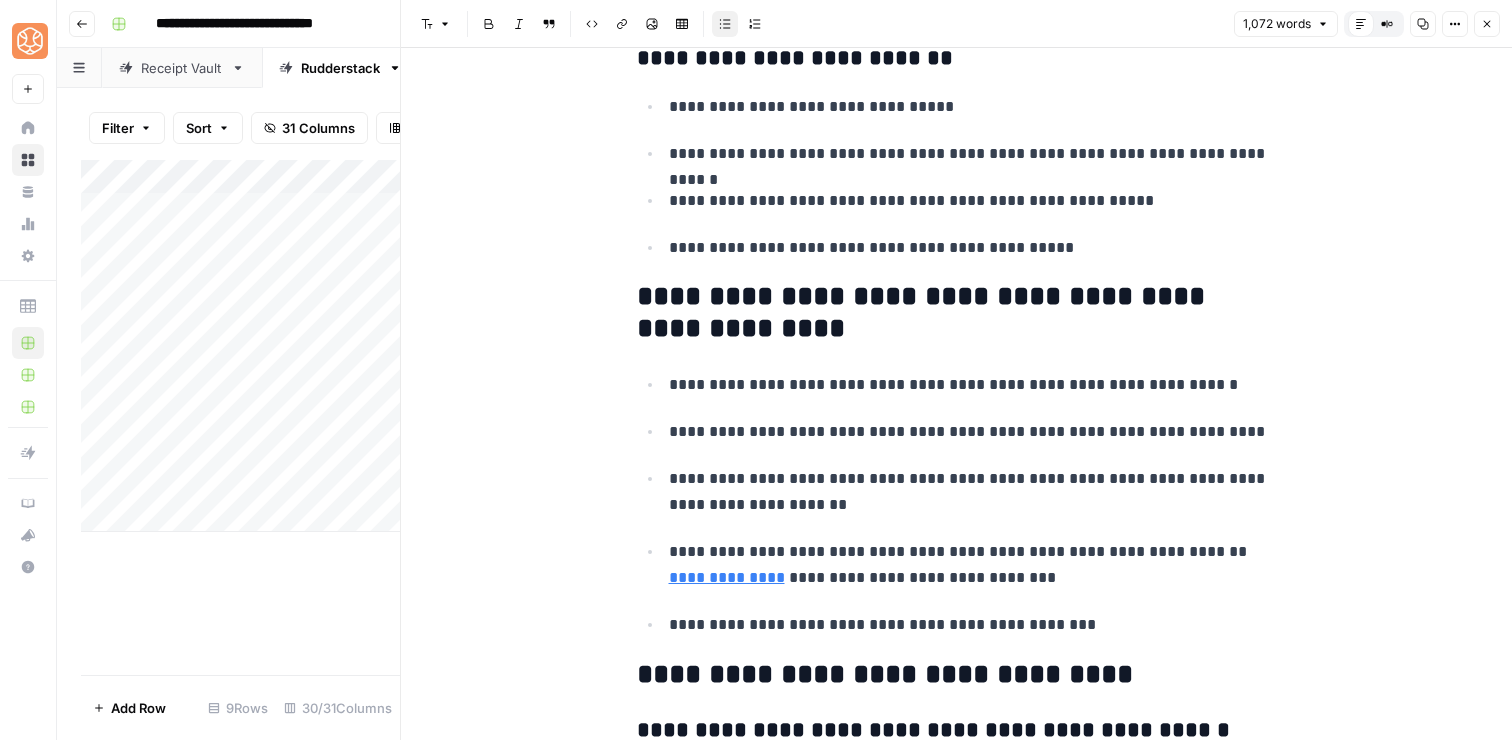 click on "**********" at bounding box center (957, 504) 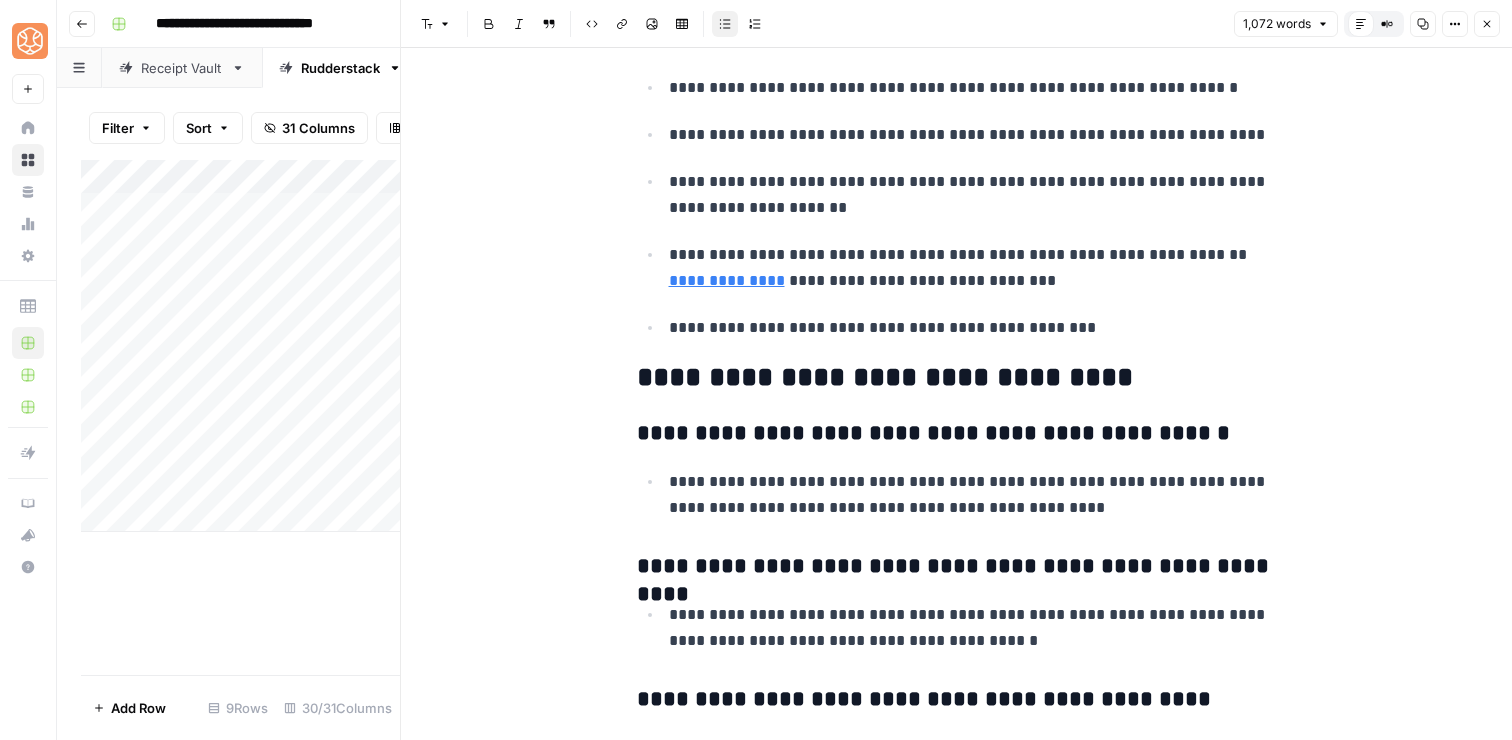 scroll, scrollTop: 5075, scrollLeft: 0, axis: vertical 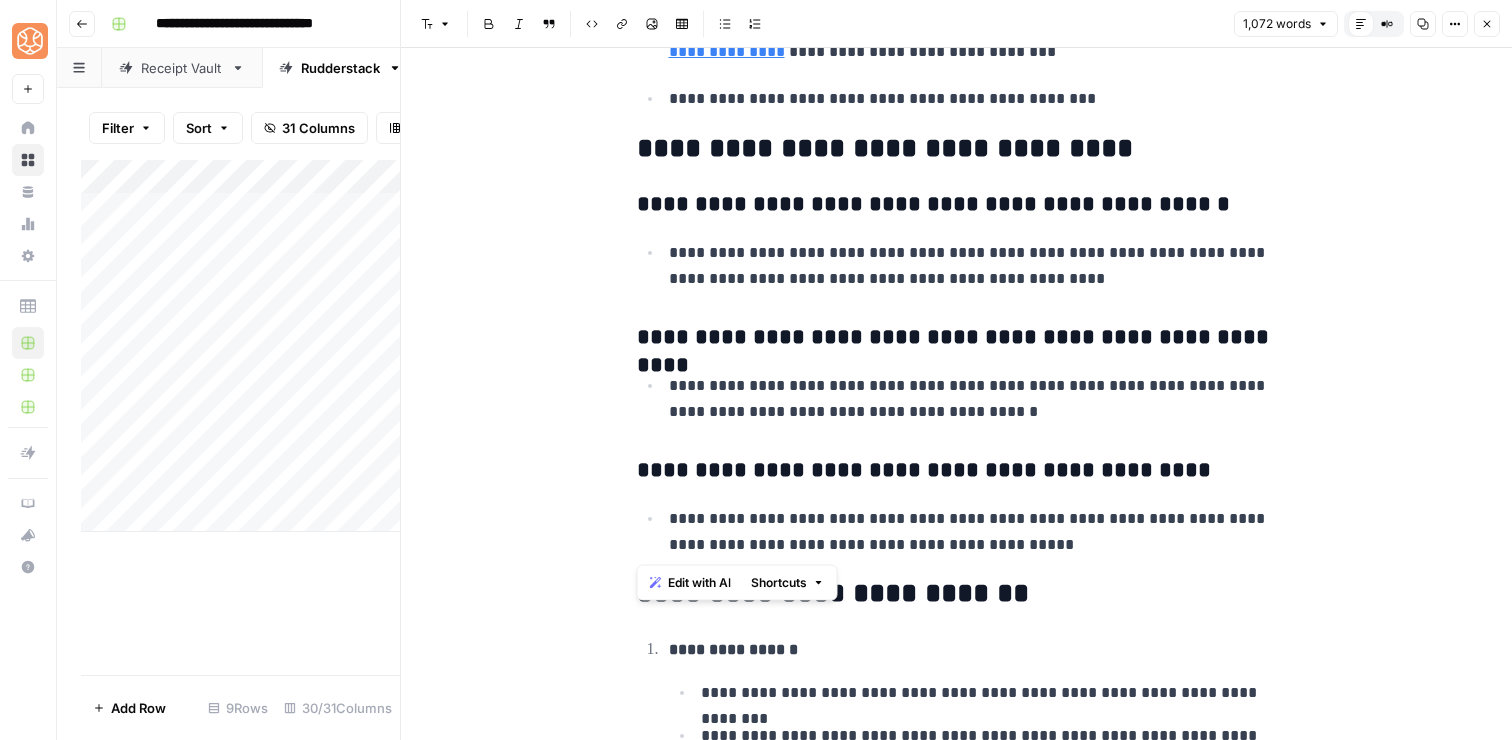 drag, startPoint x: 1012, startPoint y: 553, endPoint x: 632, endPoint y: 151, distance: 553.1763 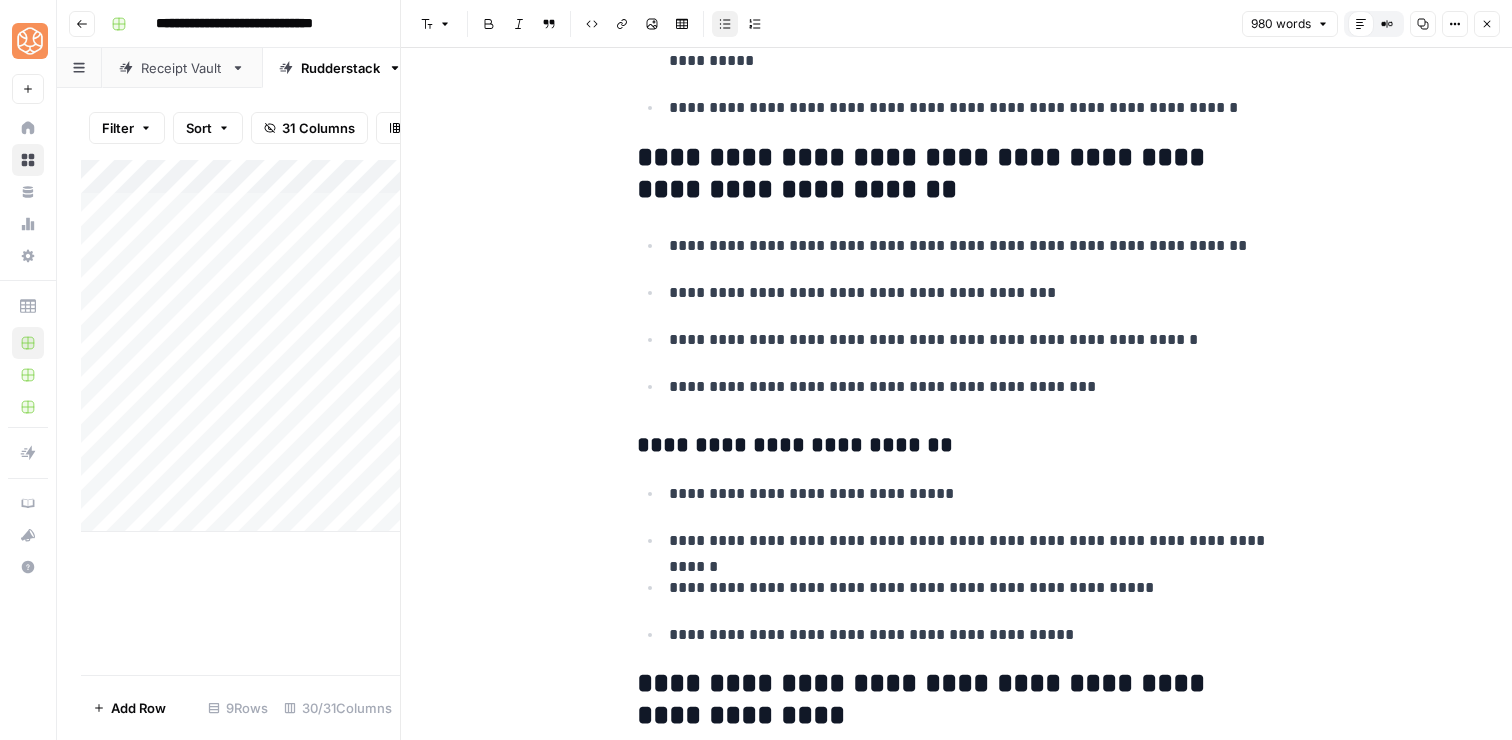 scroll, scrollTop: 4367, scrollLeft: 0, axis: vertical 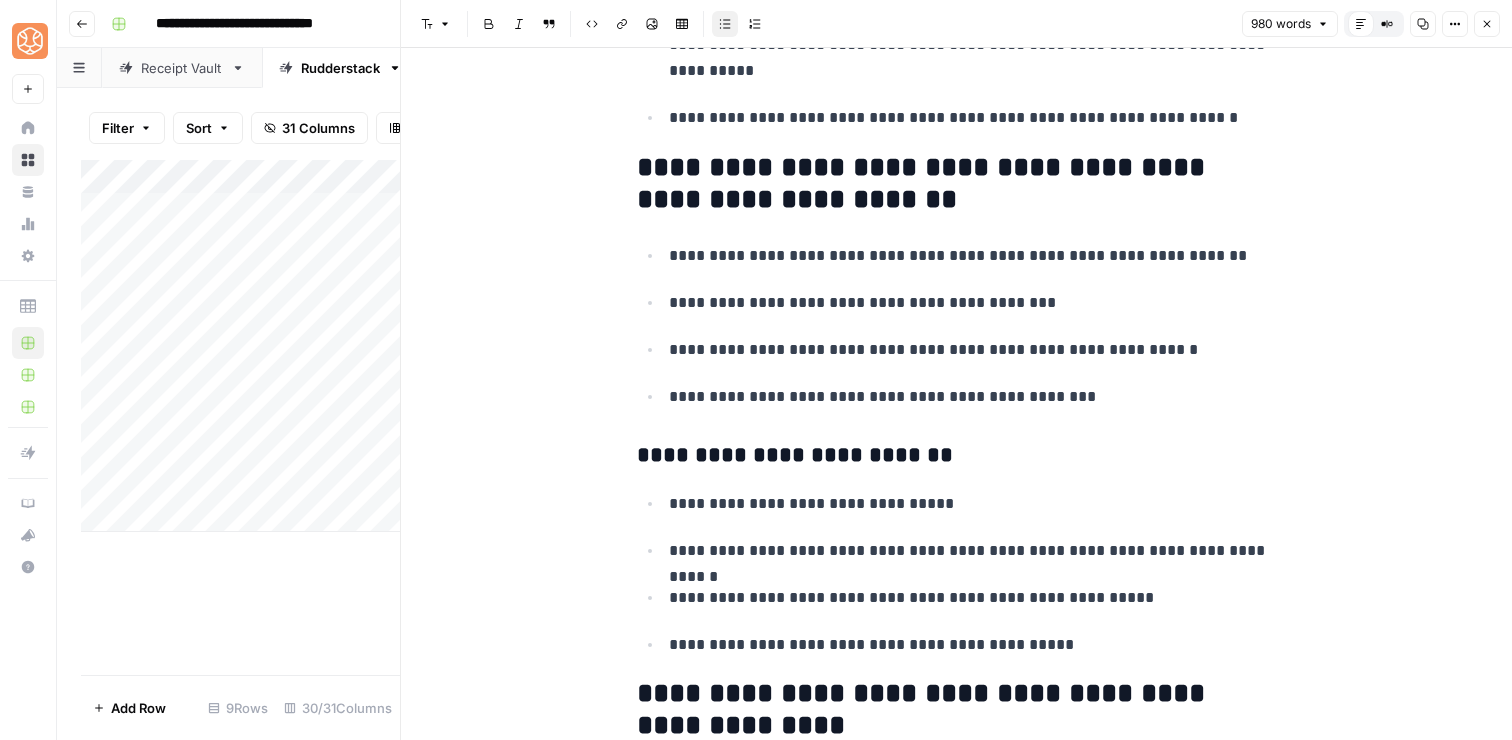 click on "**********" at bounding box center (957, 184) 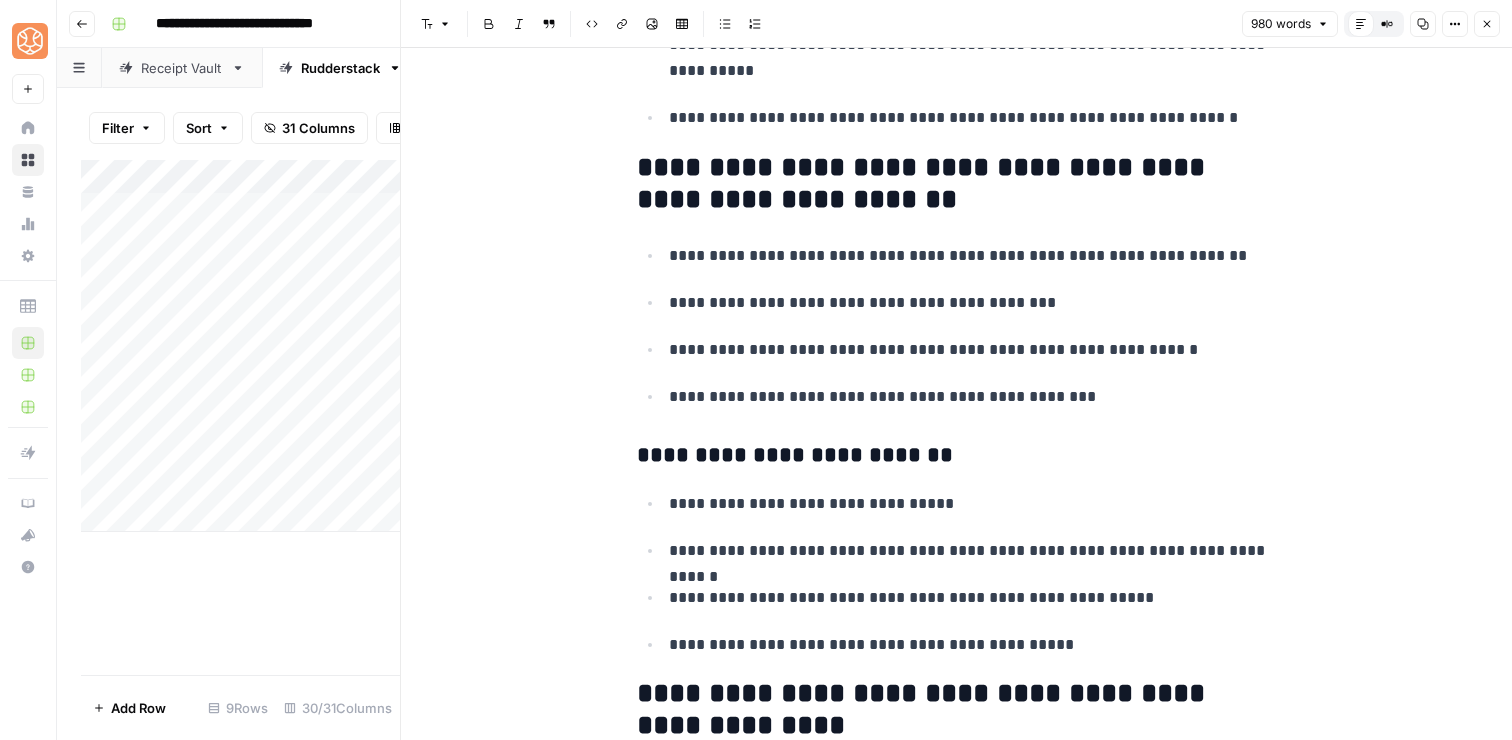 click on "**********" at bounding box center (957, 184) 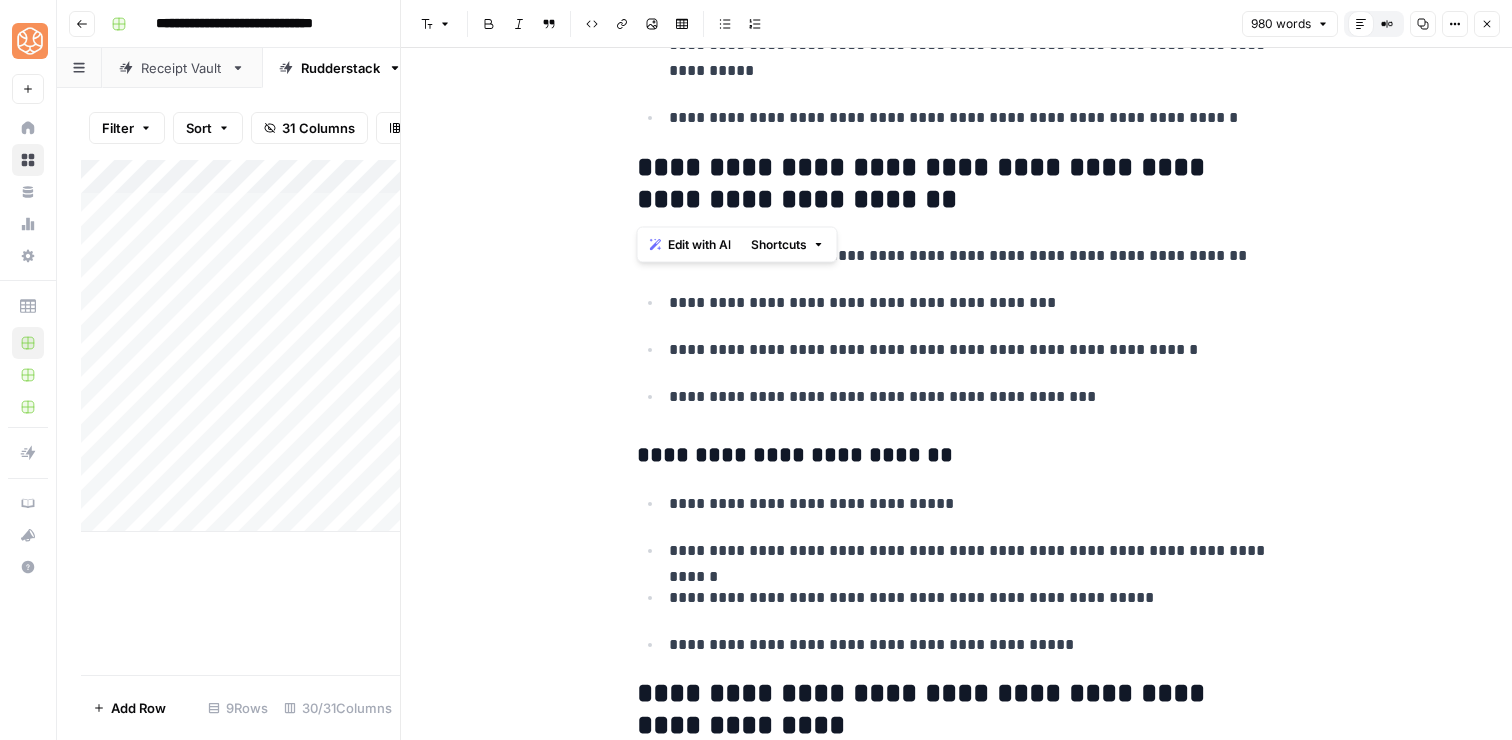 click on "**********" at bounding box center [957, 184] 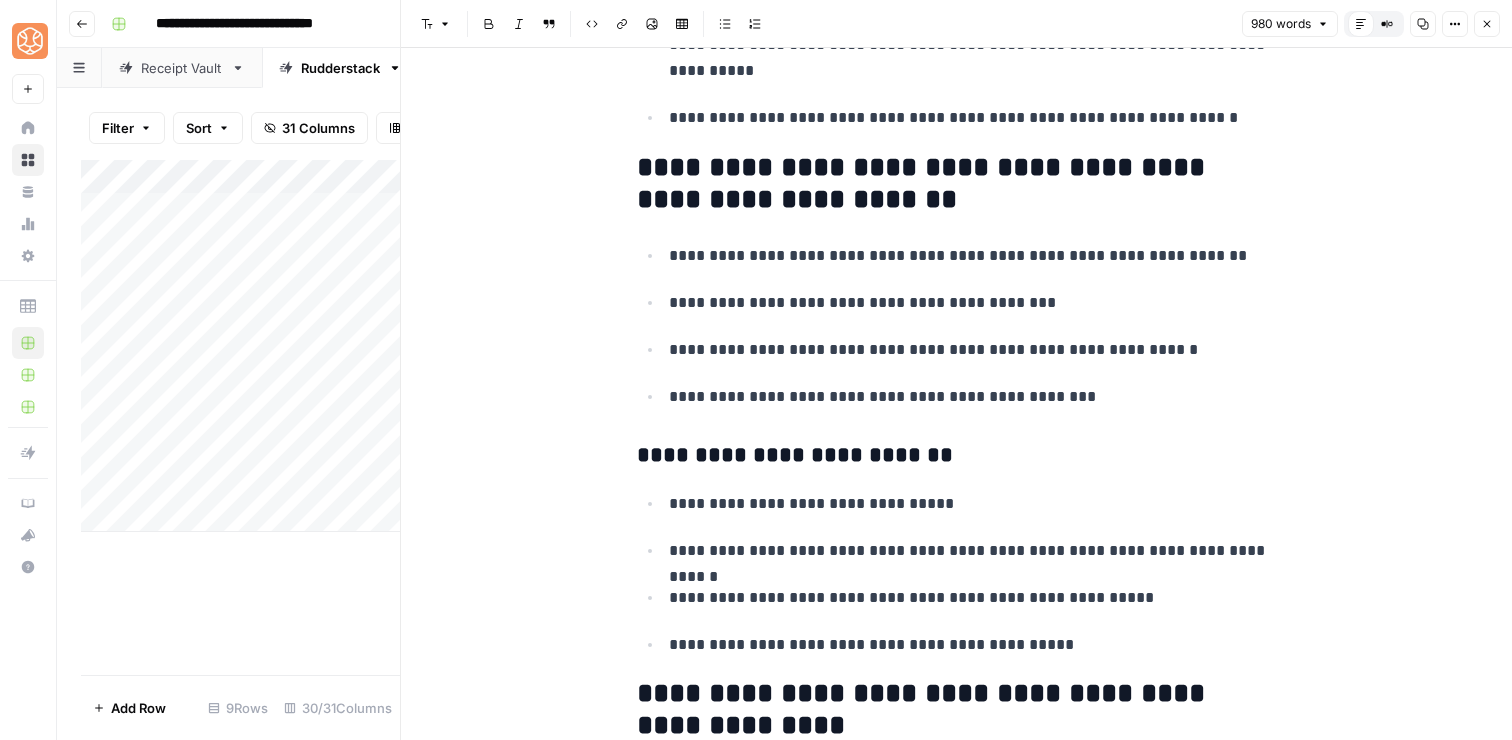 click on "**********" at bounding box center [957, -1151] 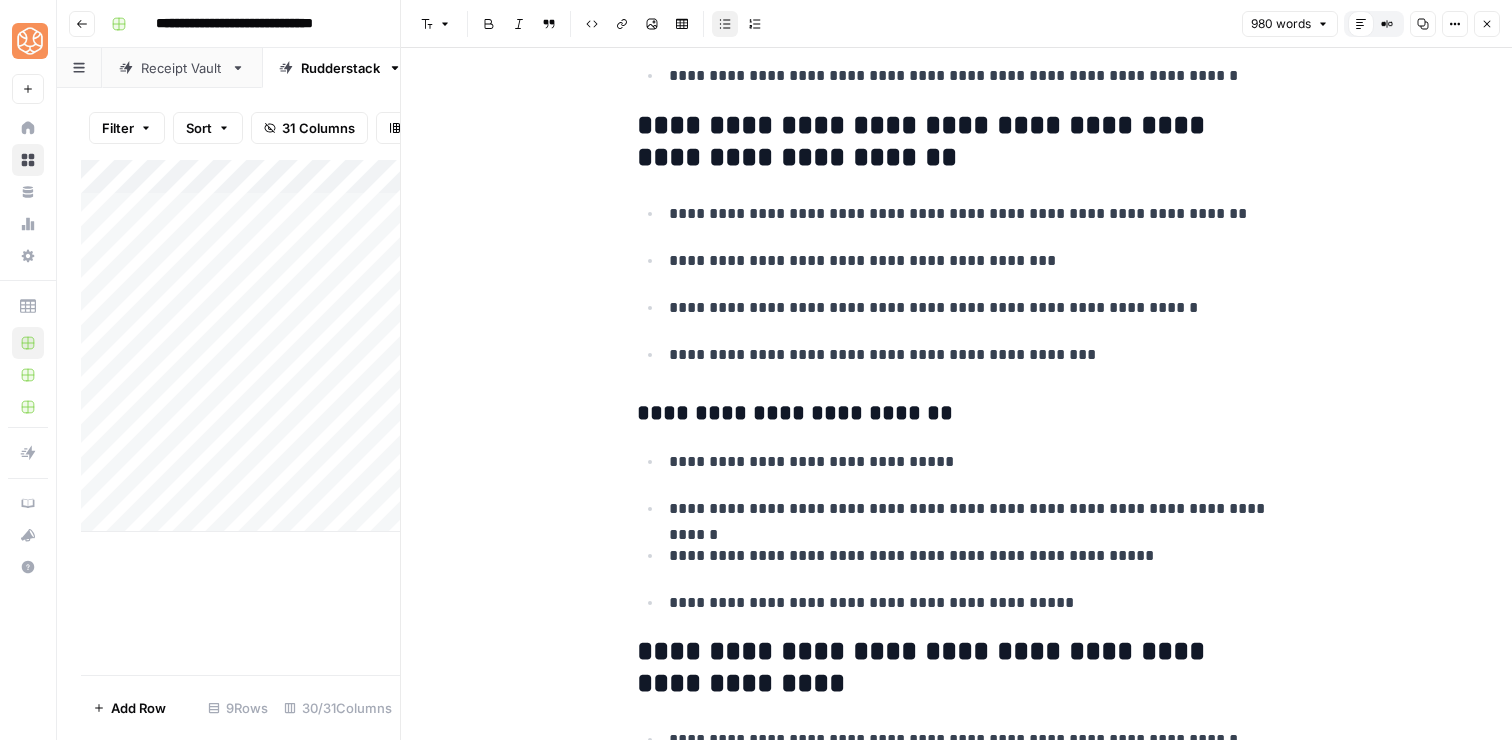 scroll, scrollTop: 4447, scrollLeft: 0, axis: vertical 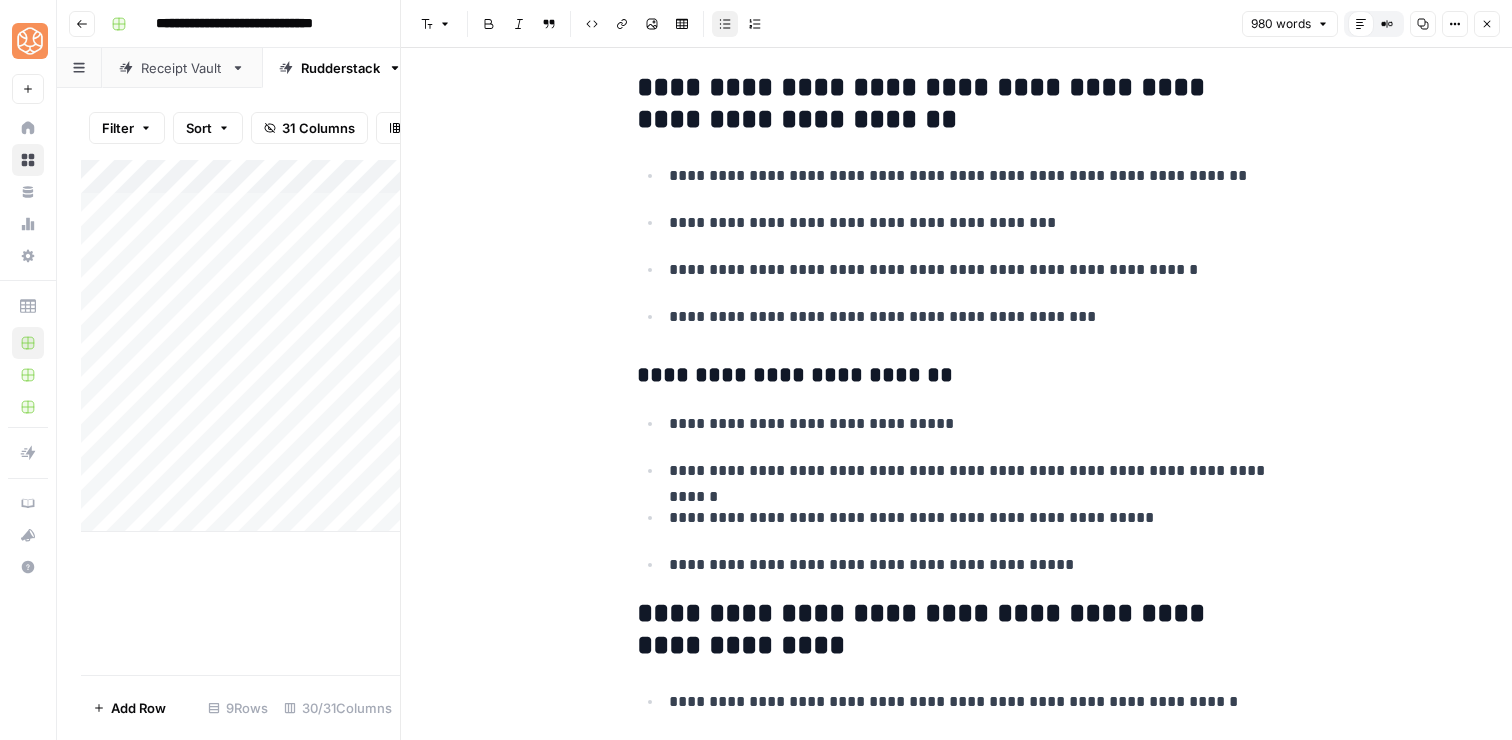 click on "**********" at bounding box center [957, 376] 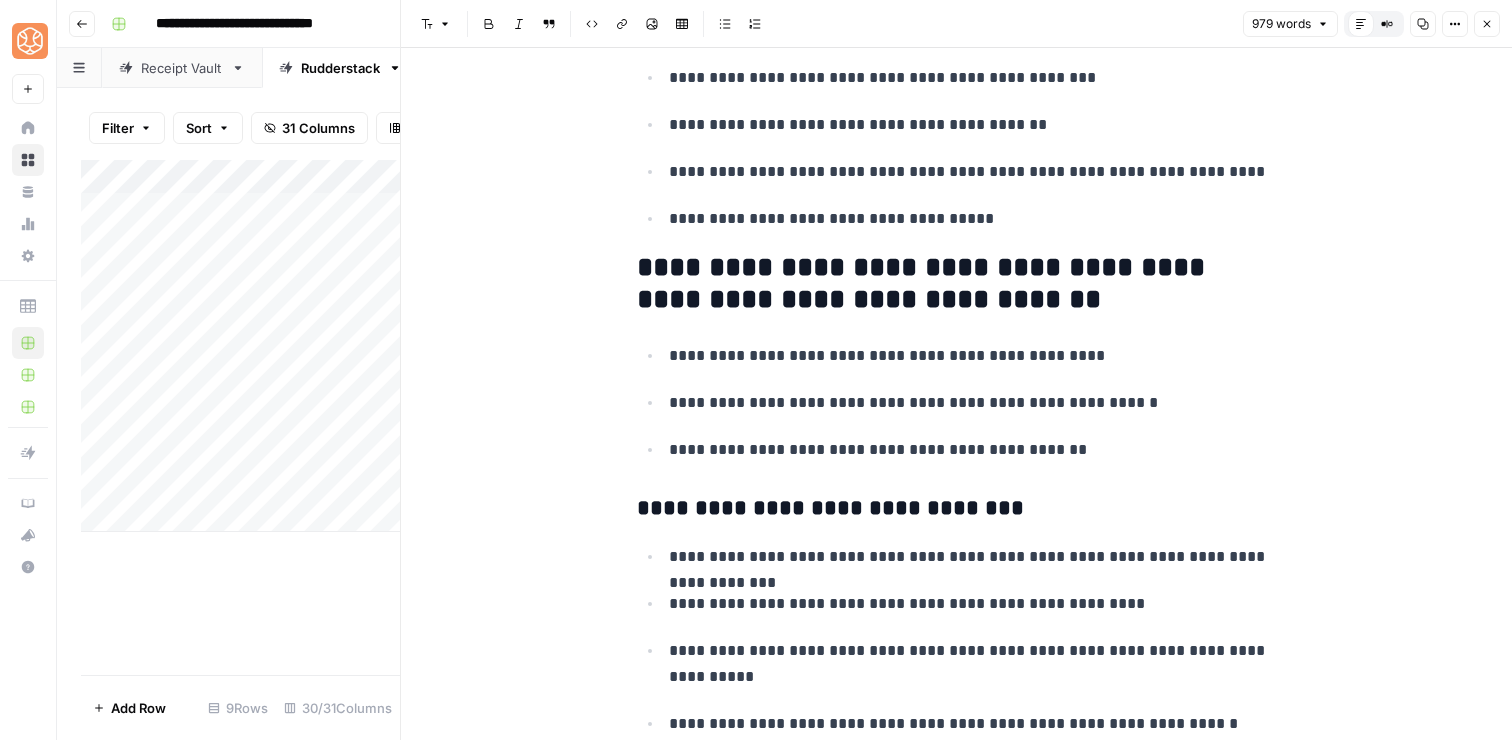scroll, scrollTop: 3738, scrollLeft: 0, axis: vertical 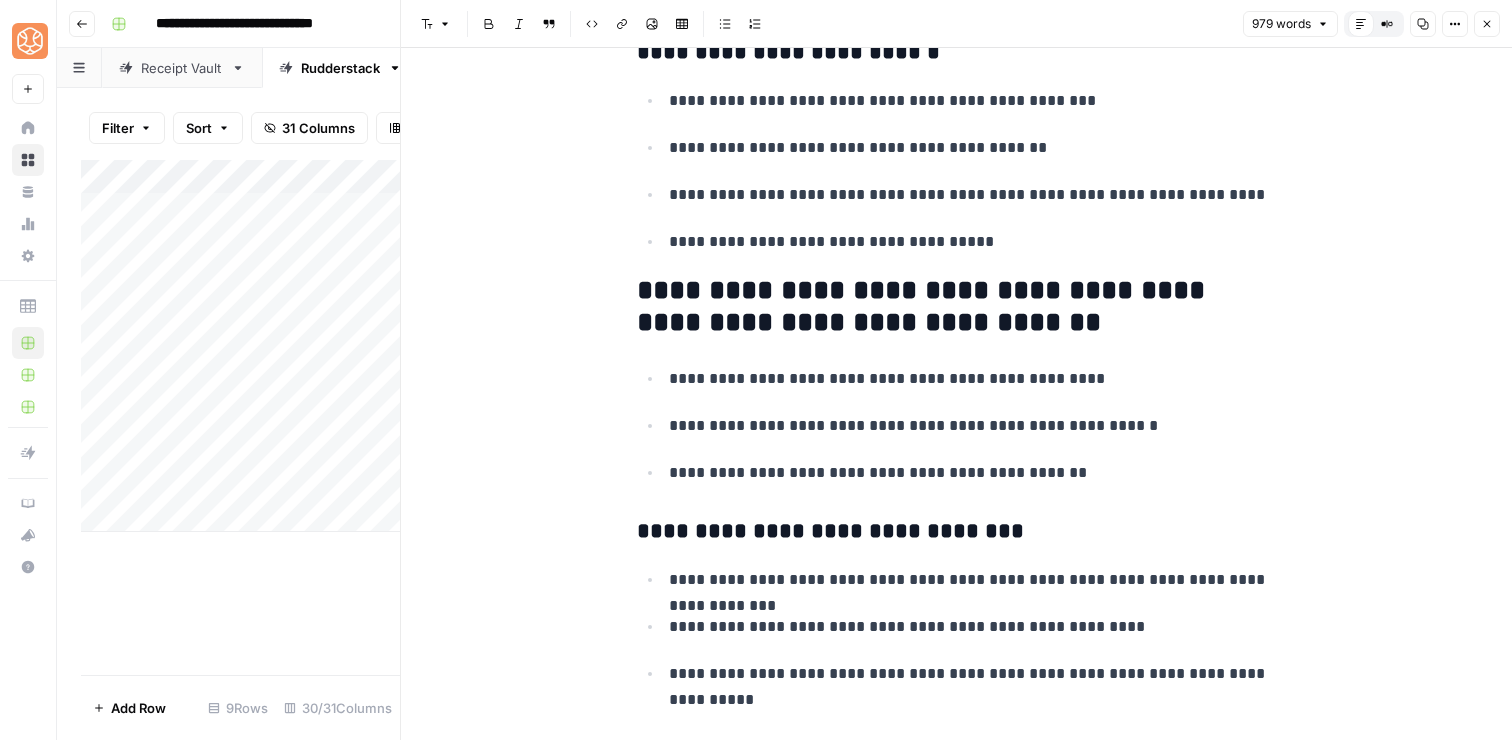 click on "**********" at bounding box center (957, 532) 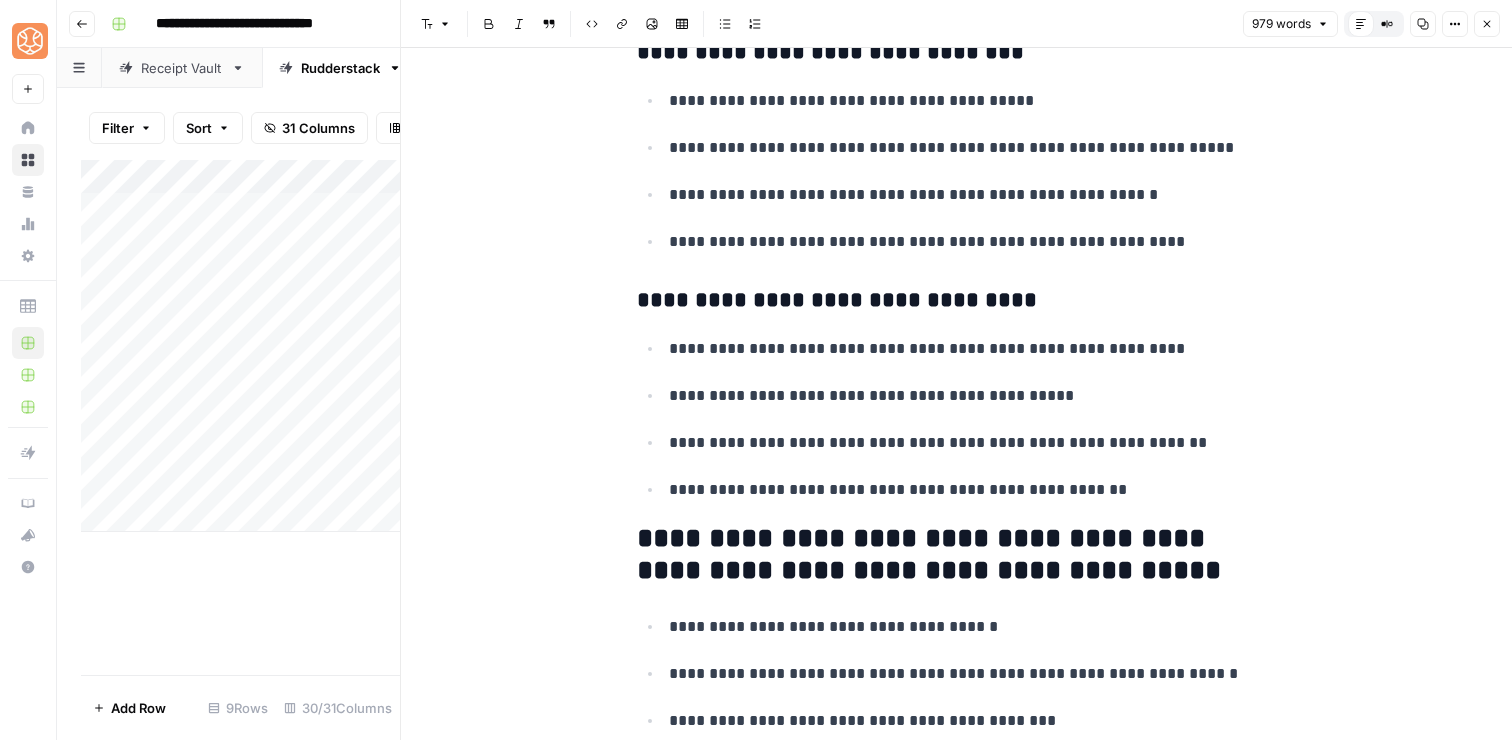 scroll, scrollTop: 2825, scrollLeft: 0, axis: vertical 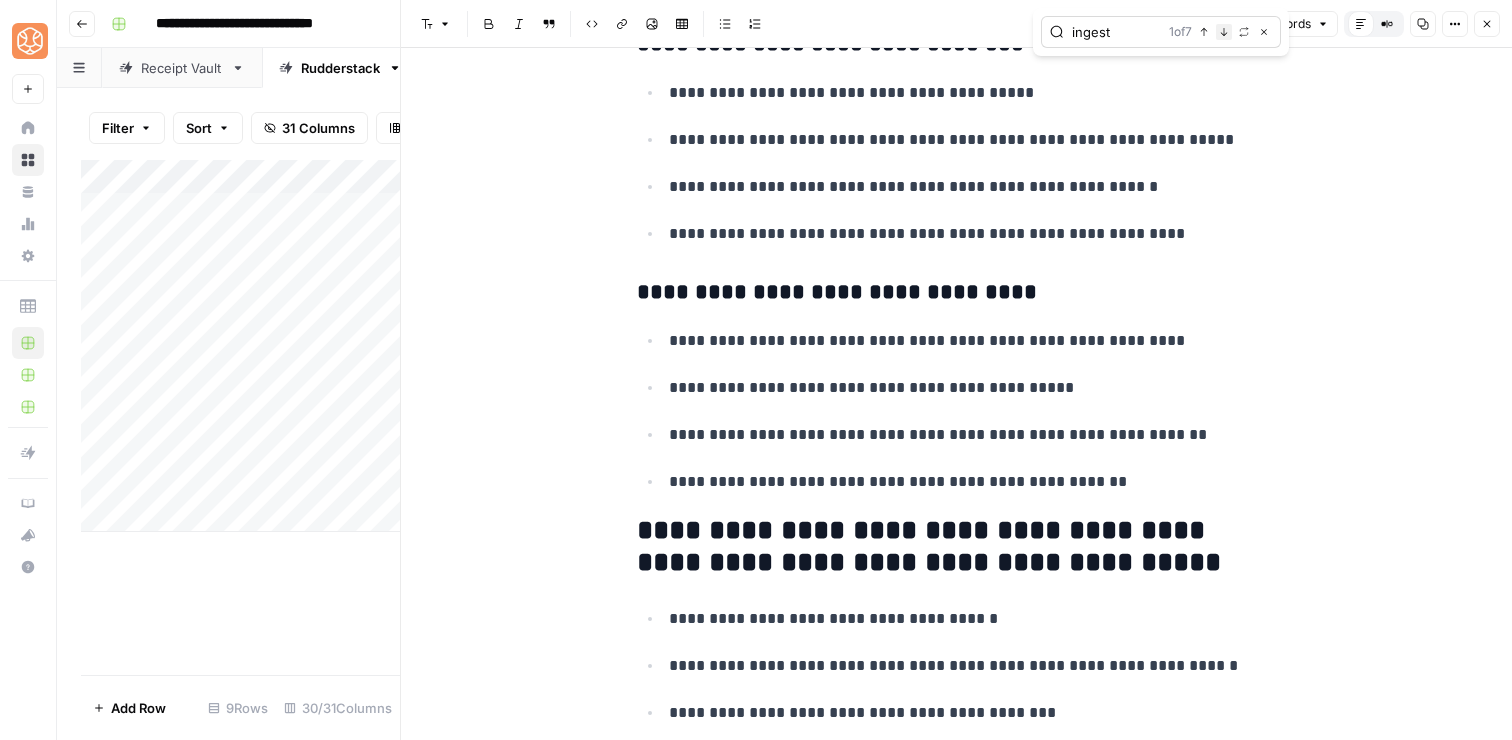 type on "ingest" 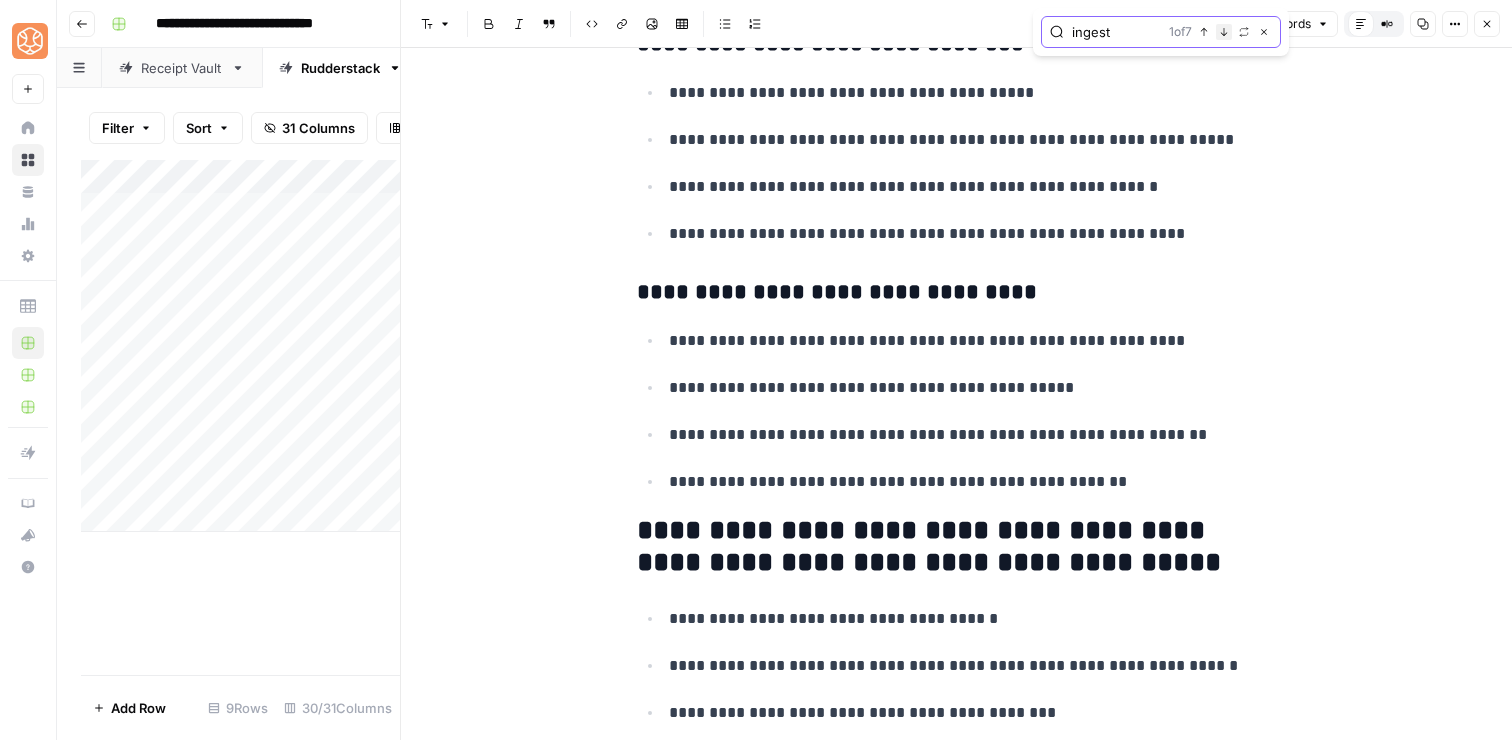 click 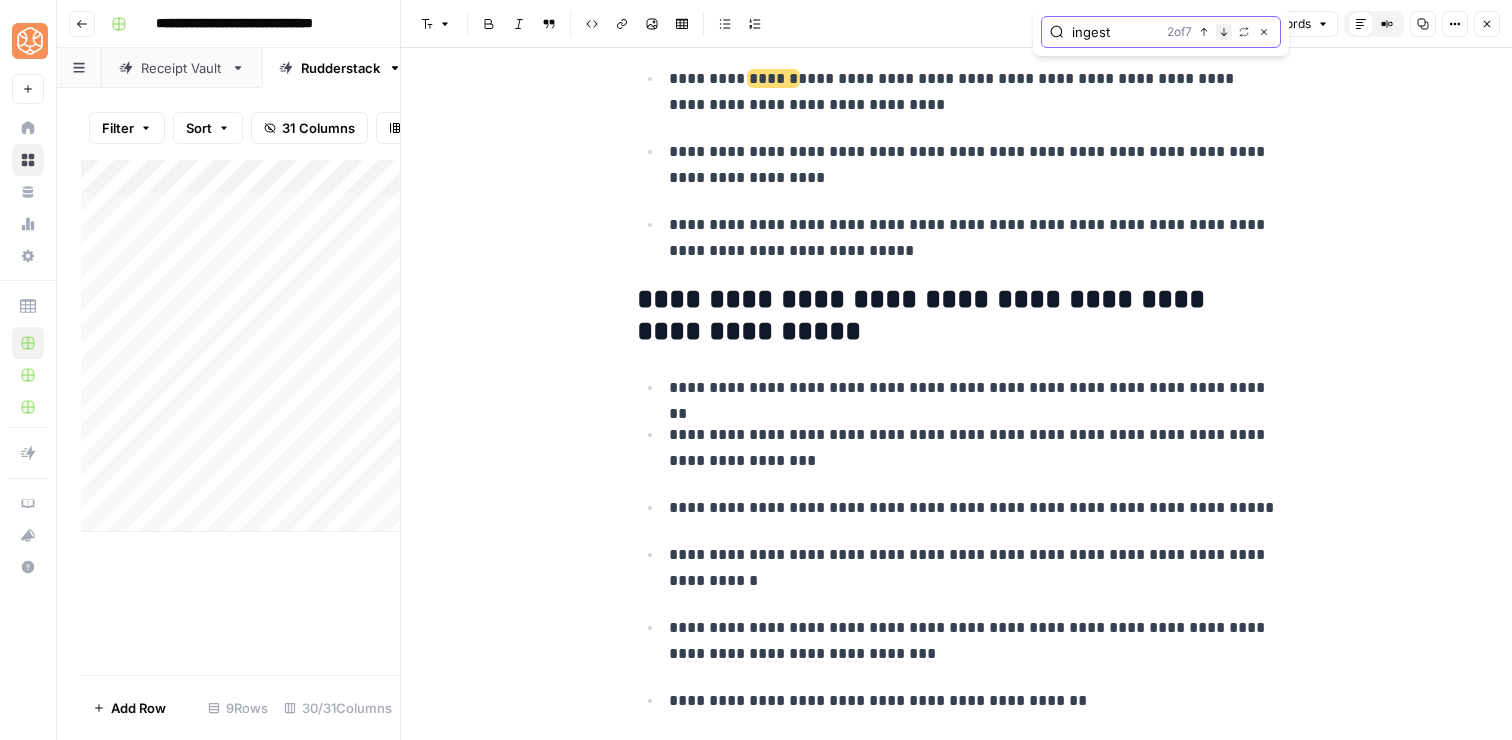 click 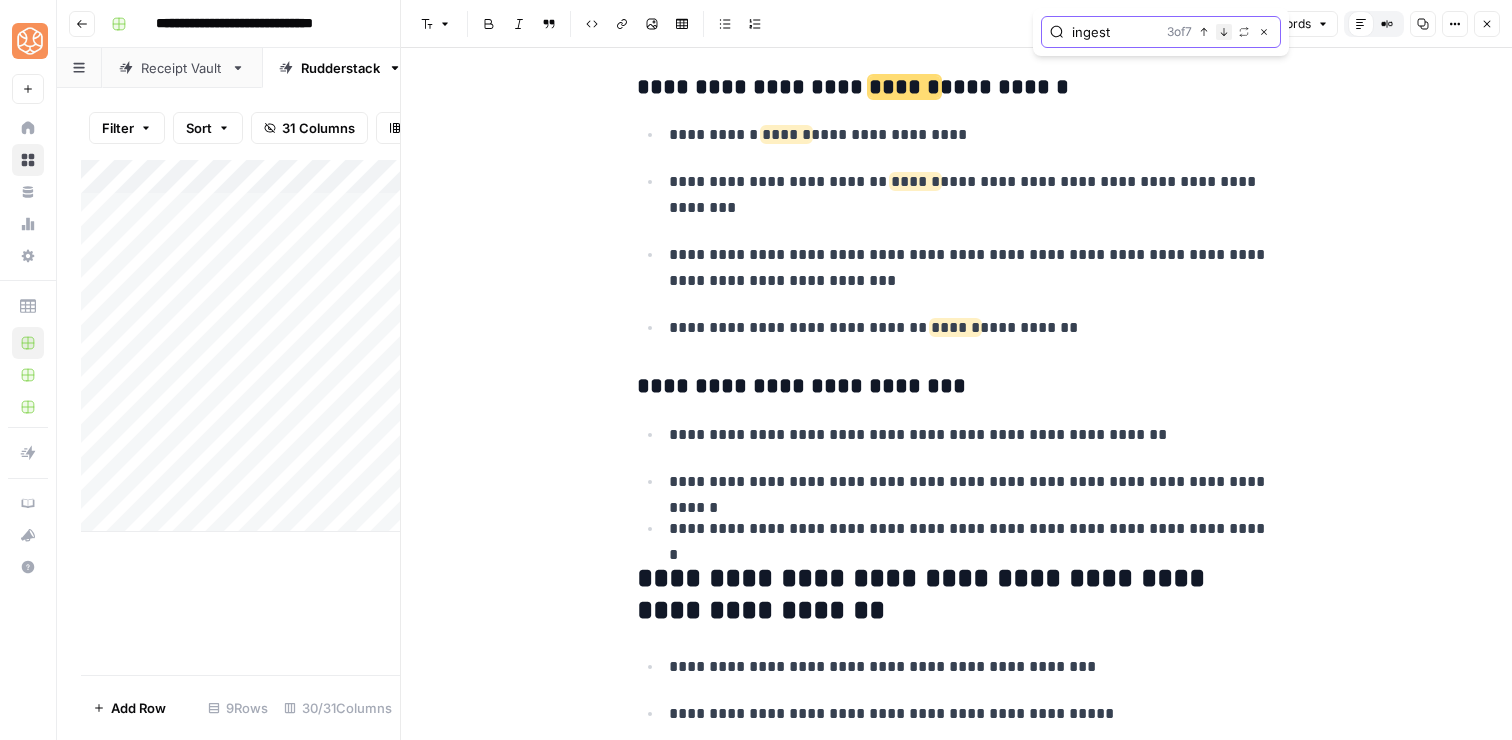 scroll, scrollTop: 1975, scrollLeft: 0, axis: vertical 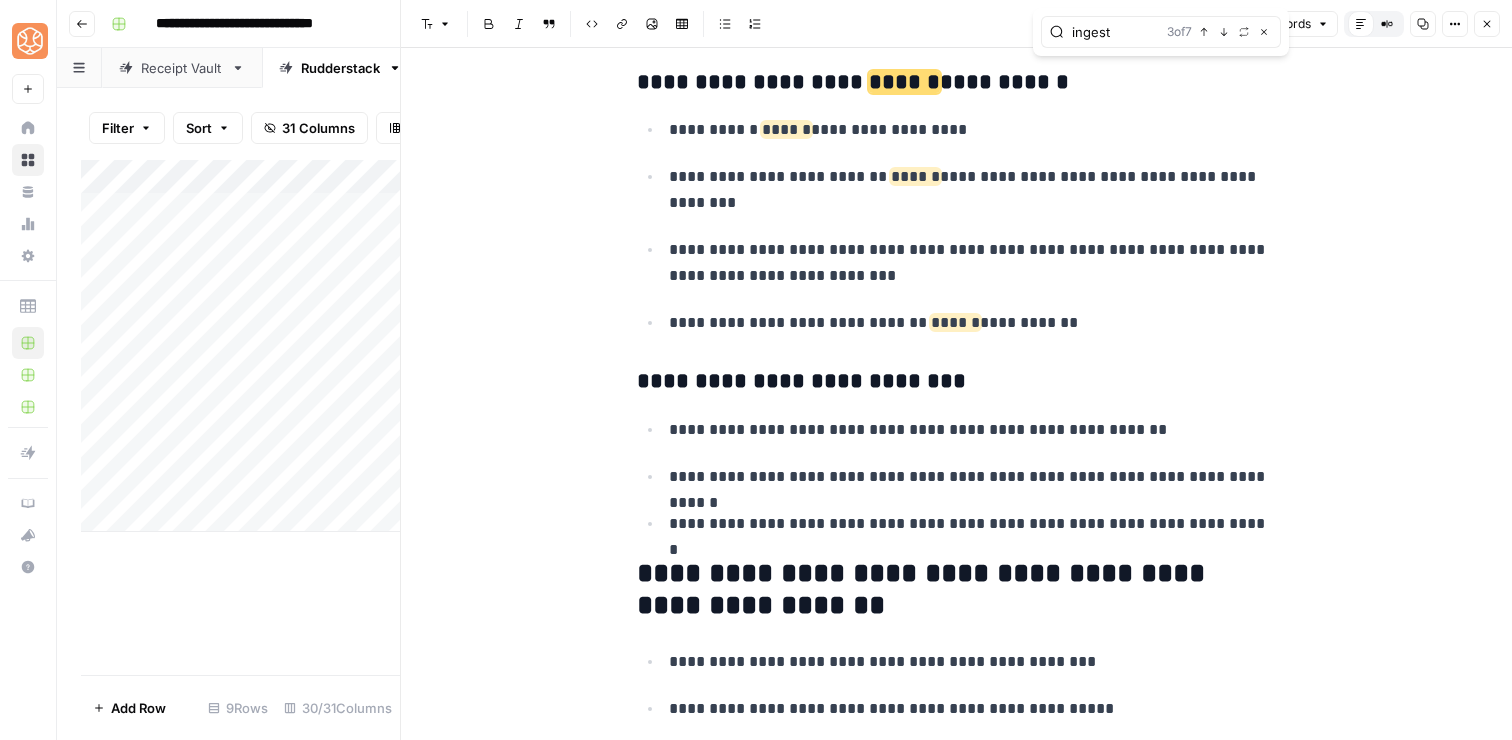 click on "**********" at bounding box center [973, 263] 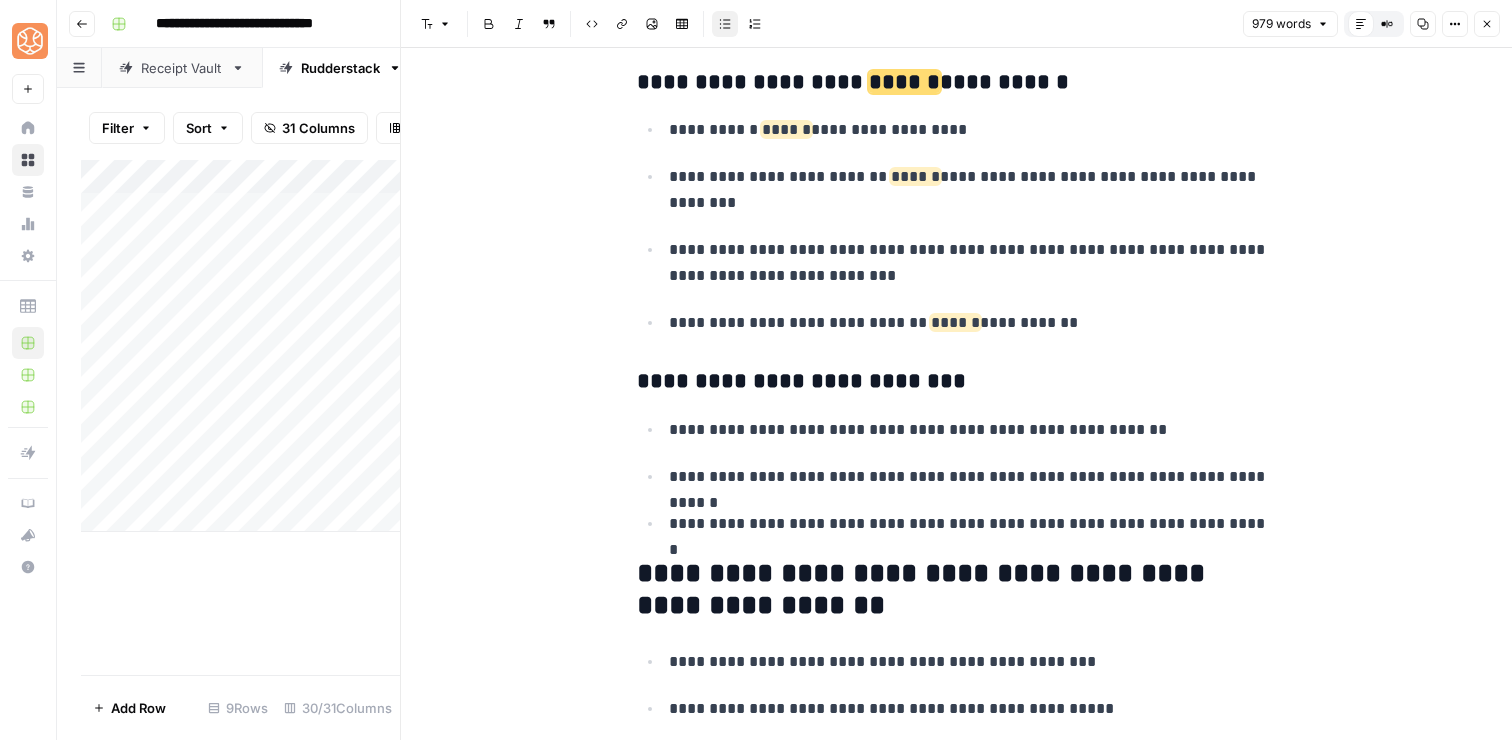 click on "**********" at bounding box center [973, 263] 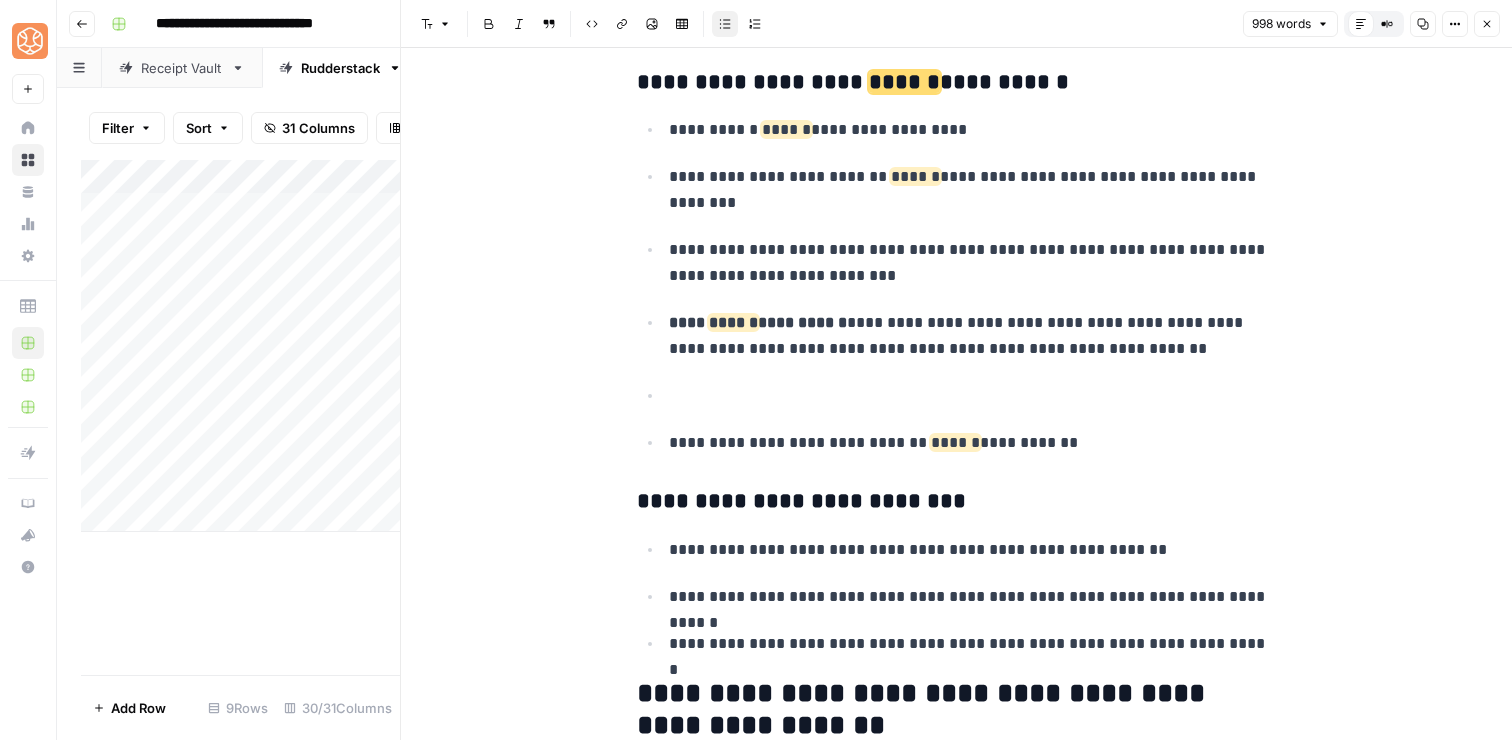 click on "**********" at bounding box center [973, 336] 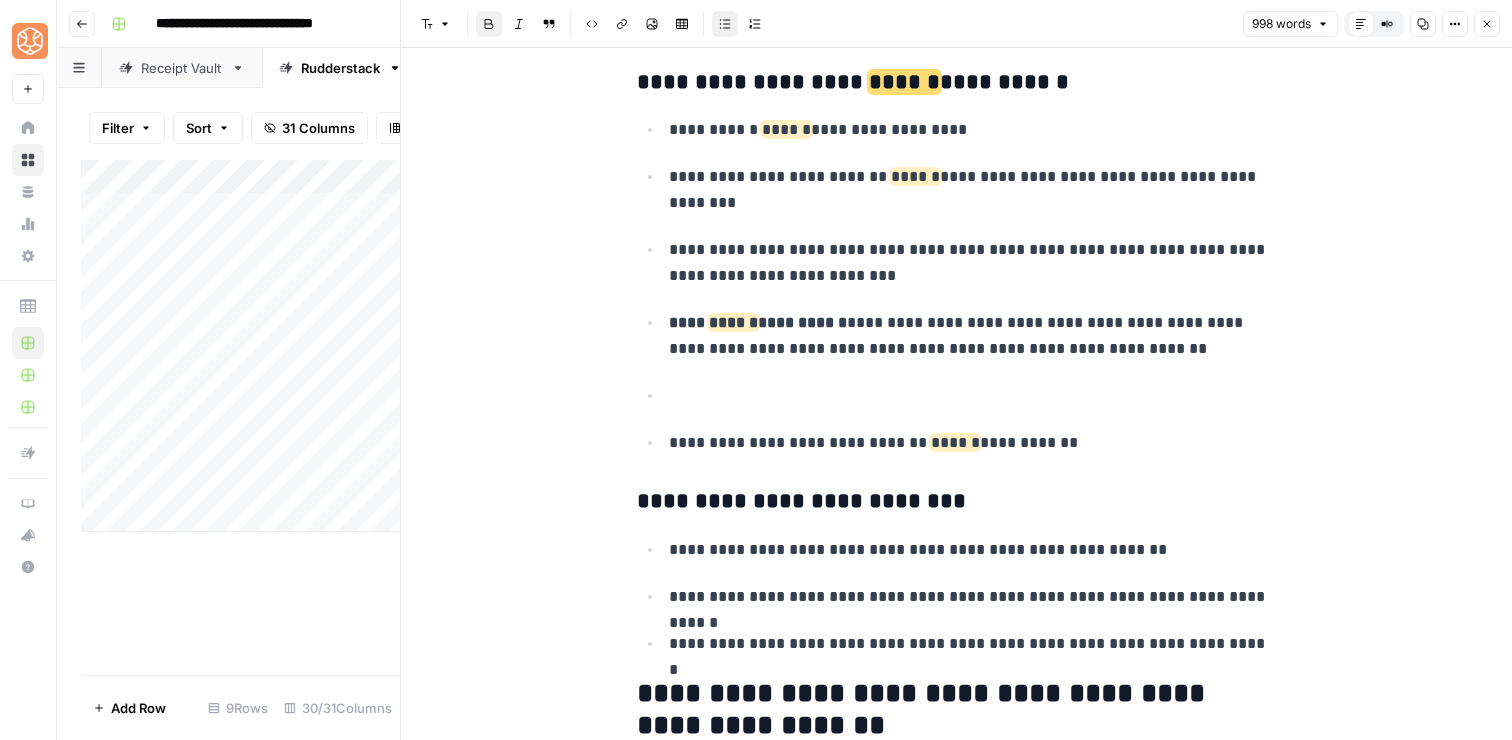 click on "**********" at bounding box center (973, 336) 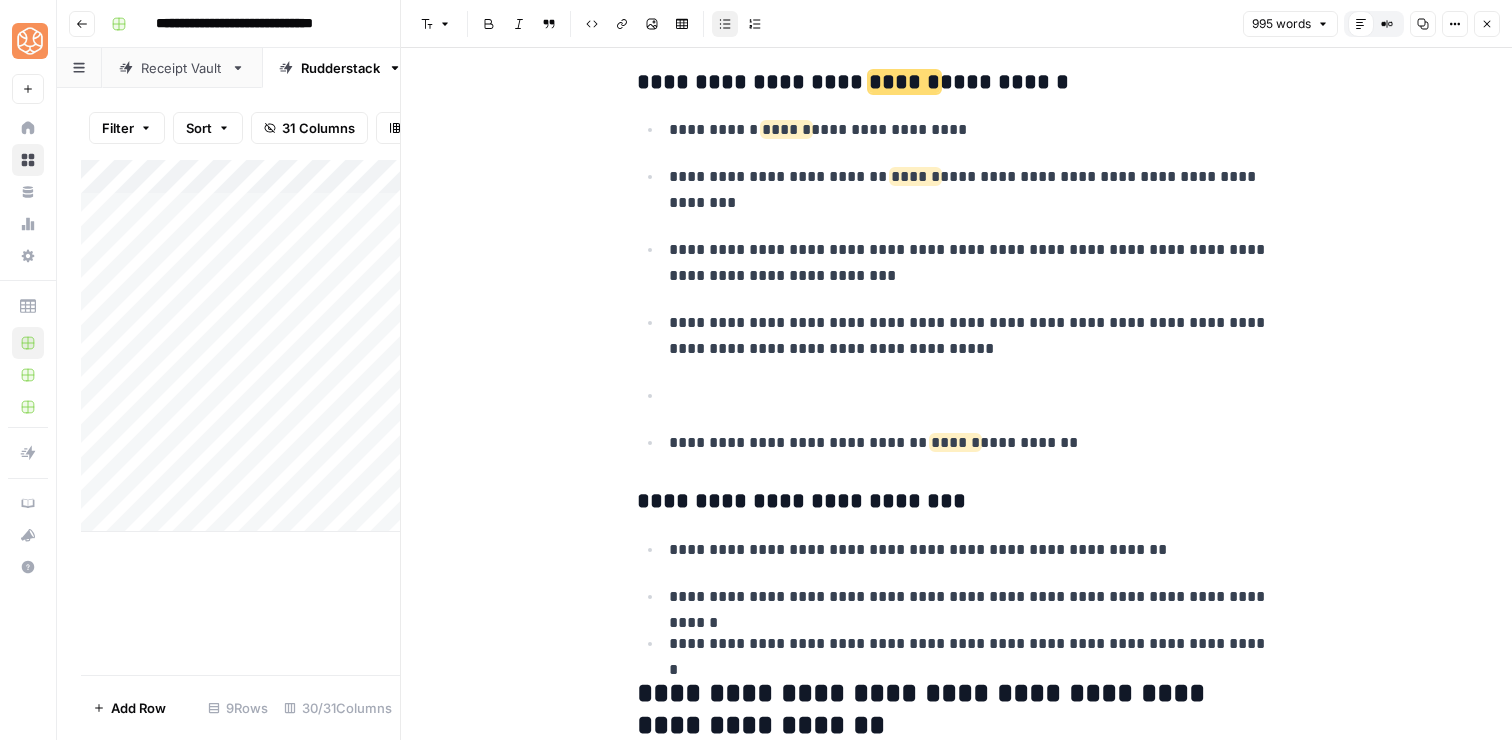 click on "**********" at bounding box center [973, 443] 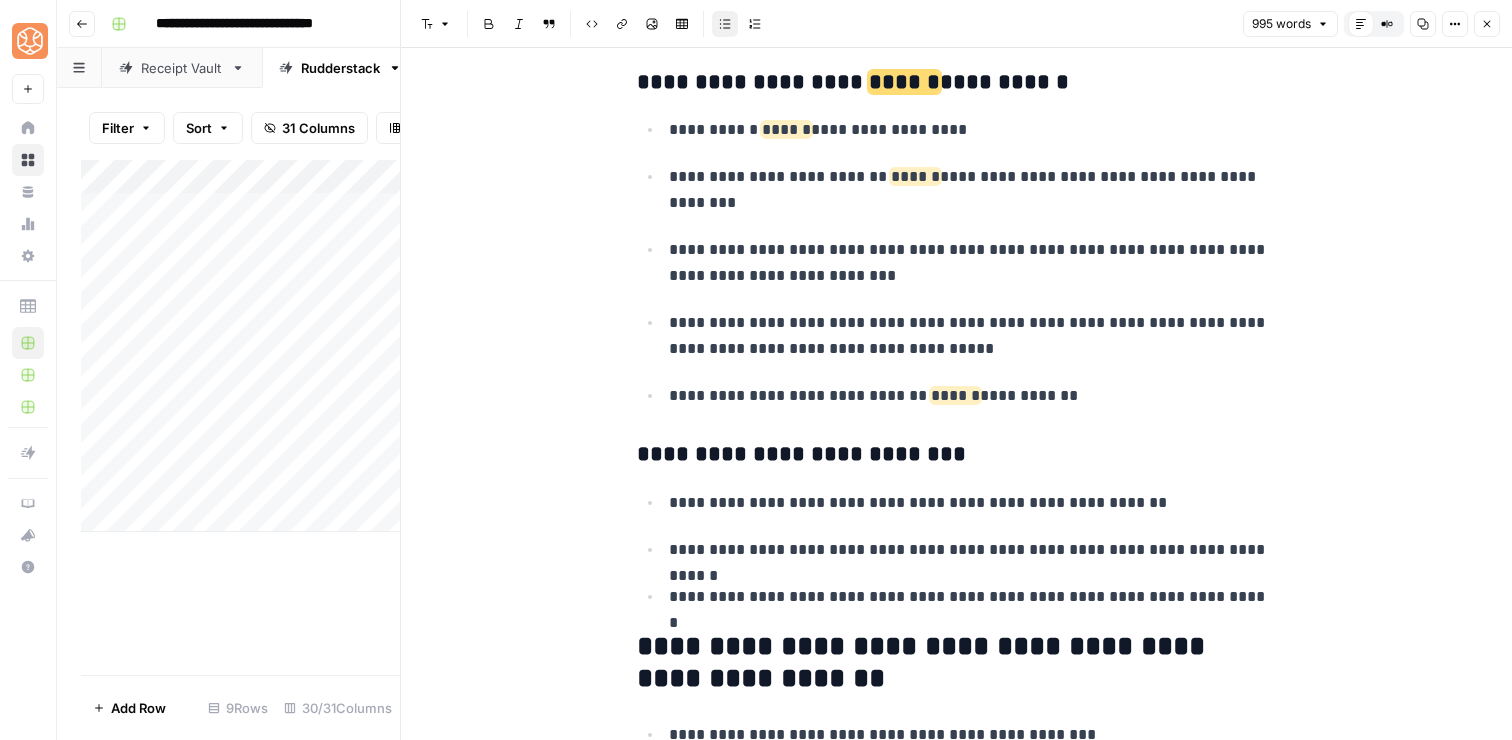 click on "**********" at bounding box center (957, 1278) 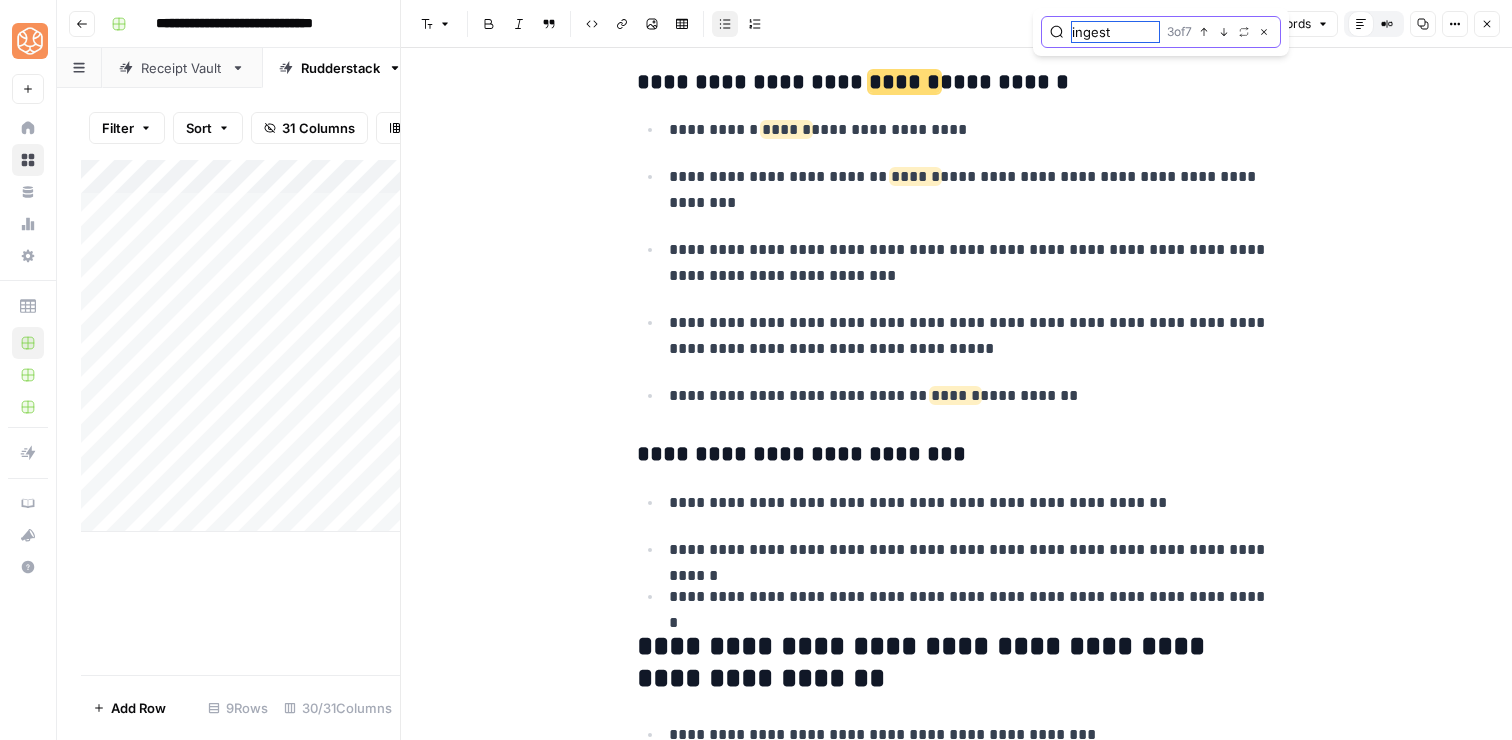 scroll, scrollTop: 2005, scrollLeft: 0, axis: vertical 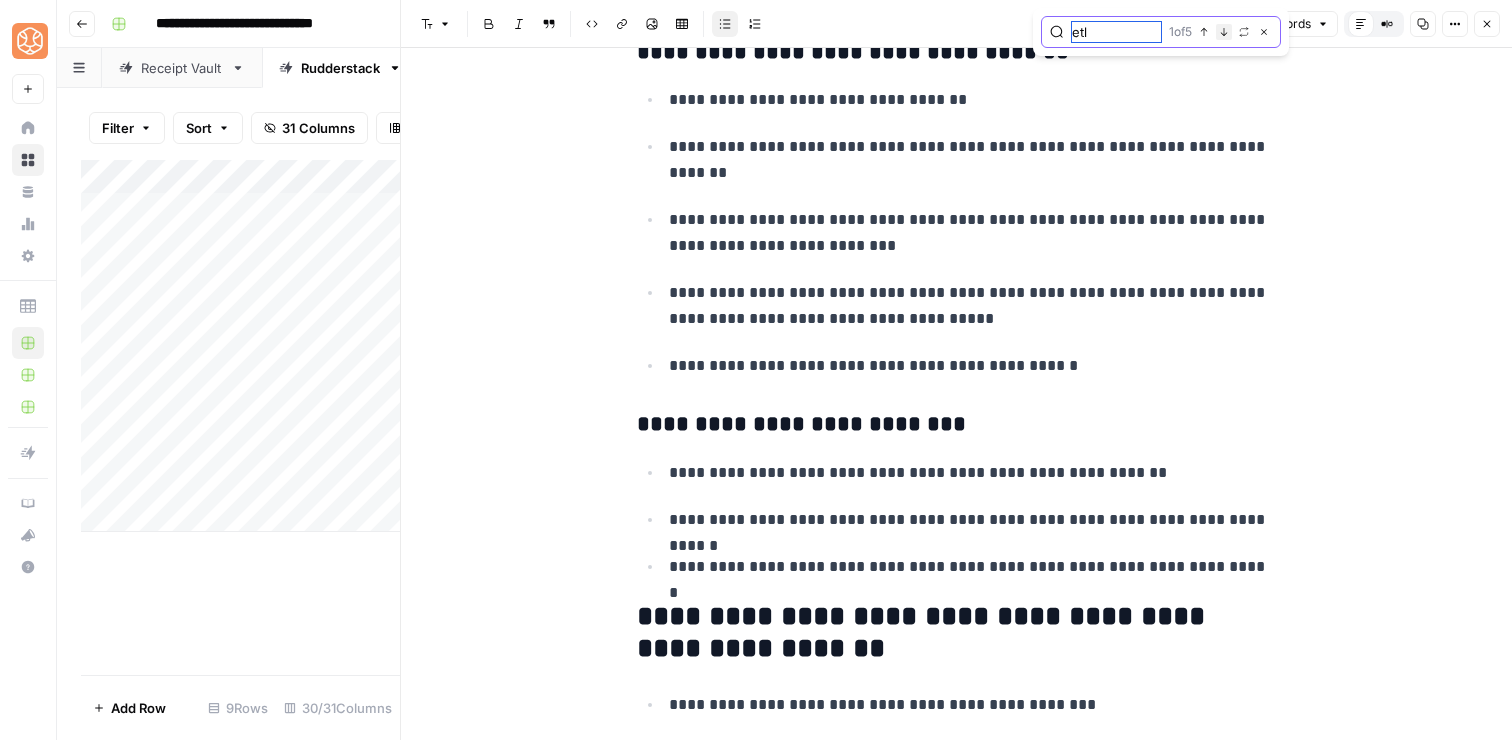 type on "etl" 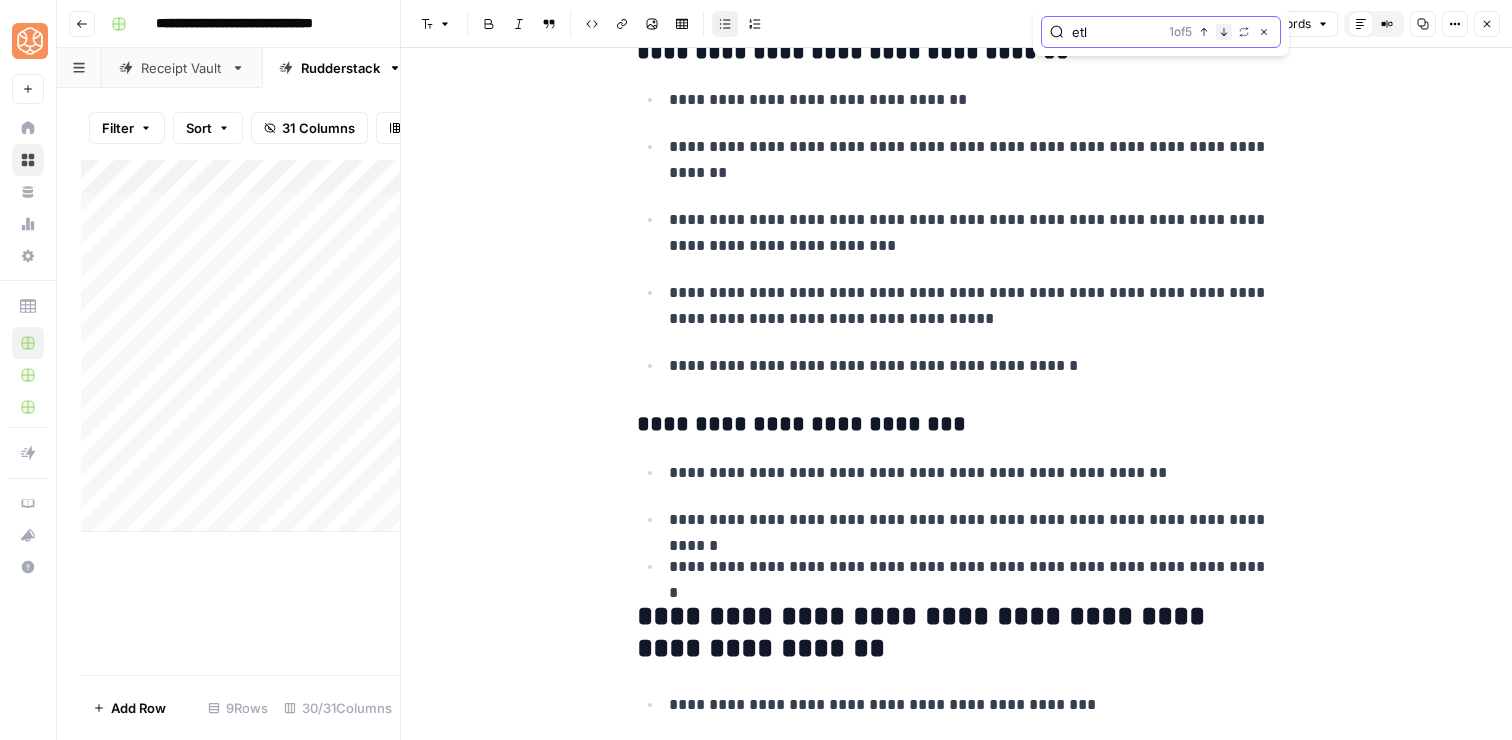 click on "Next Match" at bounding box center [1224, 32] 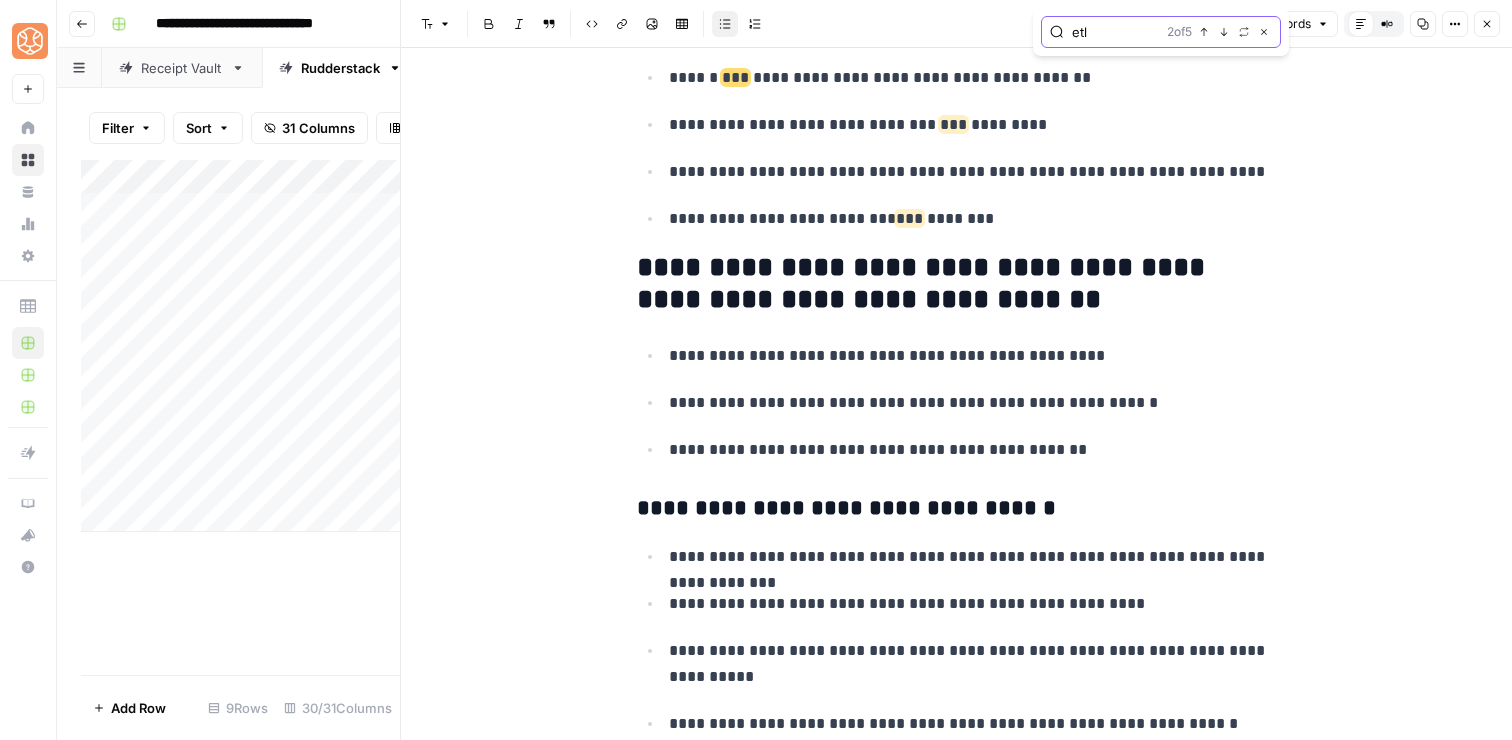 scroll, scrollTop: 3799, scrollLeft: 0, axis: vertical 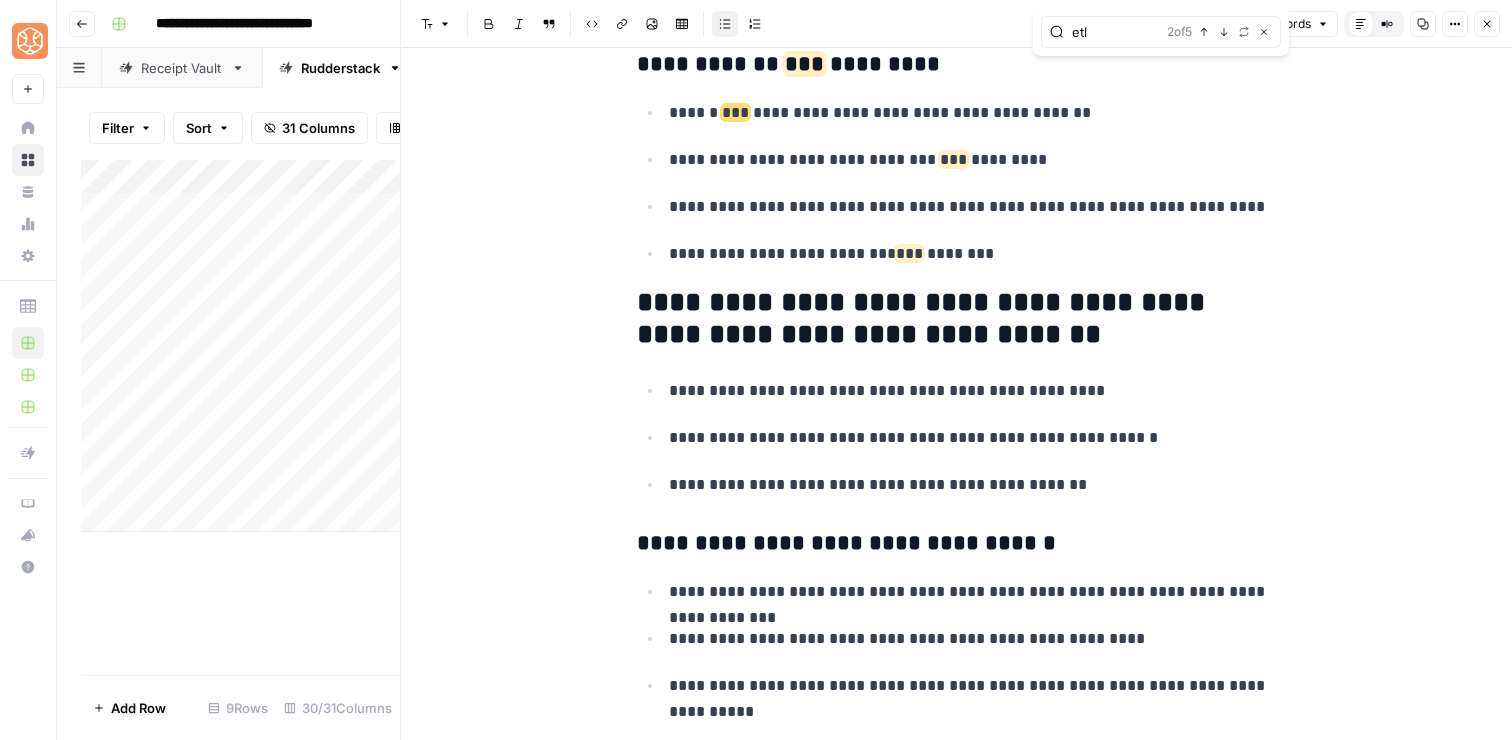 click on "**********" at bounding box center [973, 254] 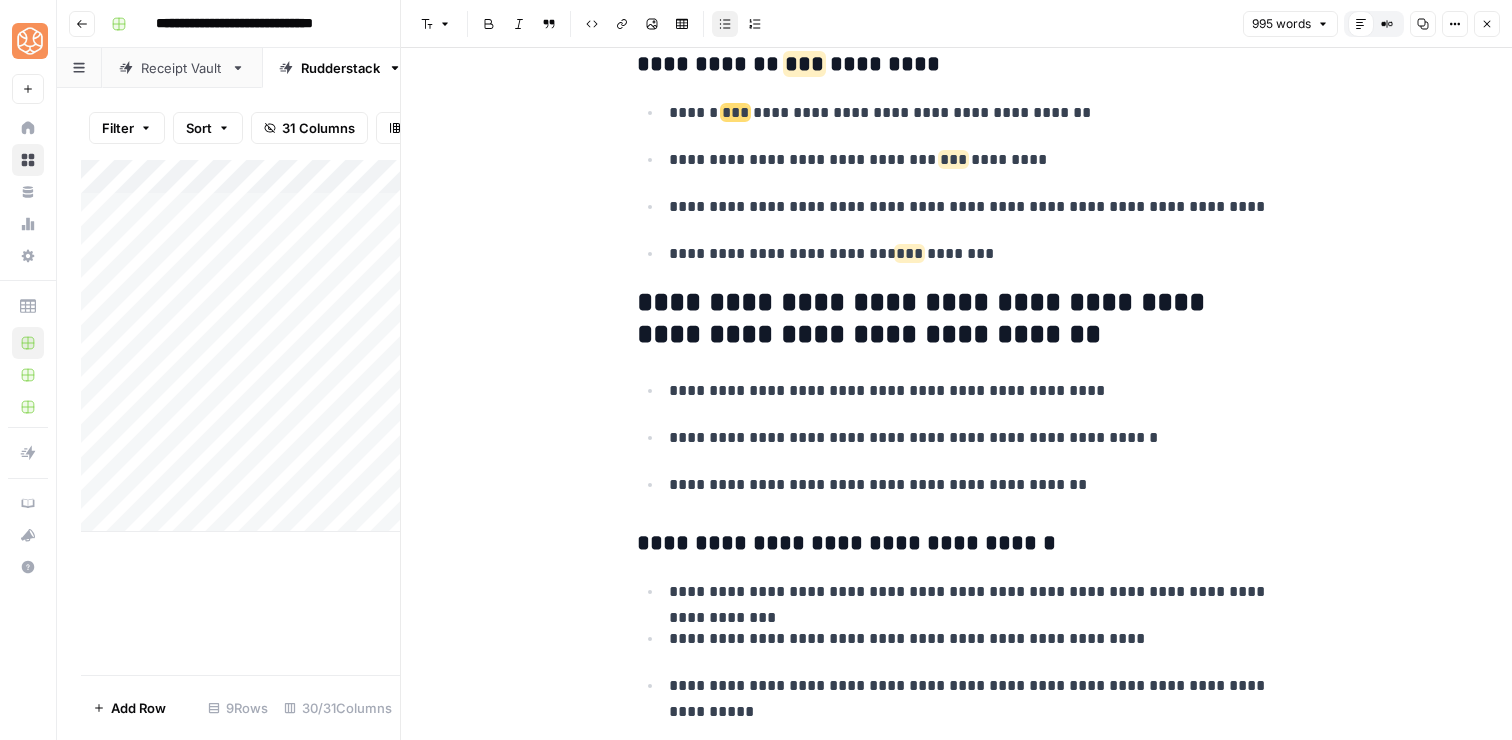 click on "**********" at bounding box center [973, 207] 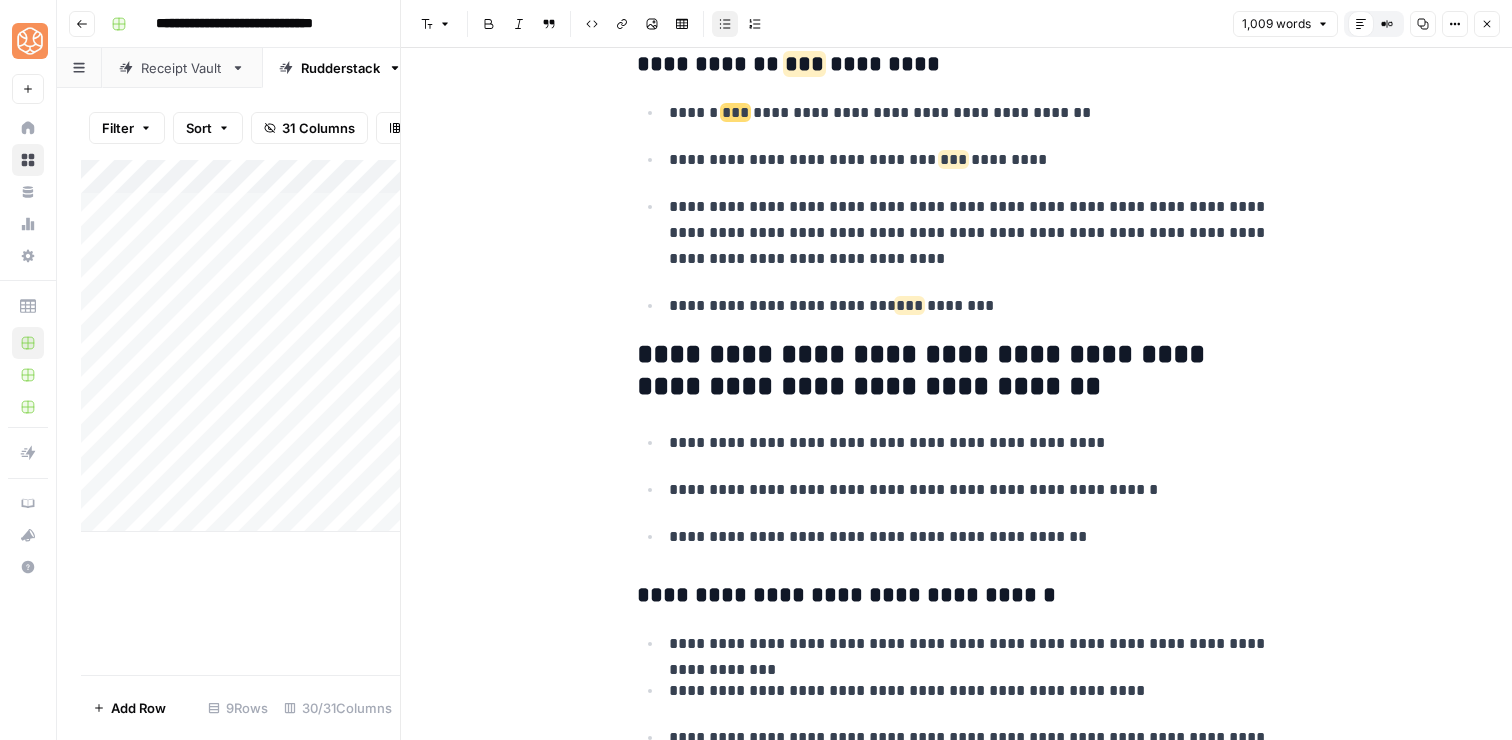 click on "**********" at bounding box center [973, 113] 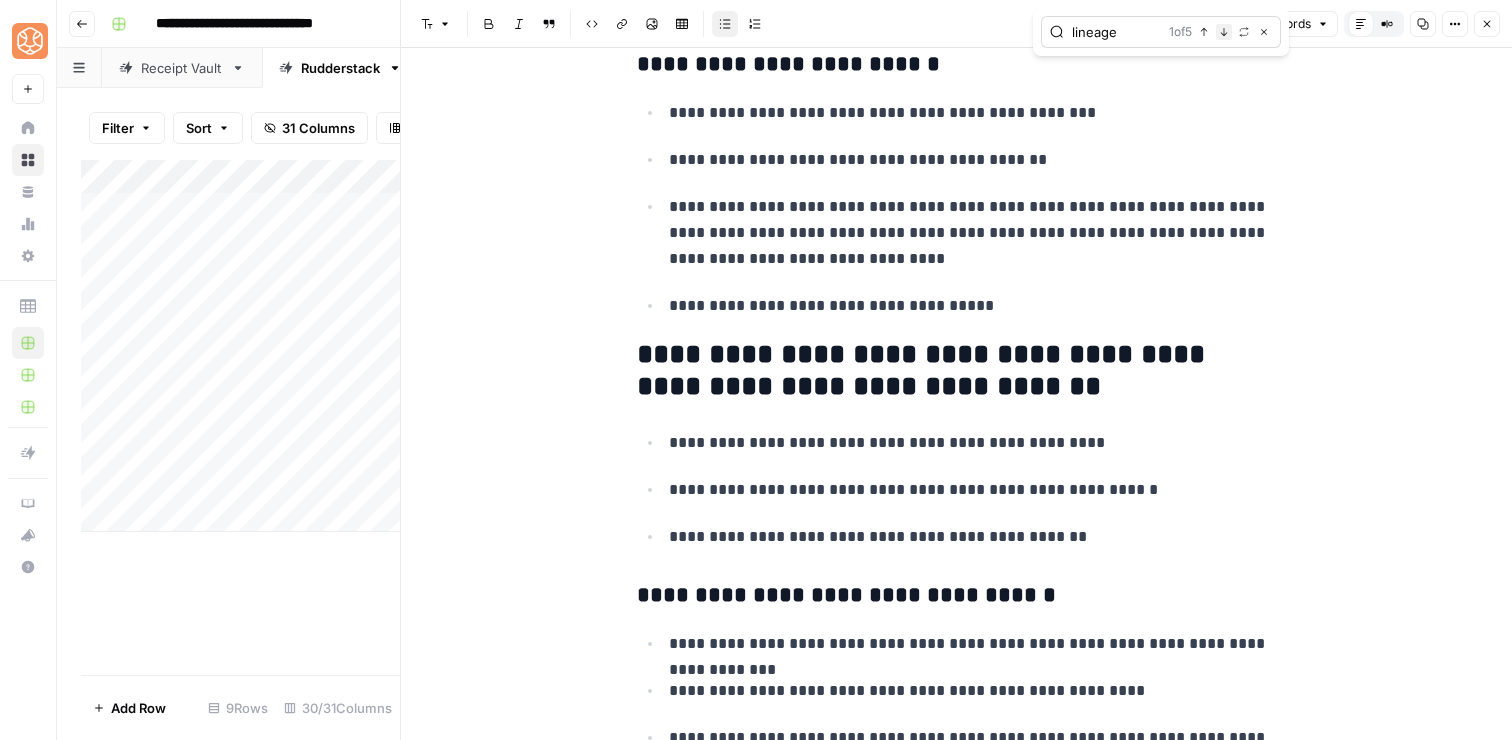 type on "lineage" 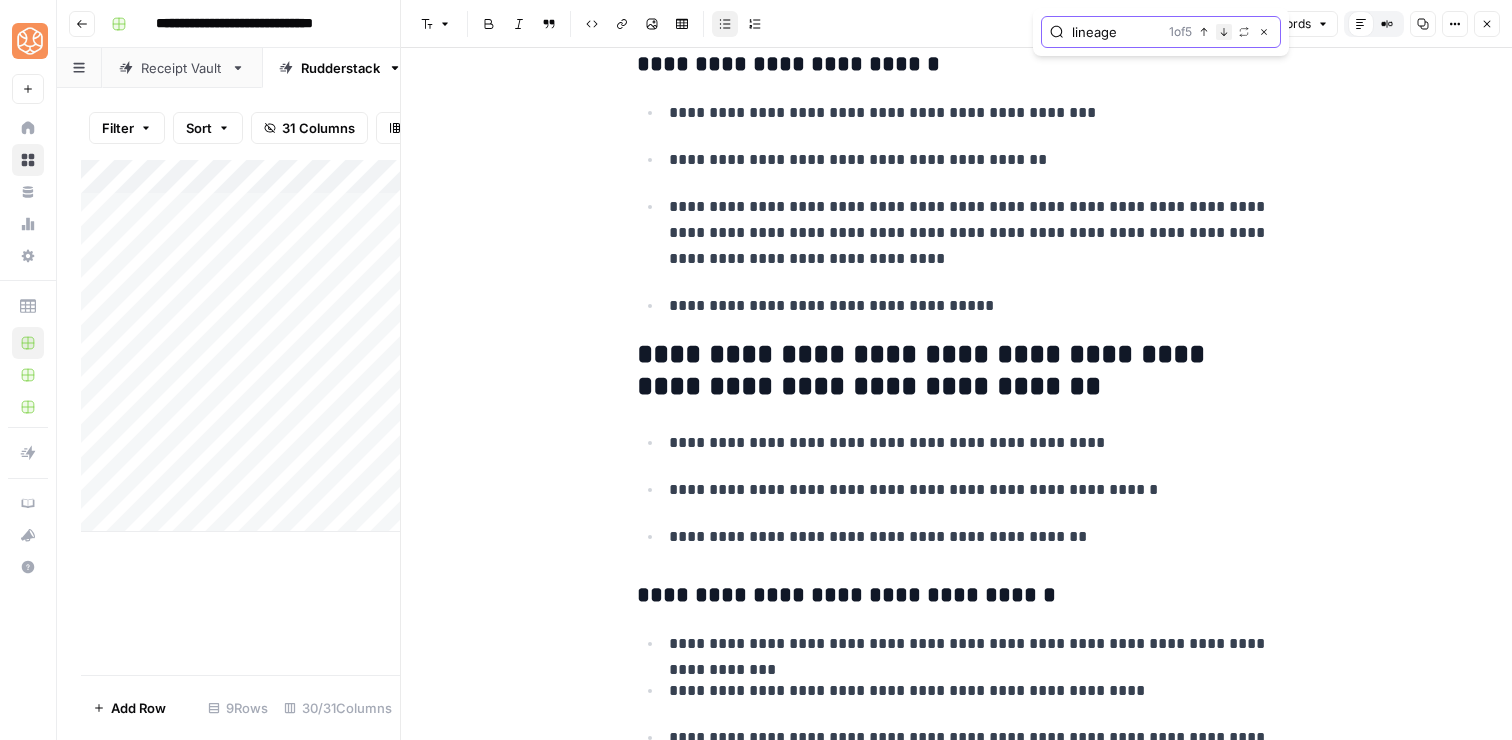 click 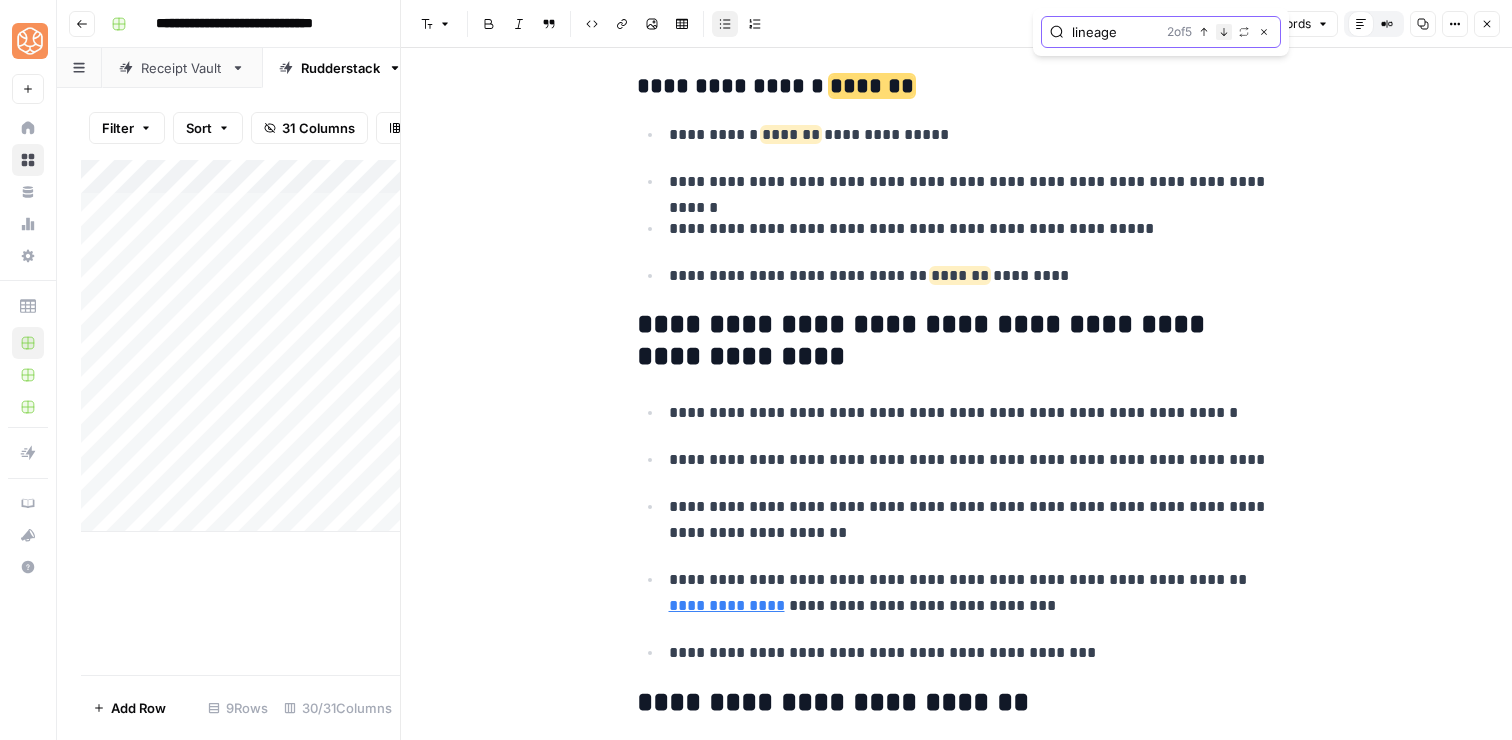 scroll, scrollTop: 4866, scrollLeft: 0, axis: vertical 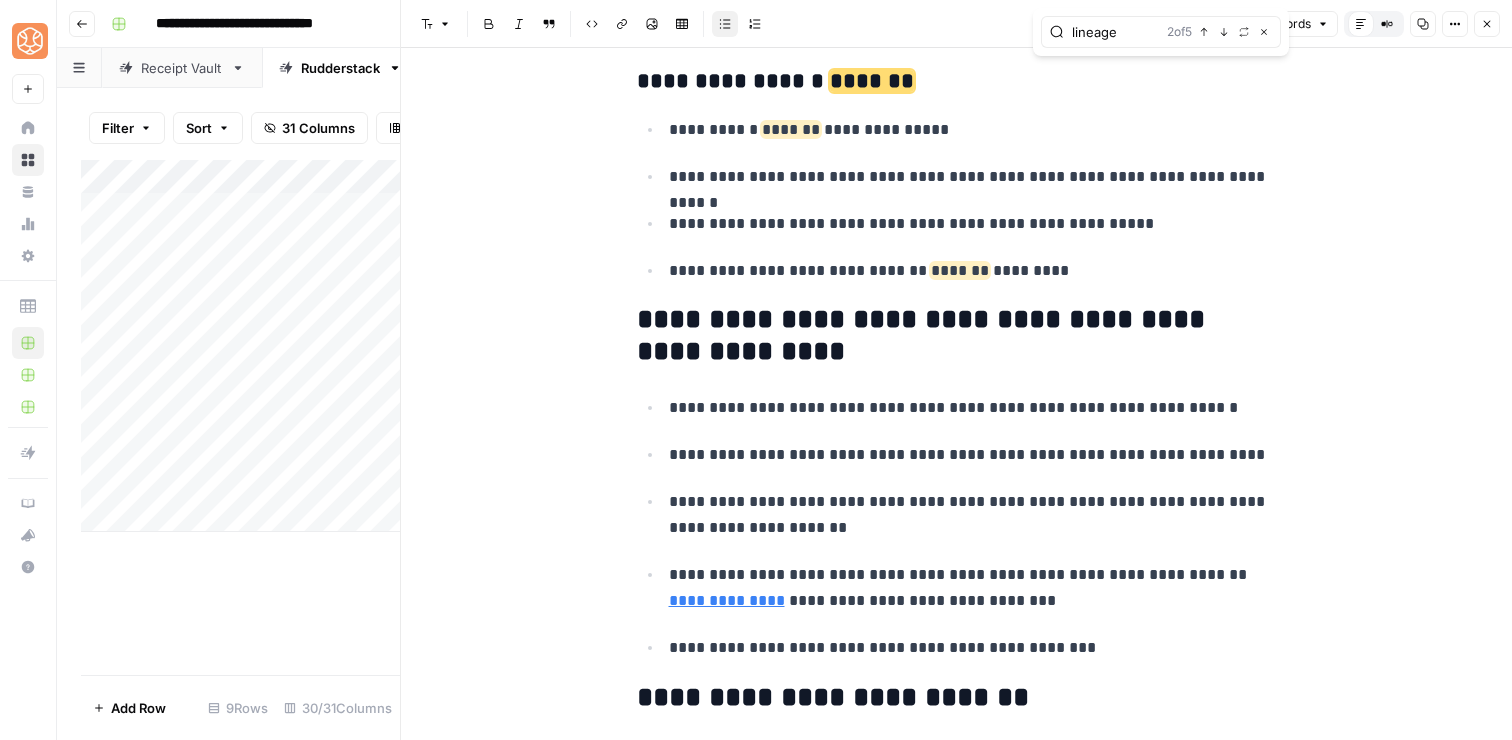 click on "**********" at bounding box center (973, 224) 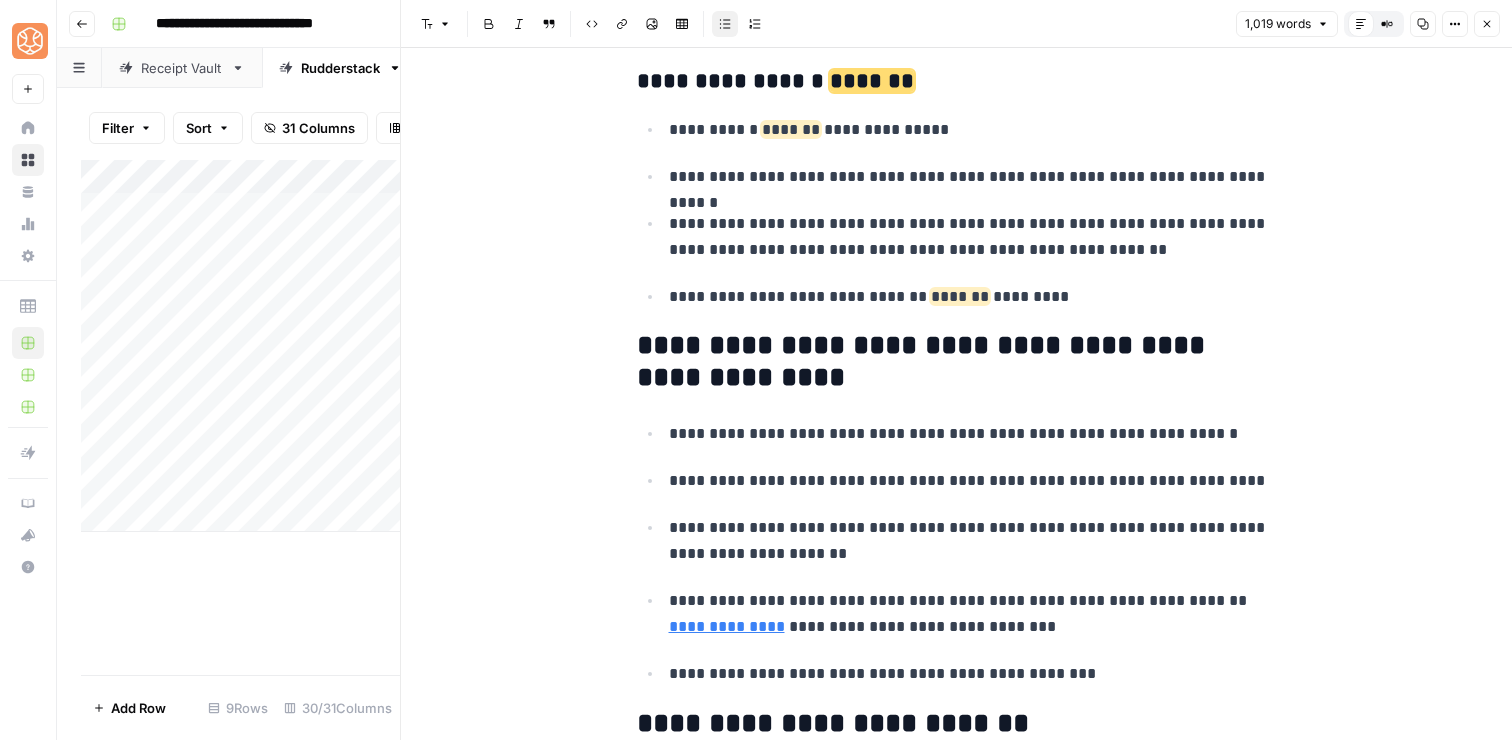 click on "**********" at bounding box center (973, 237) 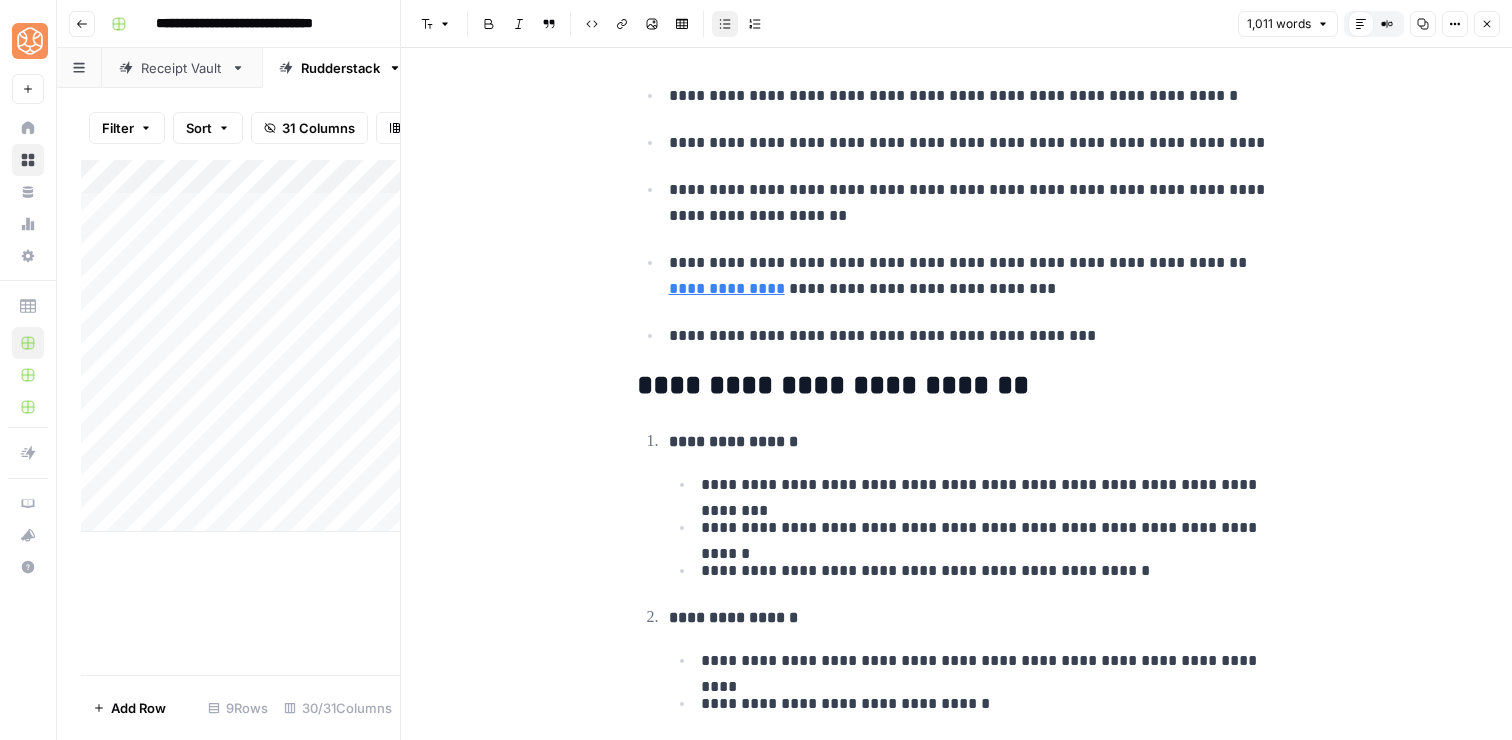 scroll, scrollTop: 5170, scrollLeft: 0, axis: vertical 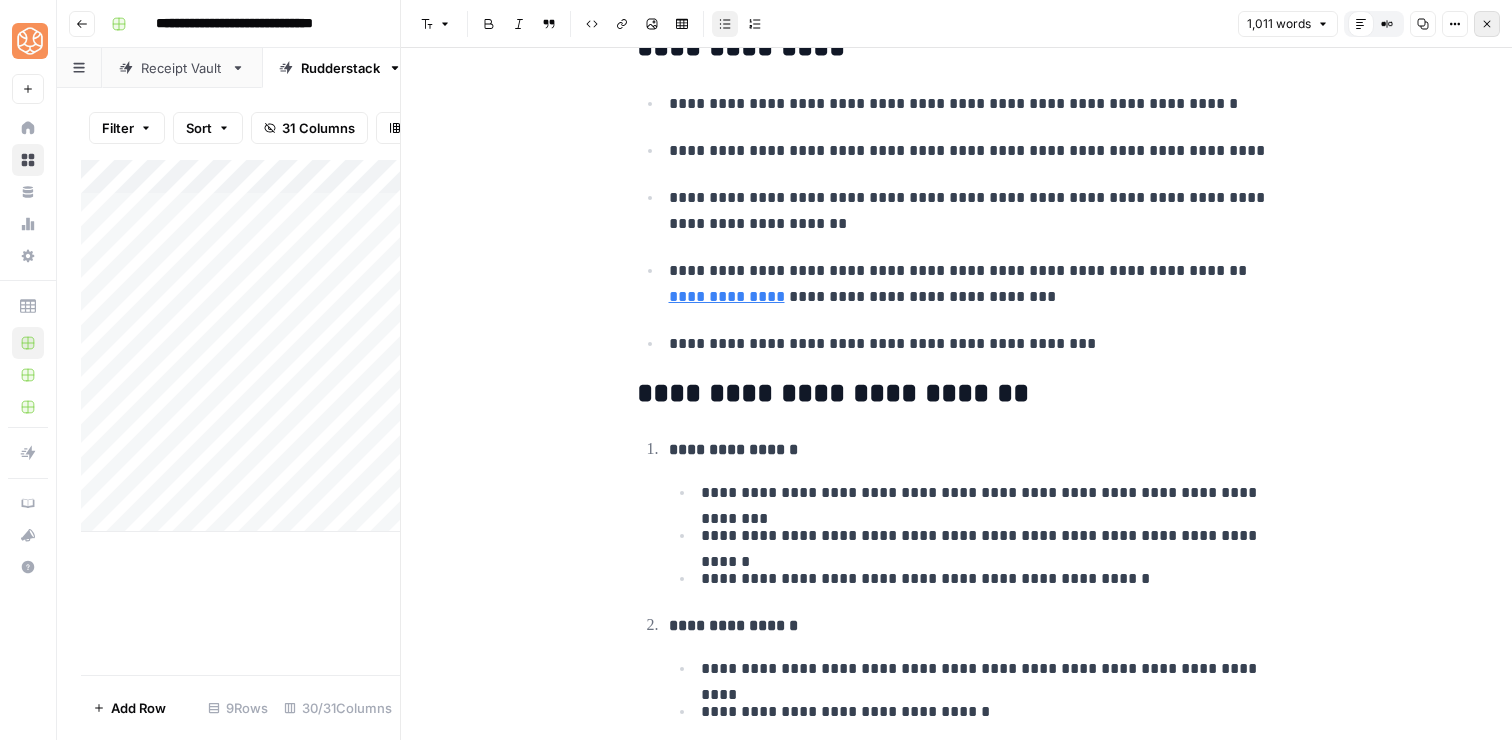 click 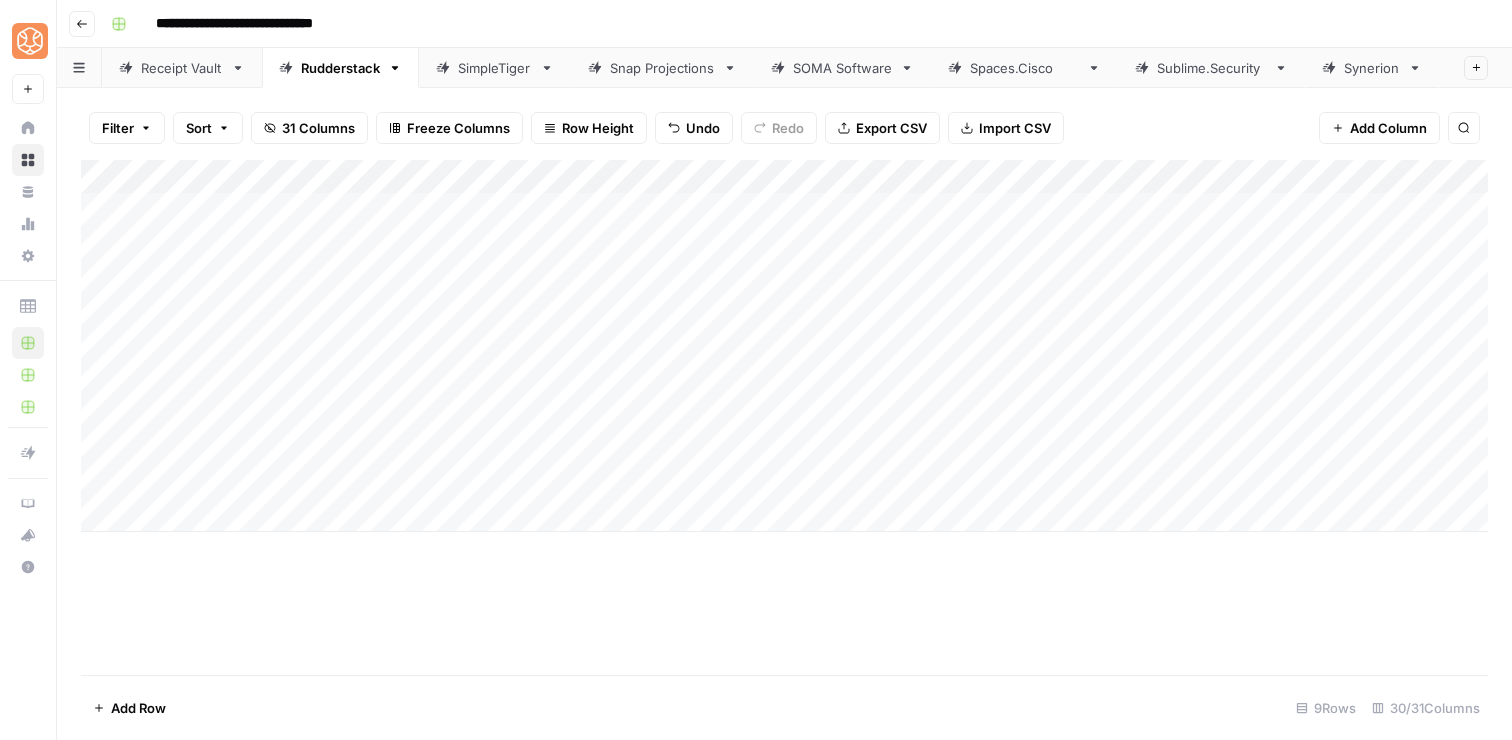 click on "Add Column" at bounding box center [784, 346] 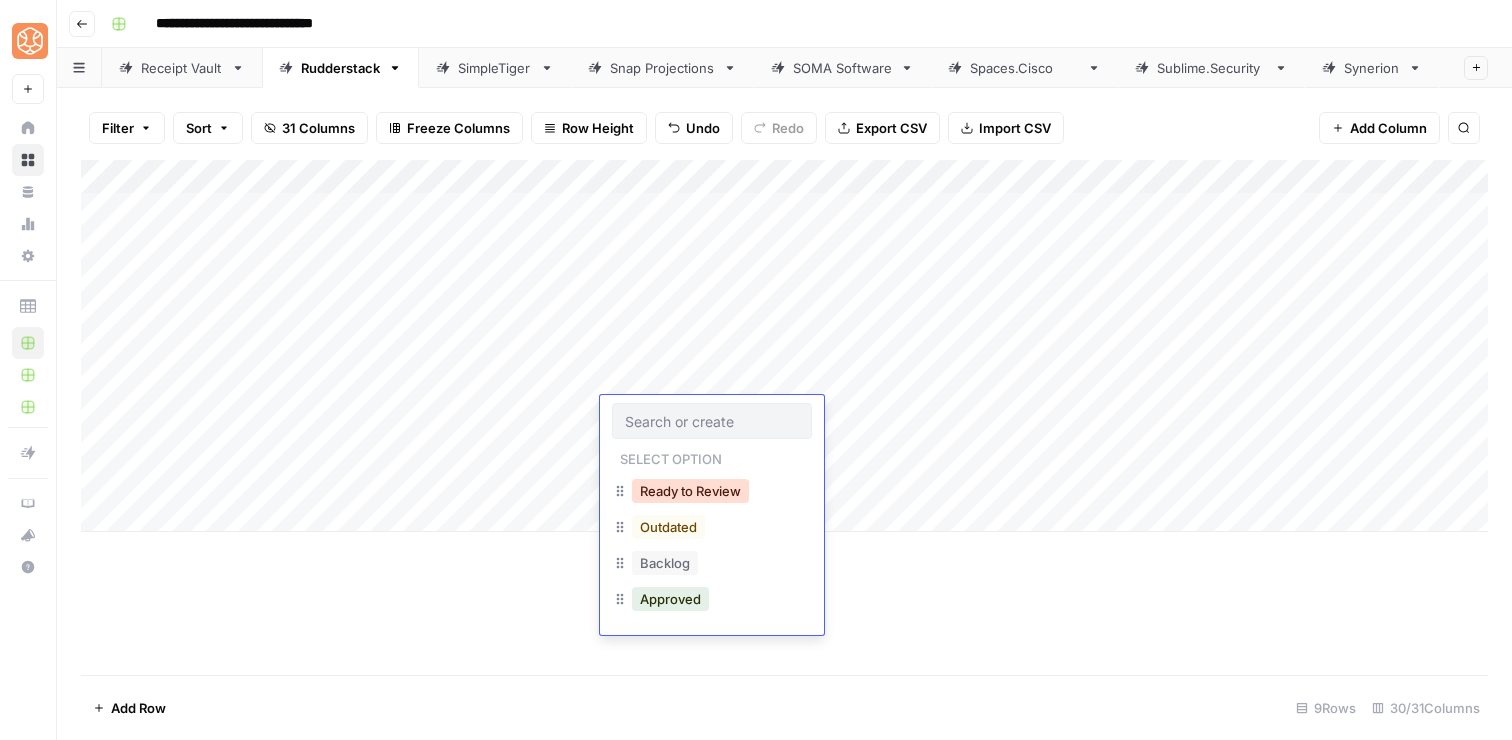 click on "Ready to Review" at bounding box center (690, 491) 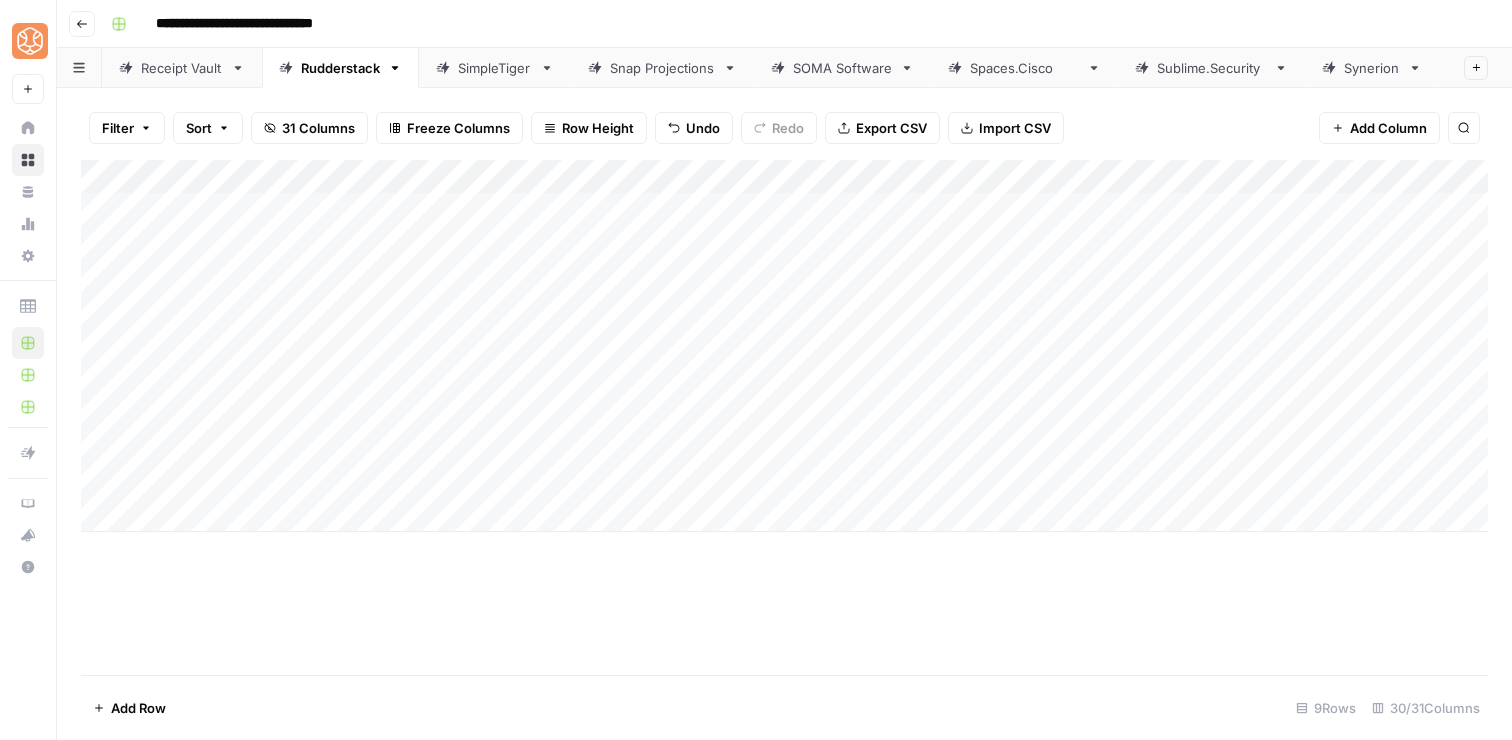 scroll, scrollTop: 0, scrollLeft: 115, axis: horizontal 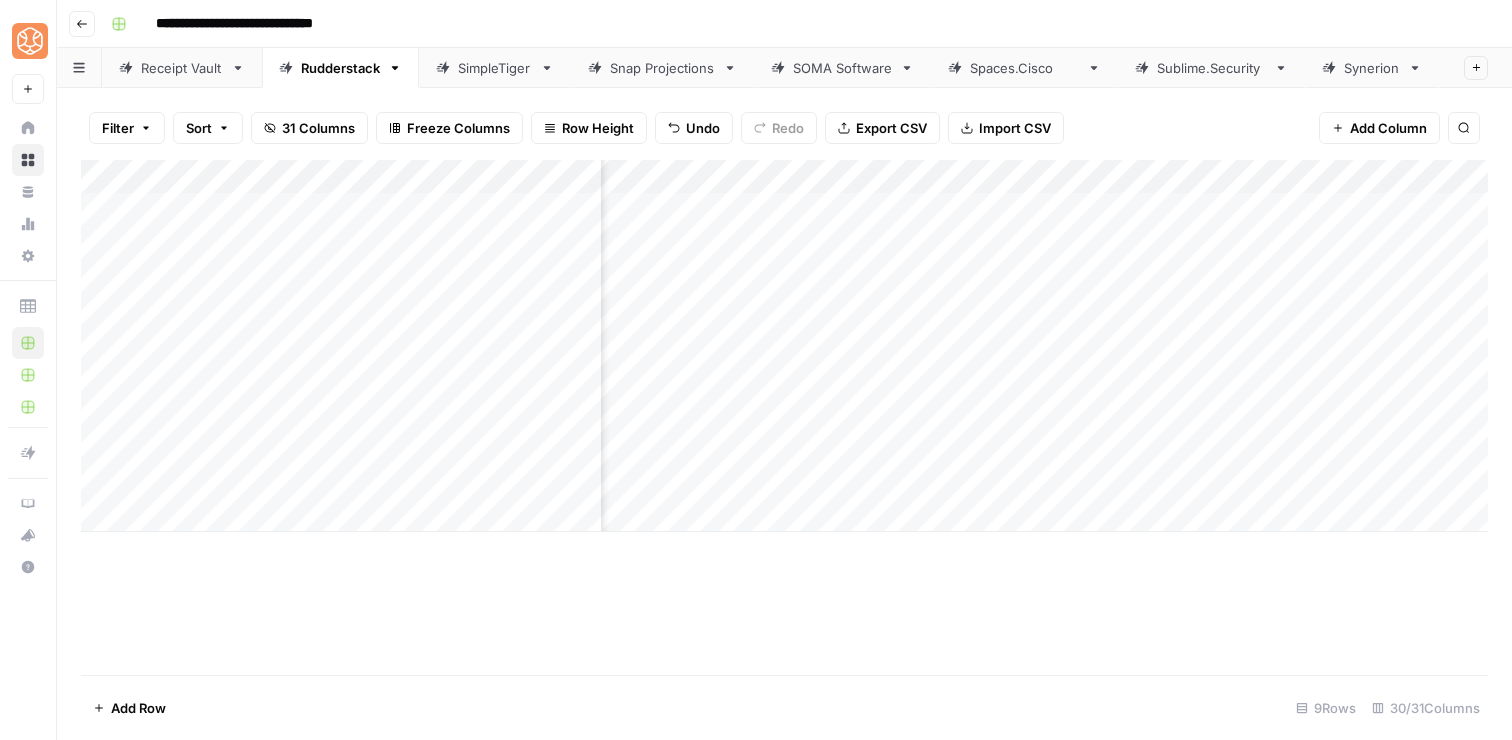 click on "Add Column" at bounding box center [784, 346] 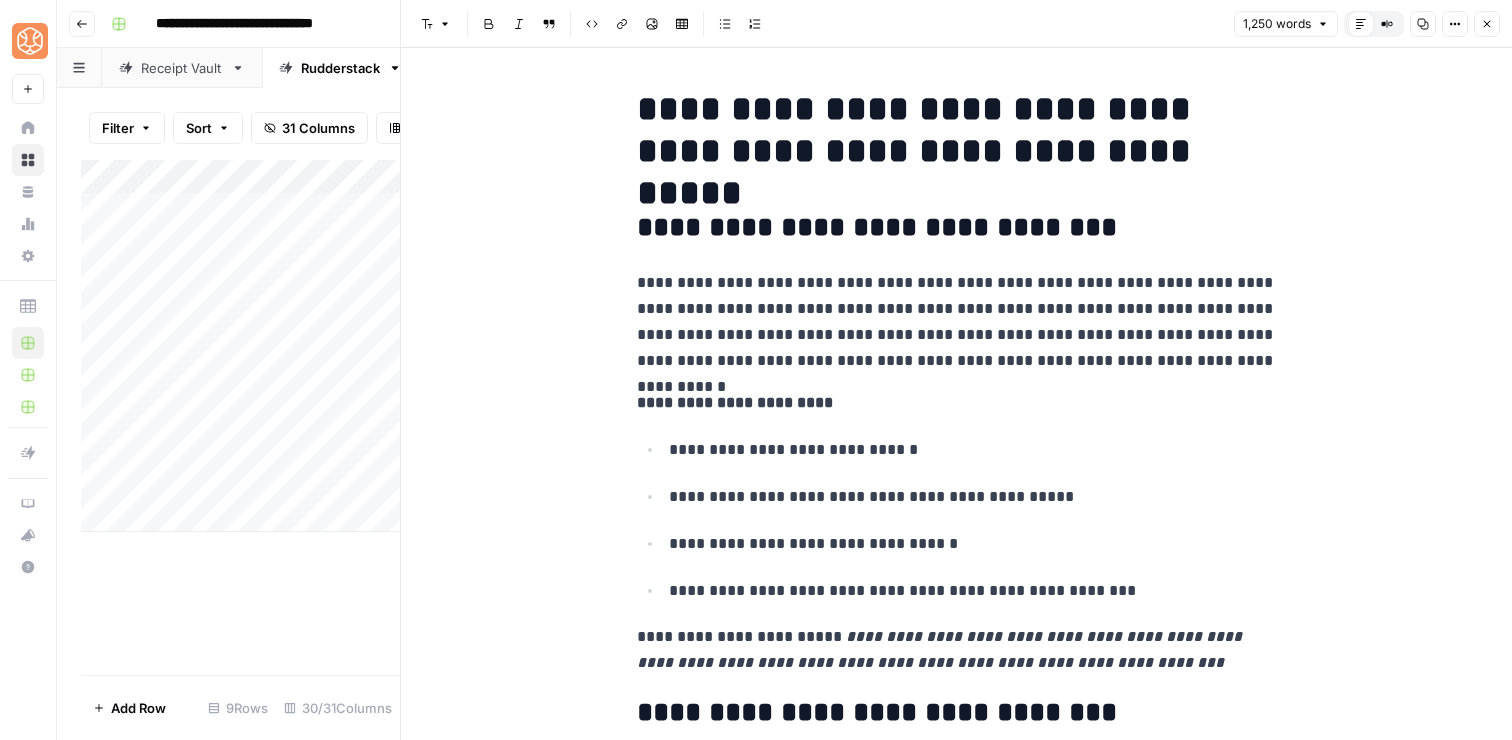 click on "**********" at bounding box center (957, 3930) 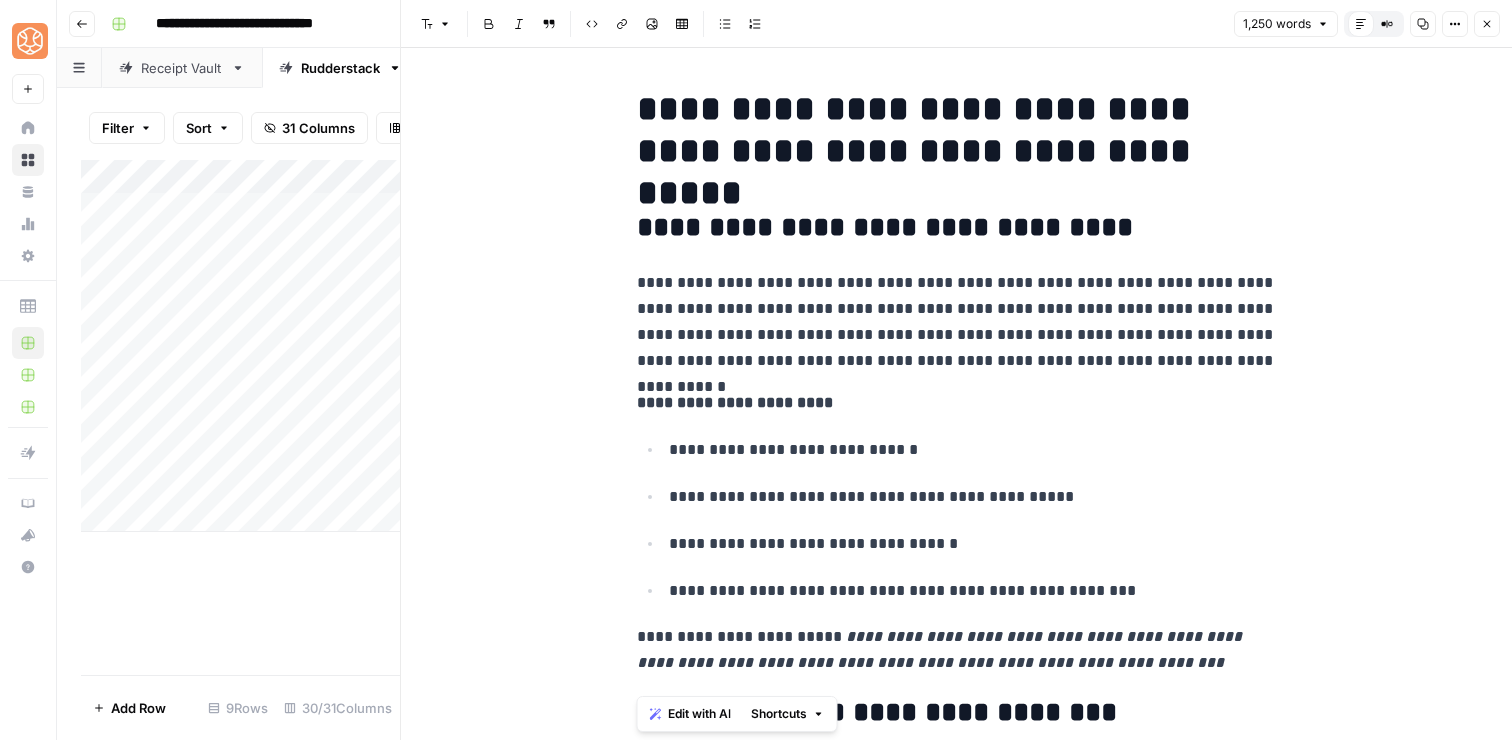 copy on "**********" 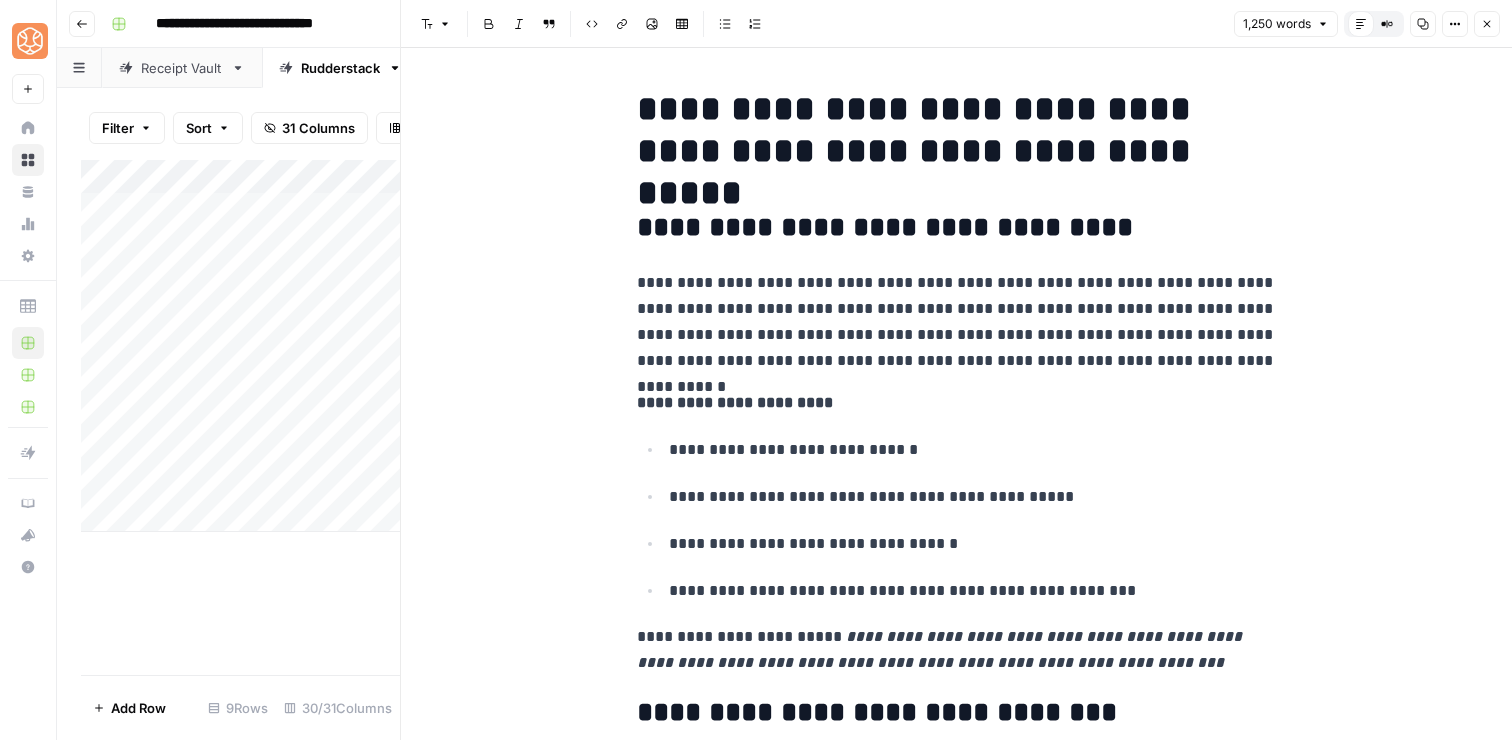 click on "**********" at bounding box center (957, 228) 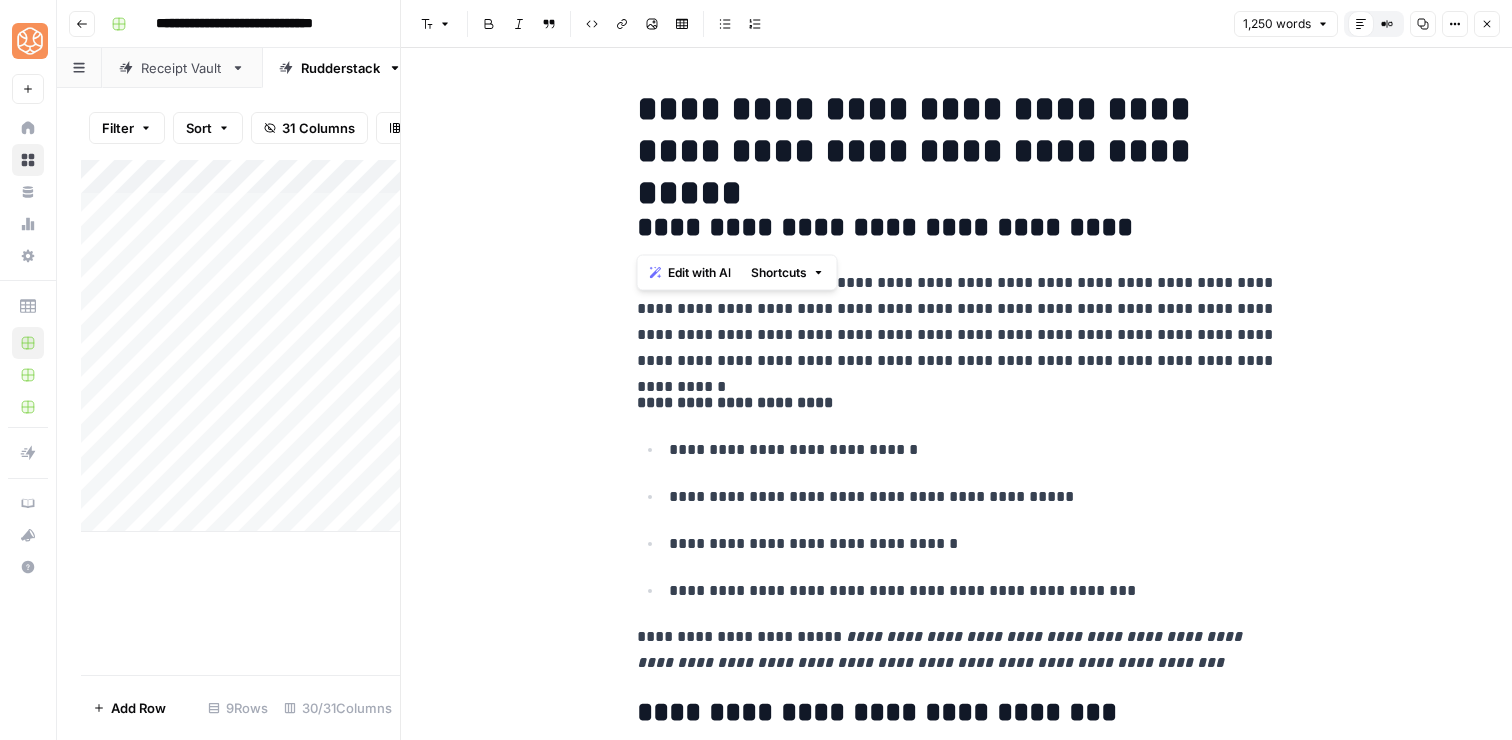 click on "**********" at bounding box center (957, 228) 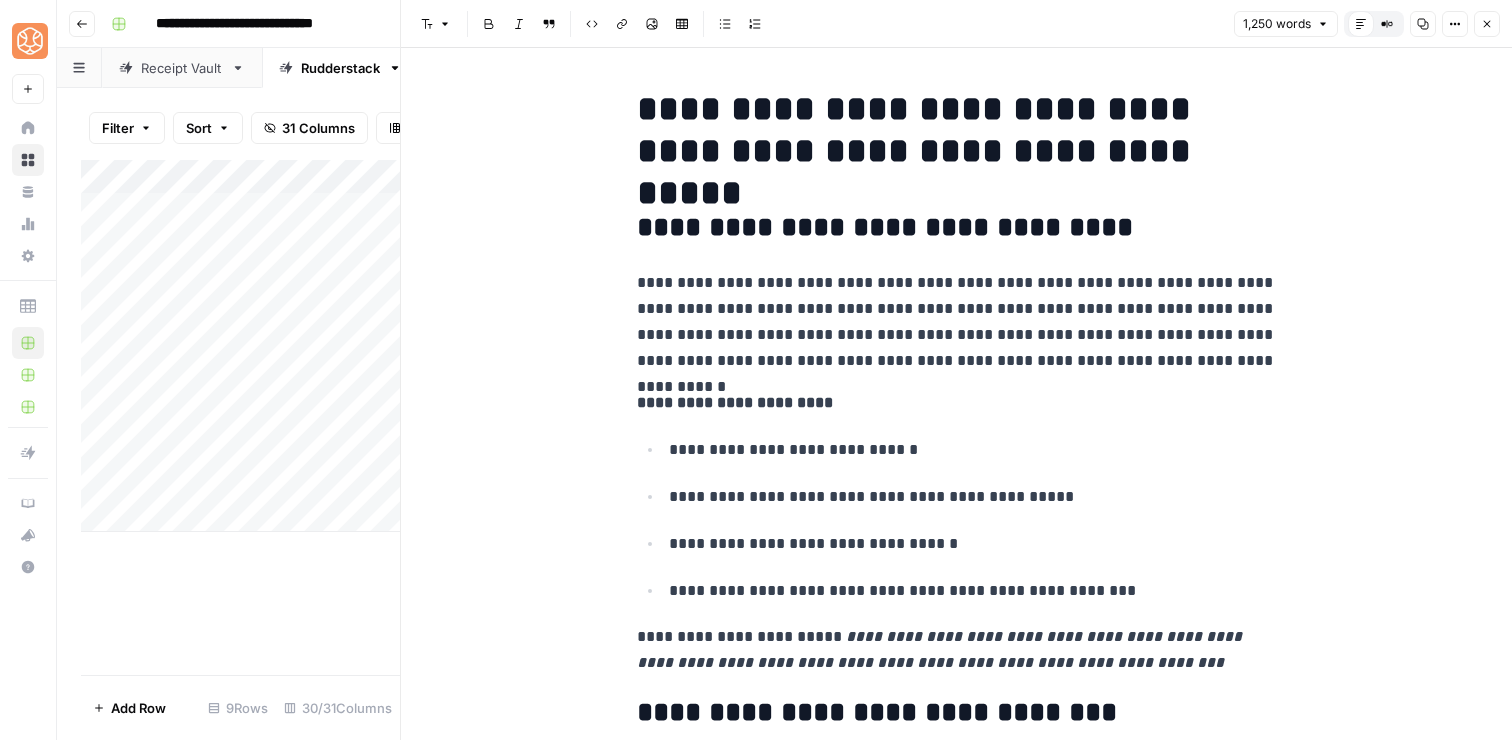click on "**********" at bounding box center (957, 228) 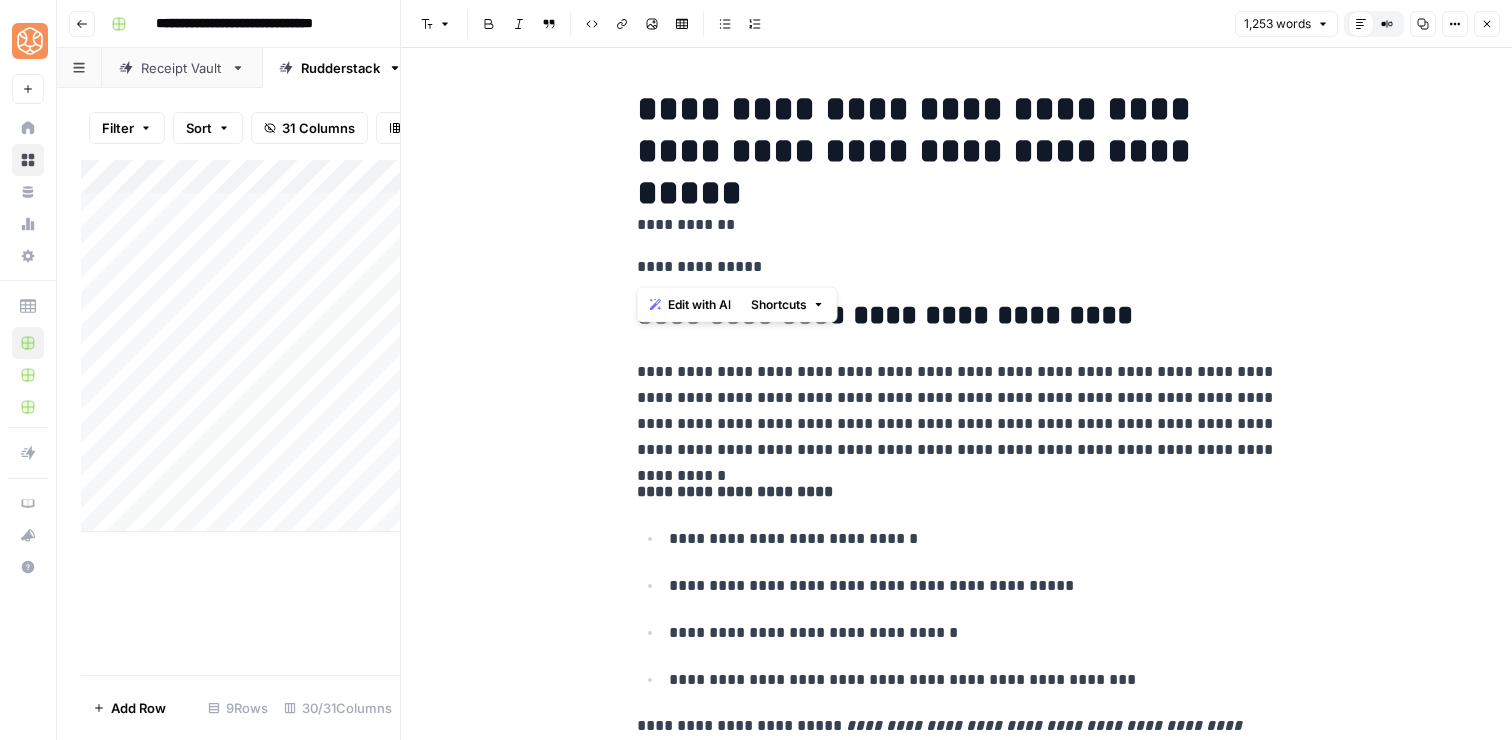 drag, startPoint x: 811, startPoint y: 263, endPoint x: 794, endPoint y: 197, distance: 68.154236 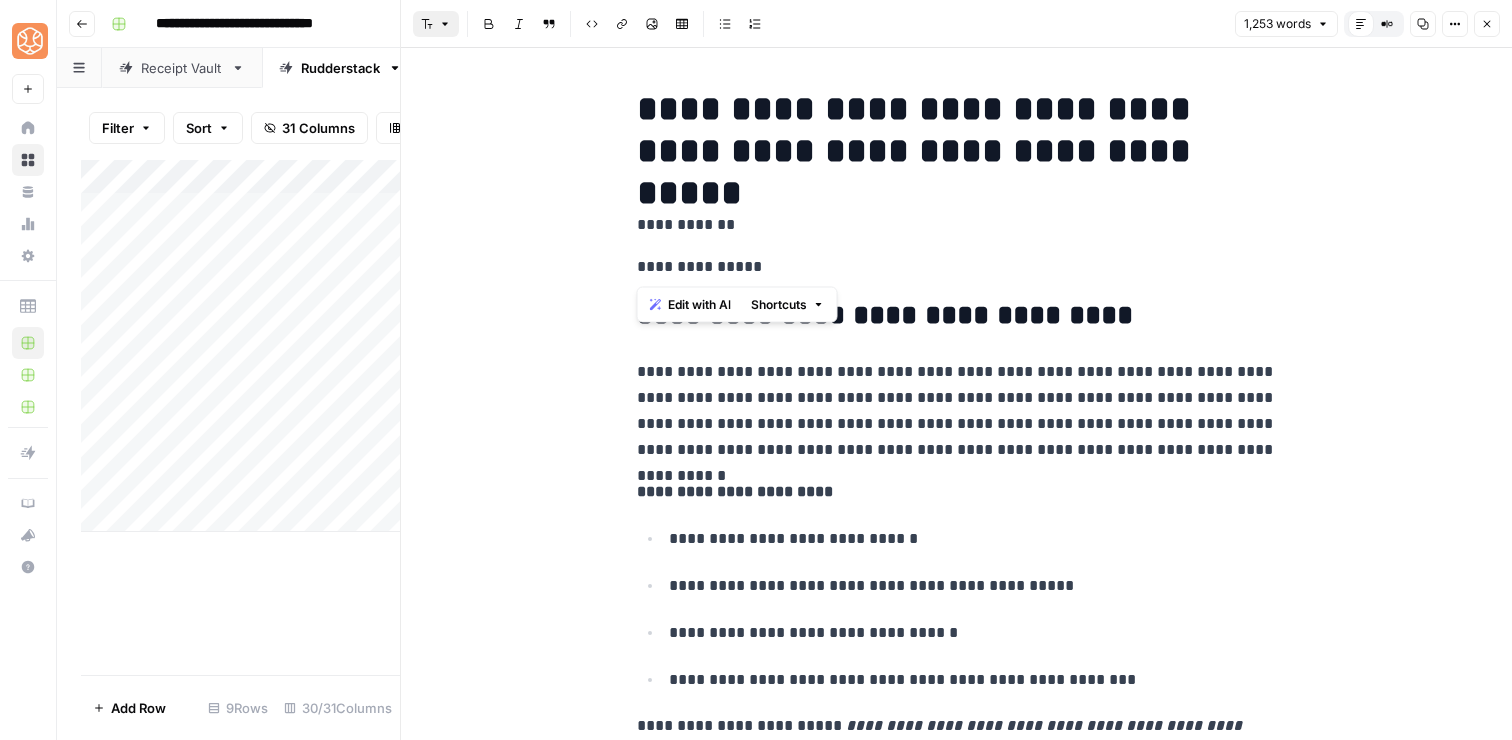 click 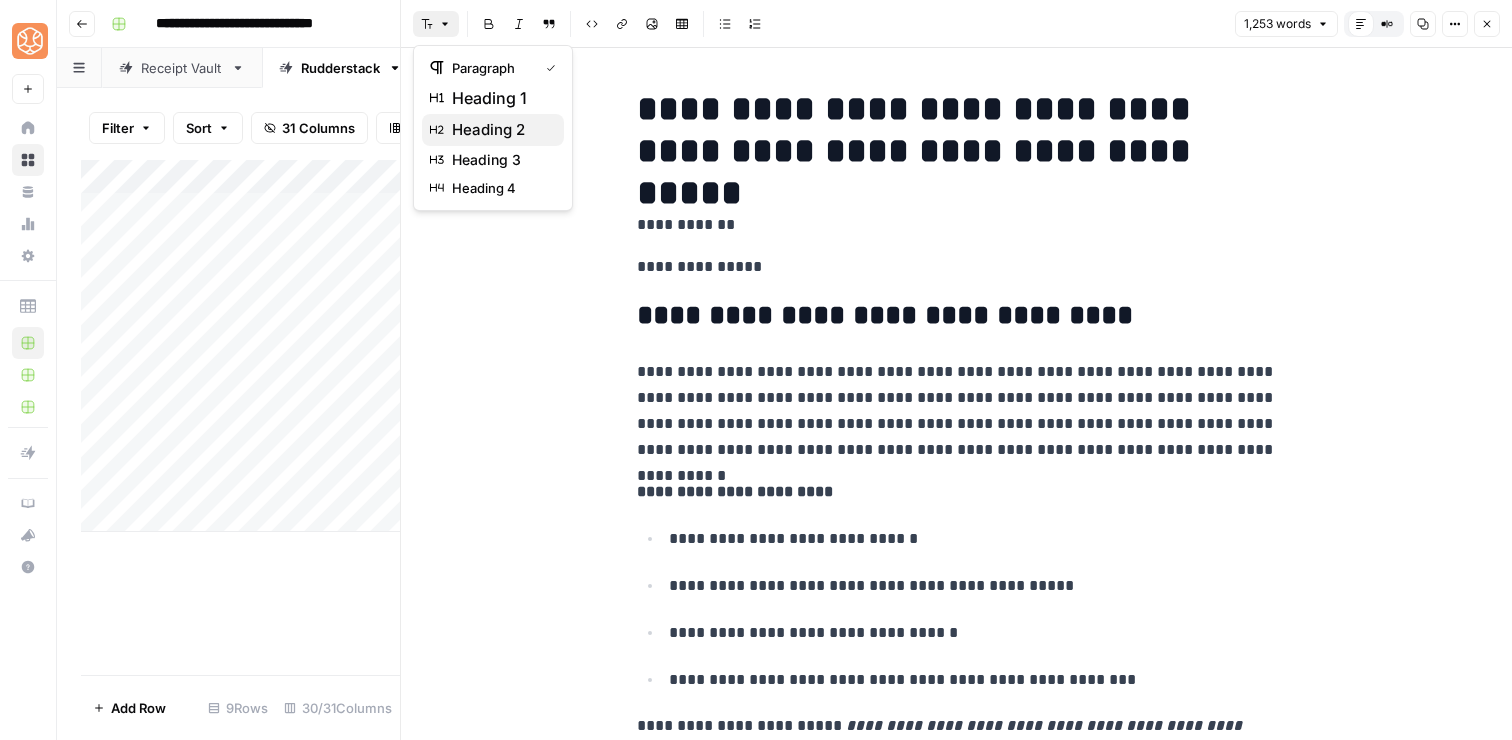 click on "heading 2" at bounding box center [488, 130] 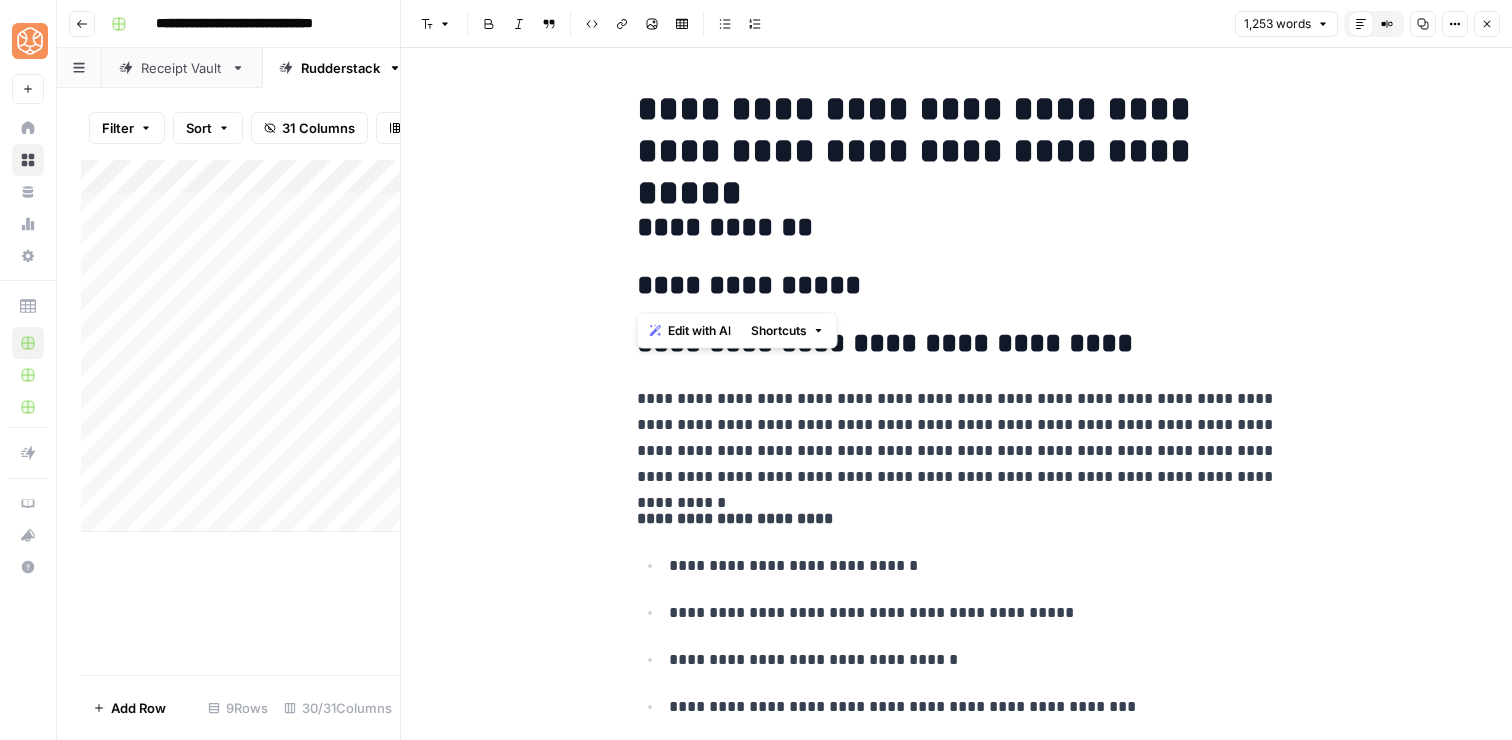 click on "**********" at bounding box center [957, 286] 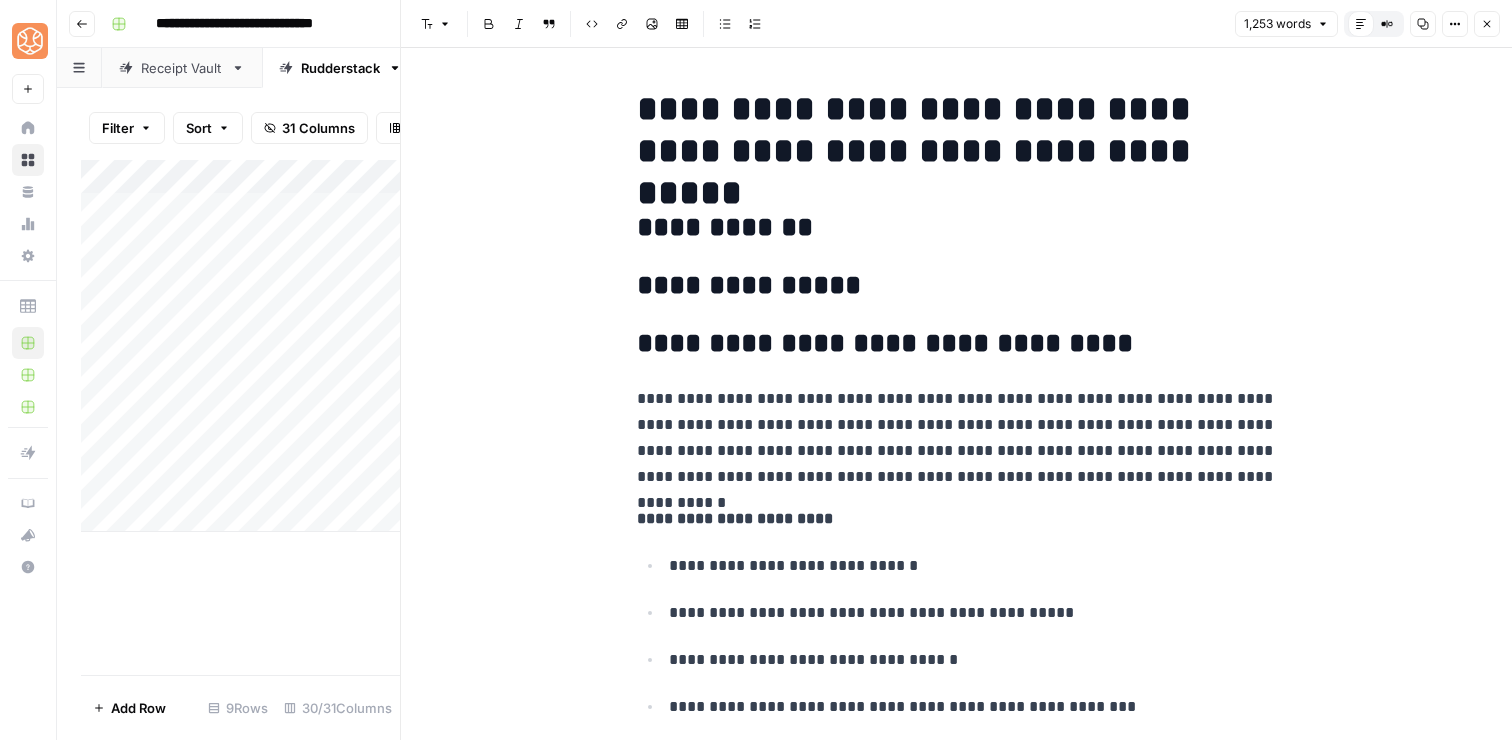 click on "**********" at bounding box center [957, 286] 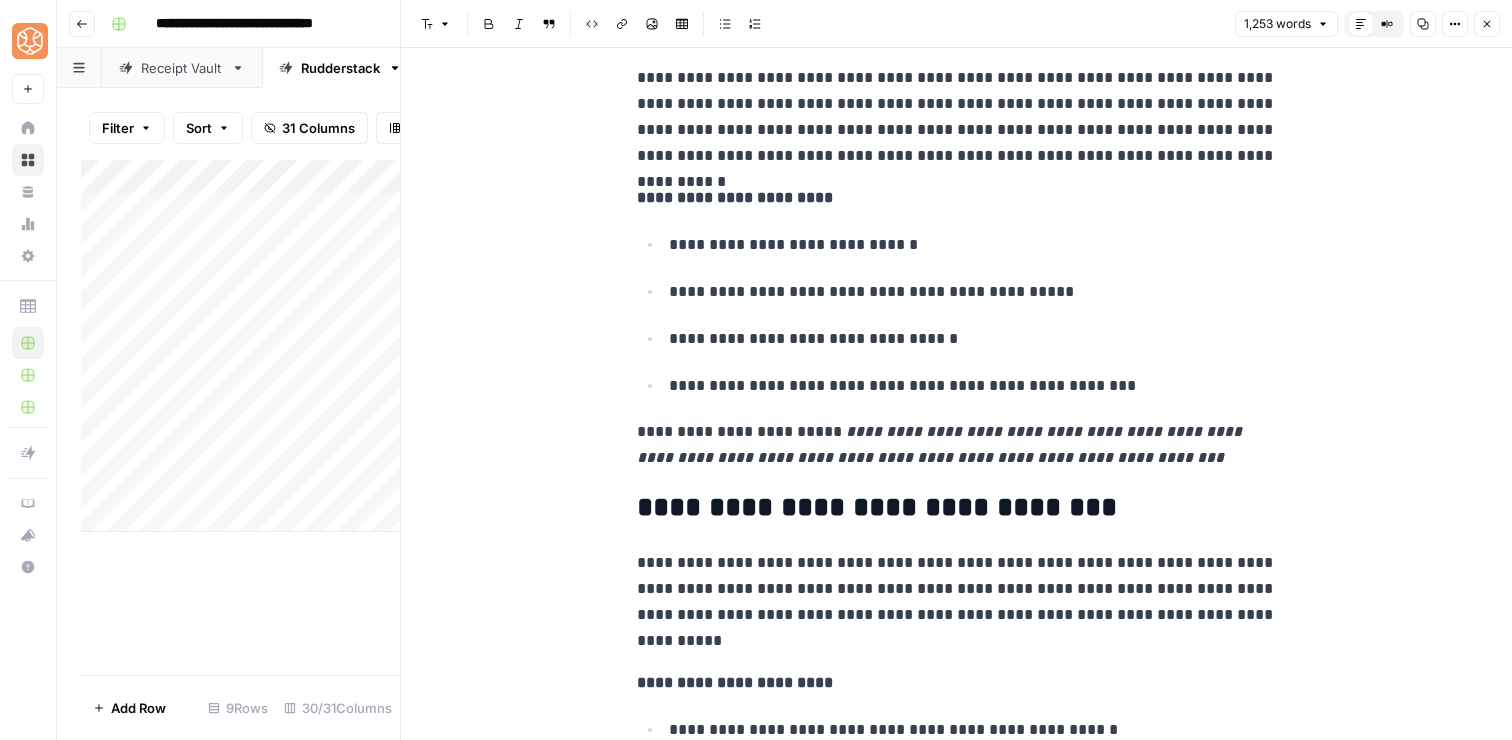 scroll, scrollTop: 351, scrollLeft: 0, axis: vertical 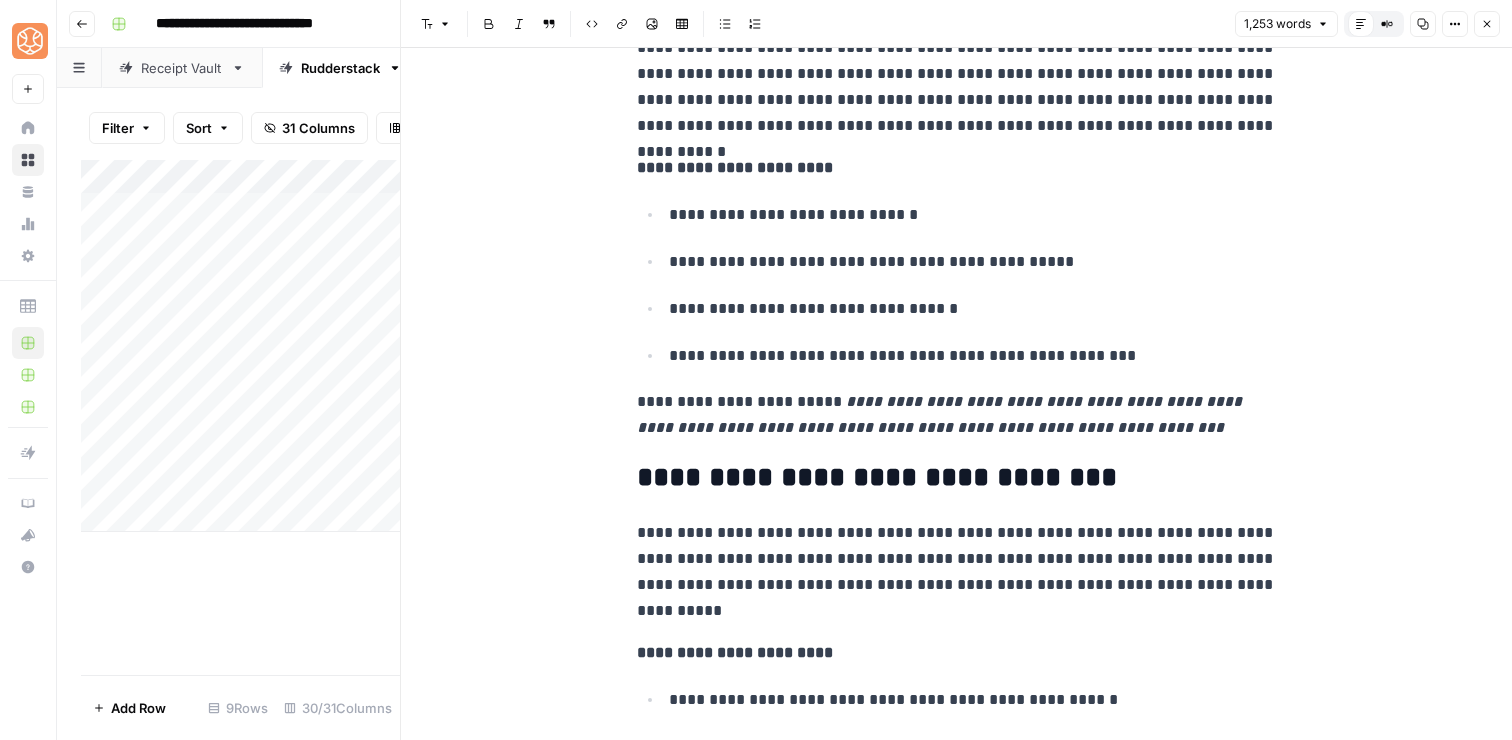 click on "**********" at bounding box center [957, 478] 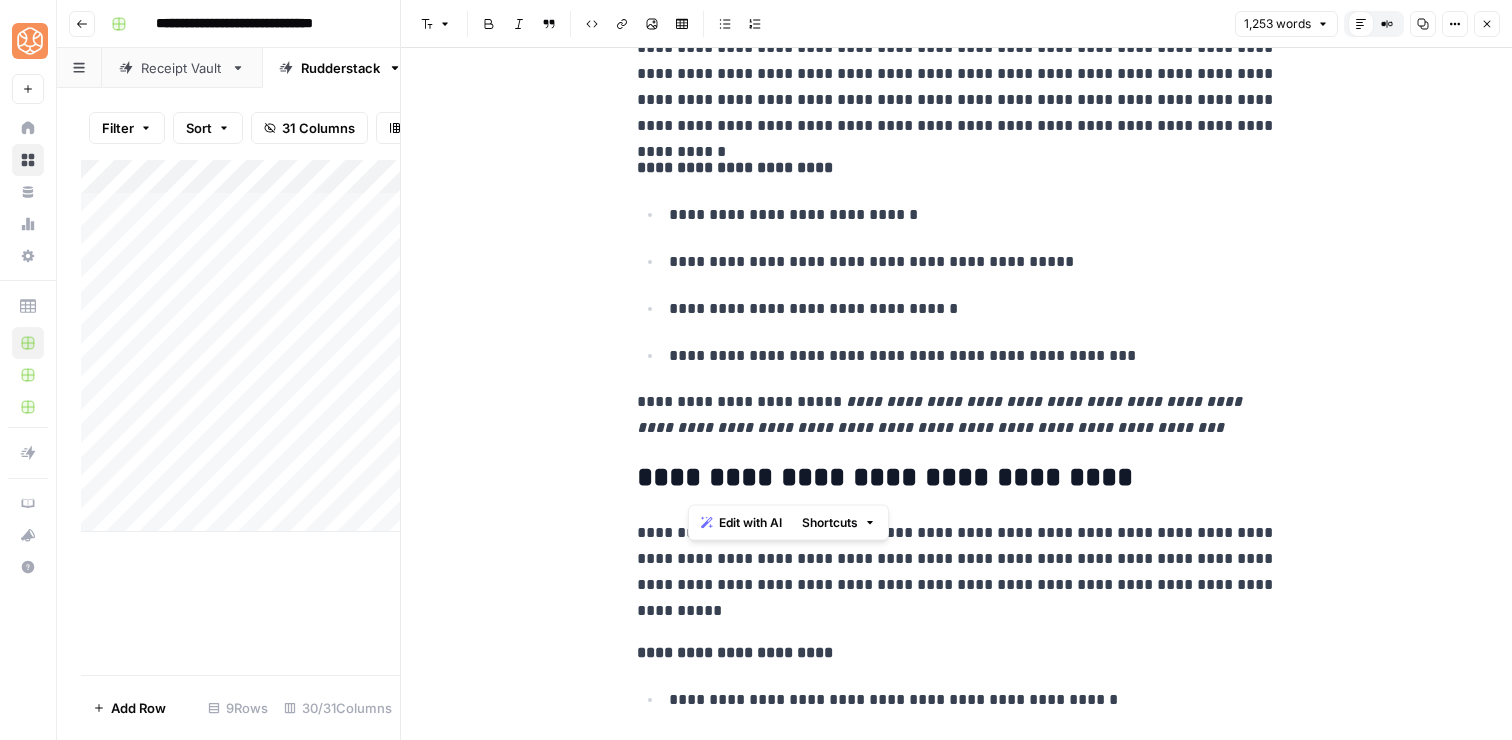 drag, startPoint x: 1082, startPoint y: 473, endPoint x: 695, endPoint y: 476, distance: 387.01163 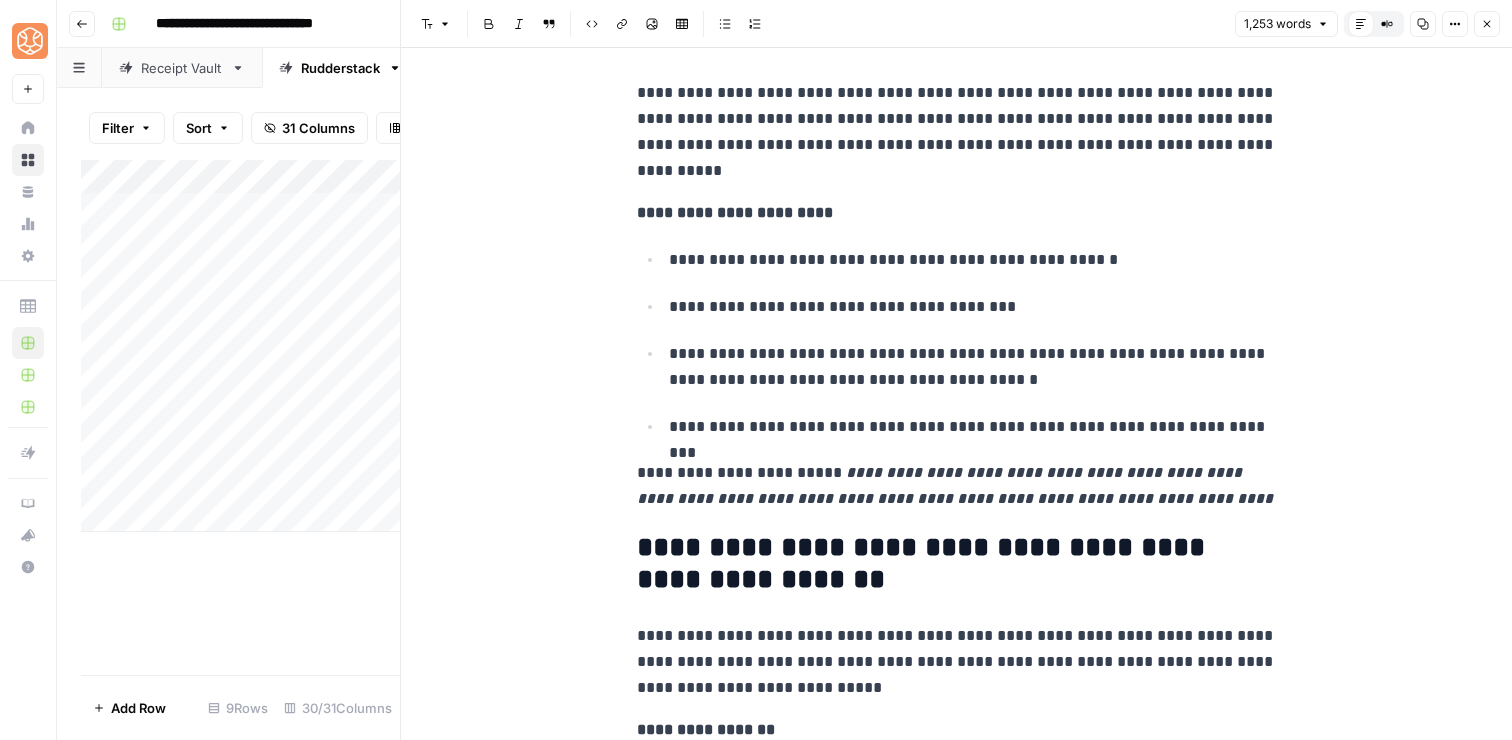 scroll, scrollTop: 792, scrollLeft: 0, axis: vertical 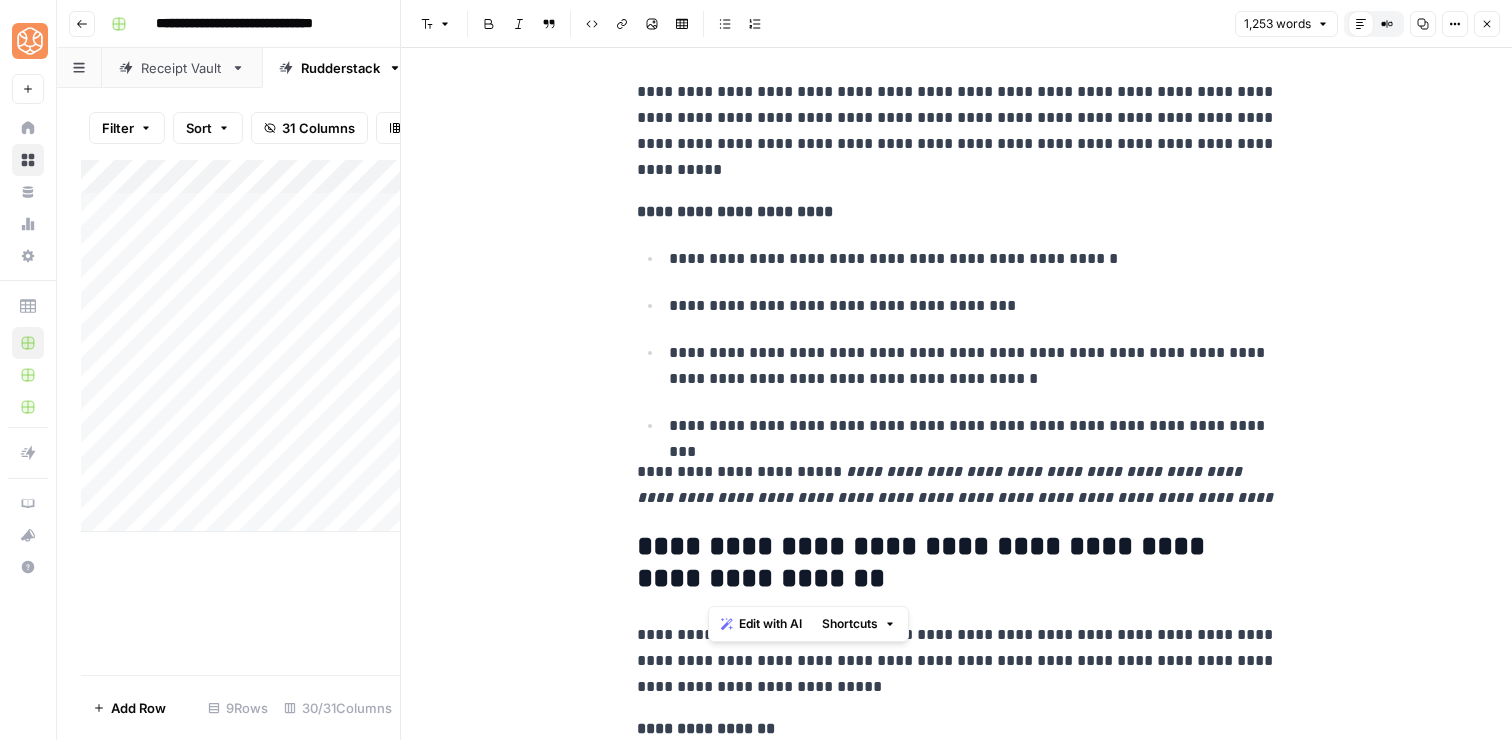 drag, startPoint x: 913, startPoint y: 582, endPoint x: 747, endPoint y: 553, distance: 168.5141 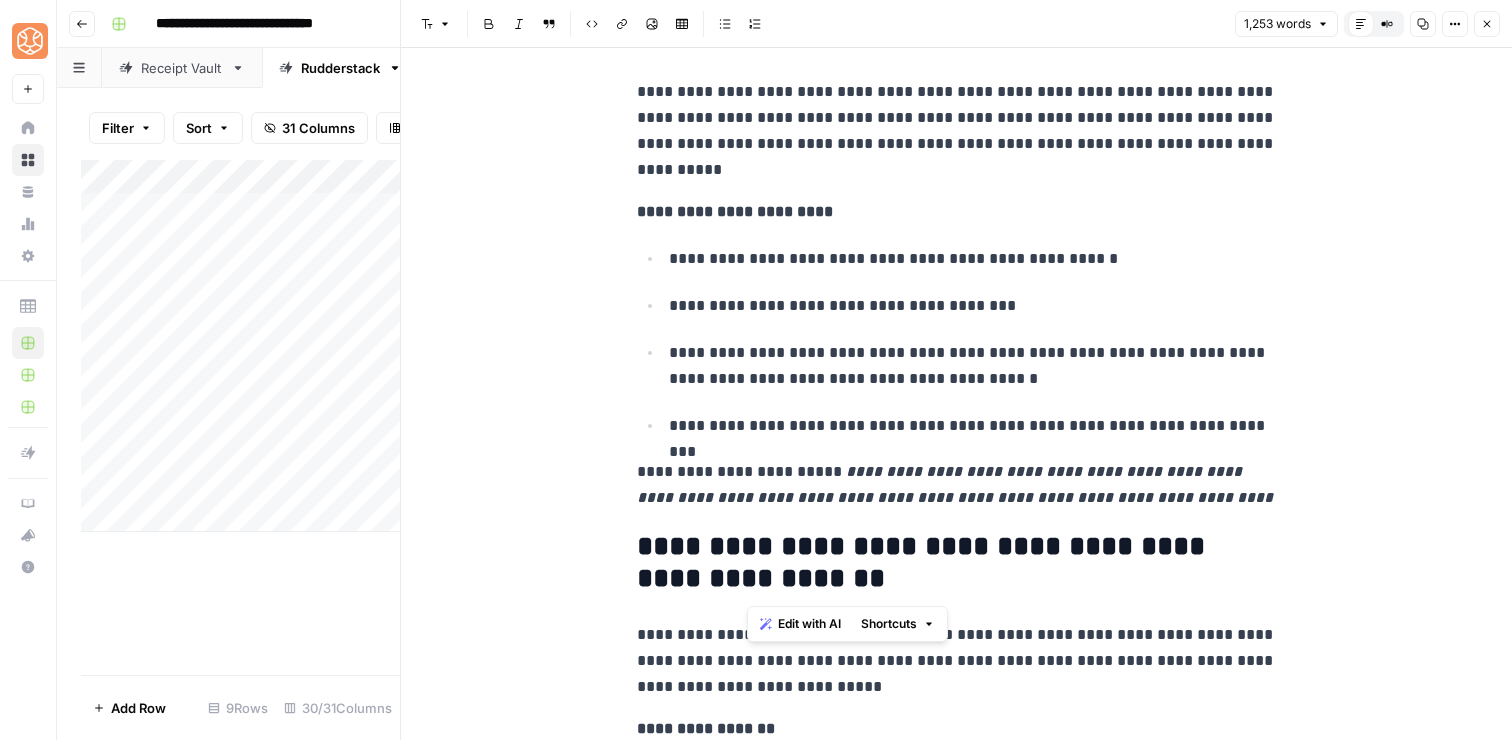 click on "**********" at bounding box center (957, 563) 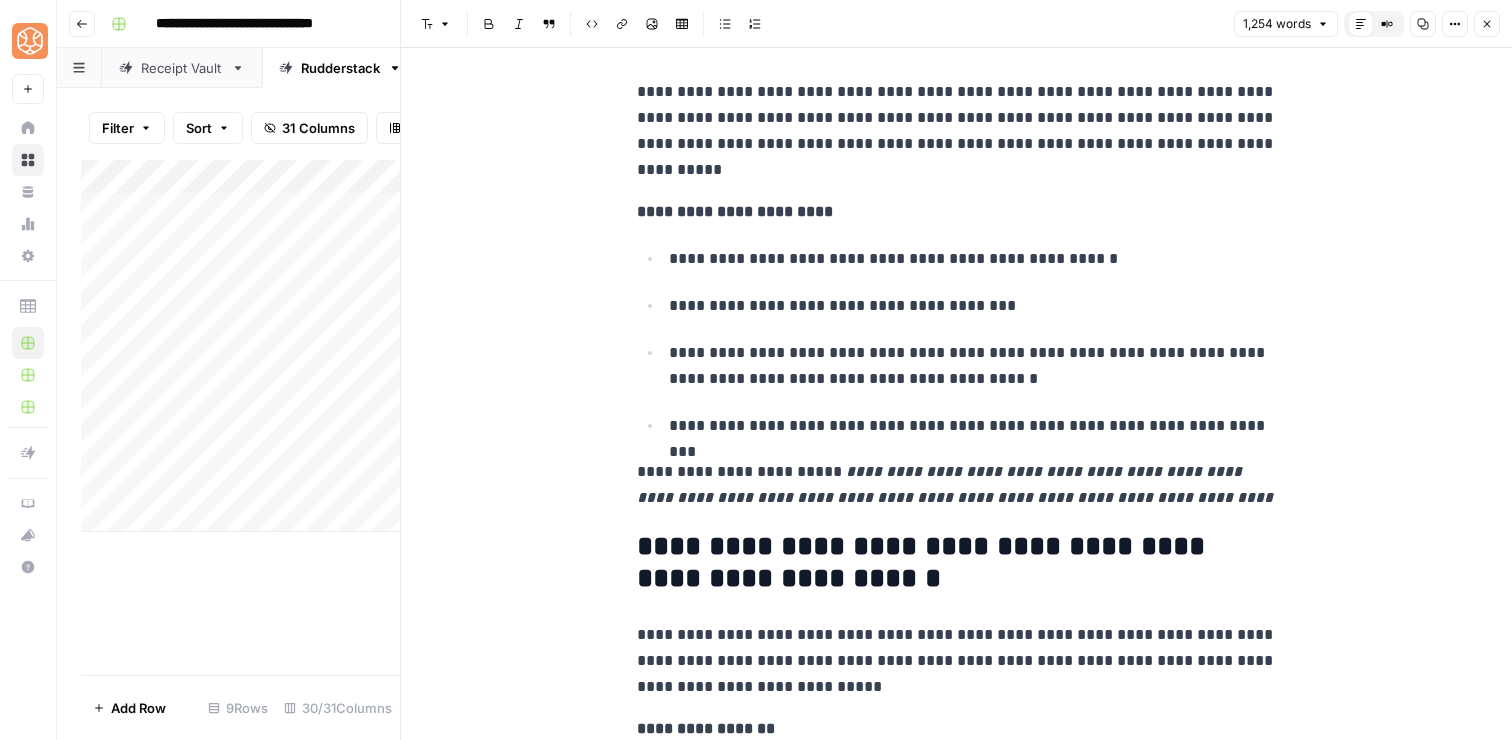 click on "**********" at bounding box center (957, 563) 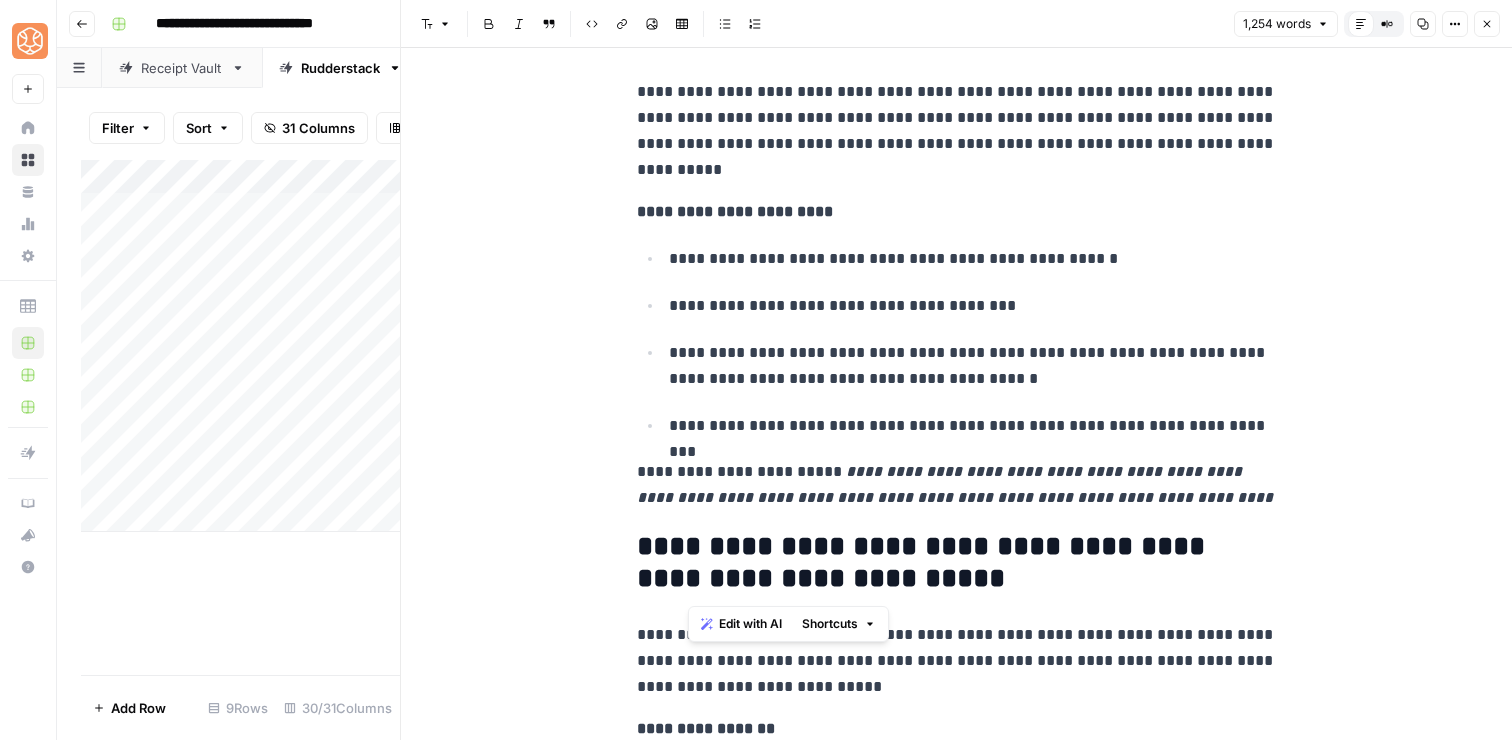 drag, startPoint x: 944, startPoint y: 592, endPoint x: 688, endPoint y: 552, distance: 259.10617 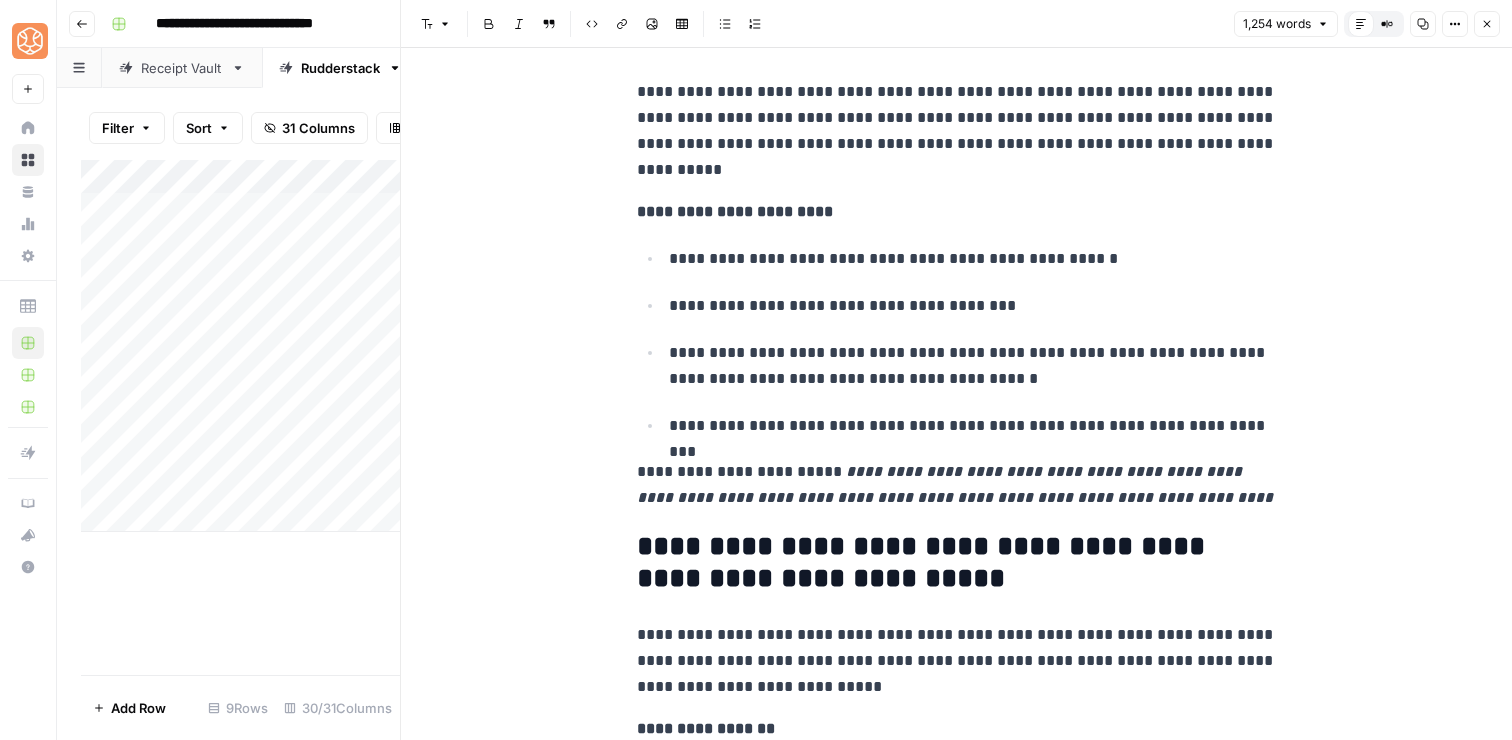 click on "**********" at bounding box center (957, 563) 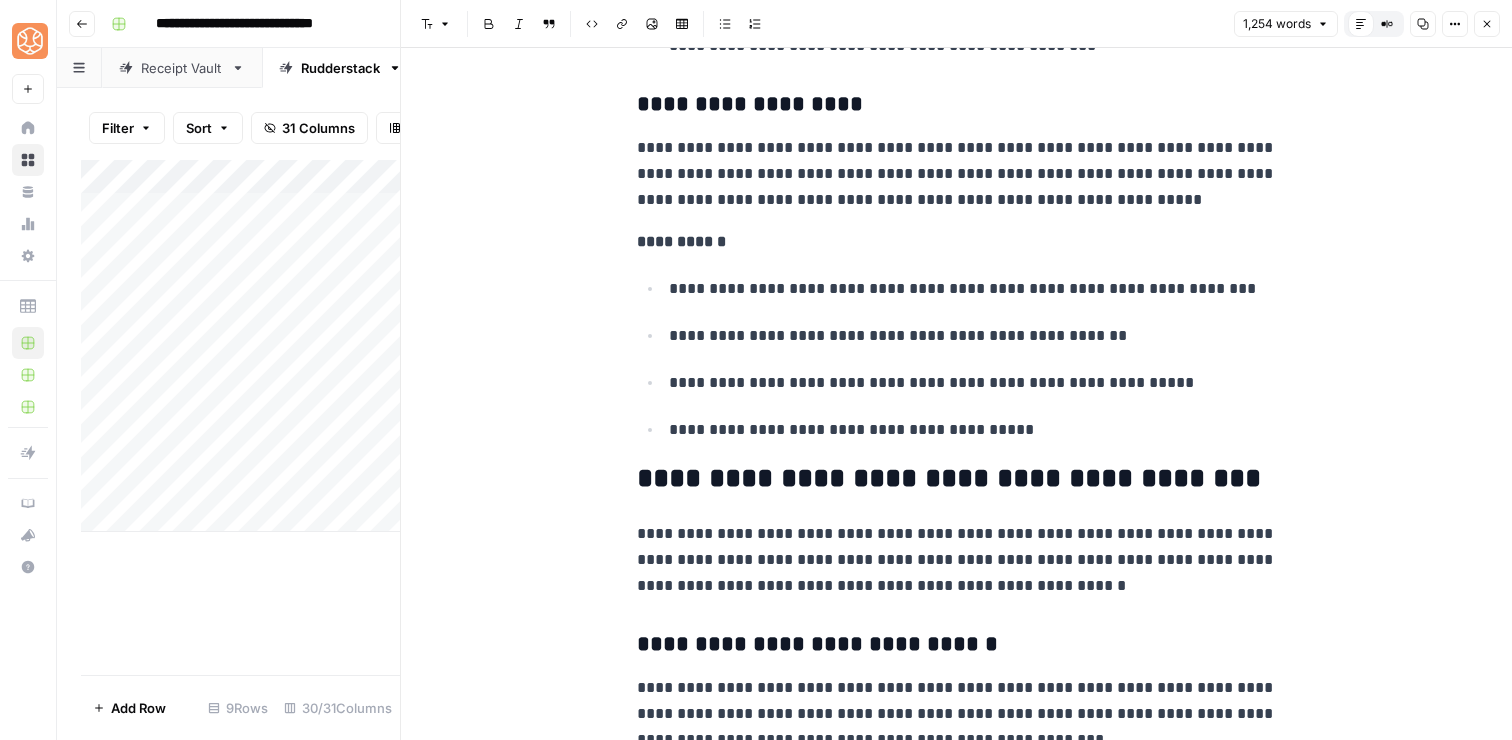 scroll, scrollTop: 2269, scrollLeft: 0, axis: vertical 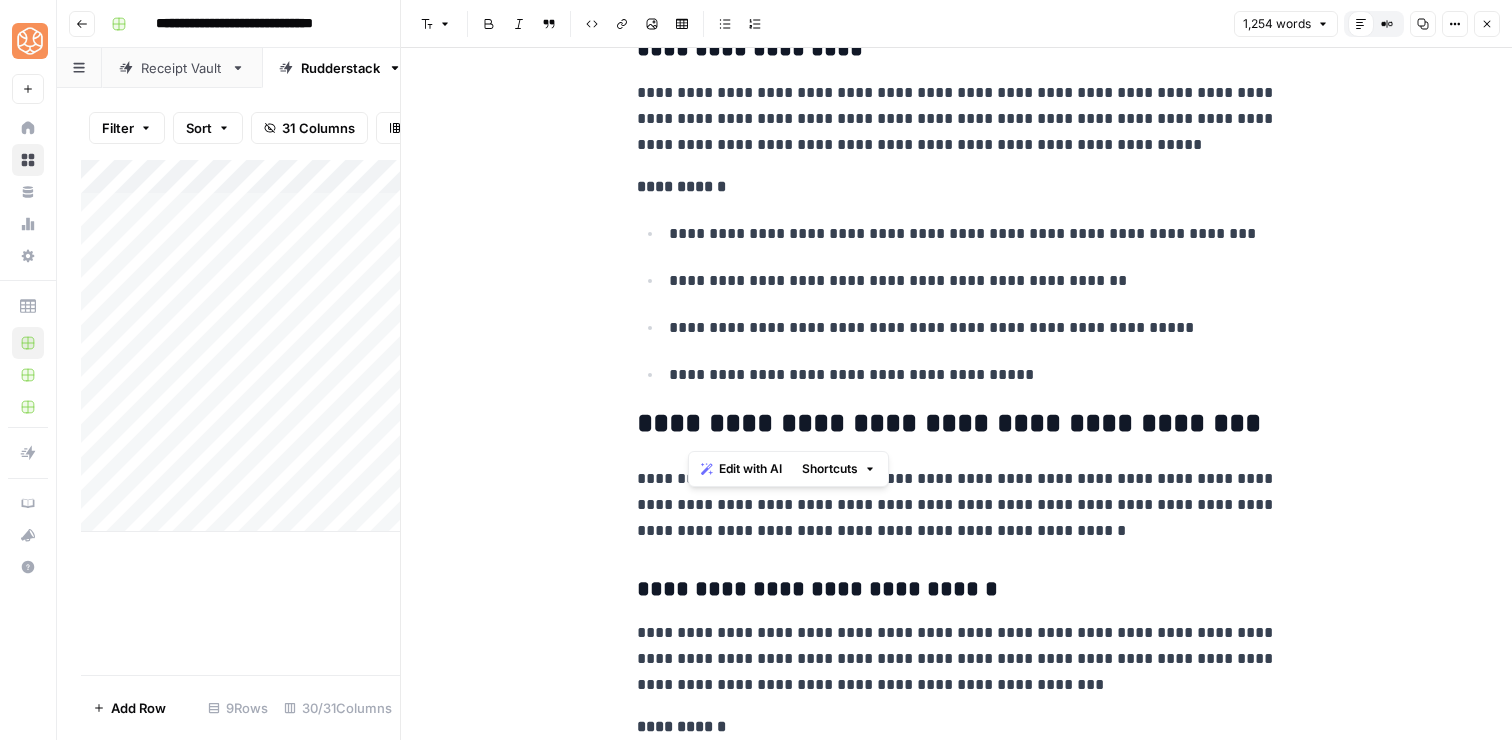 drag, startPoint x: 1257, startPoint y: 431, endPoint x: 688, endPoint y: 435, distance: 569.01404 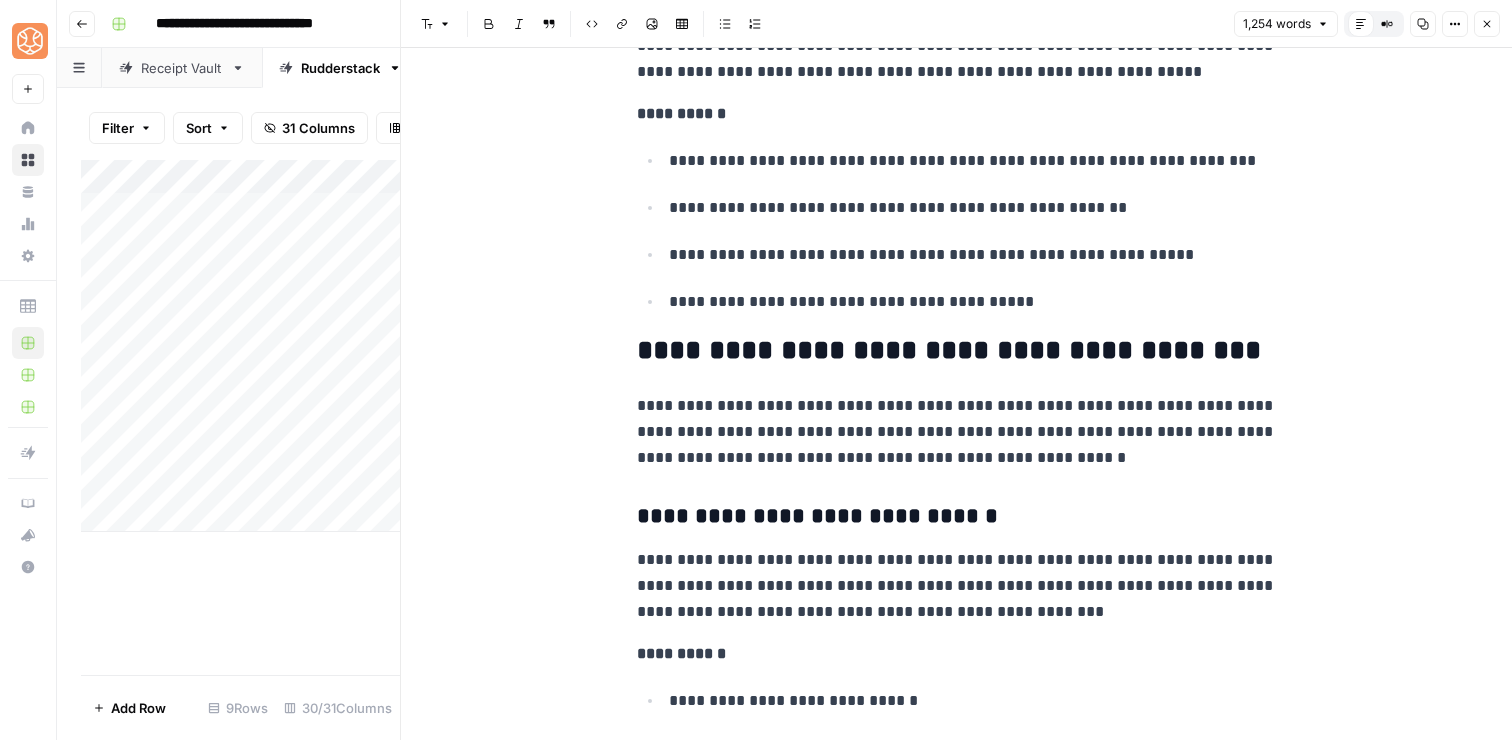 scroll, scrollTop: 2368, scrollLeft: 0, axis: vertical 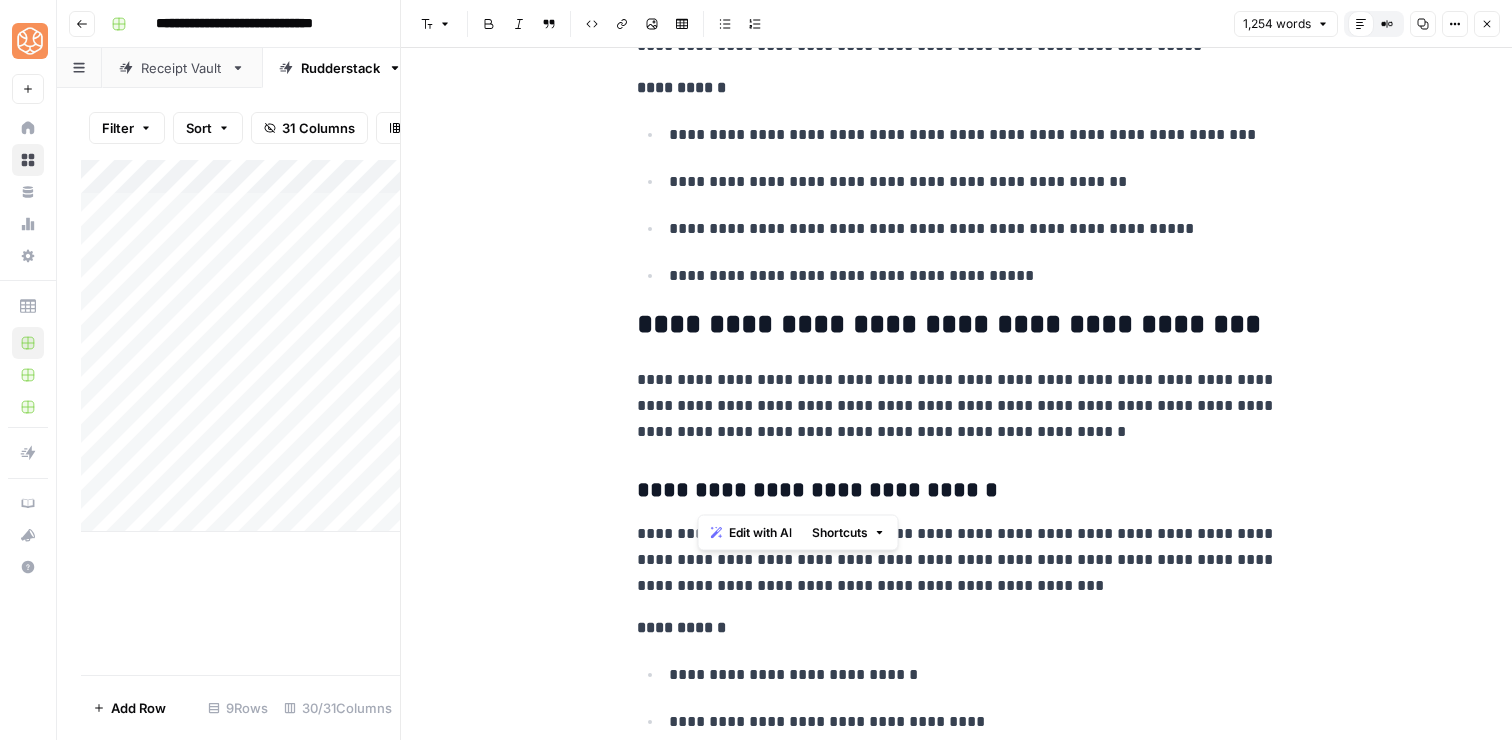 drag, startPoint x: 980, startPoint y: 499, endPoint x: 704, endPoint y: 493, distance: 276.06522 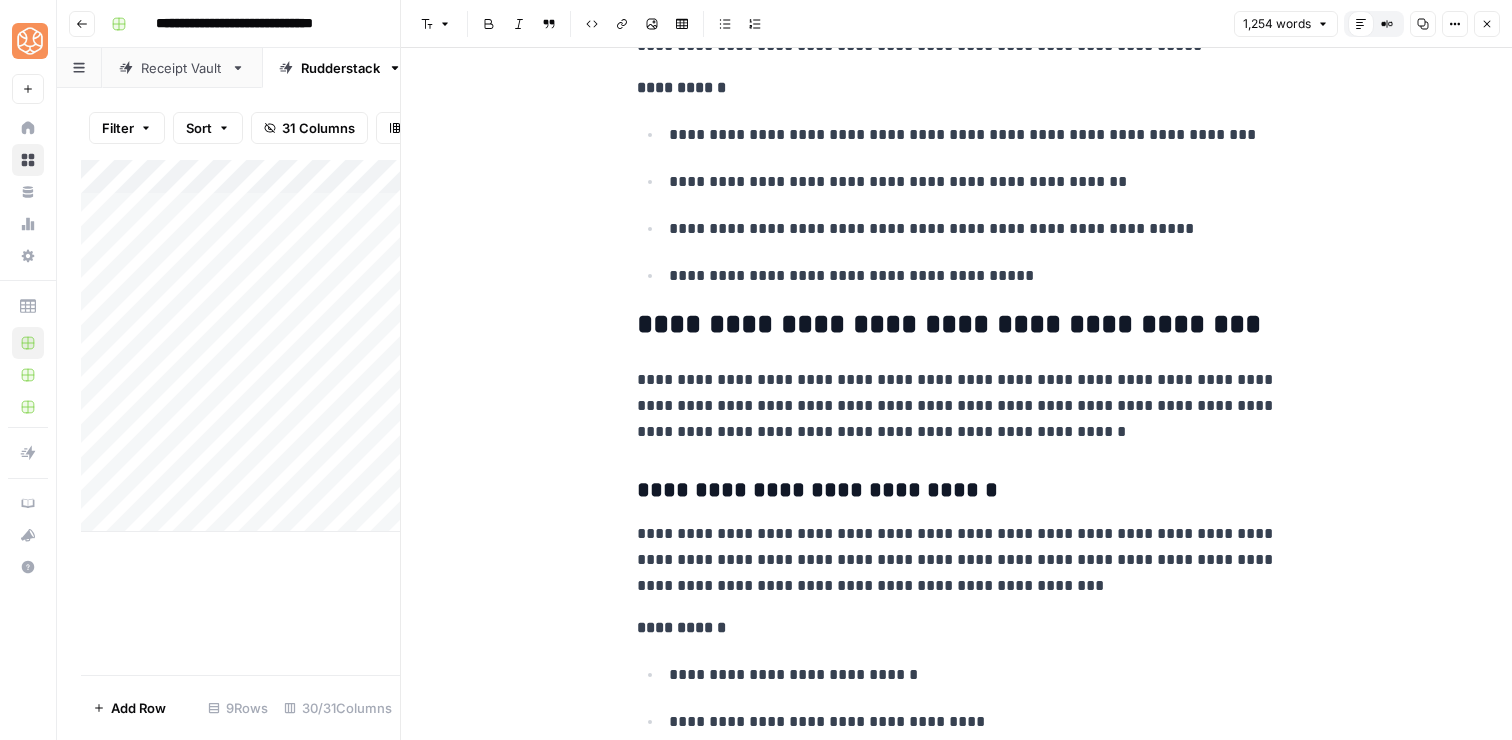 click on "**********" at bounding box center (957, 325) 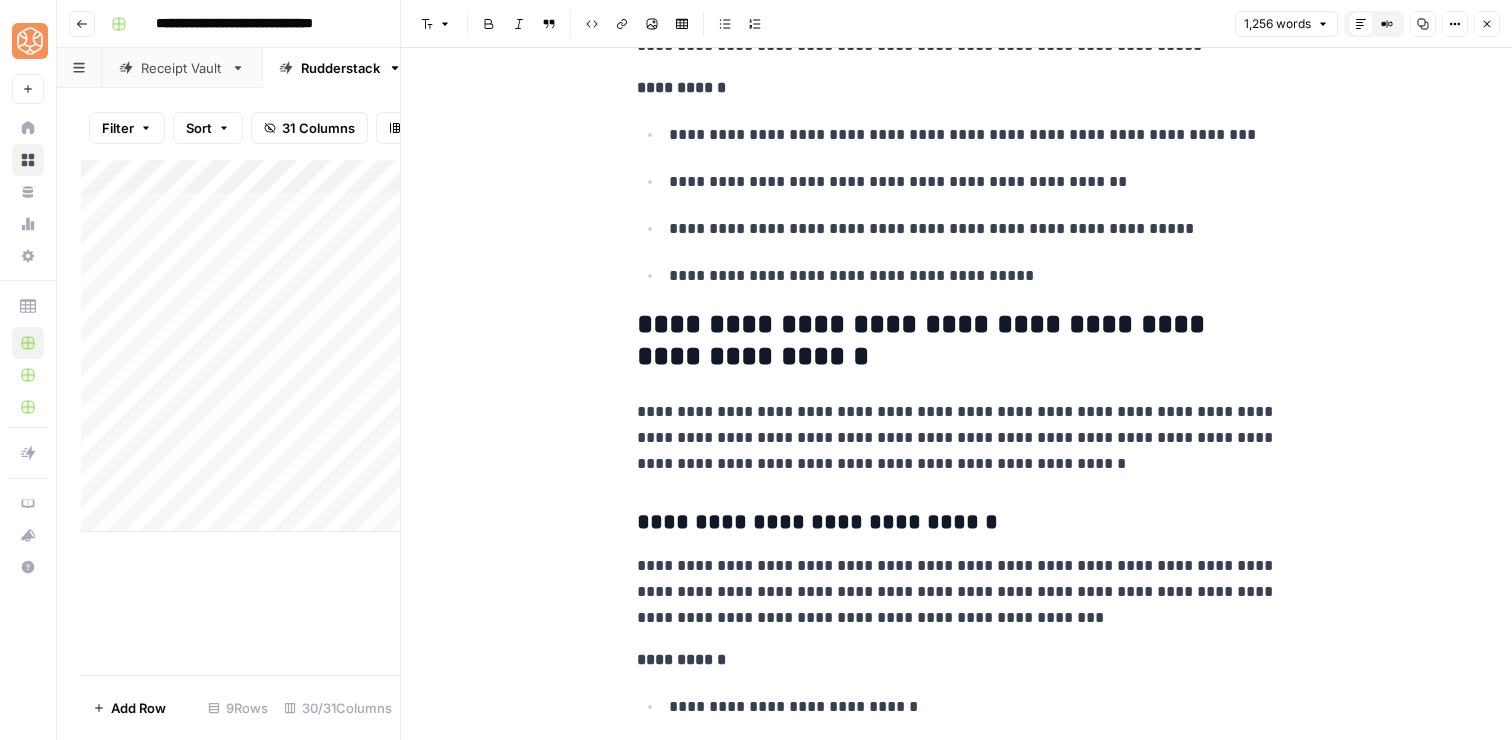 click on "**********" at bounding box center [957, 341] 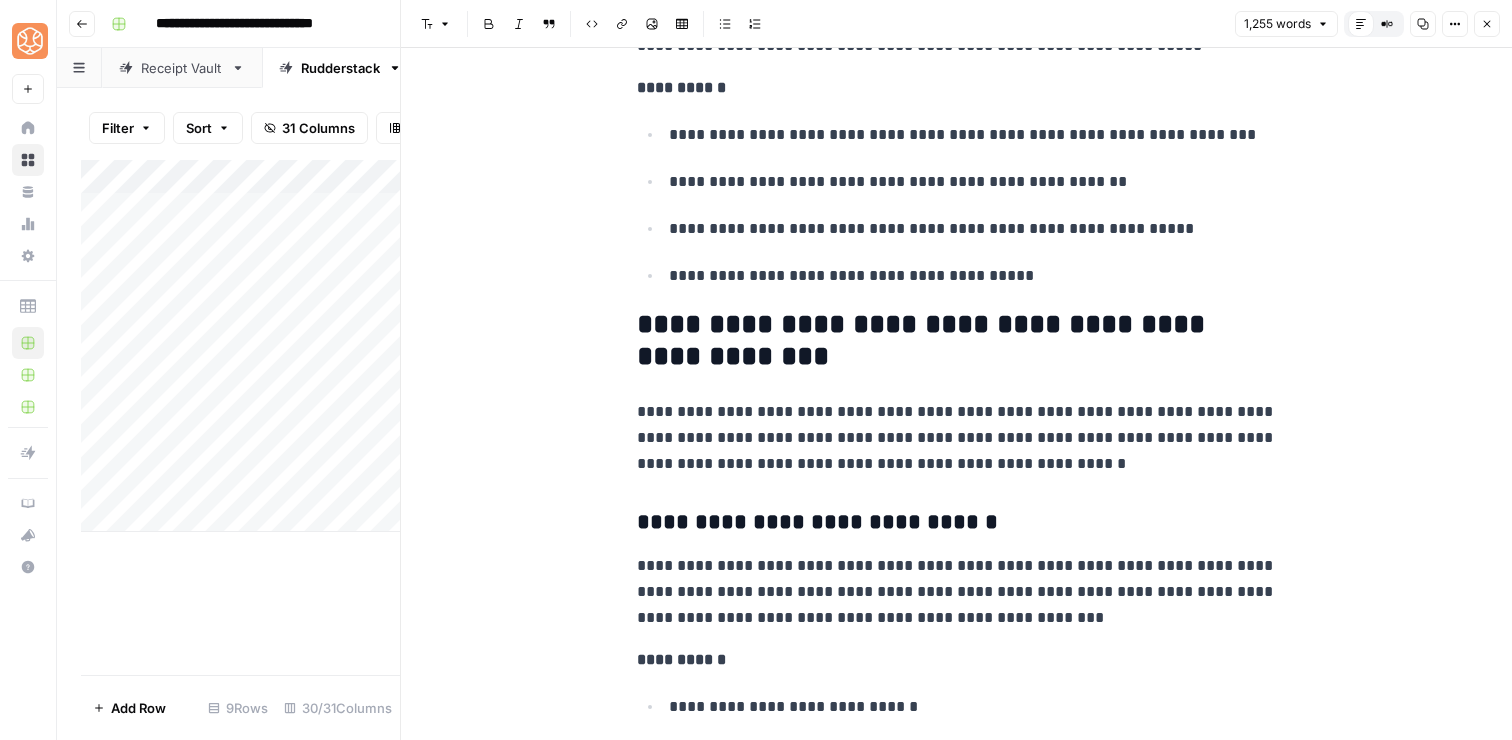 click on "**********" at bounding box center (957, 341) 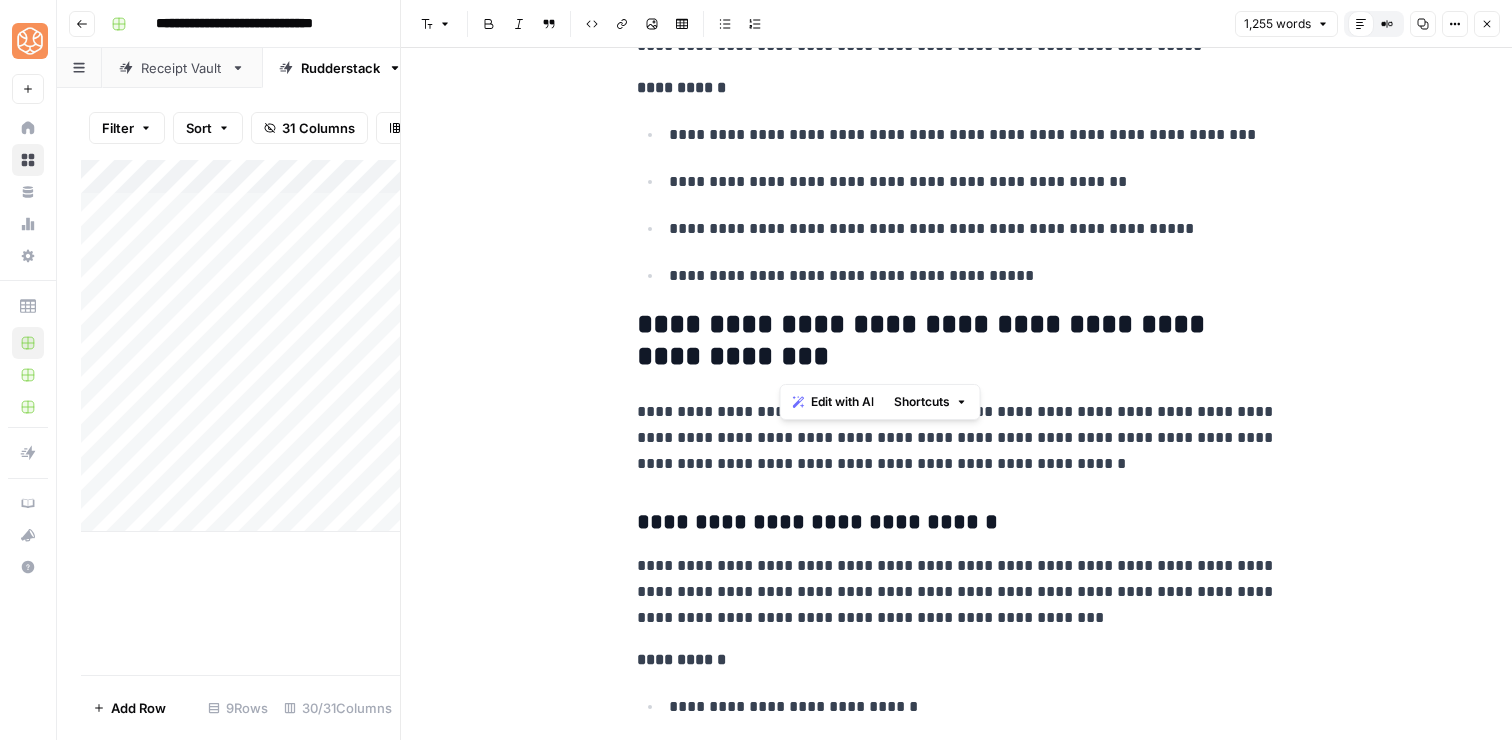 drag, startPoint x: 1186, startPoint y: 344, endPoint x: 1201, endPoint y: 327, distance: 22.671568 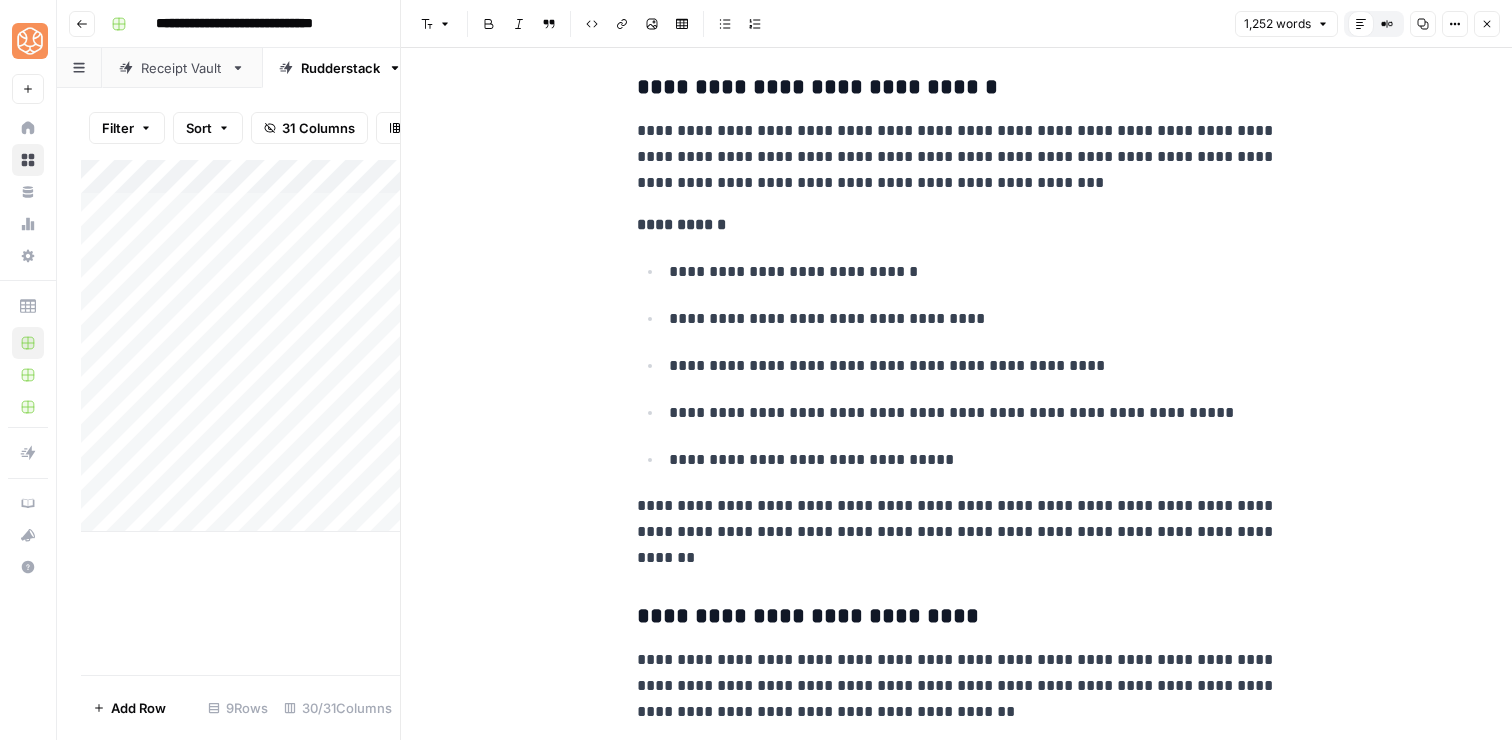scroll, scrollTop: 2804, scrollLeft: 0, axis: vertical 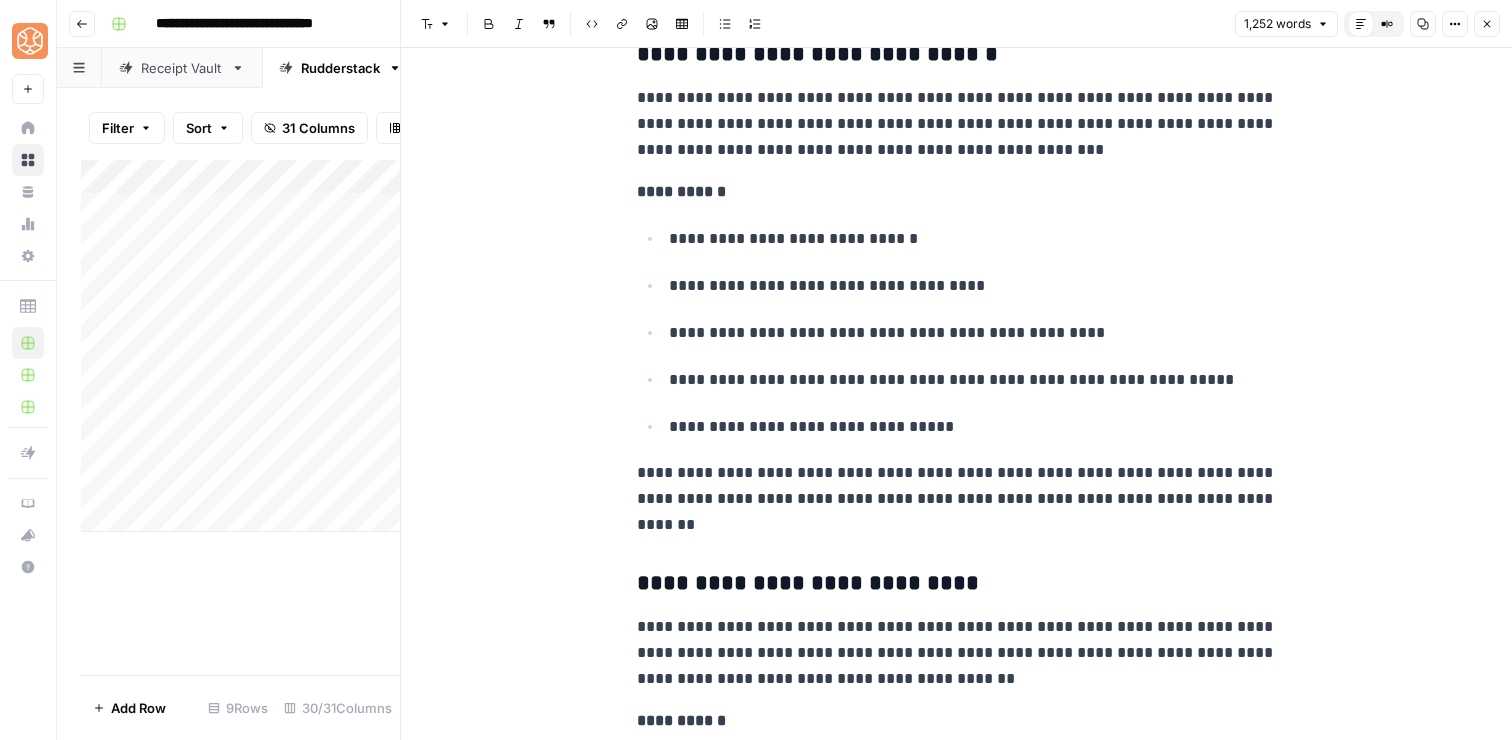 click on "**********" at bounding box center [957, 584] 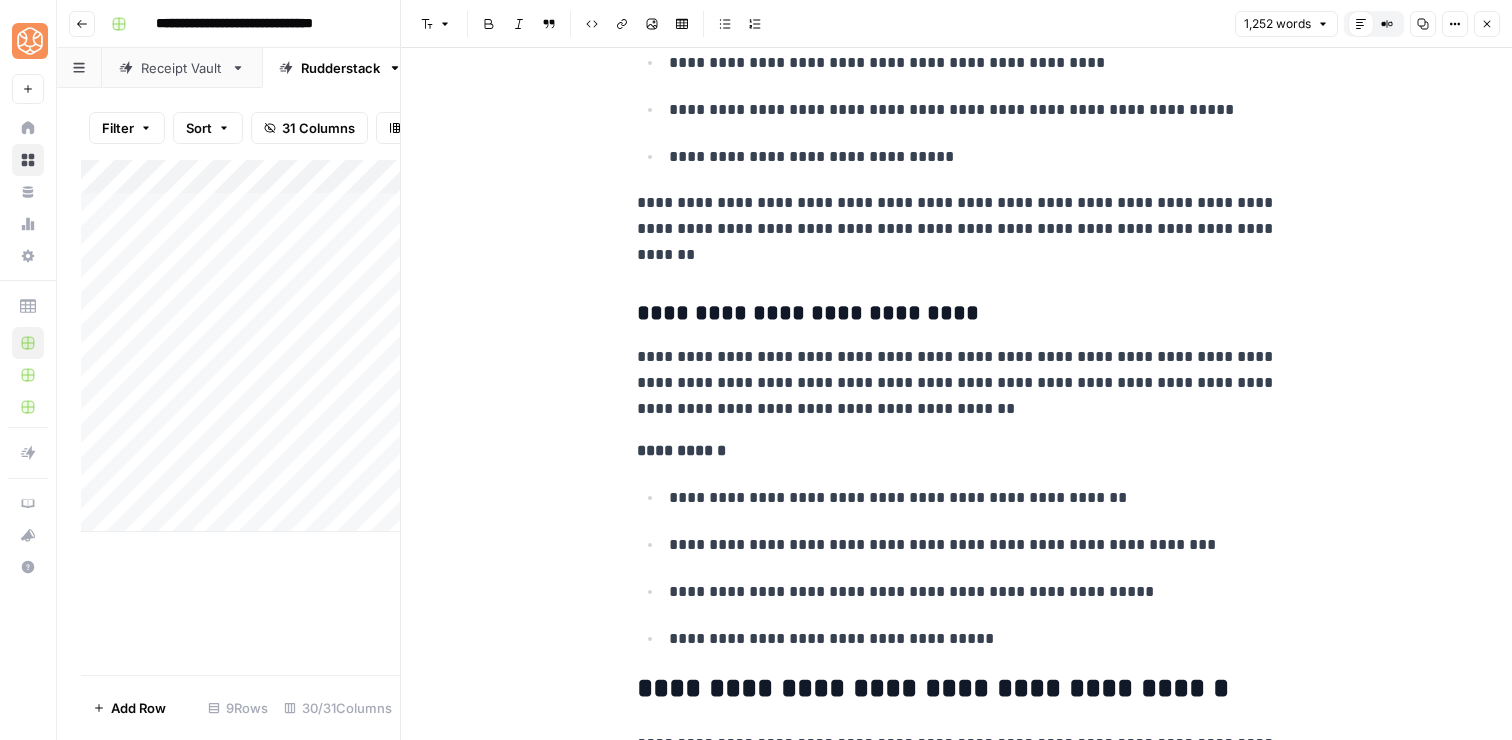 scroll, scrollTop: 3256, scrollLeft: 0, axis: vertical 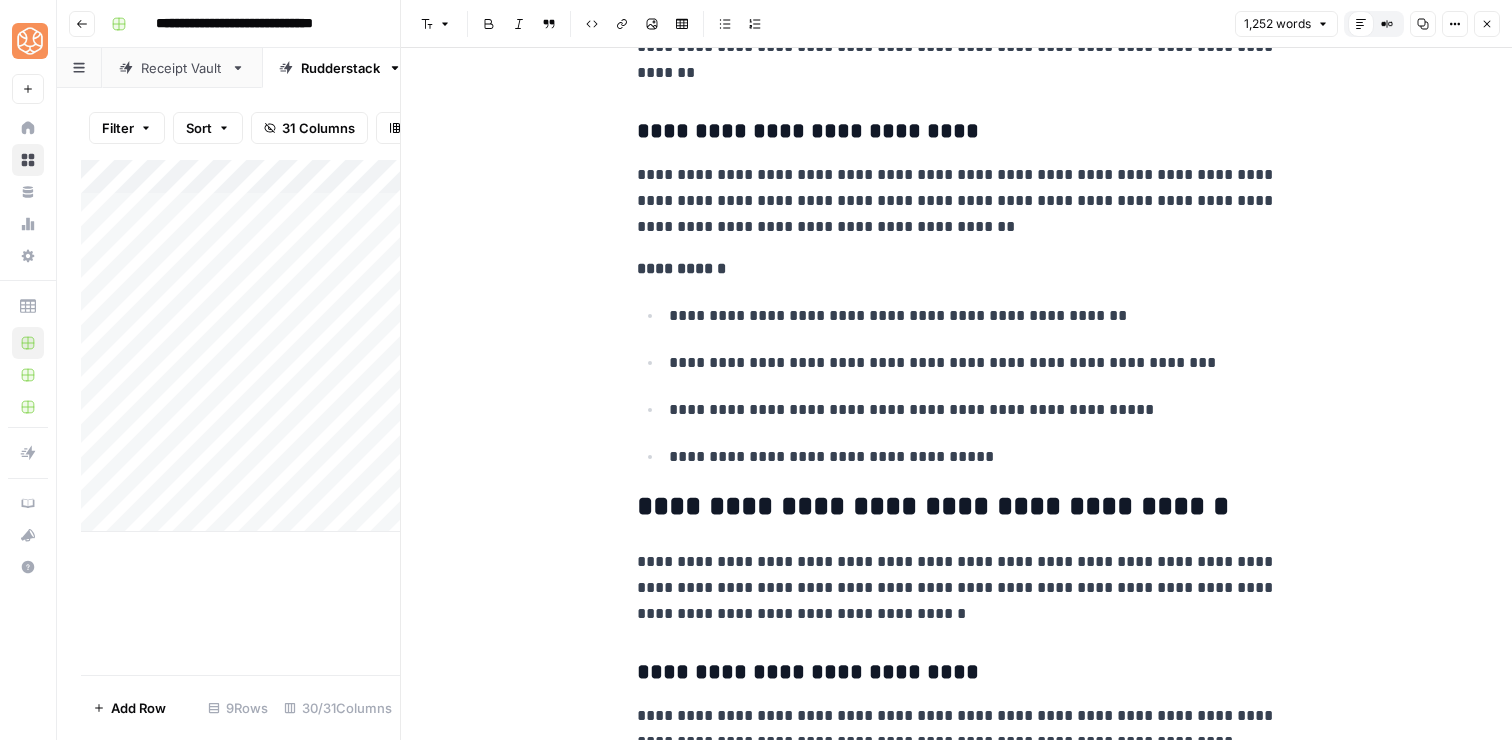 click on "**********" at bounding box center [957, 732] 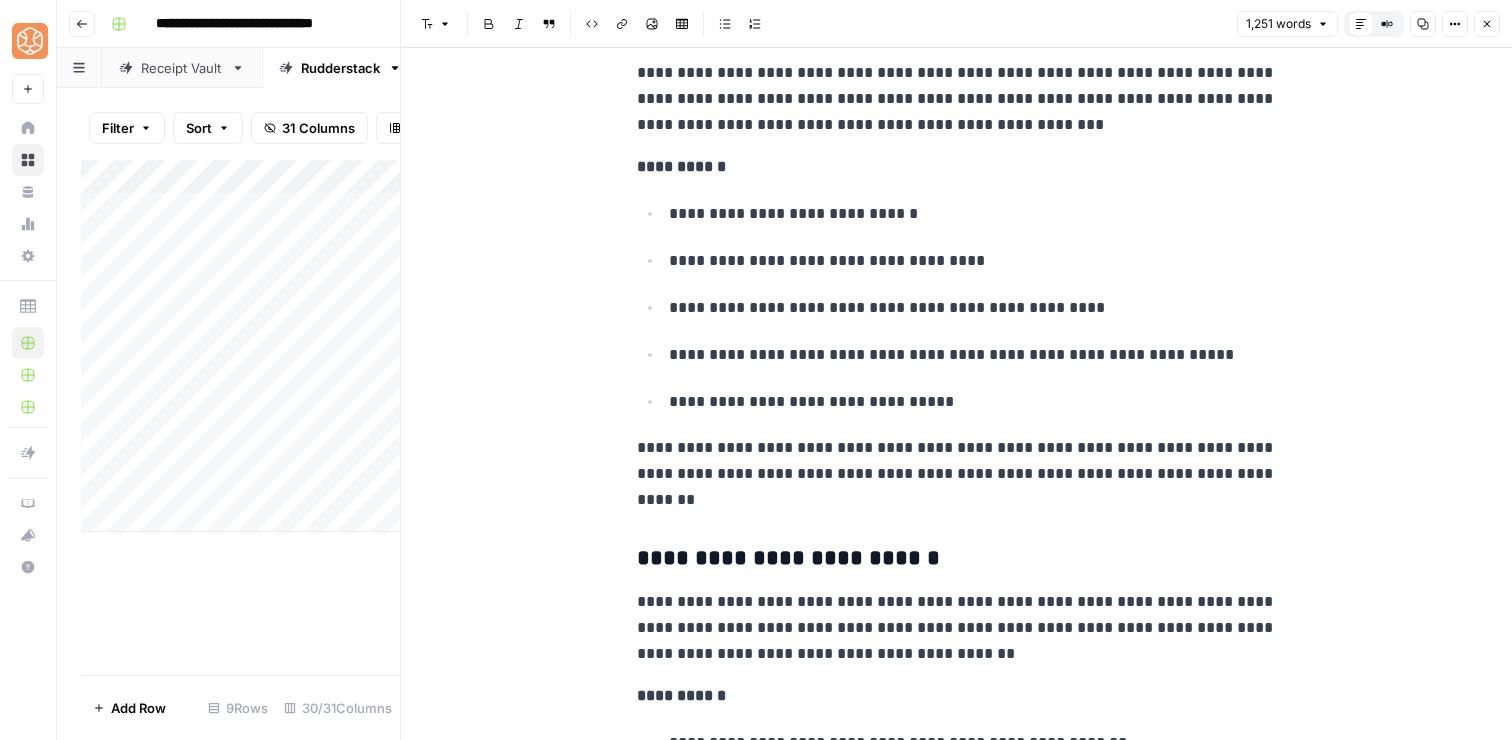 scroll, scrollTop: 2741, scrollLeft: 0, axis: vertical 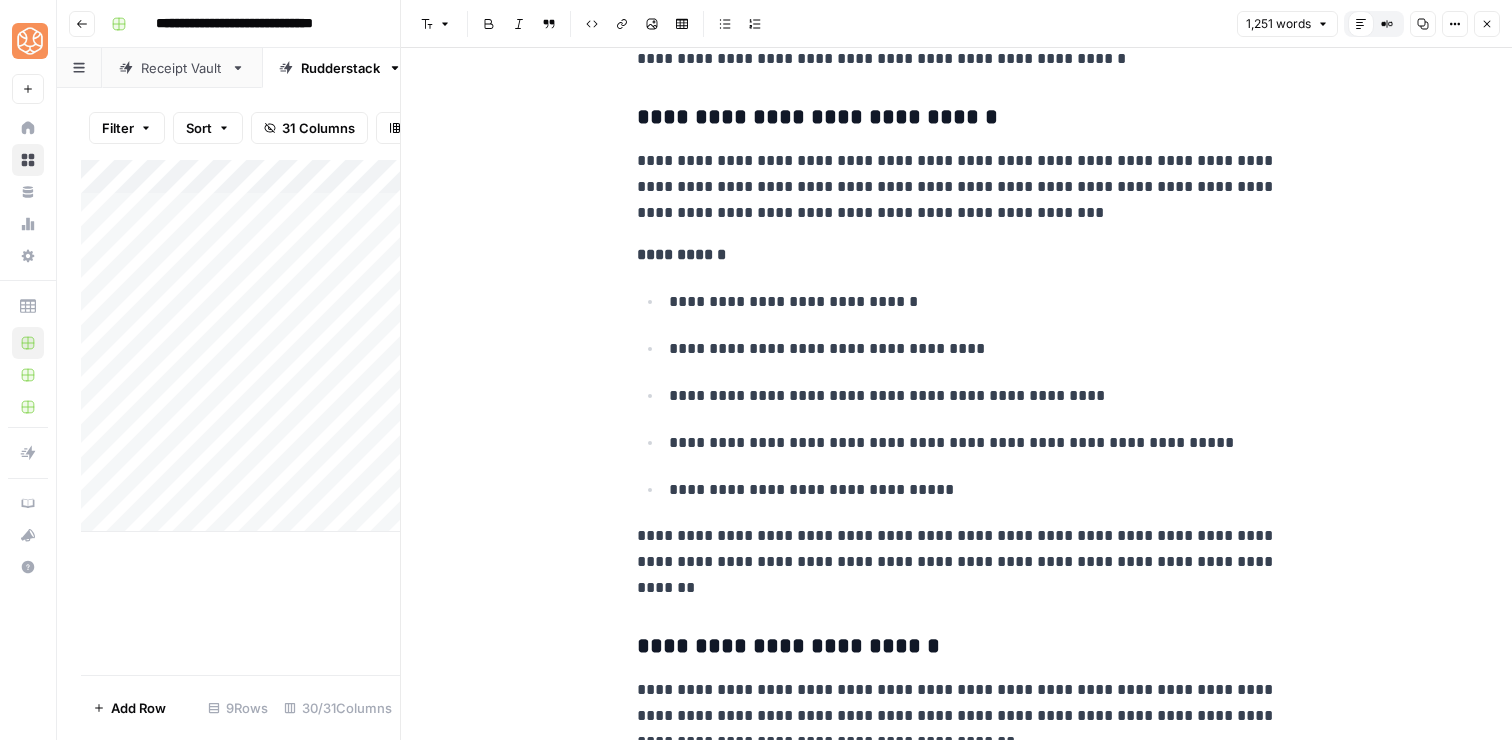 click on "**********" at bounding box center [957, 118] 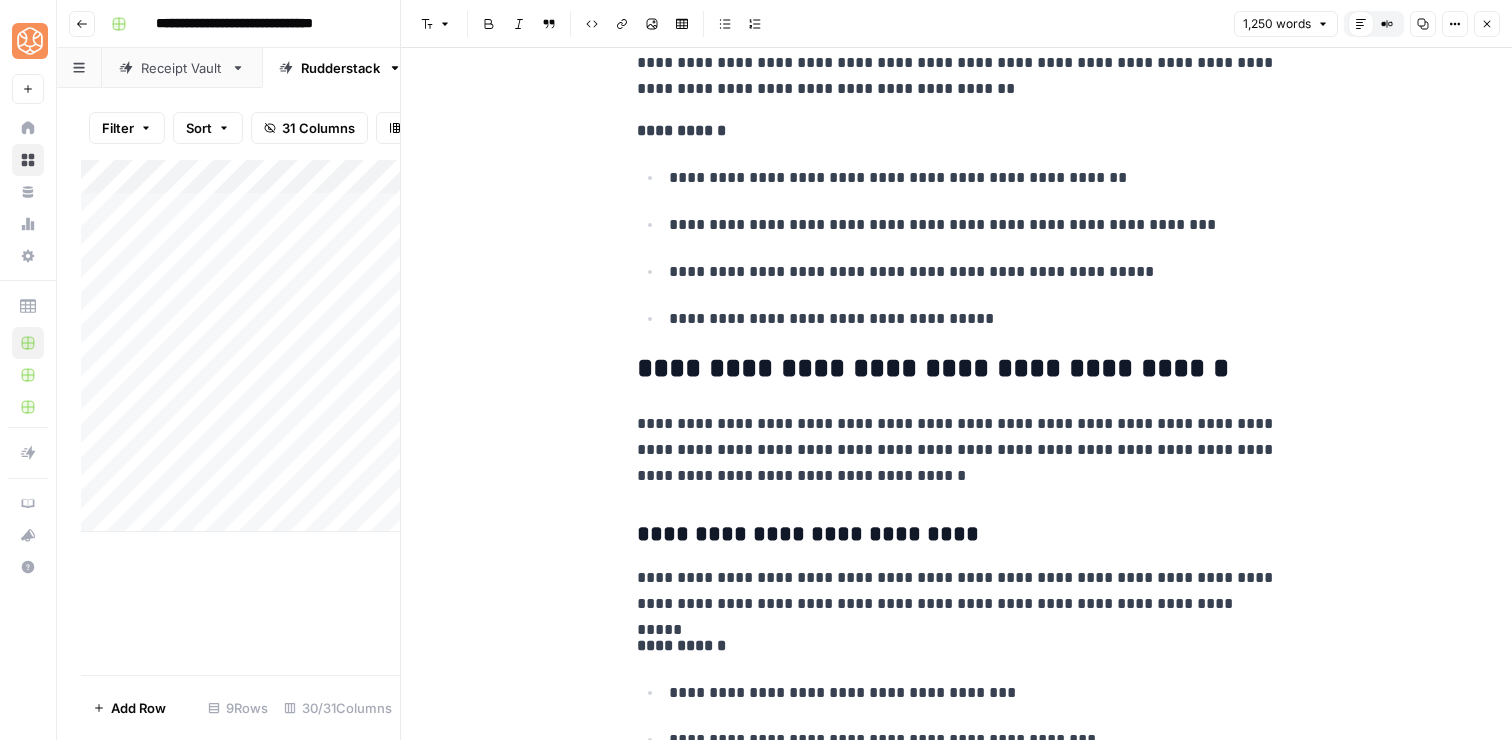 scroll, scrollTop: 3396, scrollLeft: 0, axis: vertical 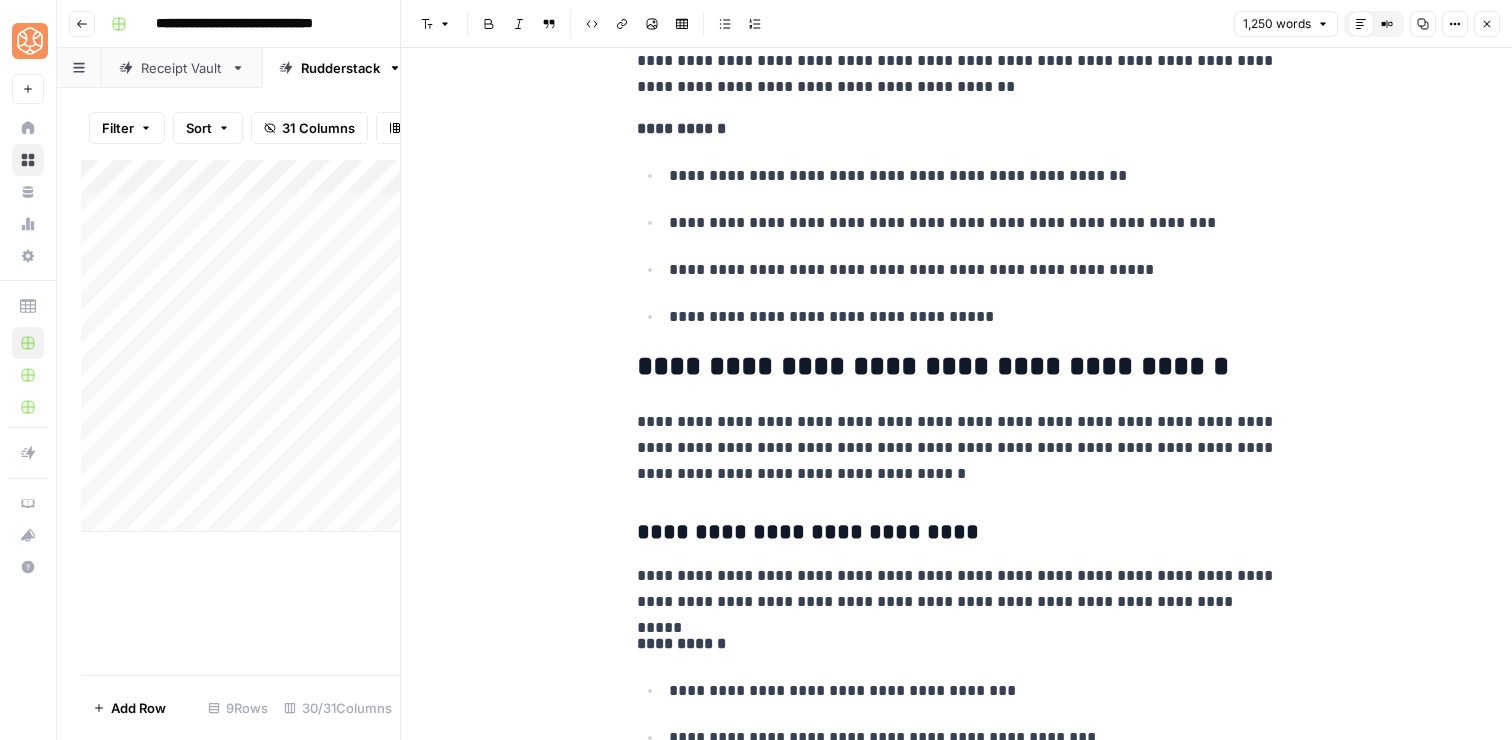 click on "**********" at bounding box center (957, 367) 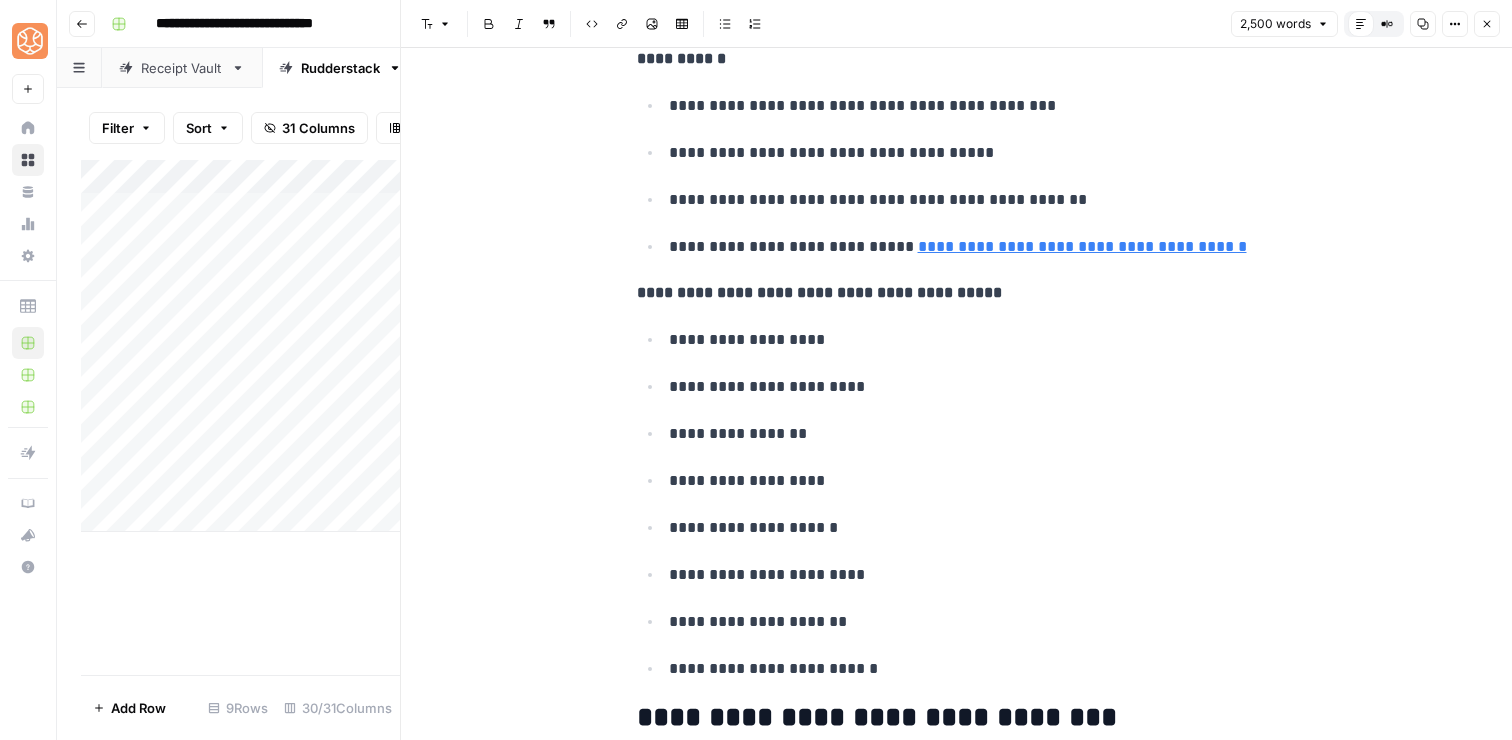 scroll, scrollTop: 3692, scrollLeft: 0, axis: vertical 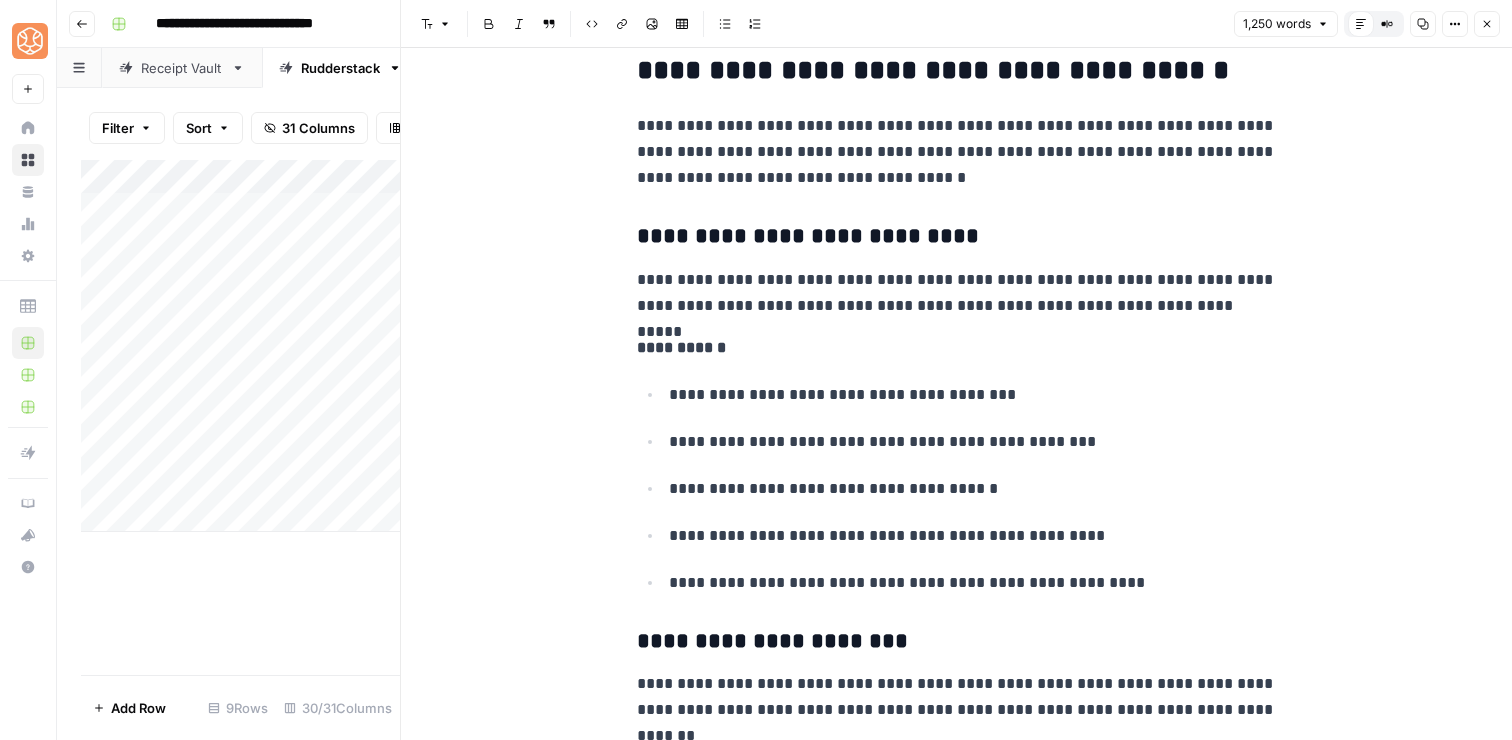 click on "**********" at bounding box center [957, 71] 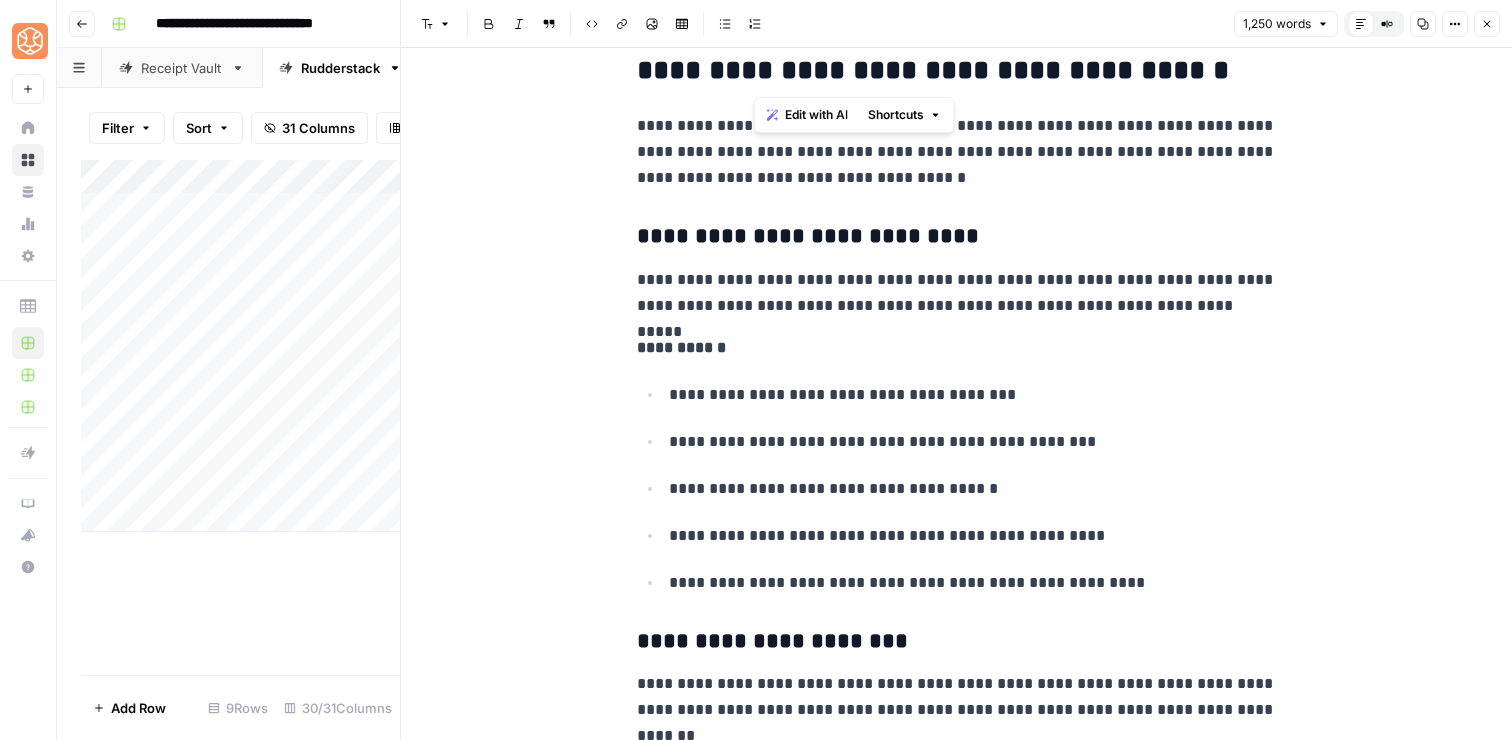 click on "**********" at bounding box center (957, 71) 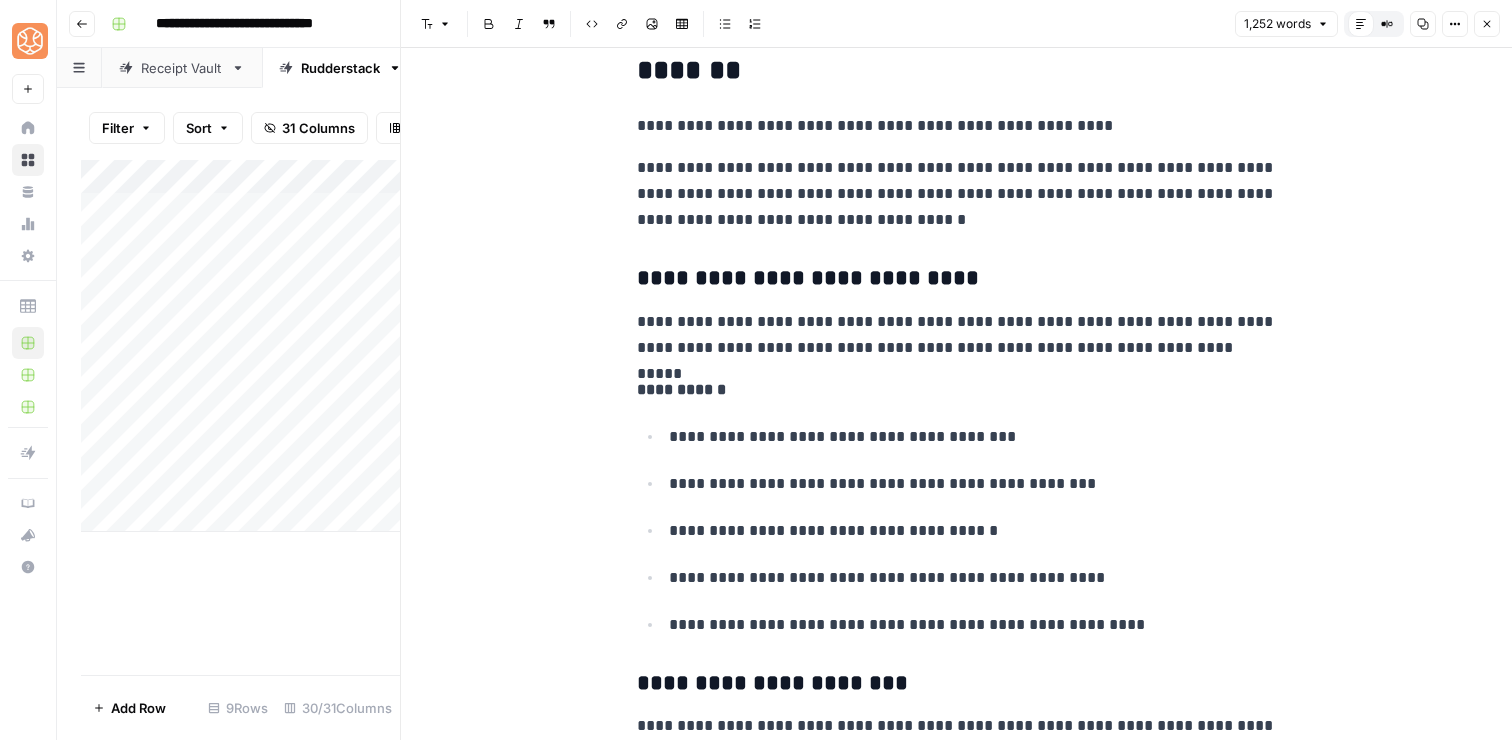 click on "**********" at bounding box center [957, 126] 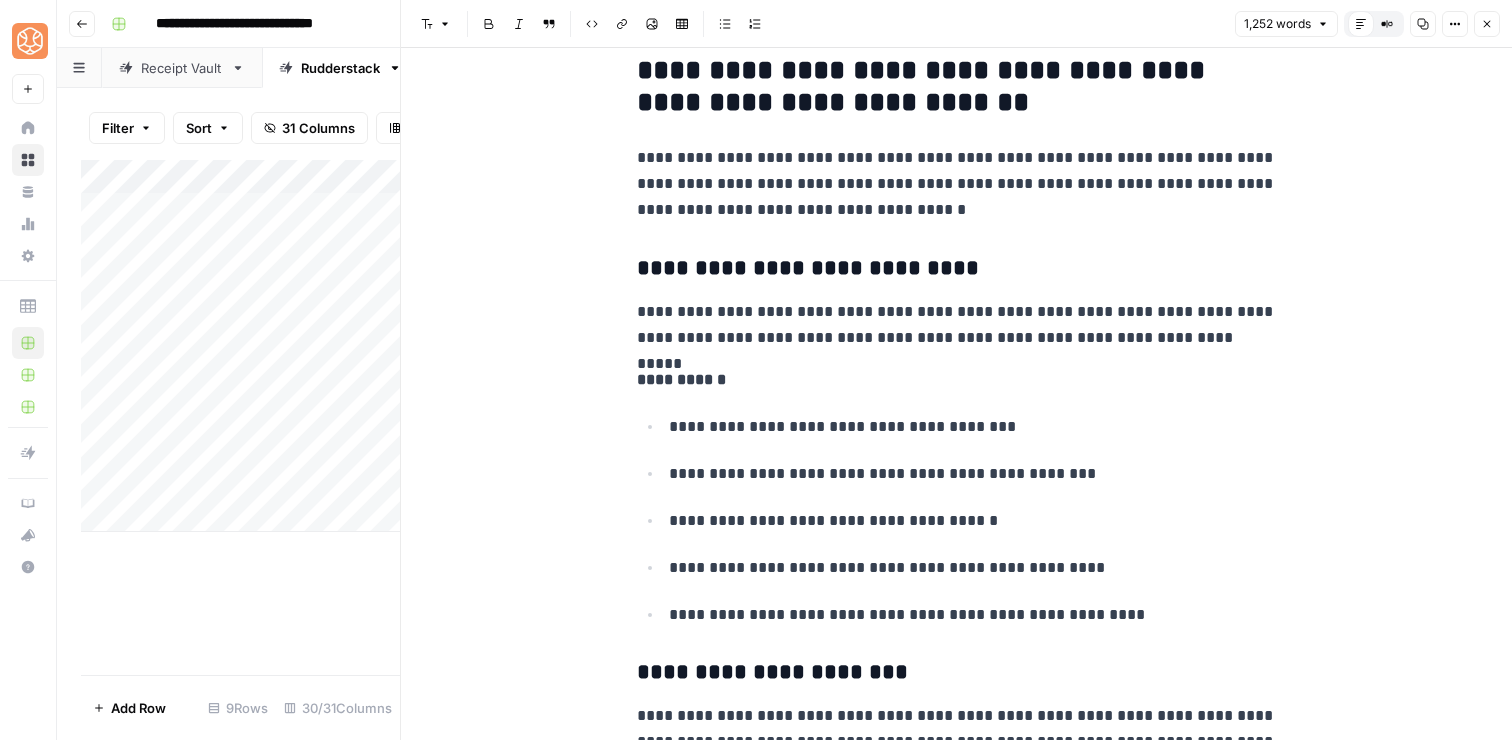 click on "**********" at bounding box center [957, 87] 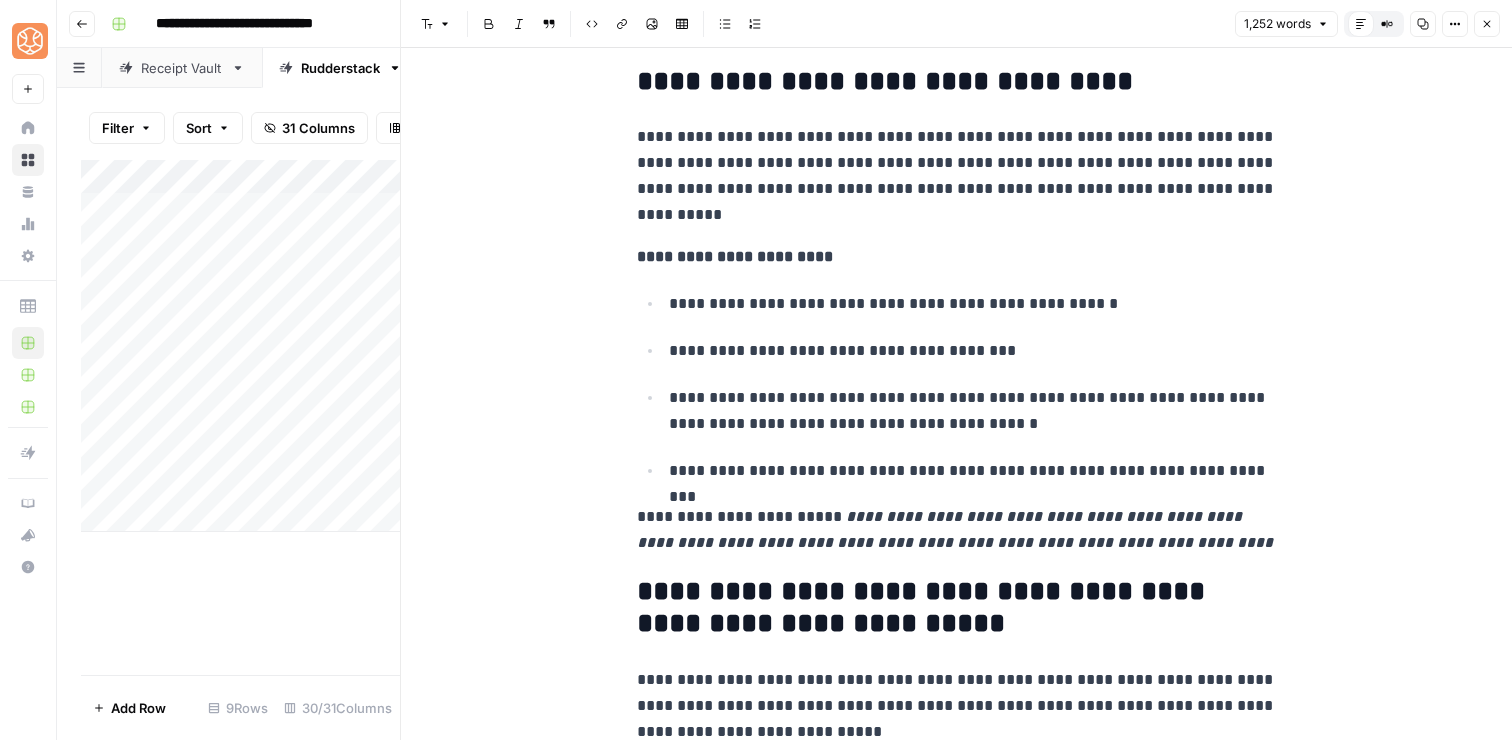 scroll, scrollTop: 0, scrollLeft: 0, axis: both 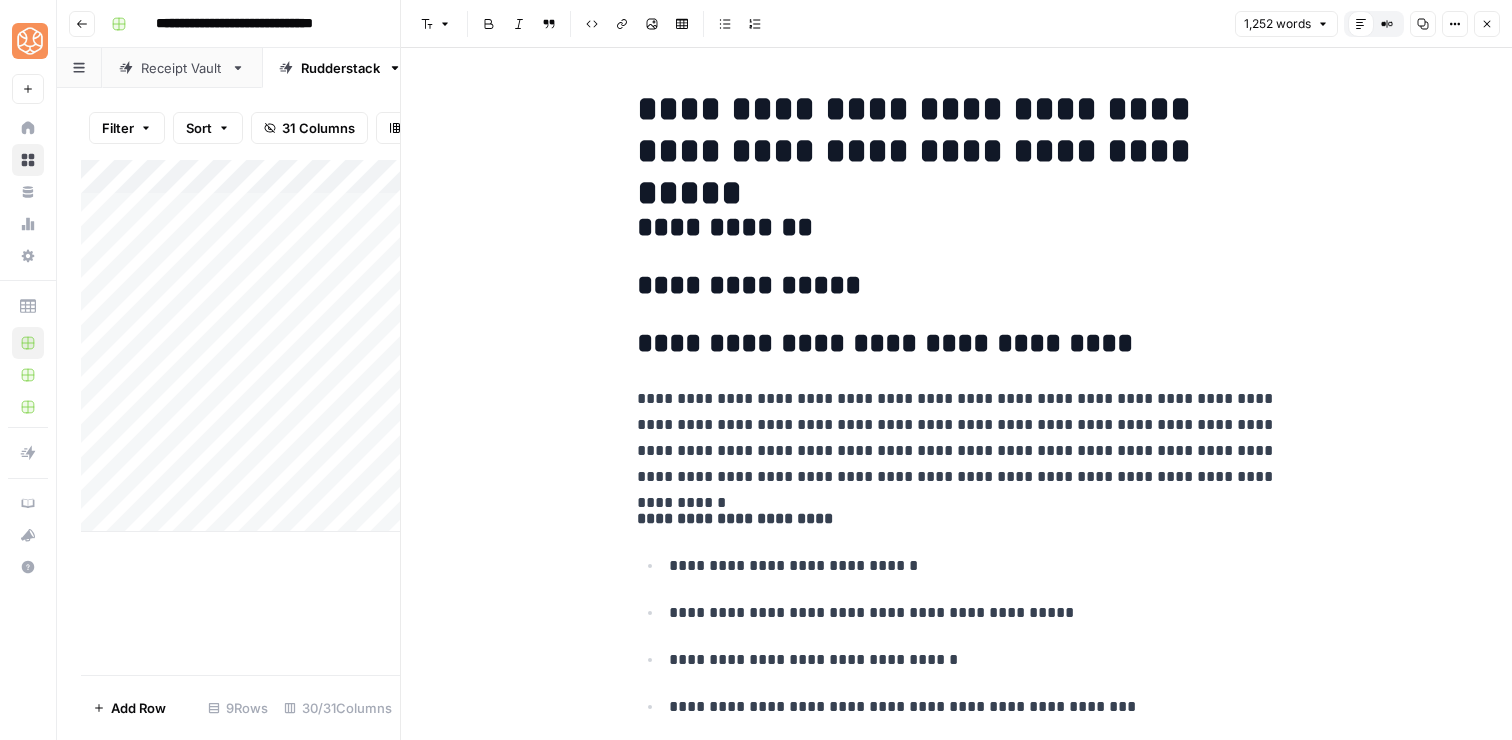 click on "**********" at bounding box center [957, 4004] 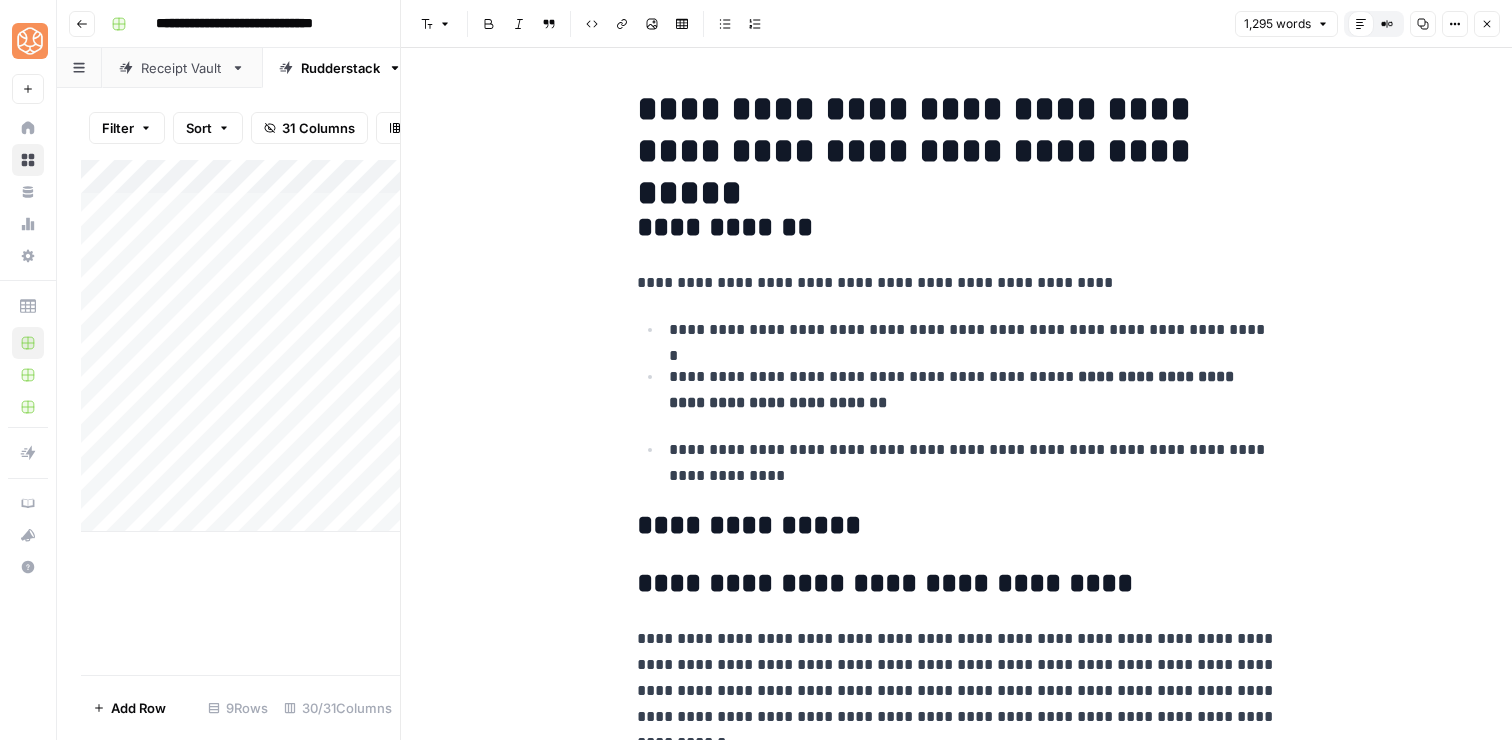 click on "**********" at bounding box center (957, 4124) 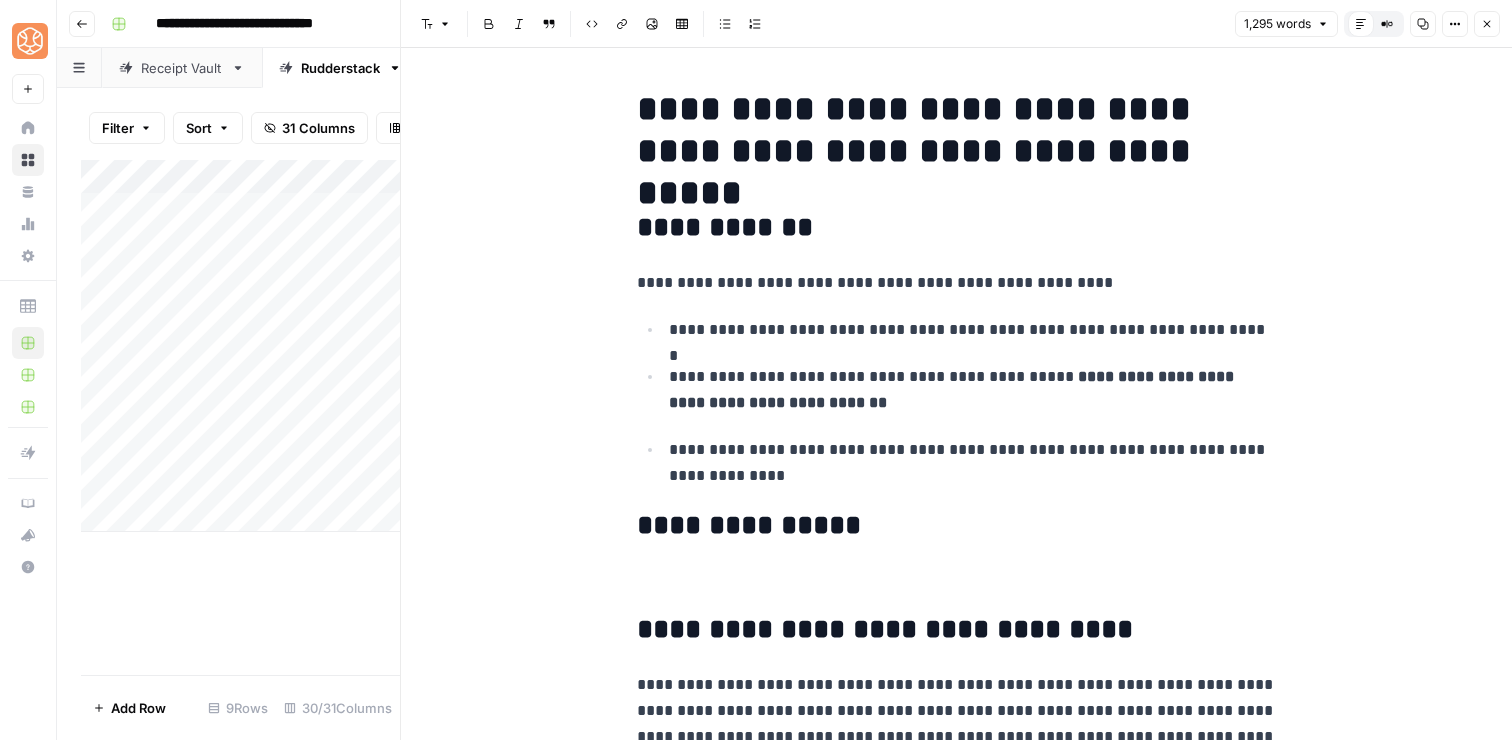scroll, scrollTop: 311, scrollLeft: 0, axis: vertical 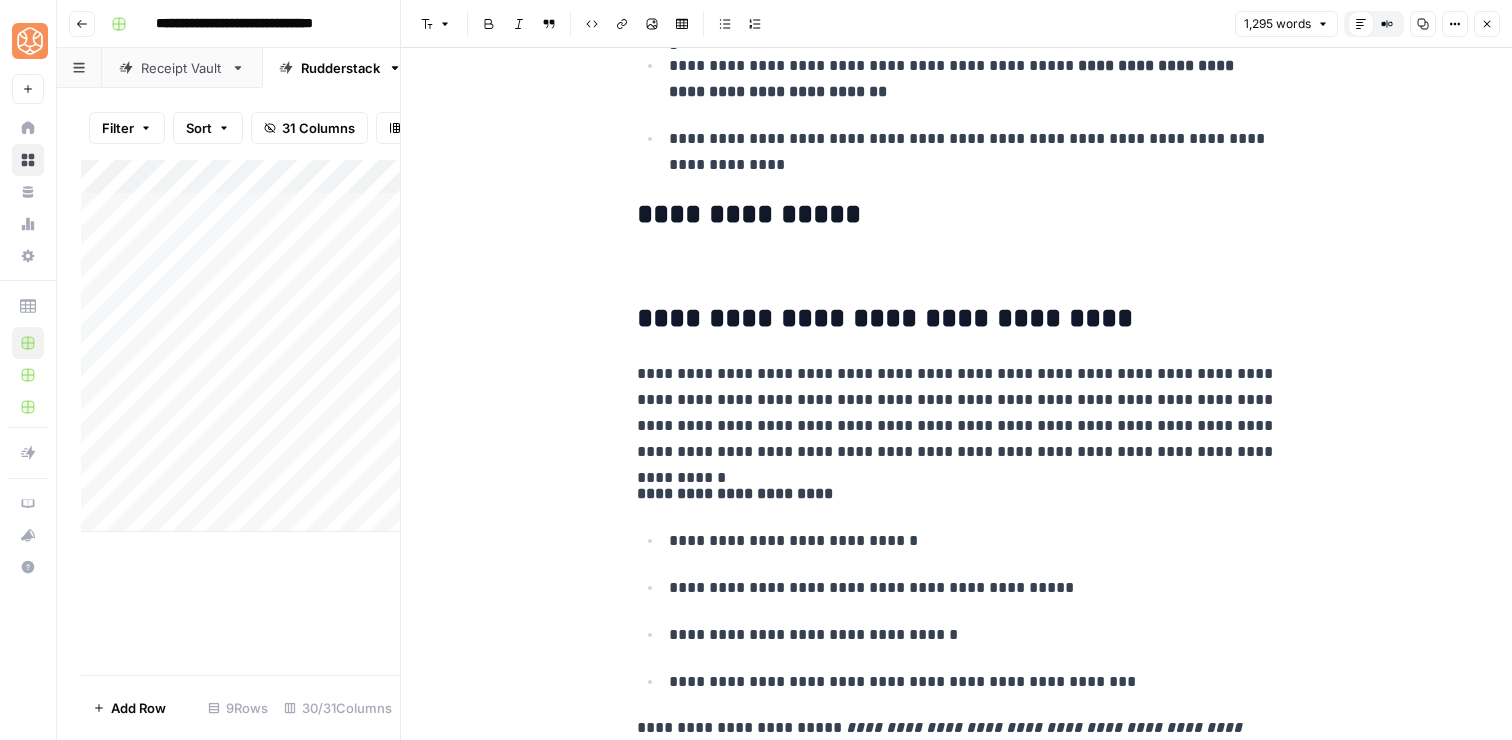 click at bounding box center [957, 270] 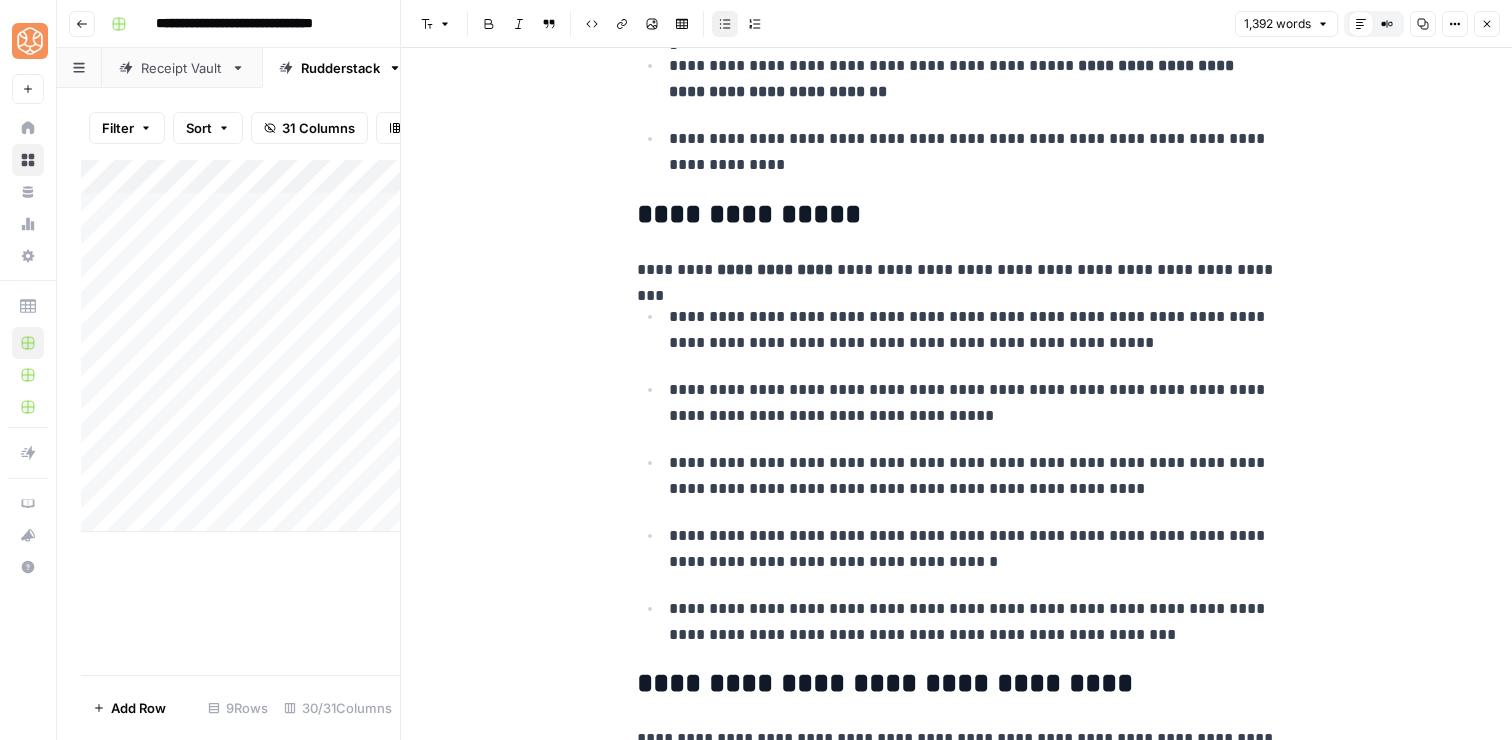 scroll, scrollTop: 0, scrollLeft: 0, axis: both 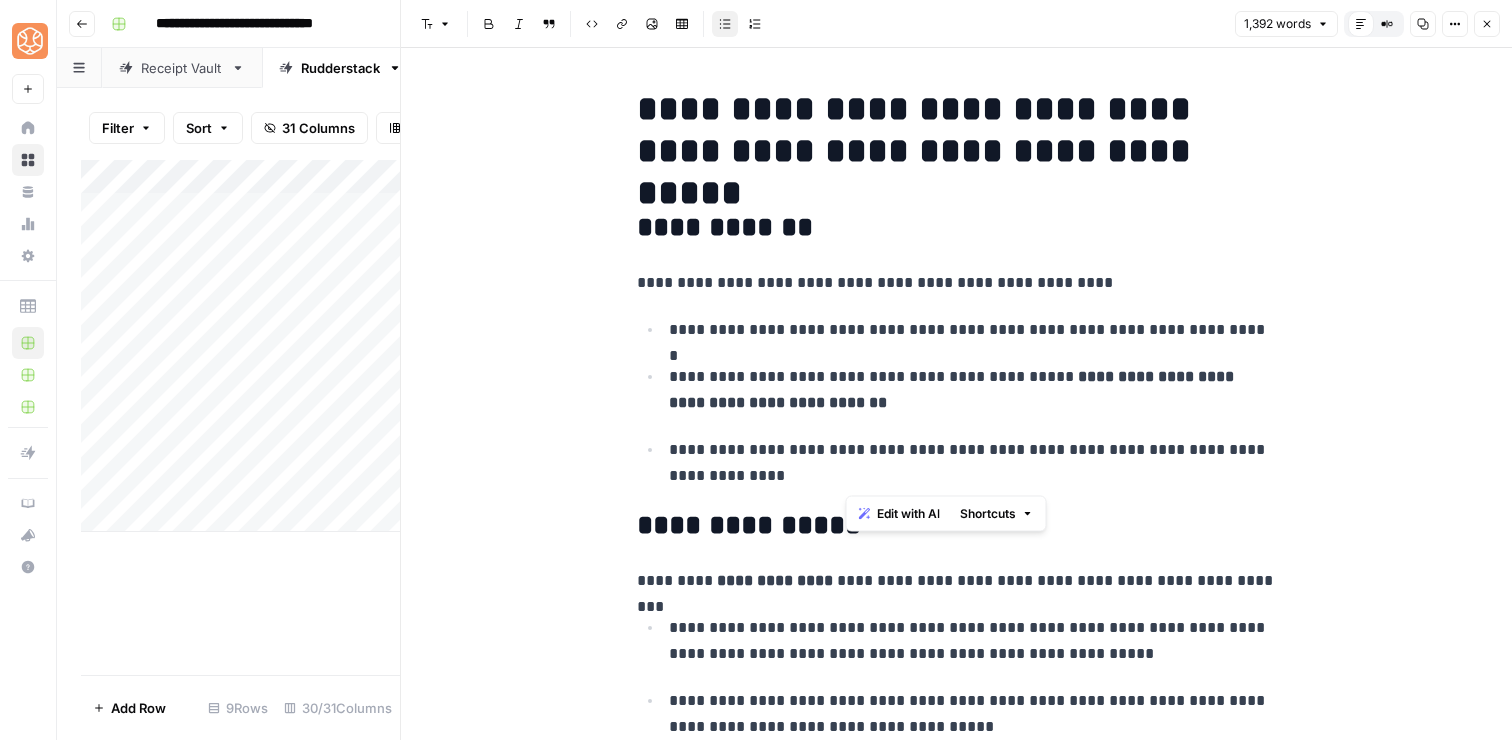 drag, startPoint x: 867, startPoint y: 477, endPoint x: 847, endPoint y: 337, distance: 141.42136 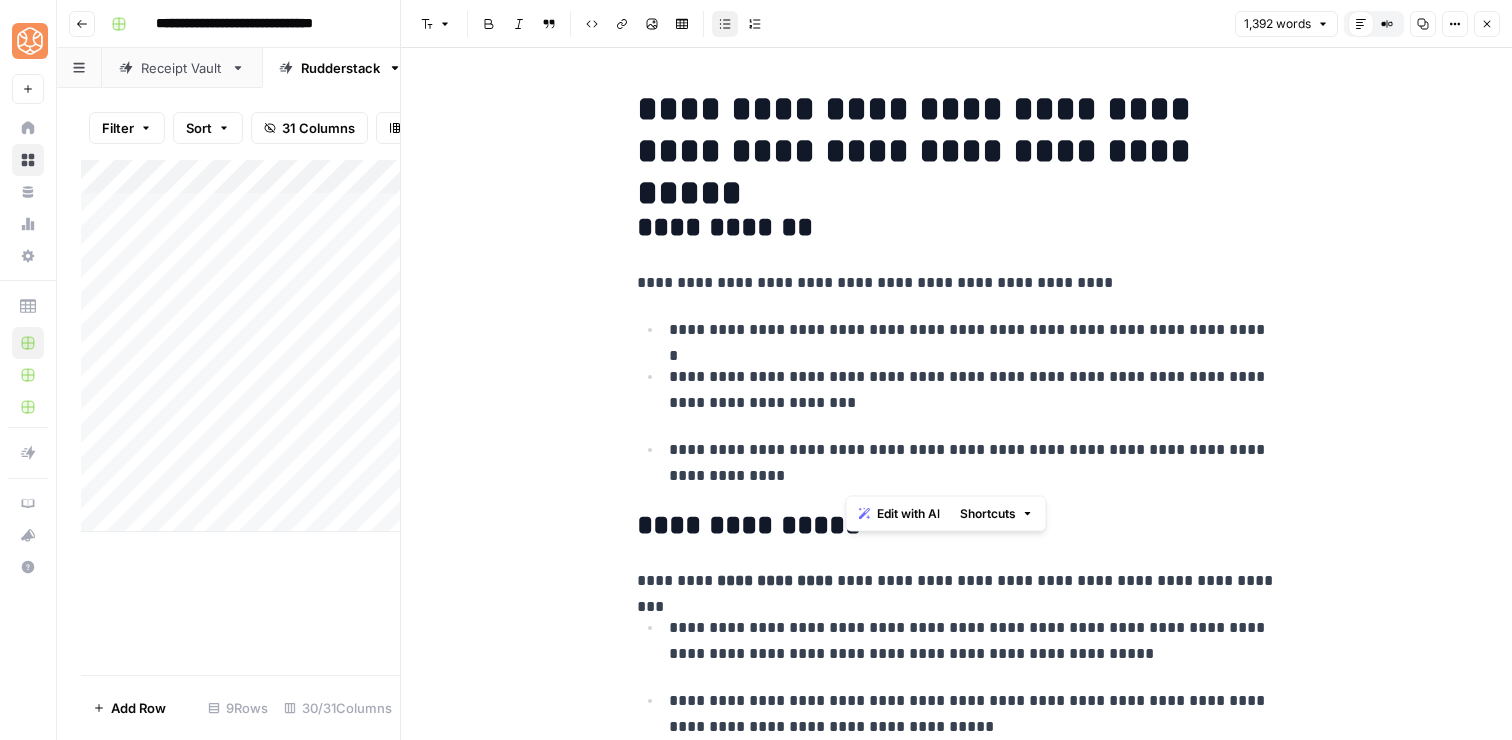 click on "**********" at bounding box center (973, 390) 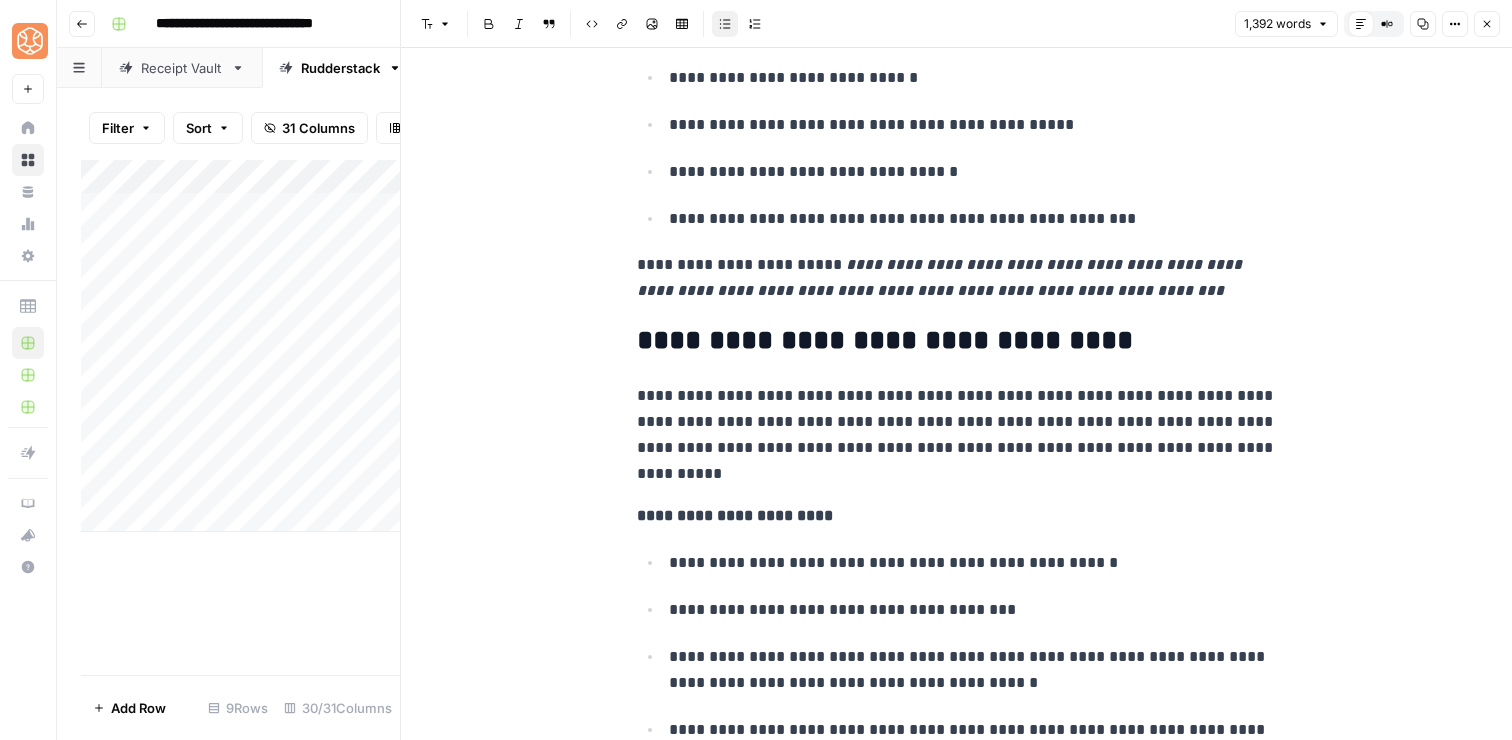 scroll, scrollTop: 1169, scrollLeft: 0, axis: vertical 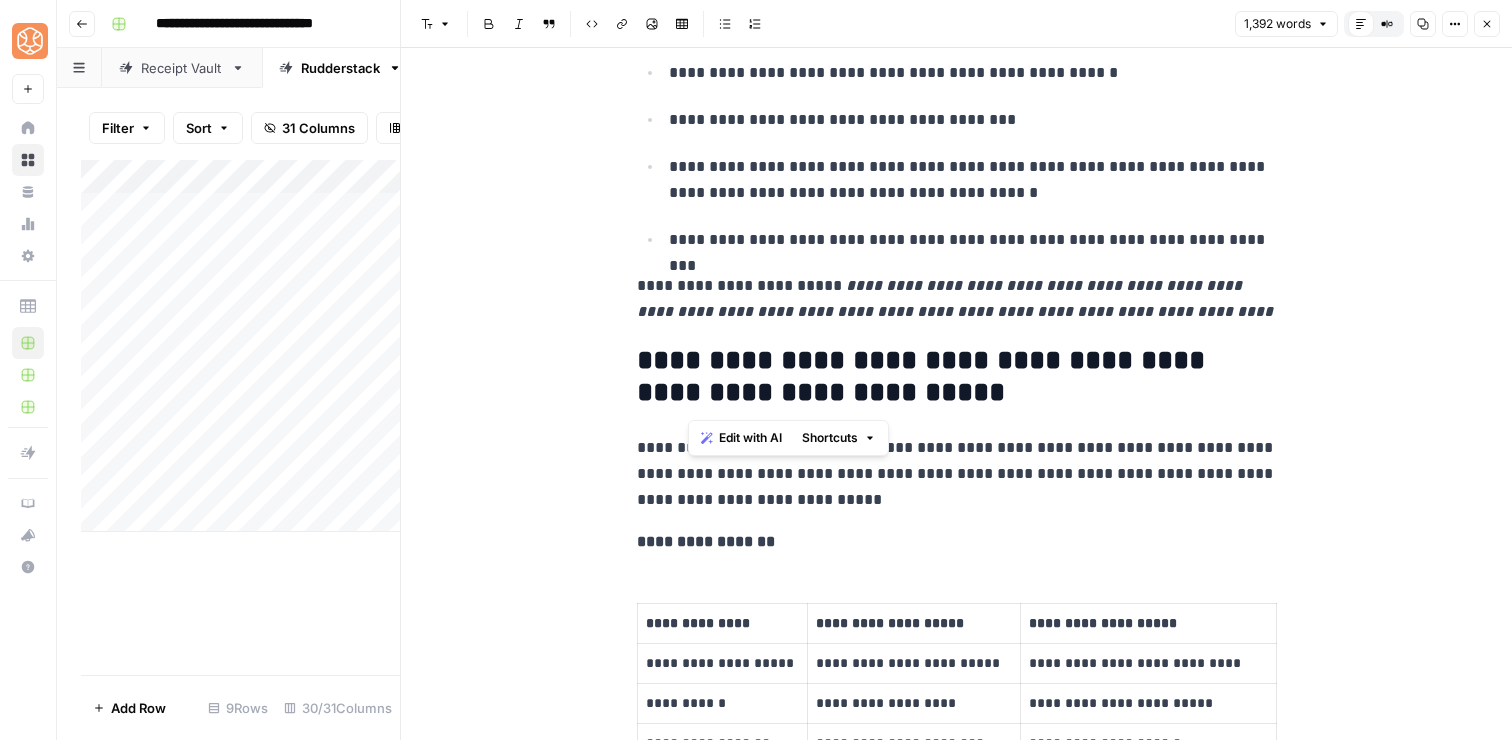 drag, startPoint x: 963, startPoint y: 405, endPoint x: 692, endPoint y: 370, distance: 273.2508 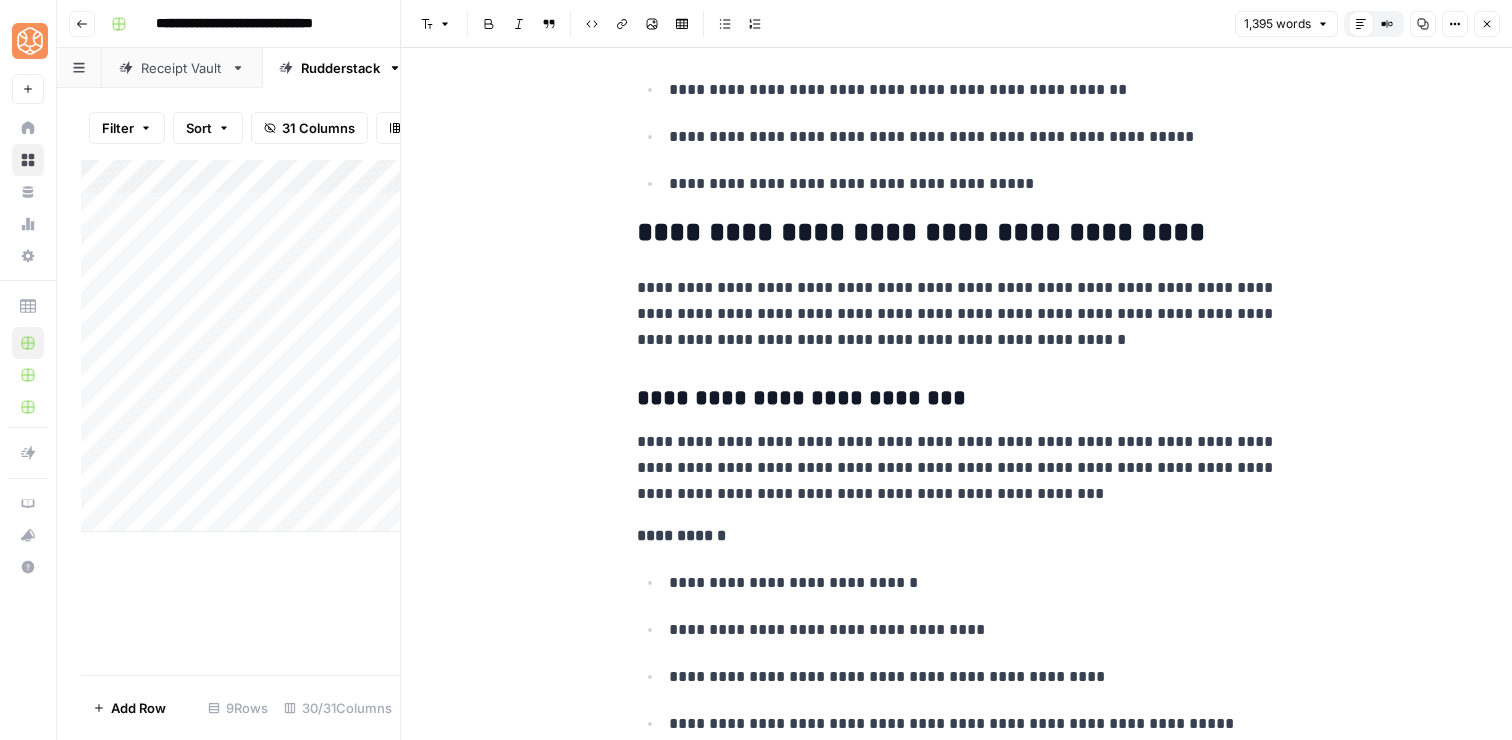 scroll, scrollTop: 3145, scrollLeft: 0, axis: vertical 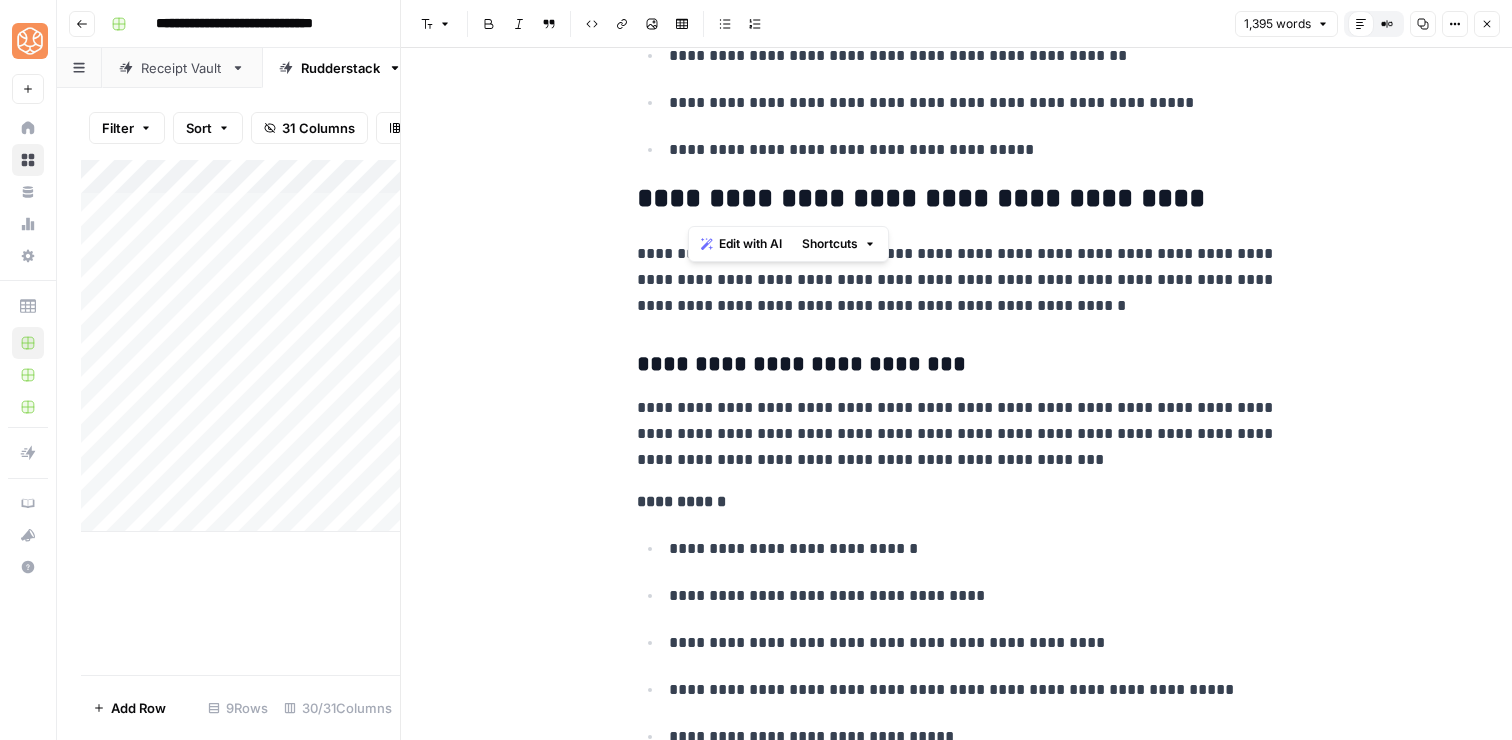 drag, startPoint x: 1196, startPoint y: 204, endPoint x: 692, endPoint y: 207, distance: 504.00894 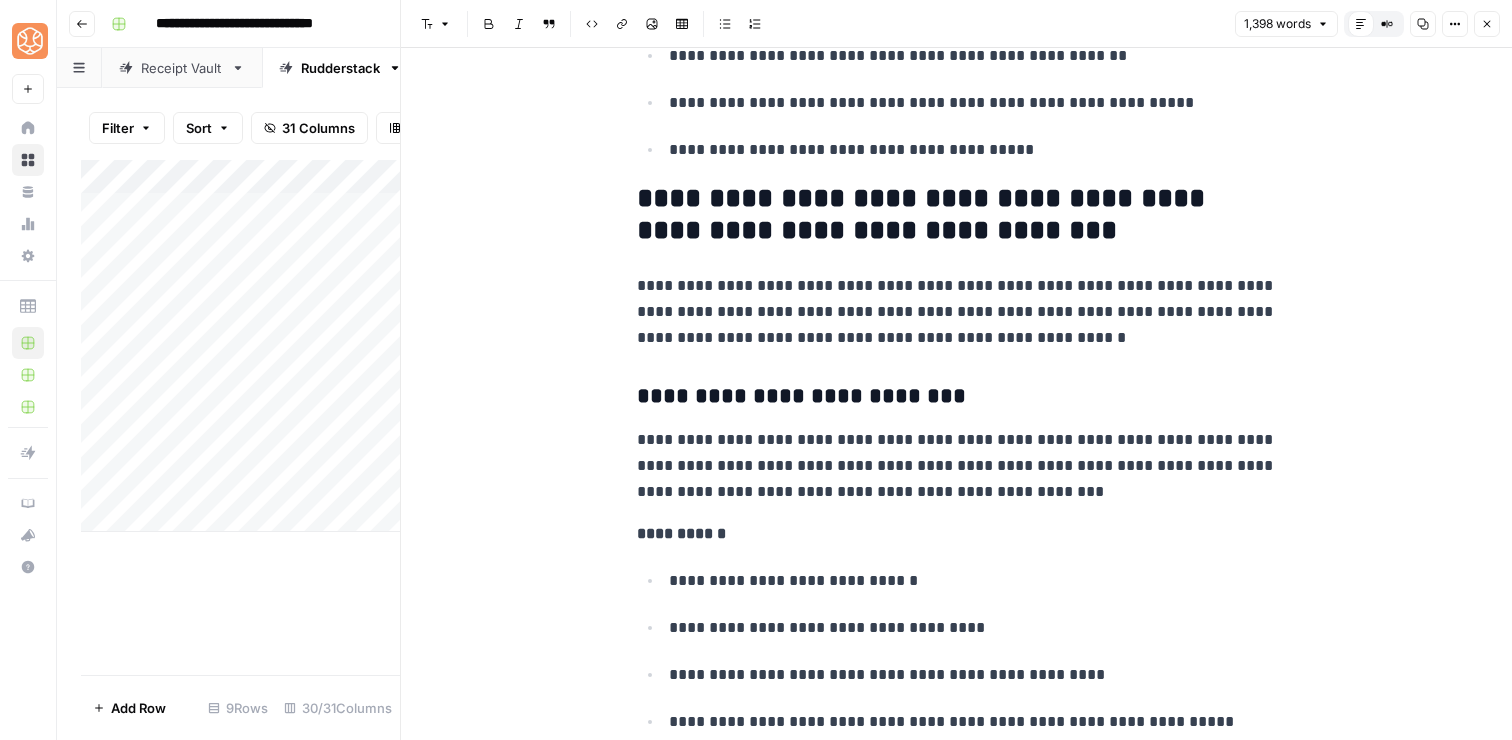 click on "**********" at bounding box center [957, 215] 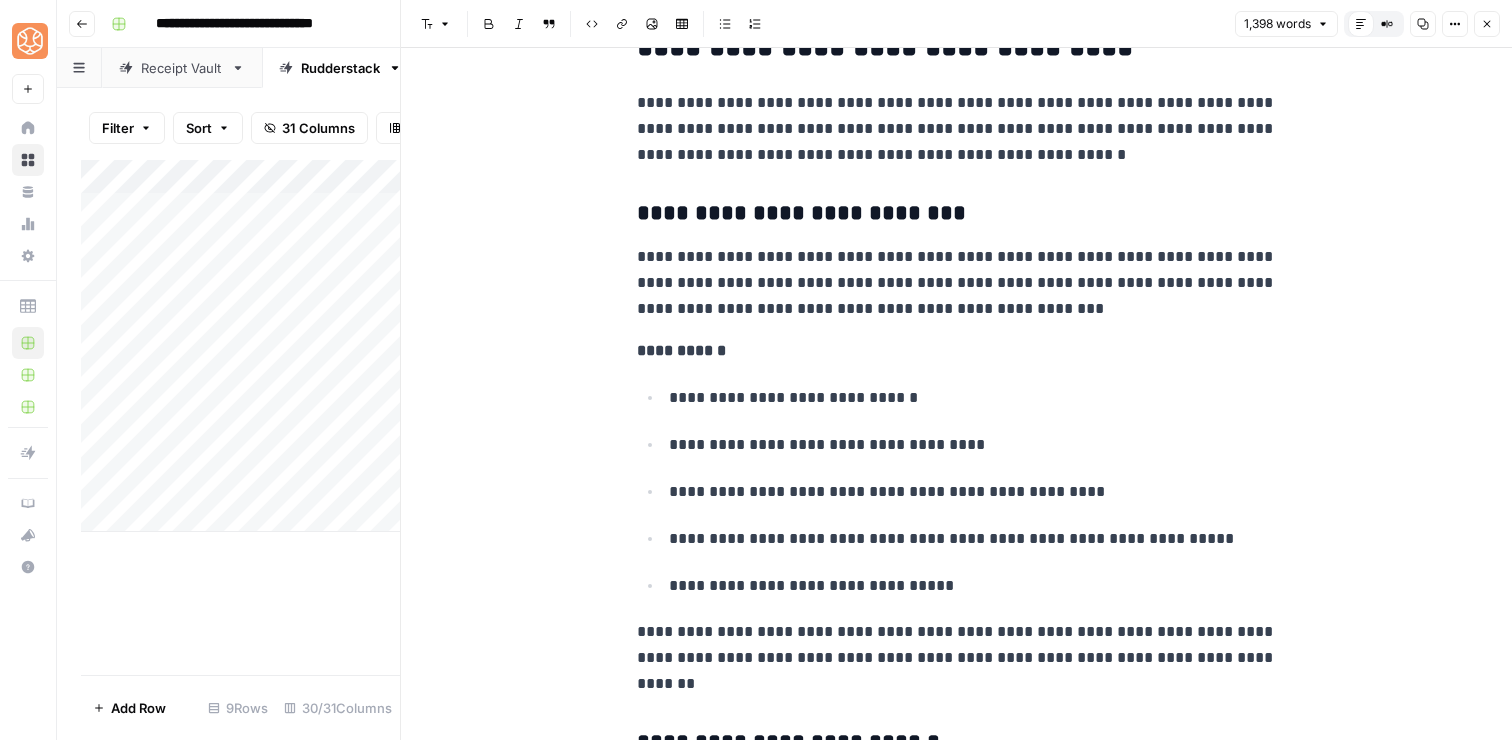 scroll, scrollTop: 3360, scrollLeft: 0, axis: vertical 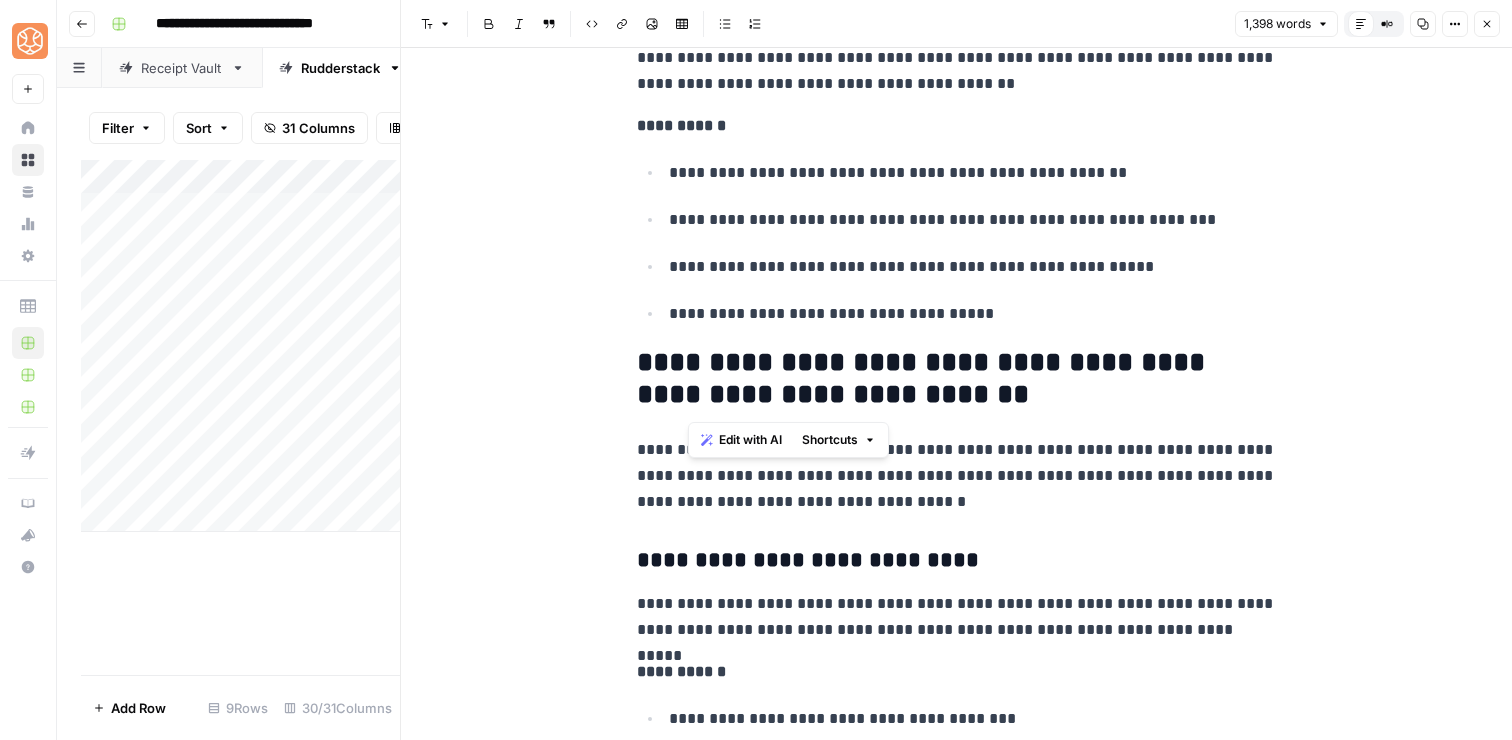 drag, startPoint x: 909, startPoint y: 408, endPoint x: 691, endPoint y: 367, distance: 221.822 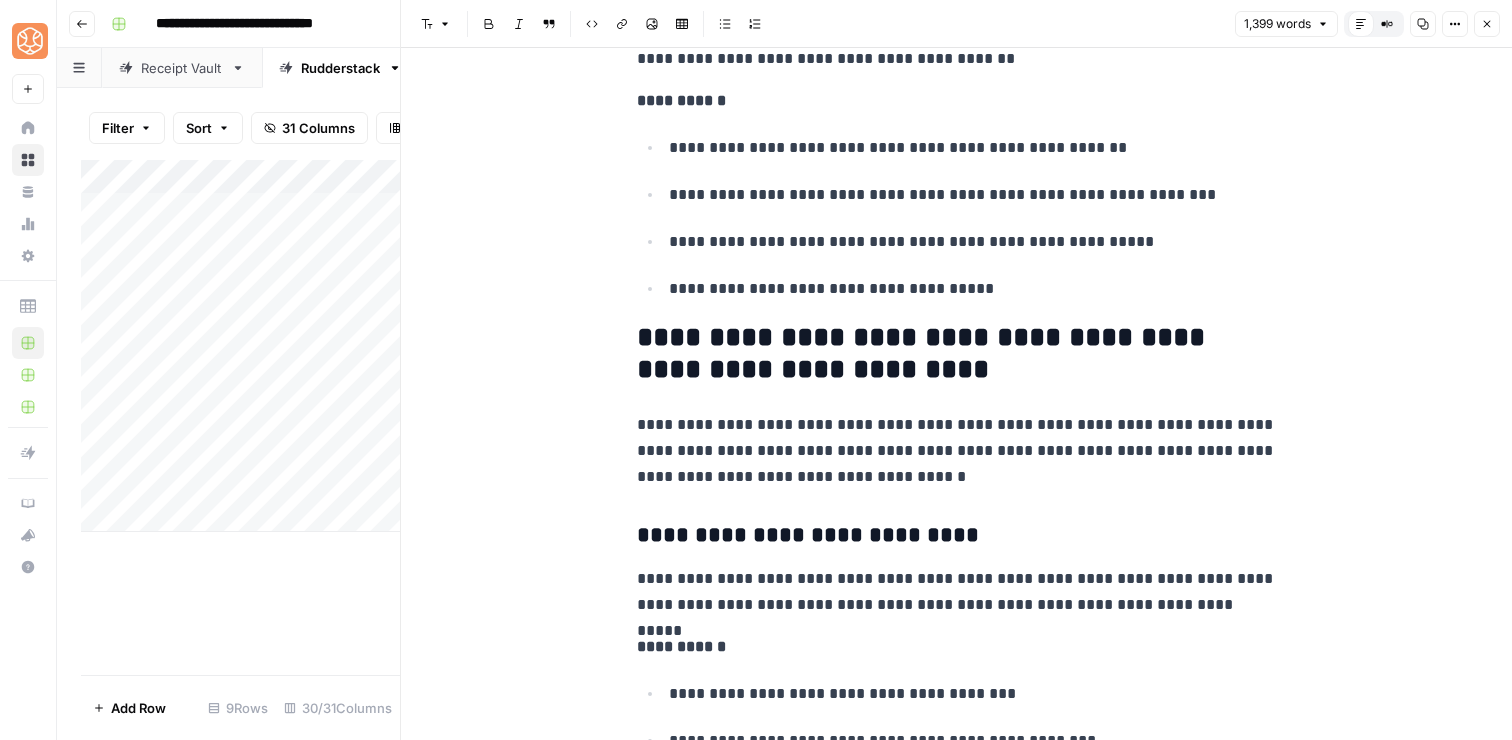 scroll, scrollTop: 4125, scrollLeft: 0, axis: vertical 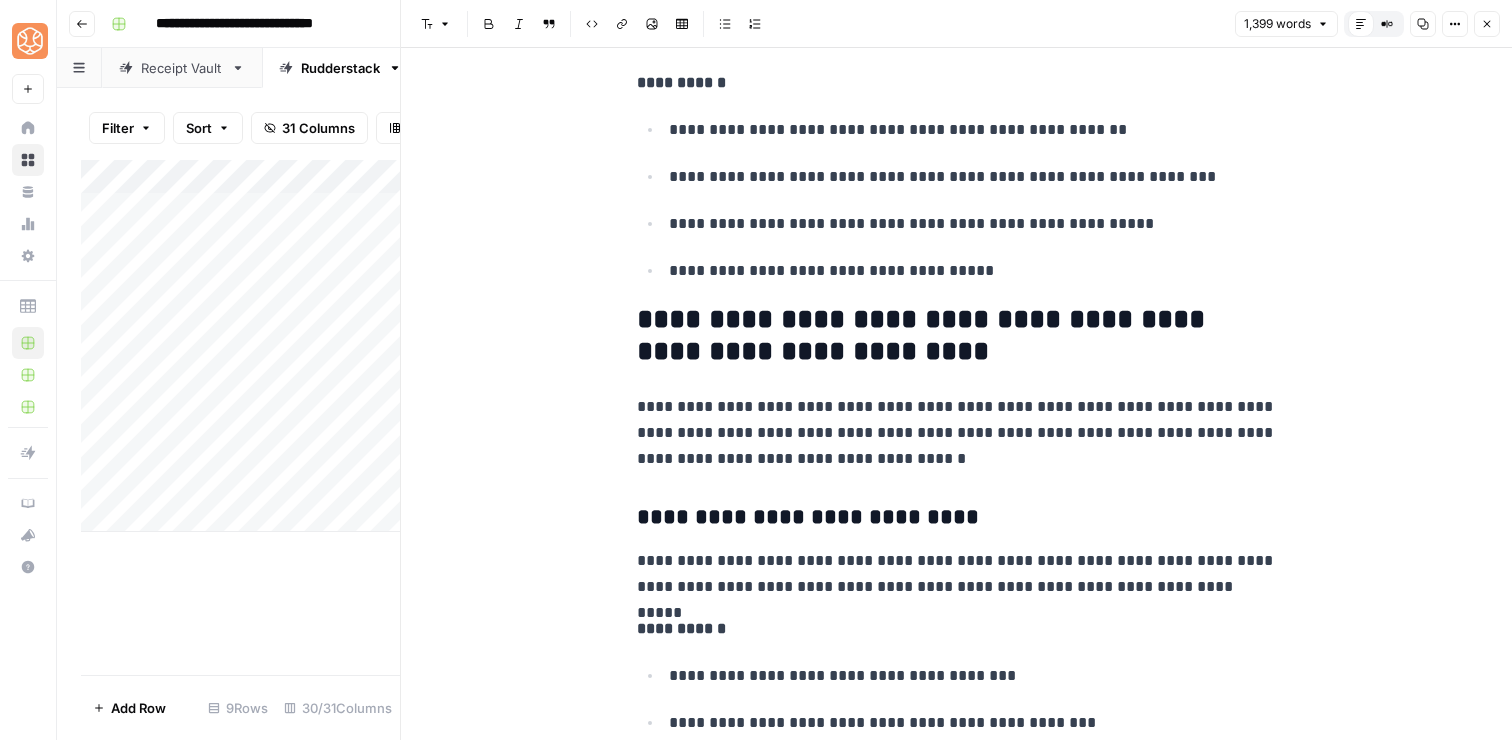 click on "**********" at bounding box center [957, 518] 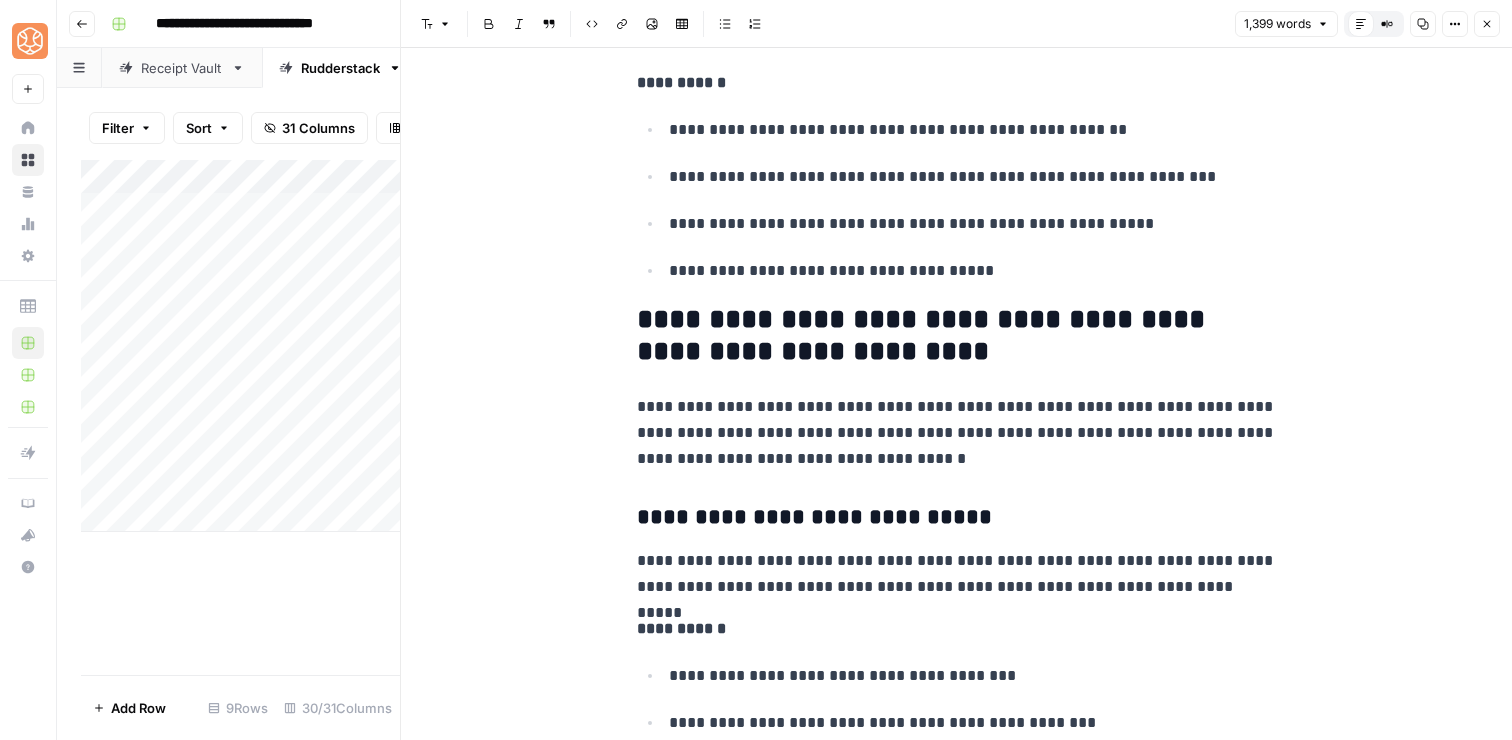 click on "**********" at bounding box center (957, 518) 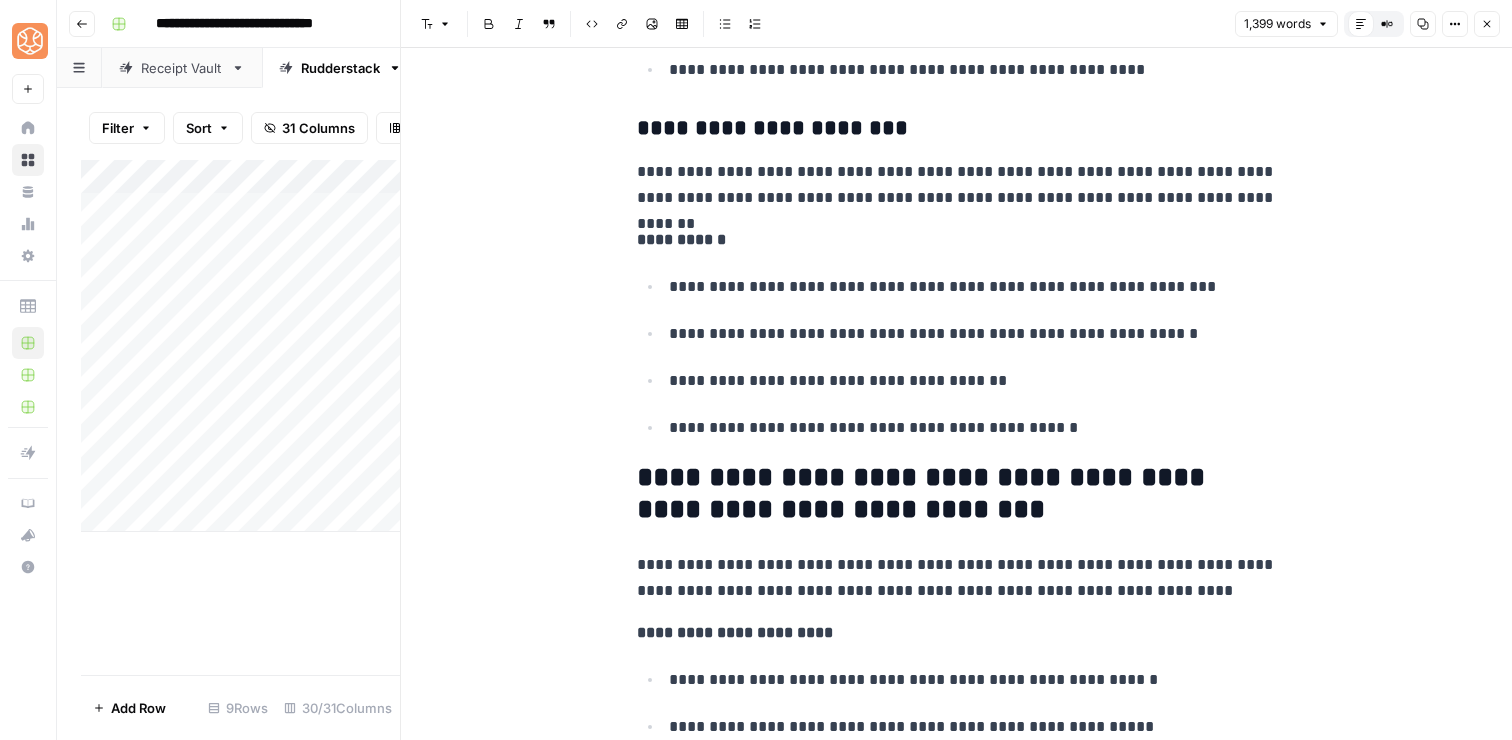 scroll, scrollTop: 4948, scrollLeft: 0, axis: vertical 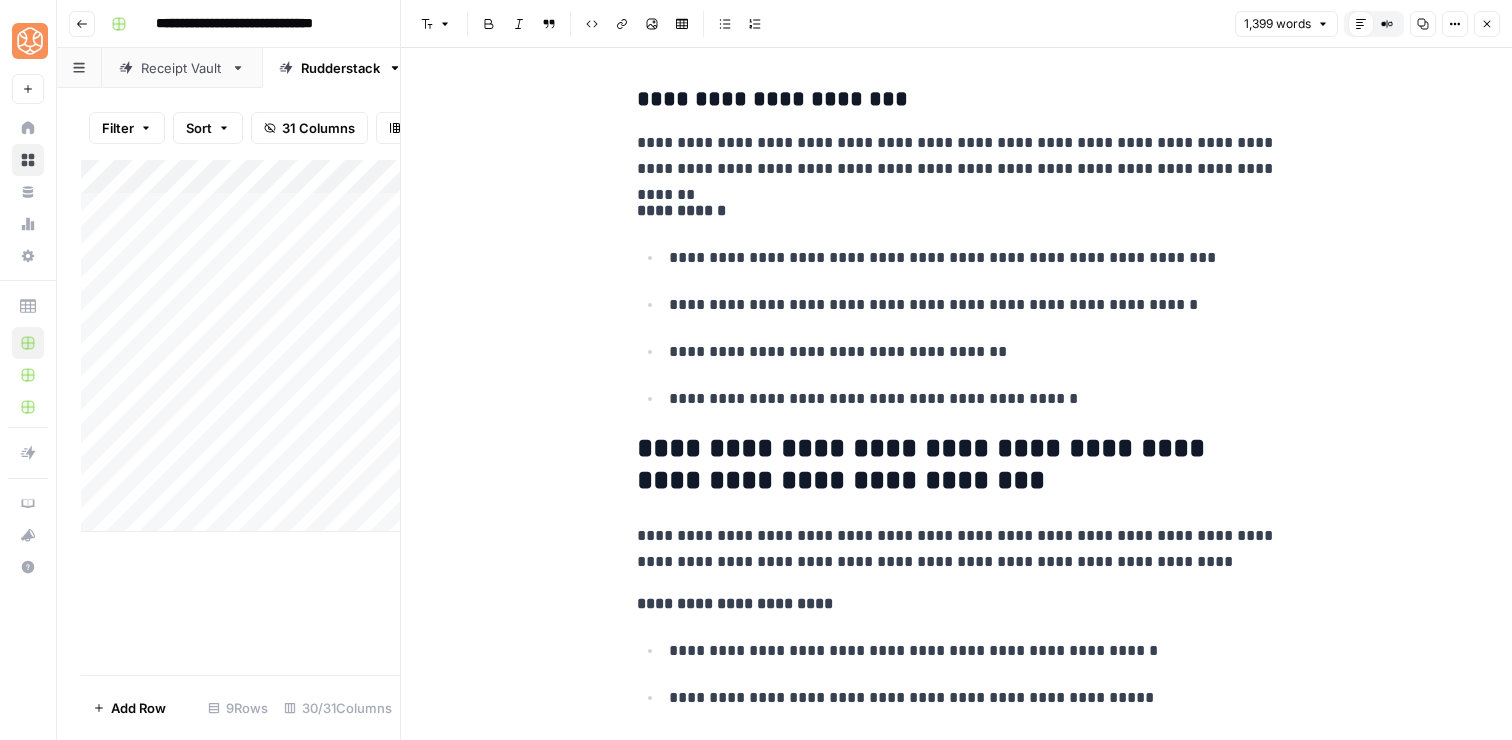 click on "**********" at bounding box center (957, 100) 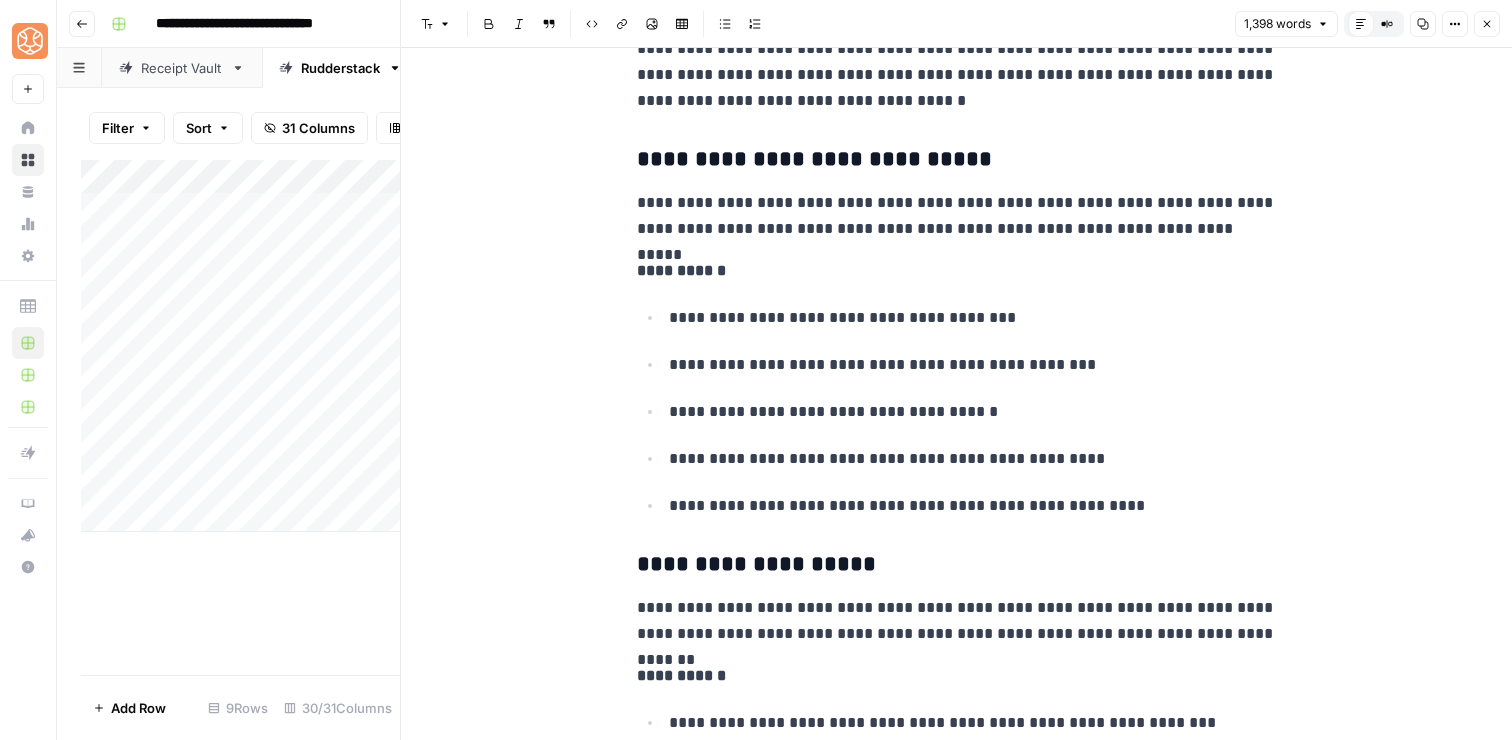scroll, scrollTop: 4477, scrollLeft: 0, axis: vertical 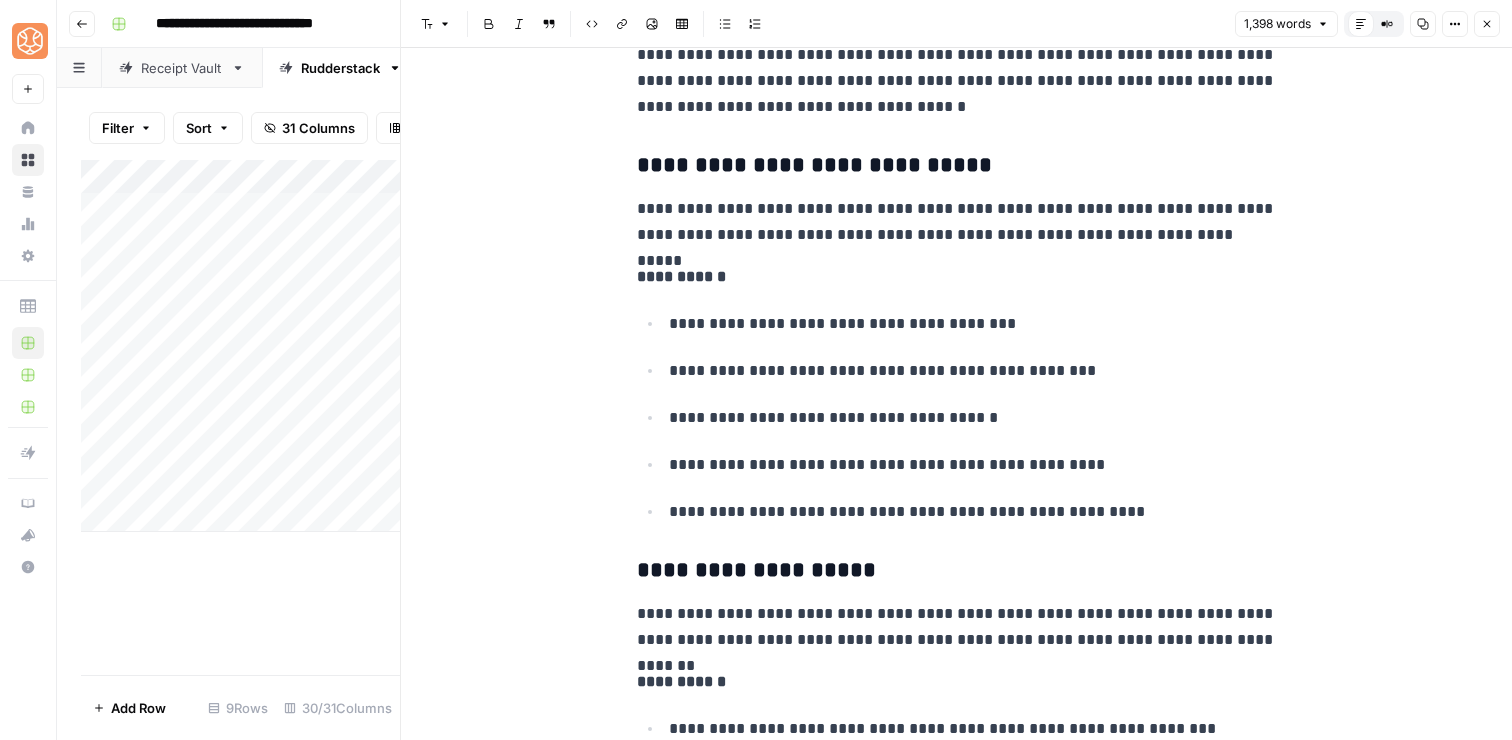 click on "**********" at bounding box center [957, 166] 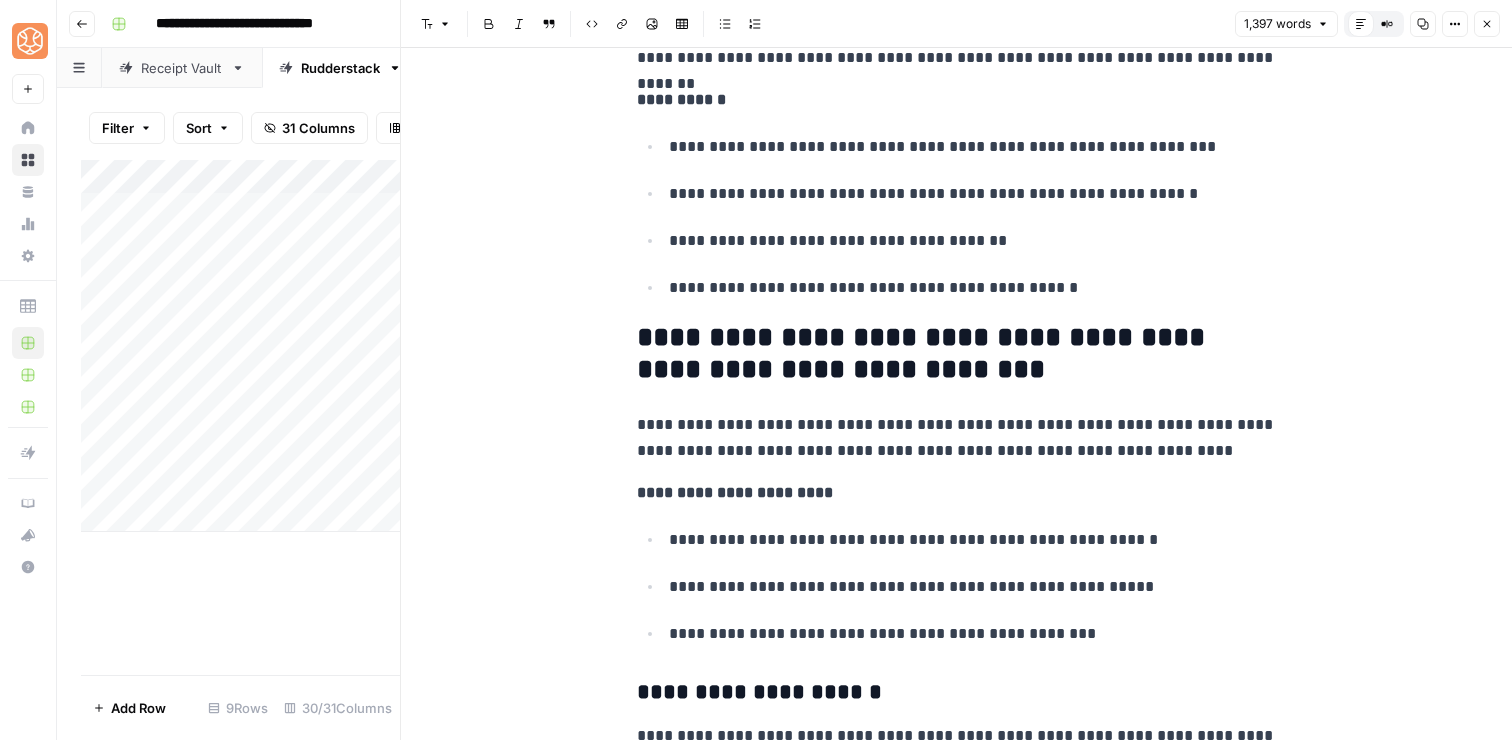 scroll, scrollTop: 5096, scrollLeft: 0, axis: vertical 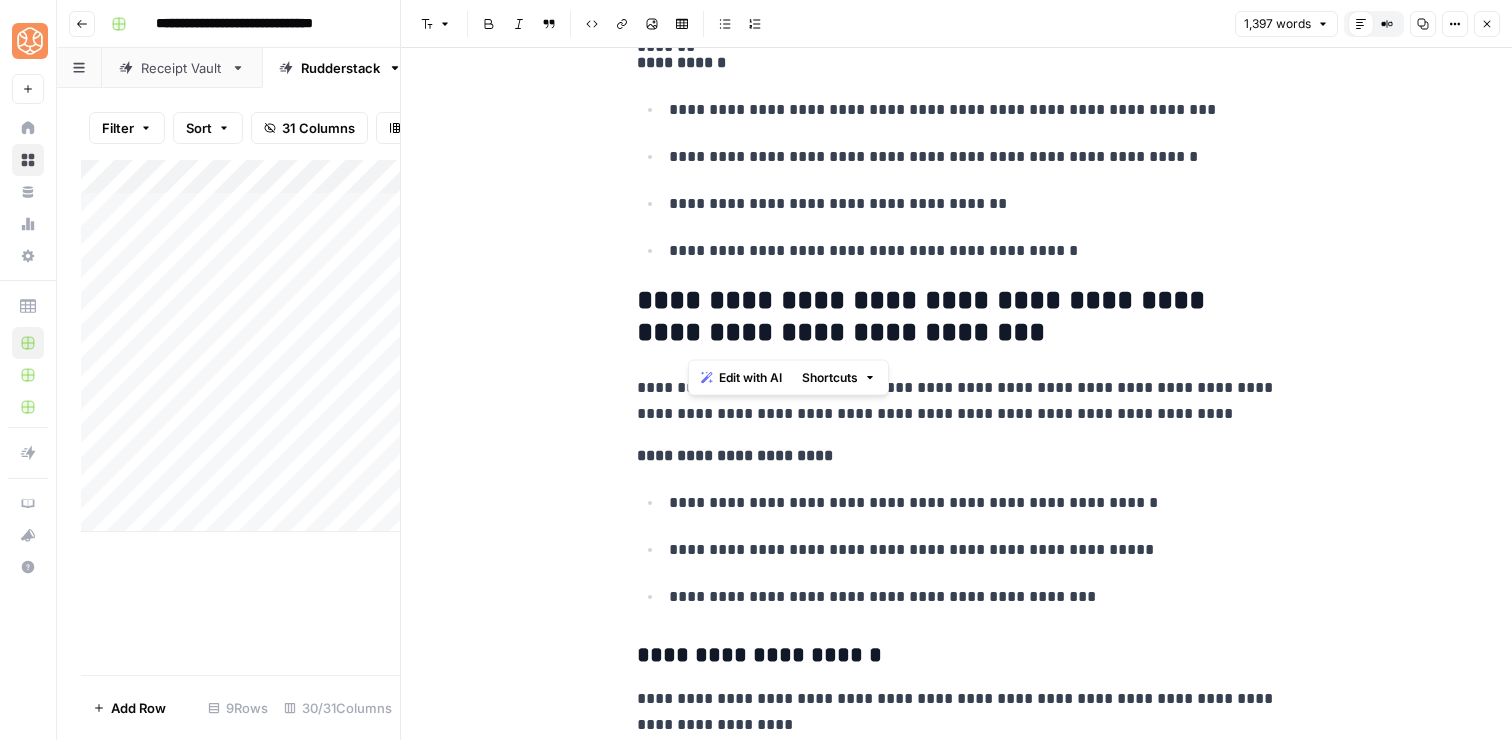 drag, startPoint x: 961, startPoint y: 338, endPoint x: 688, endPoint y: 298, distance: 275.91486 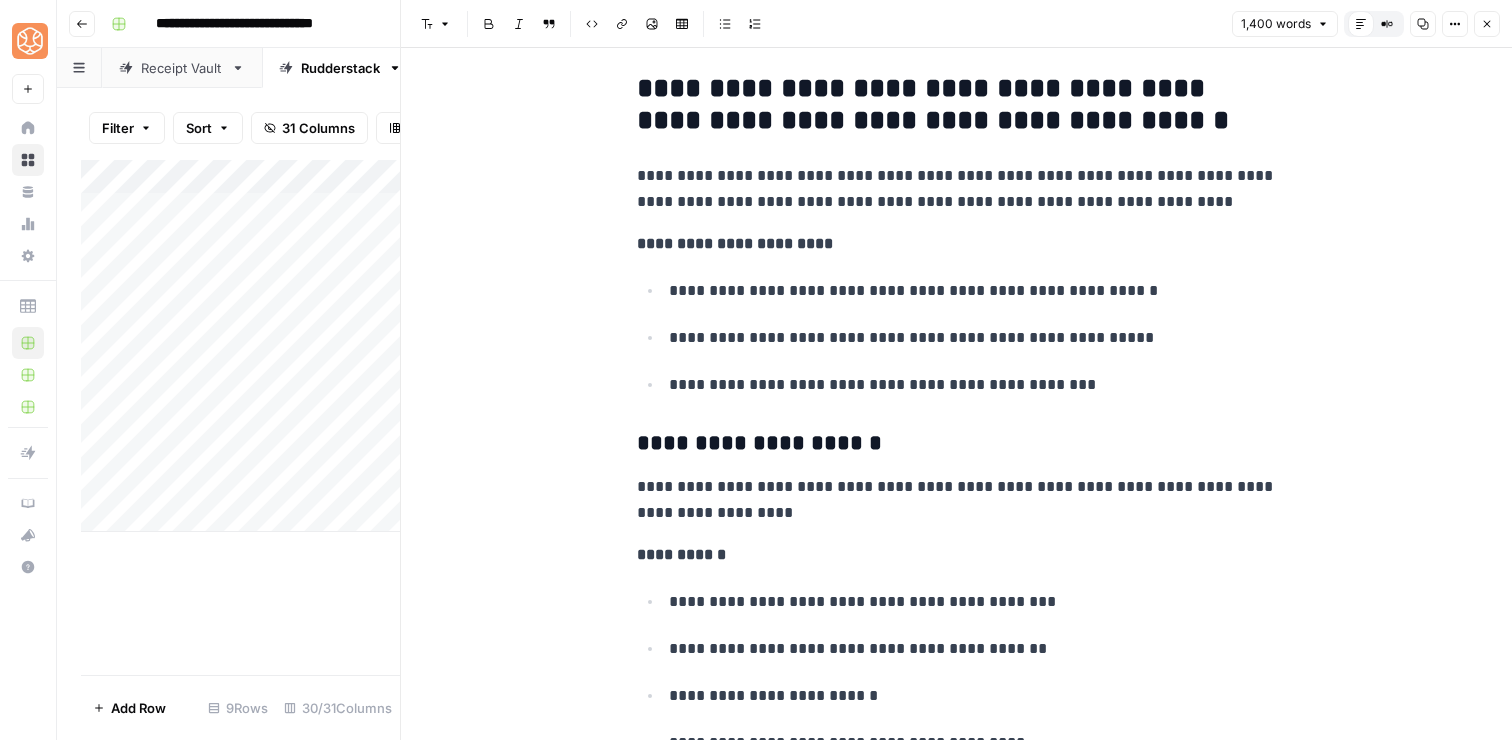 scroll, scrollTop: 5312, scrollLeft: 0, axis: vertical 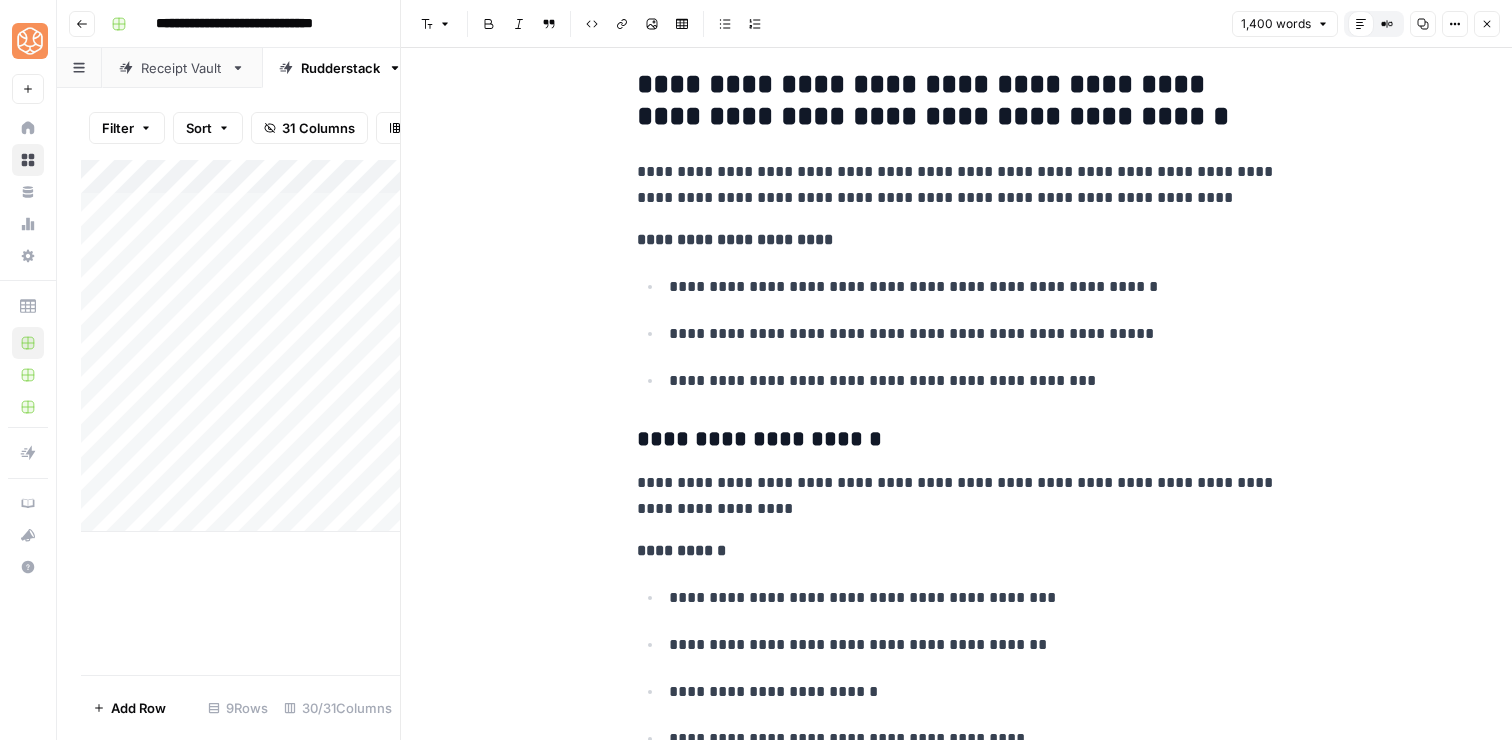 click on "**********" at bounding box center [957, 440] 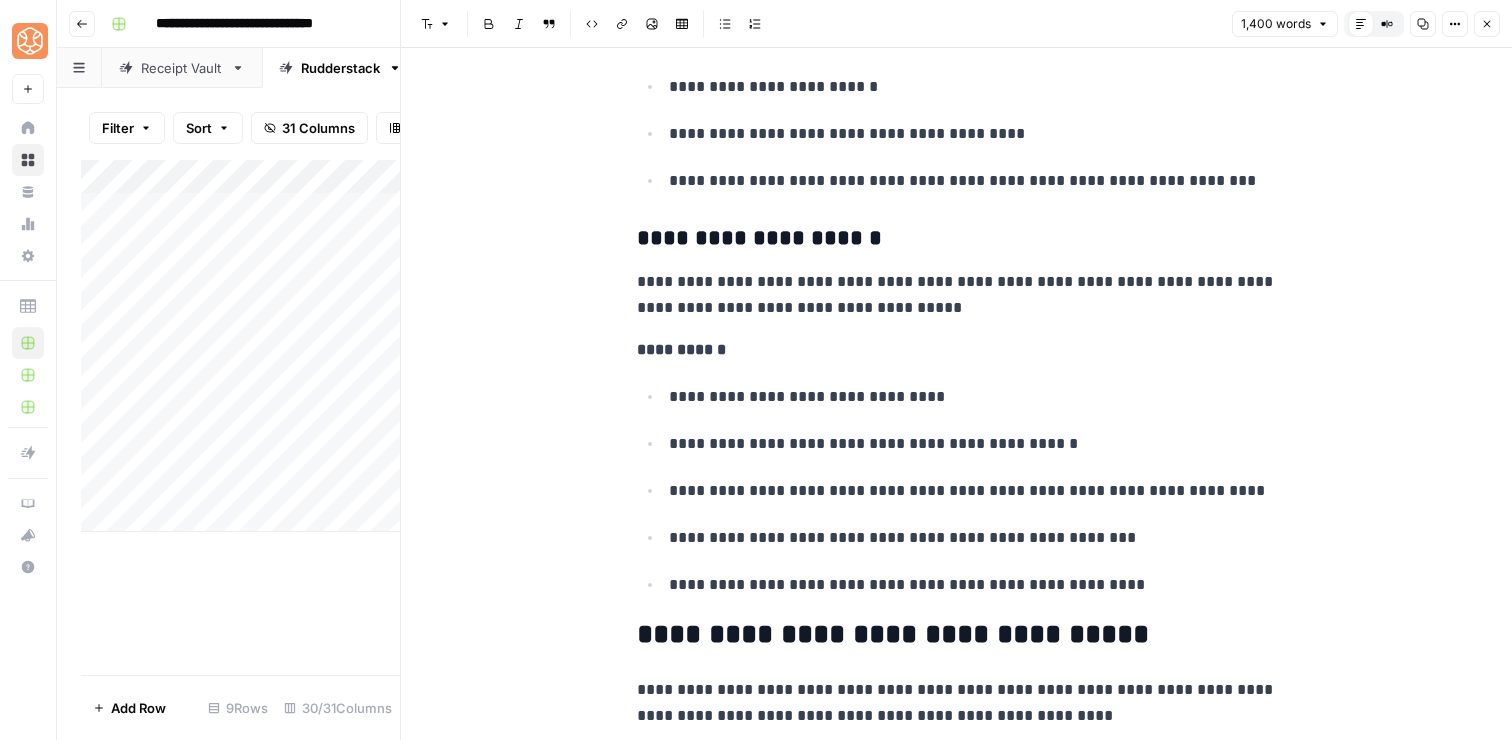 scroll, scrollTop: 5936, scrollLeft: 0, axis: vertical 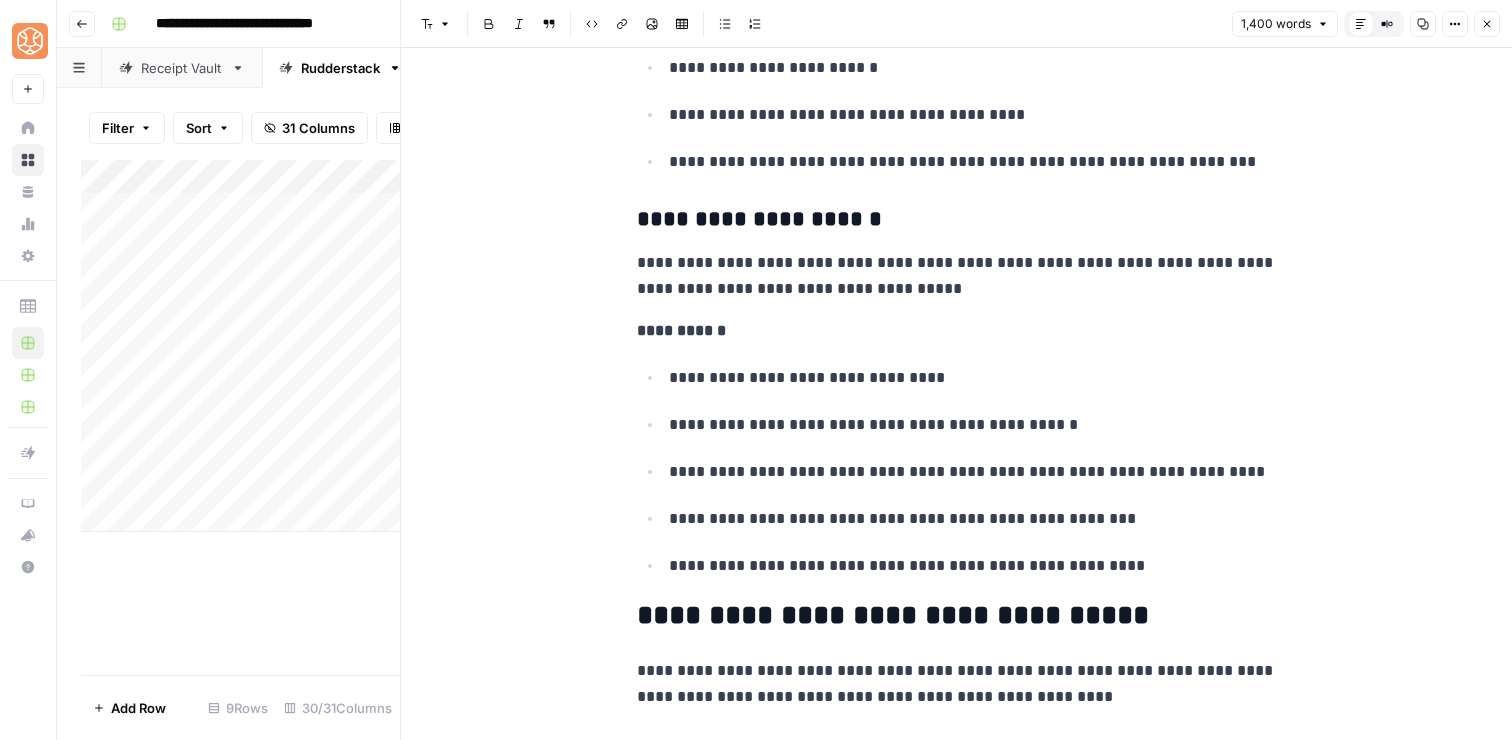 click on "**********" at bounding box center [957, 220] 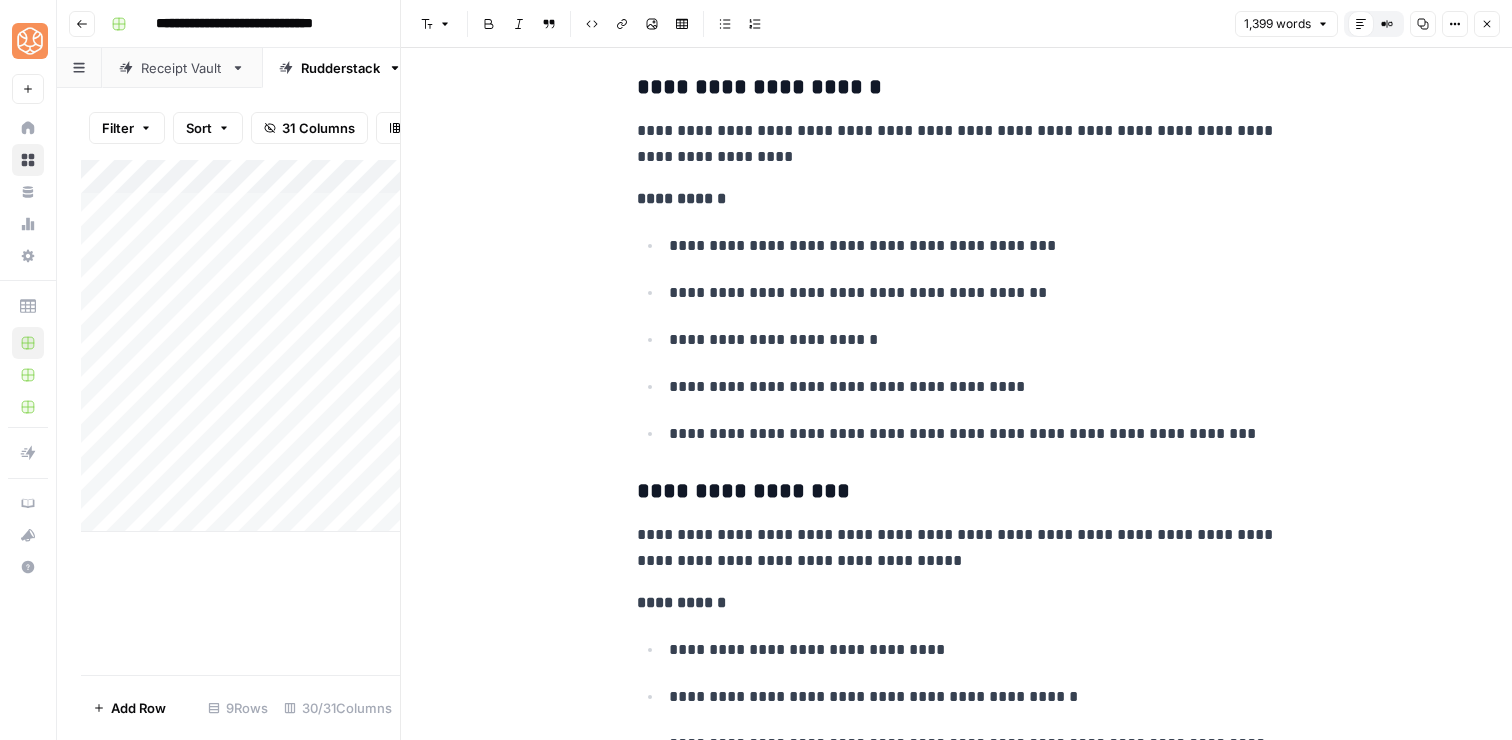 scroll, scrollTop: 5657, scrollLeft: 0, axis: vertical 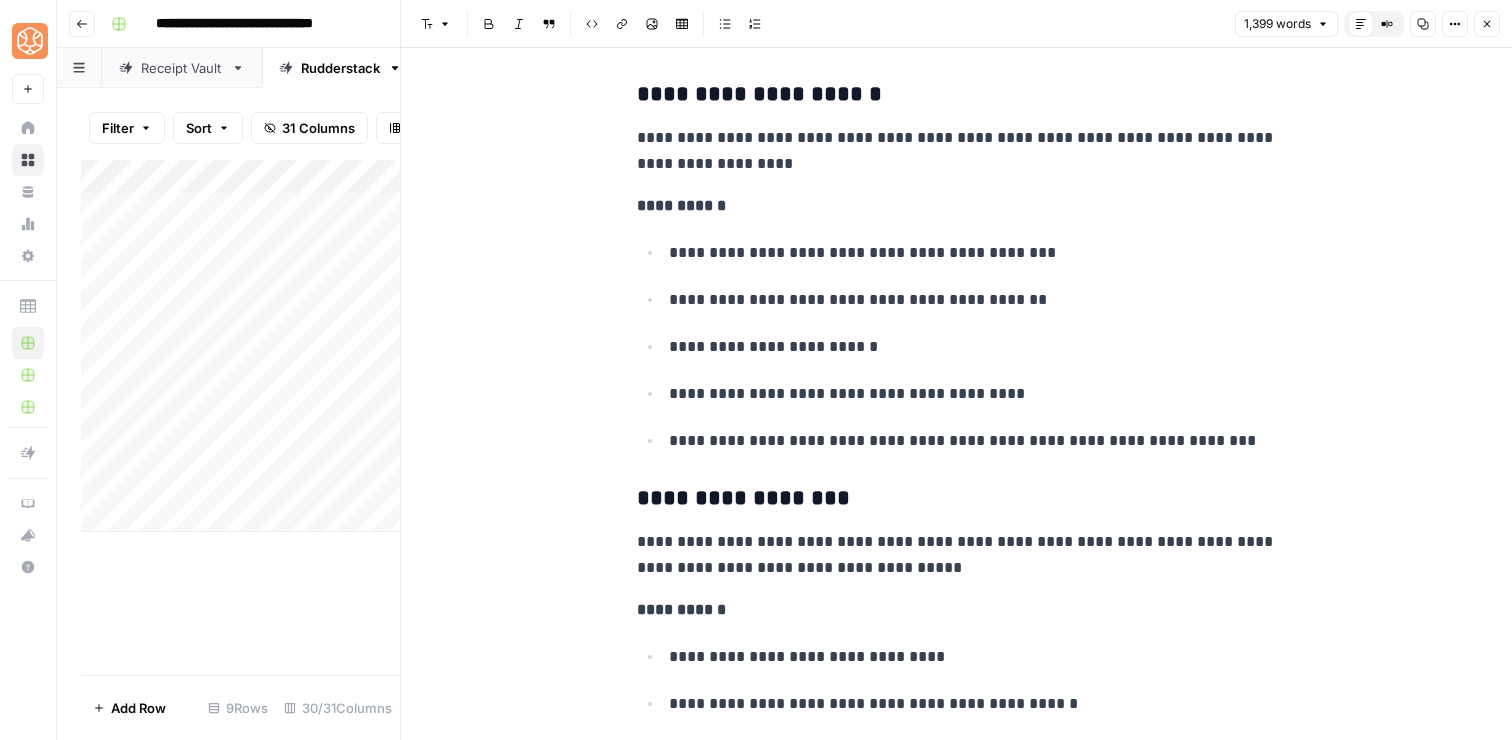 click on "**********" at bounding box center (957, 95) 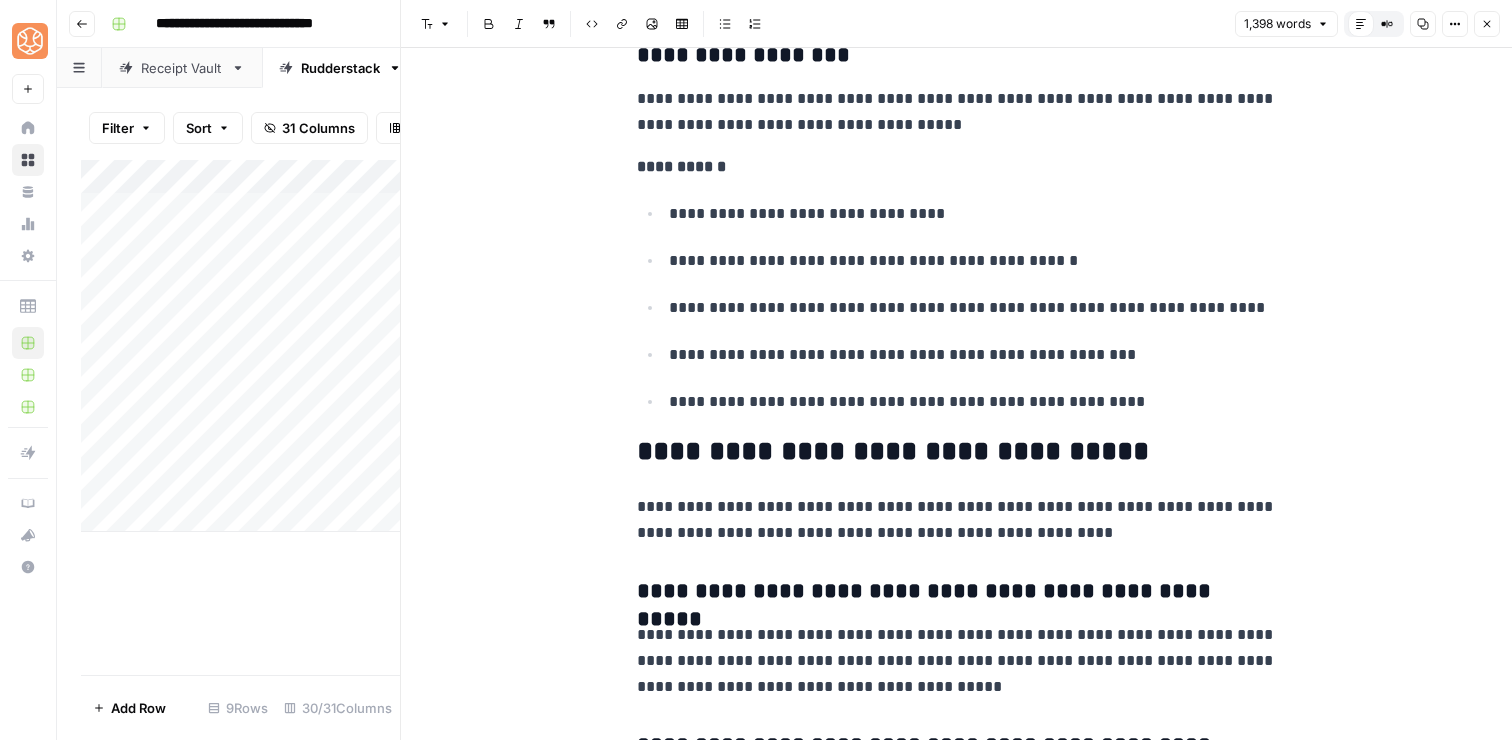 scroll, scrollTop: 6108, scrollLeft: 0, axis: vertical 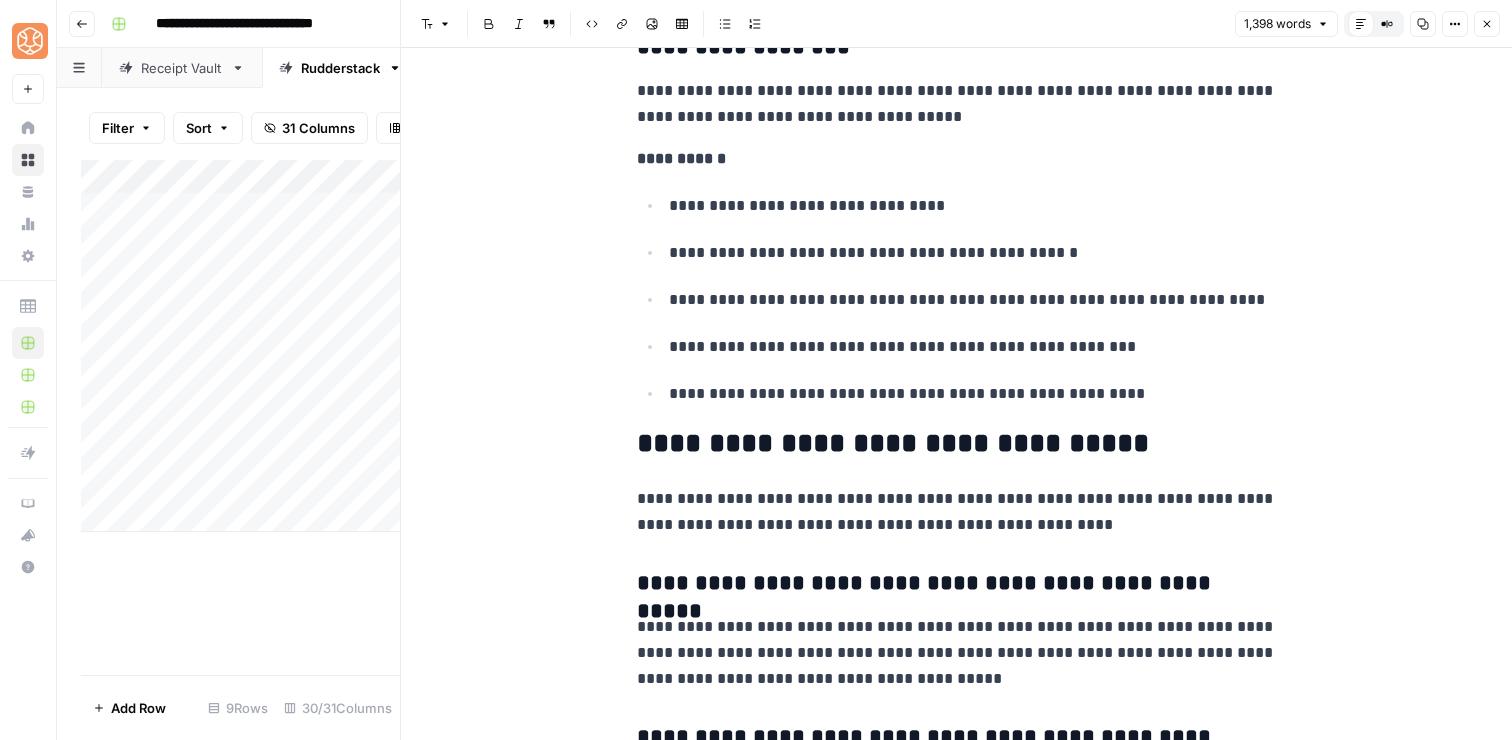 click on "**********" at bounding box center [973, 394] 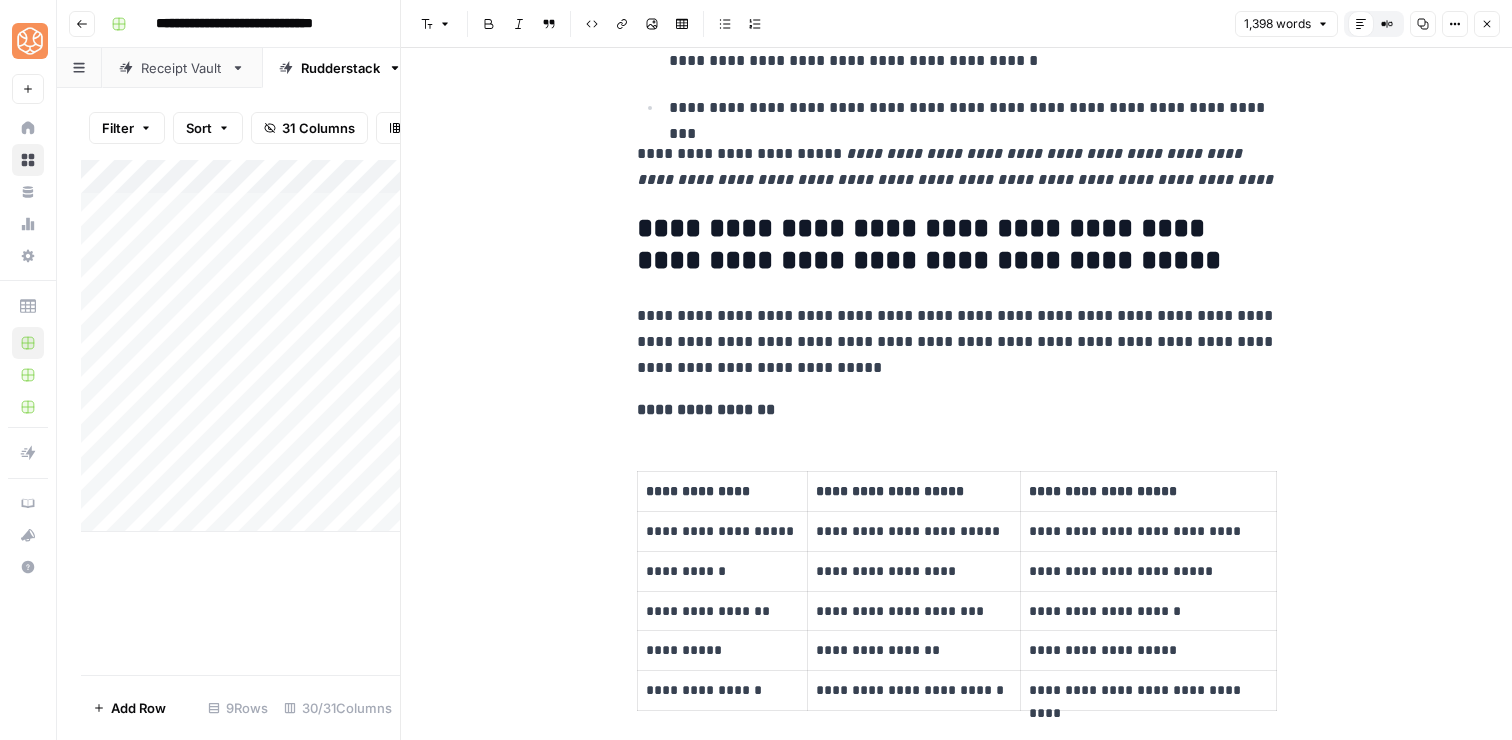 scroll, scrollTop: 1788, scrollLeft: 0, axis: vertical 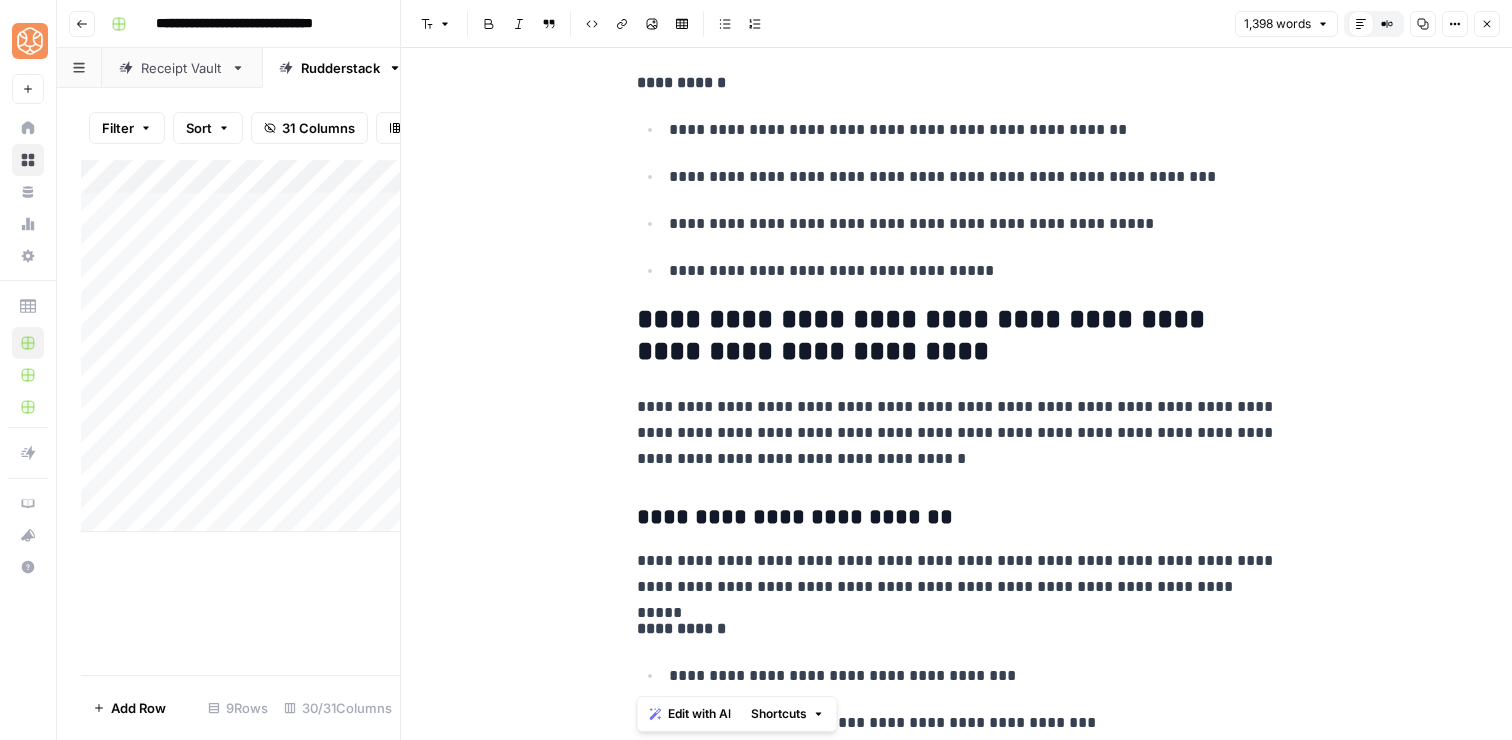 drag, startPoint x: 1096, startPoint y: 569, endPoint x: 998, endPoint y: 286, distance: 299.48788 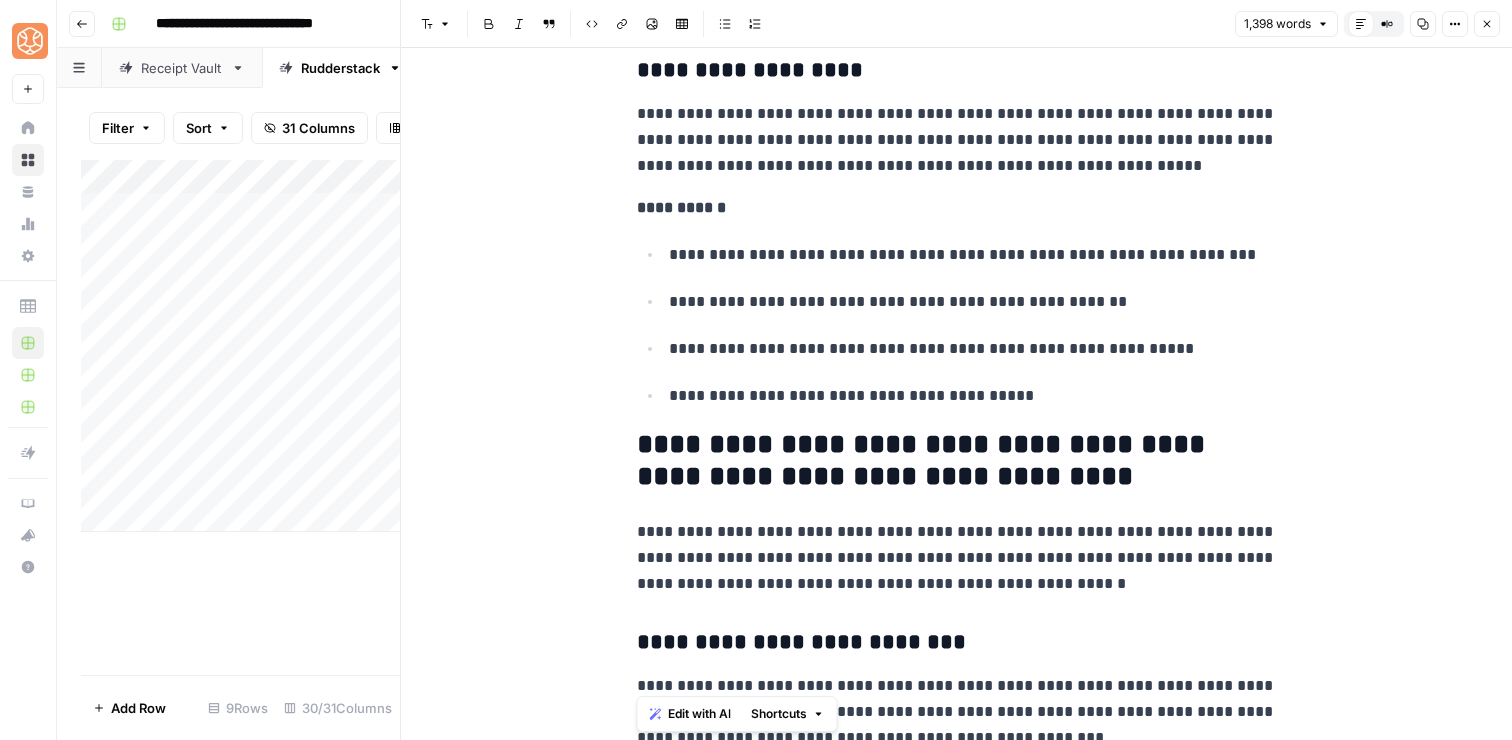 scroll, scrollTop: 2932, scrollLeft: 0, axis: vertical 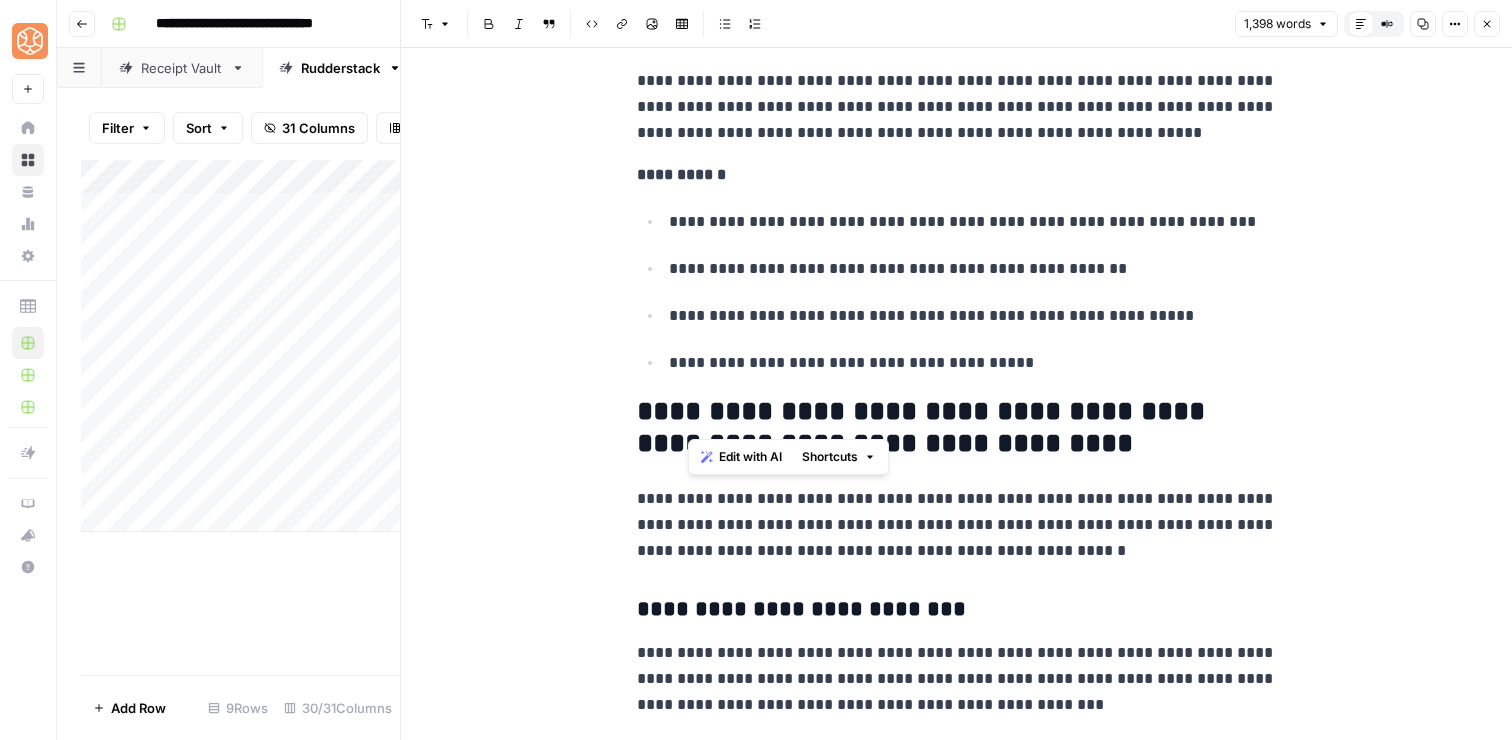 drag, startPoint x: 1065, startPoint y: 415, endPoint x: 686, endPoint y: 408, distance: 379.06464 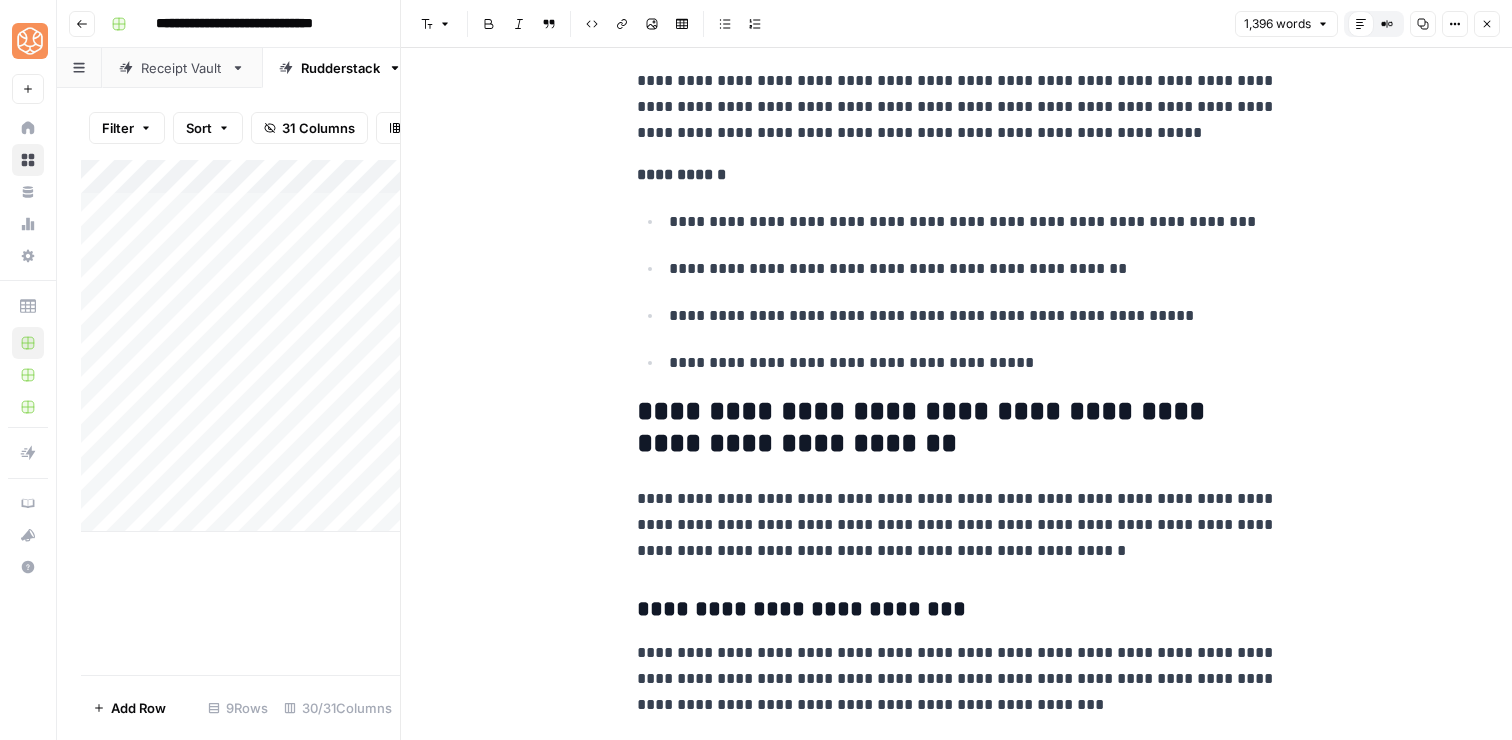 scroll, scrollTop: 3007, scrollLeft: 0, axis: vertical 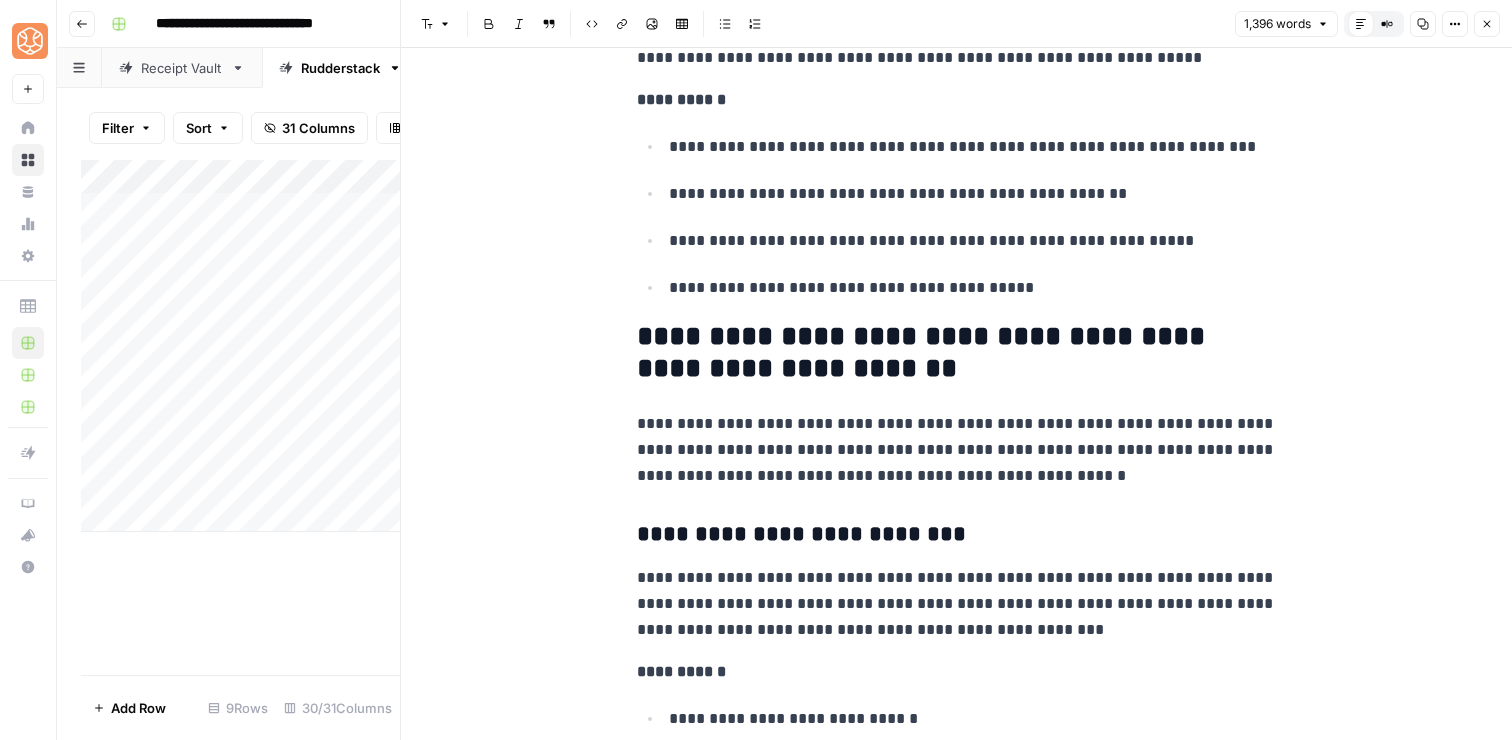 click on "**********" at bounding box center [957, 353] 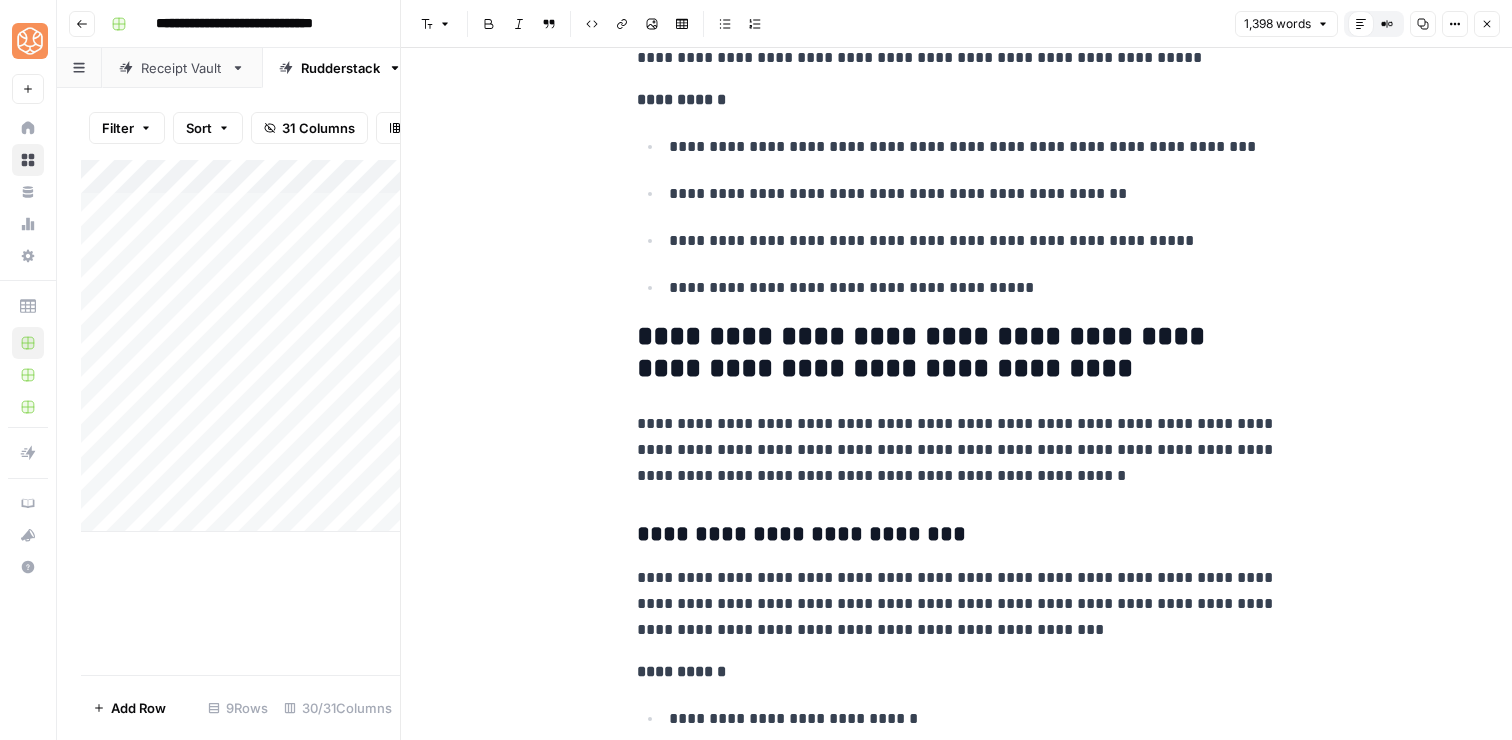 click on "**********" at bounding box center (957, 1362) 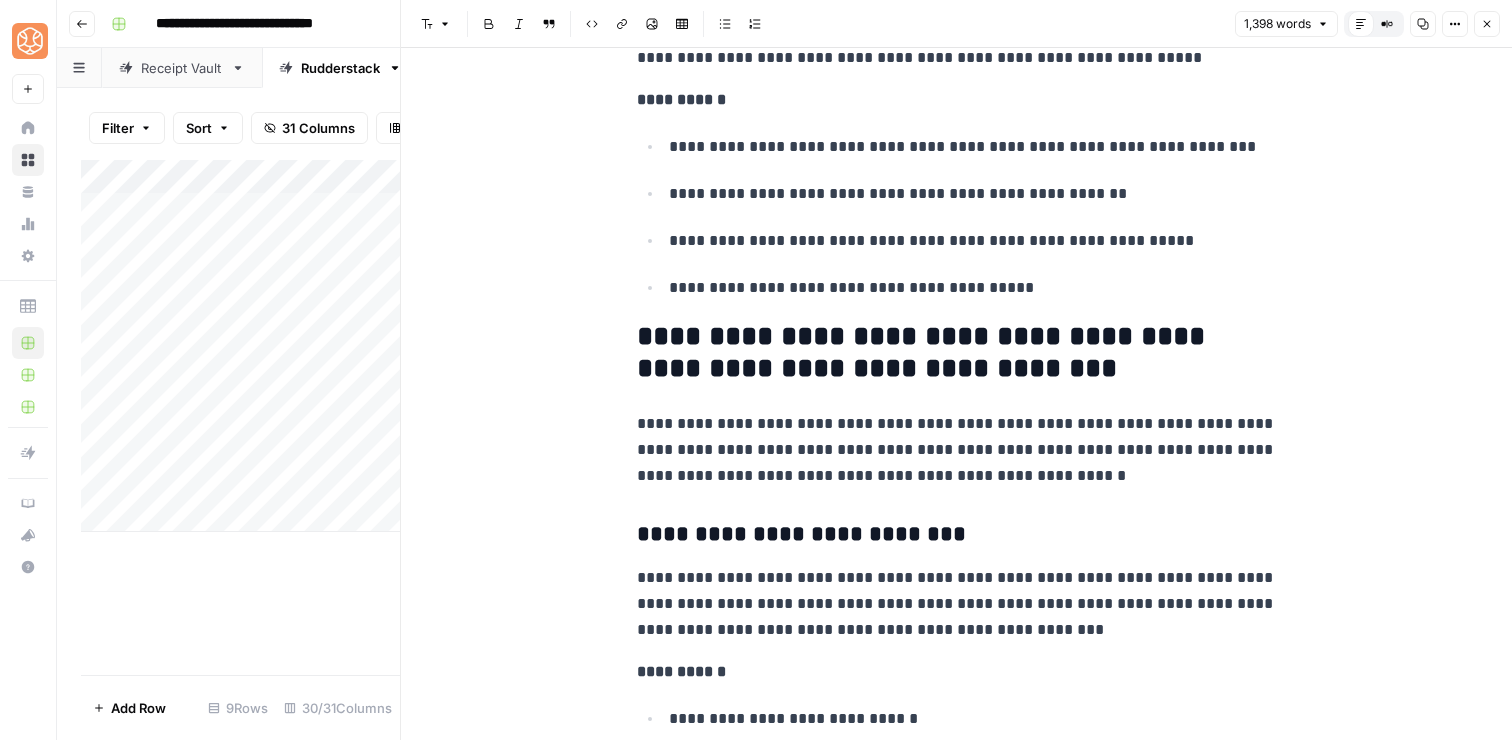 scroll, scrollTop: 3028, scrollLeft: 0, axis: vertical 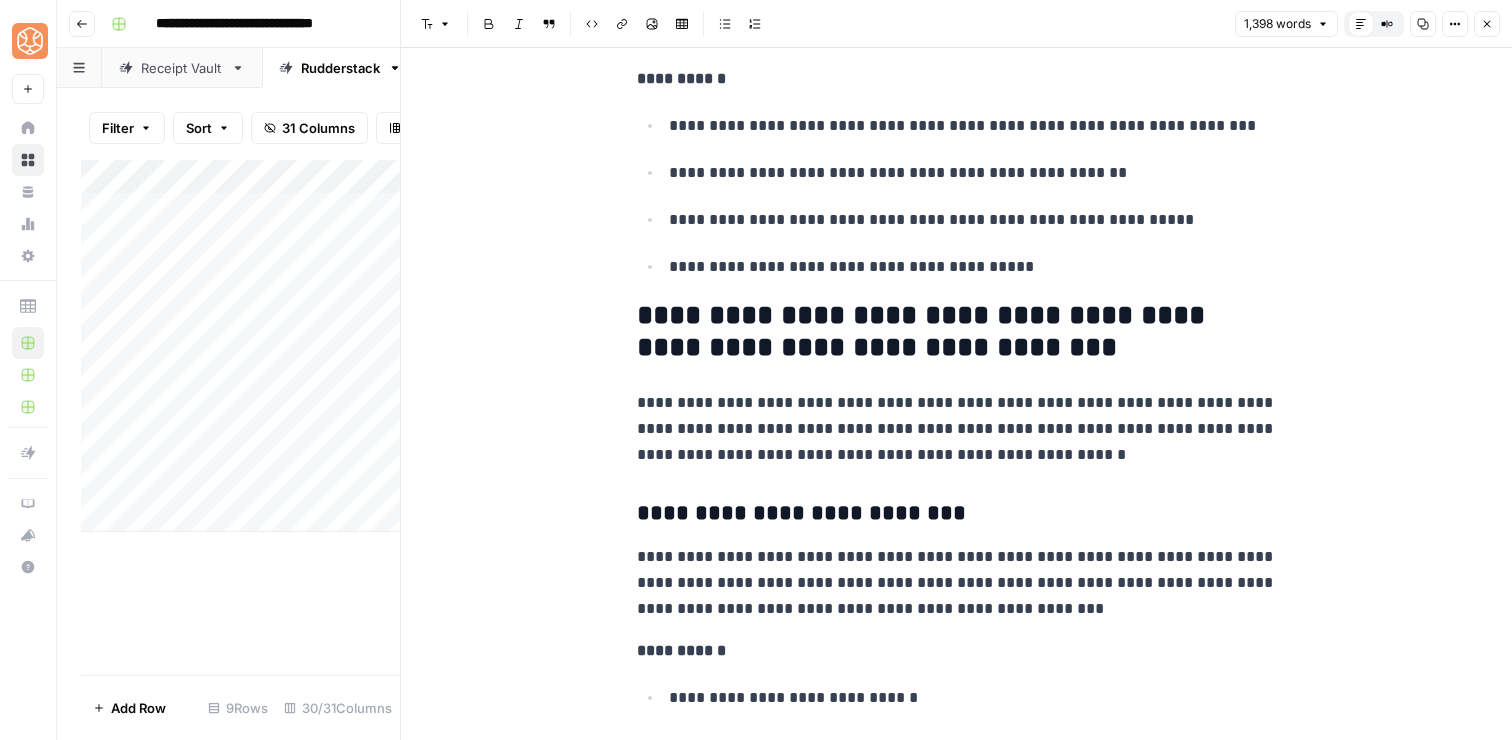 click on "**********" at bounding box center [957, 332] 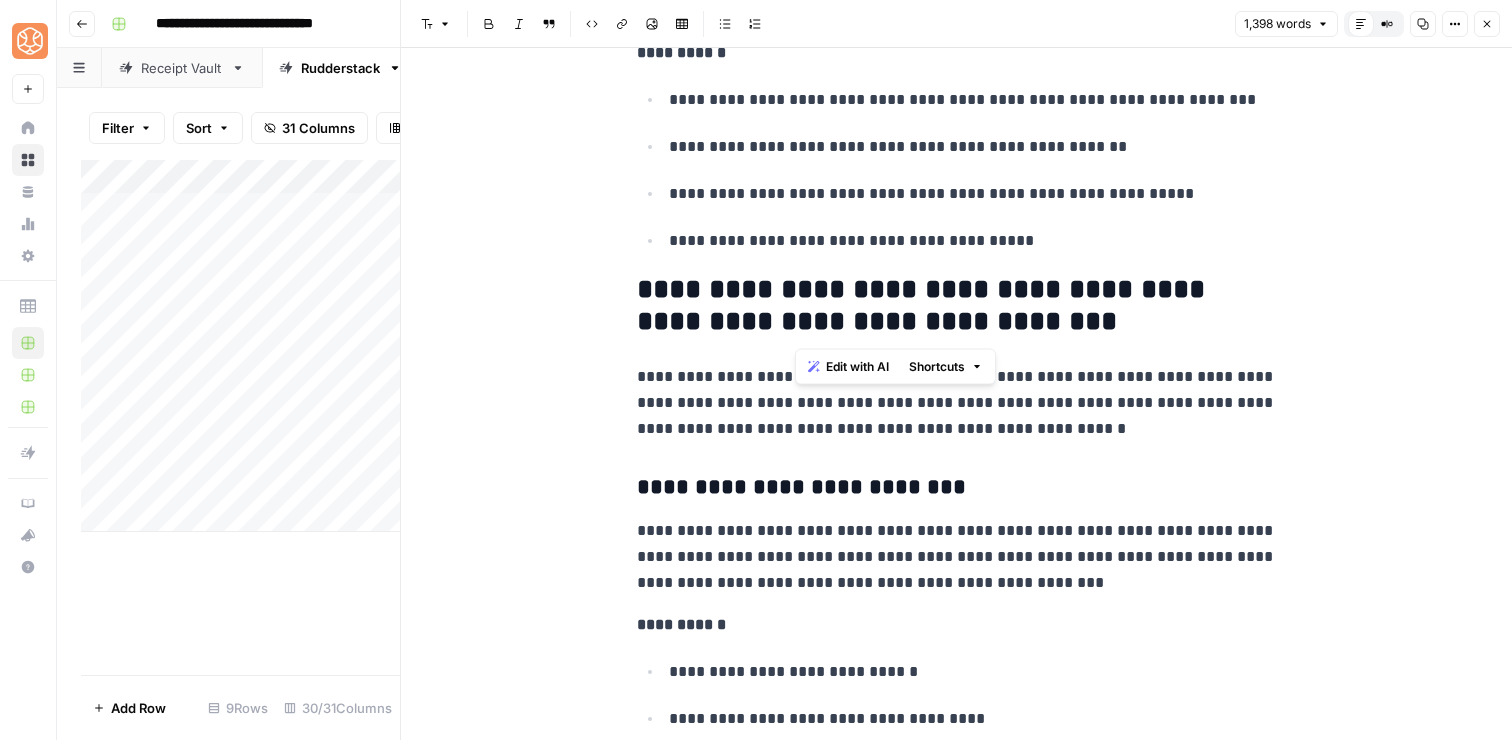 drag, startPoint x: 1063, startPoint y: 297, endPoint x: 789, endPoint y: 321, distance: 275.04907 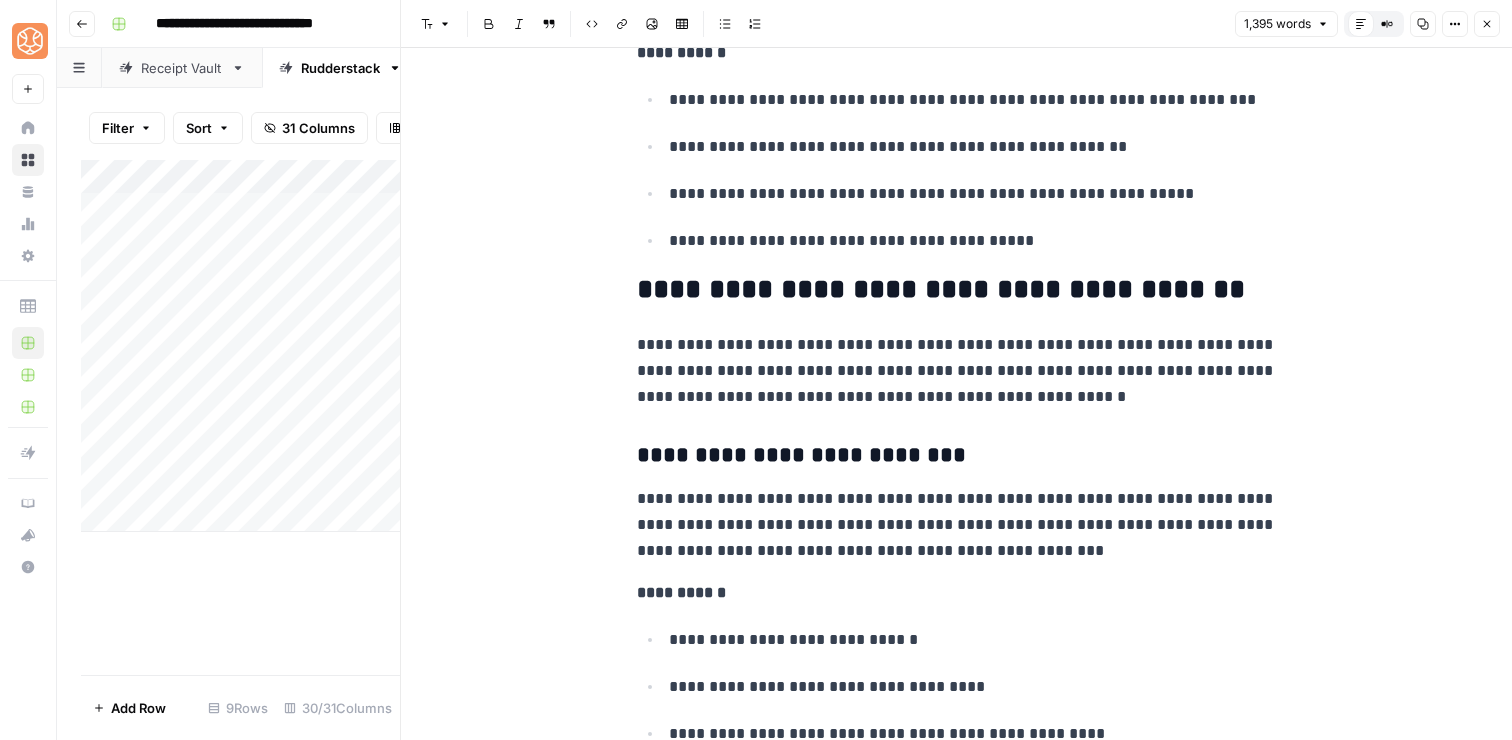 click on "**********" at bounding box center (957, 290) 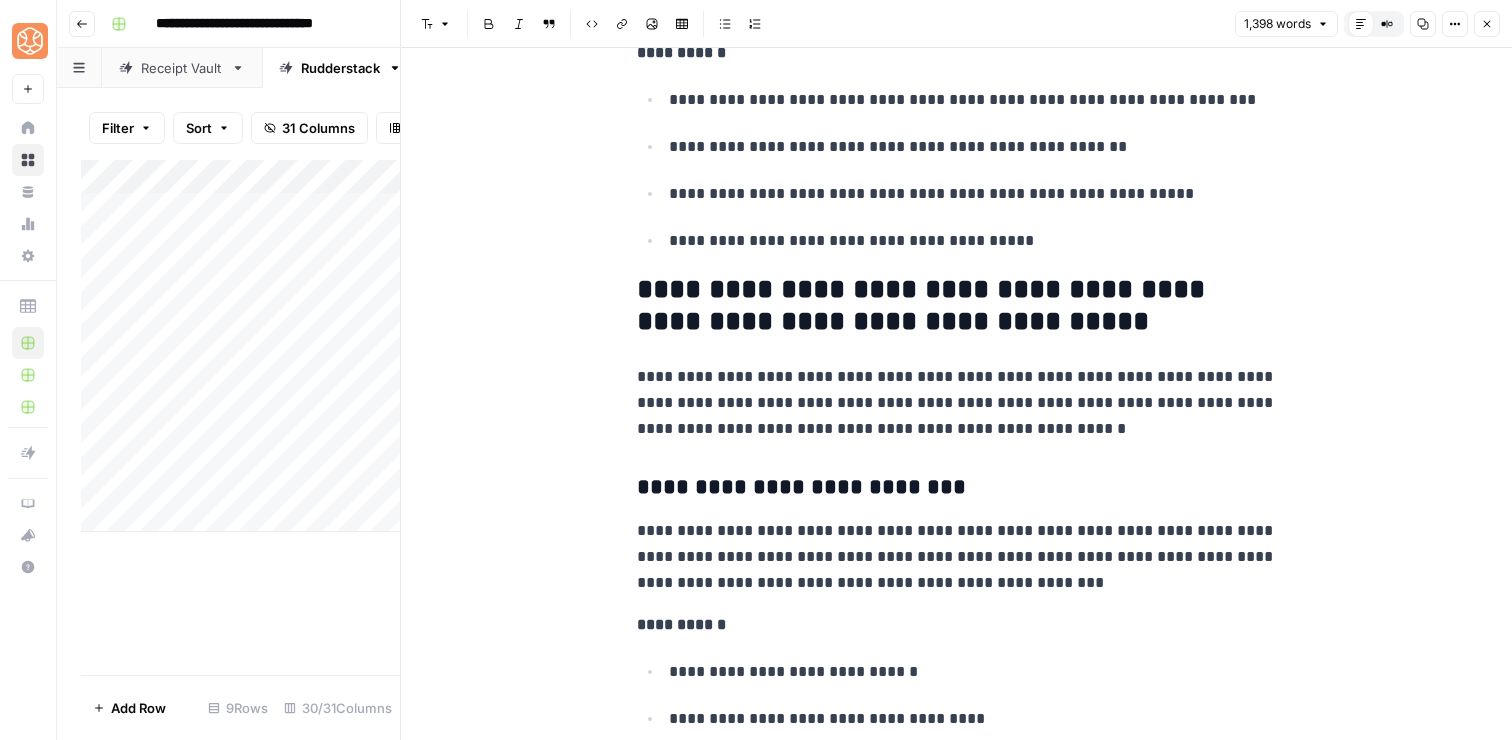 click on "**********" at bounding box center (957, 306) 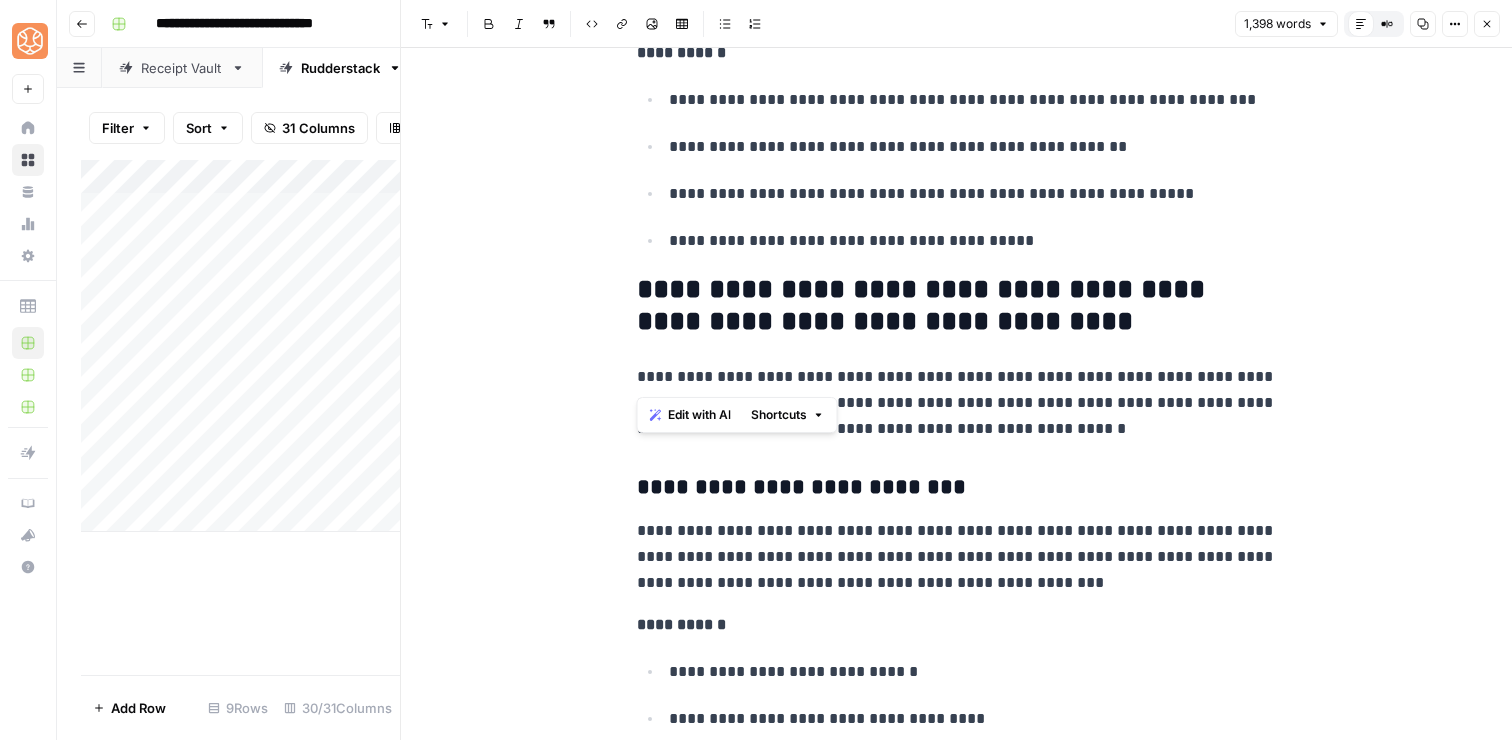 drag, startPoint x: 1046, startPoint y: 344, endPoint x: 1077, endPoint y: 305, distance: 49.819675 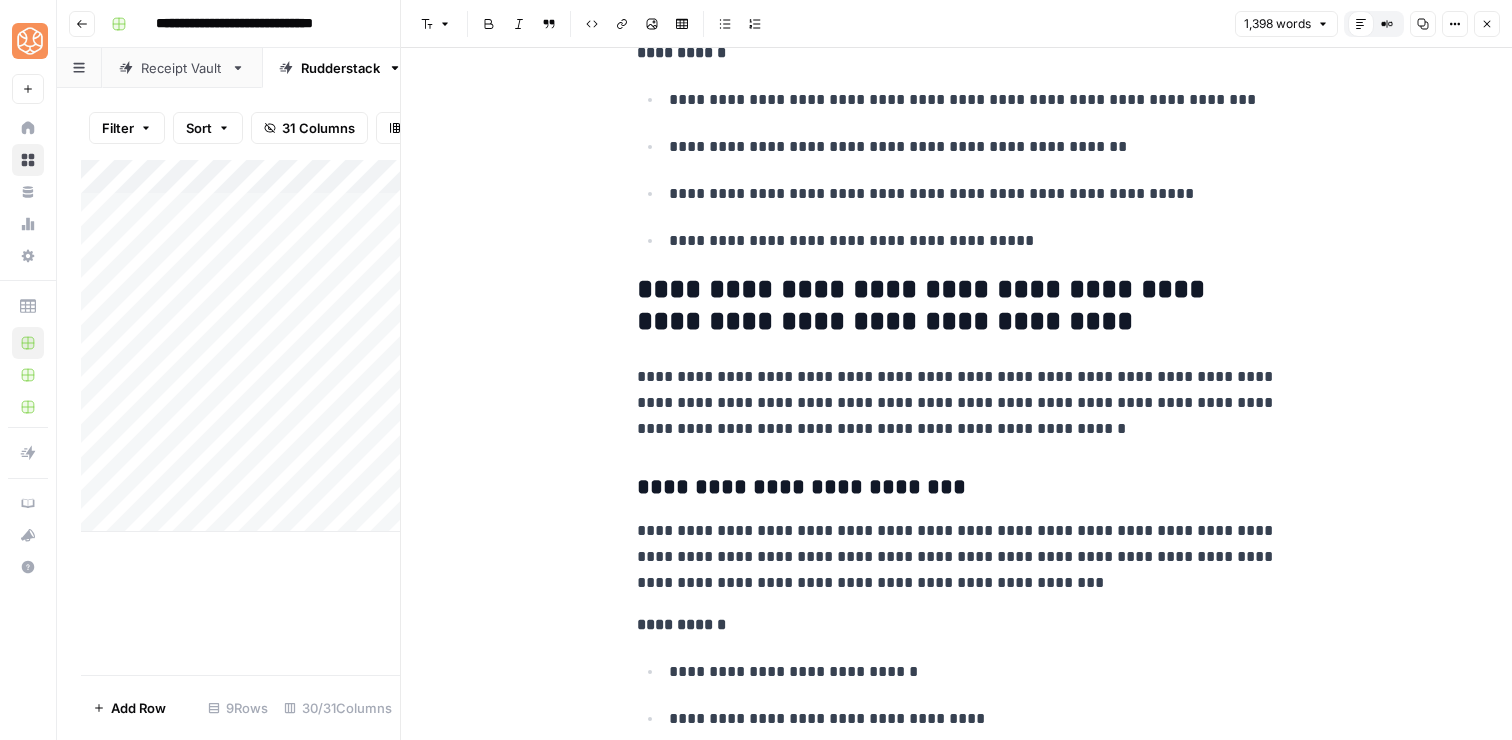 click on "**********" at bounding box center [957, 306] 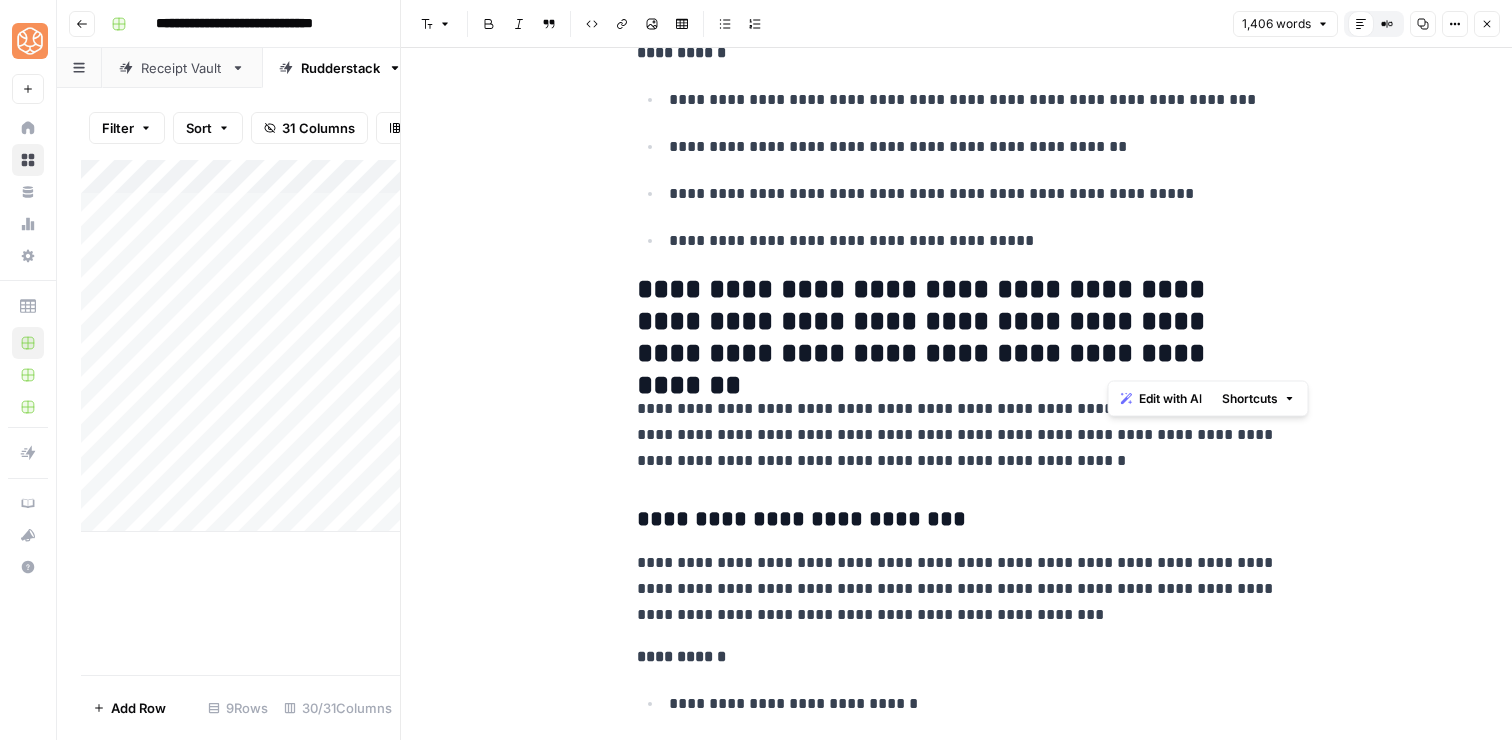 drag, startPoint x: 1202, startPoint y: 361, endPoint x: 1141, endPoint y: 333, distance: 67.11929 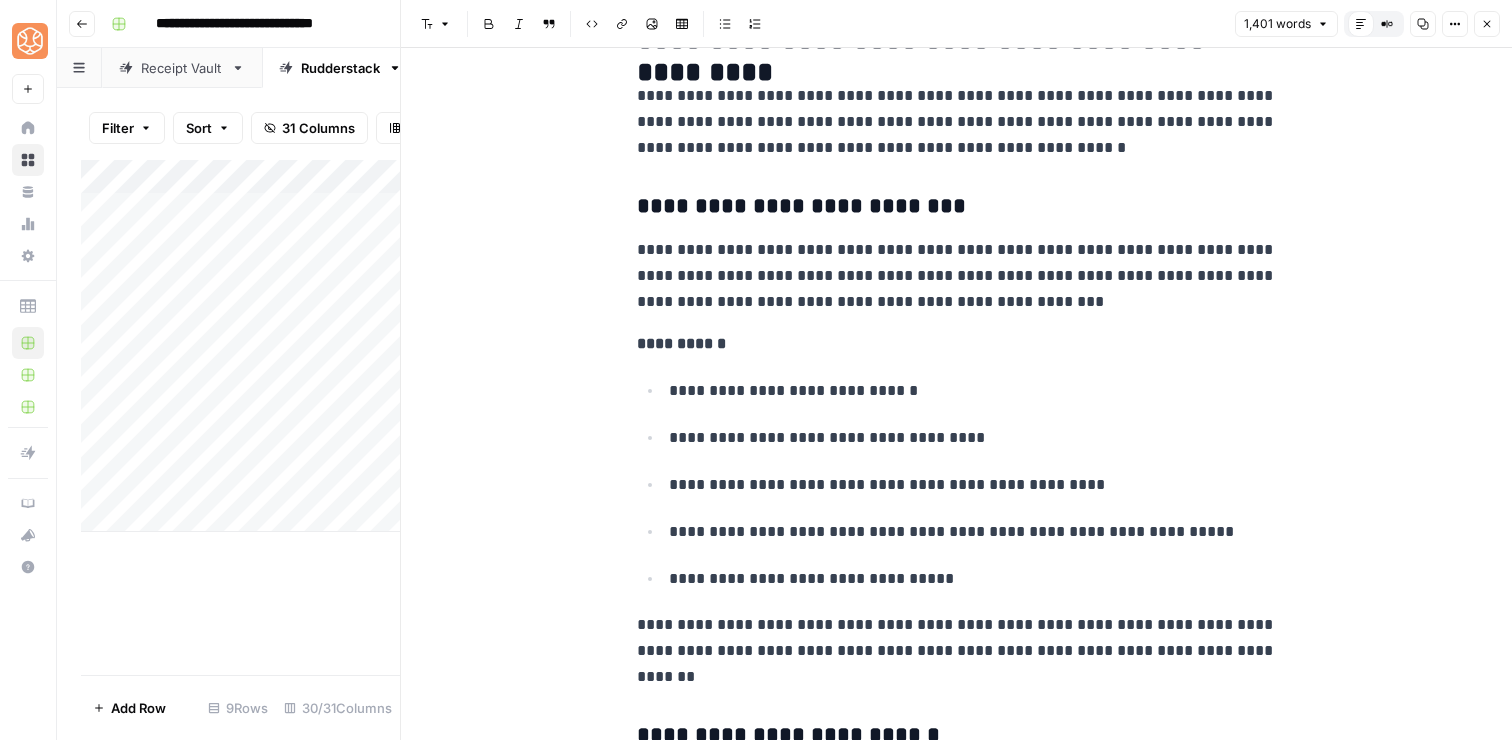 scroll, scrollTop: 3301, scrollLeft: 0, axis: vertical 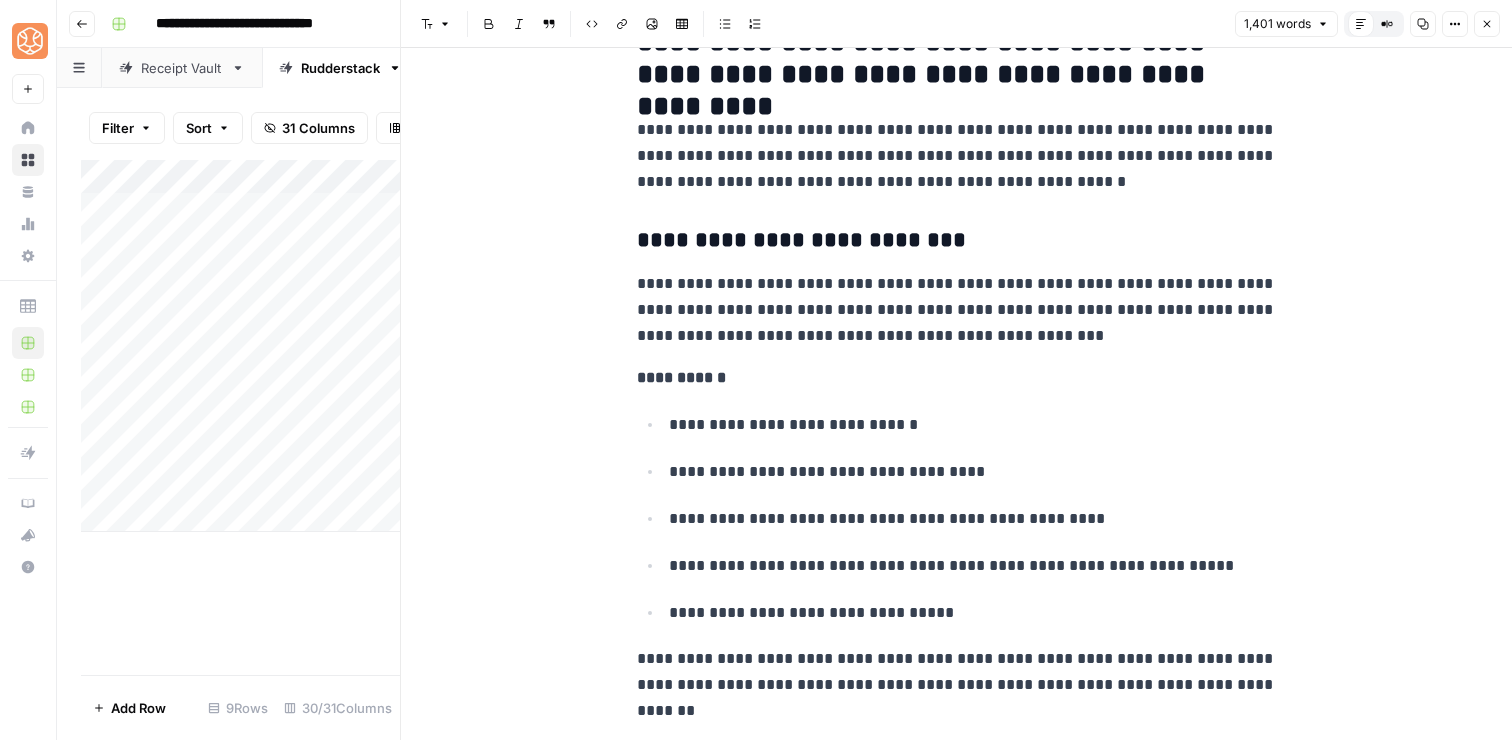 click on "**********" at bounding box center [957, 59] 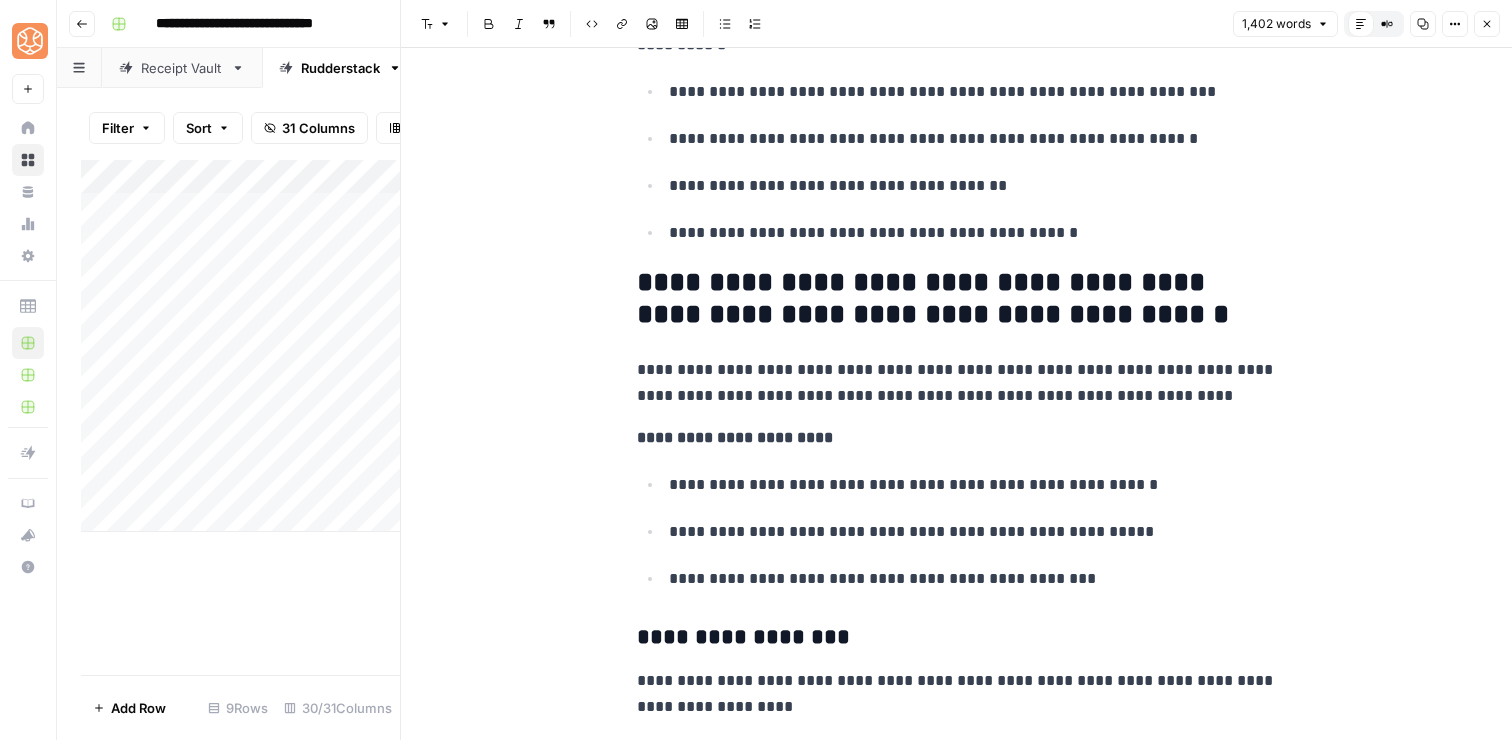 scroll, scrollTop: 5131, scrollLeft: 0, axis: vertical 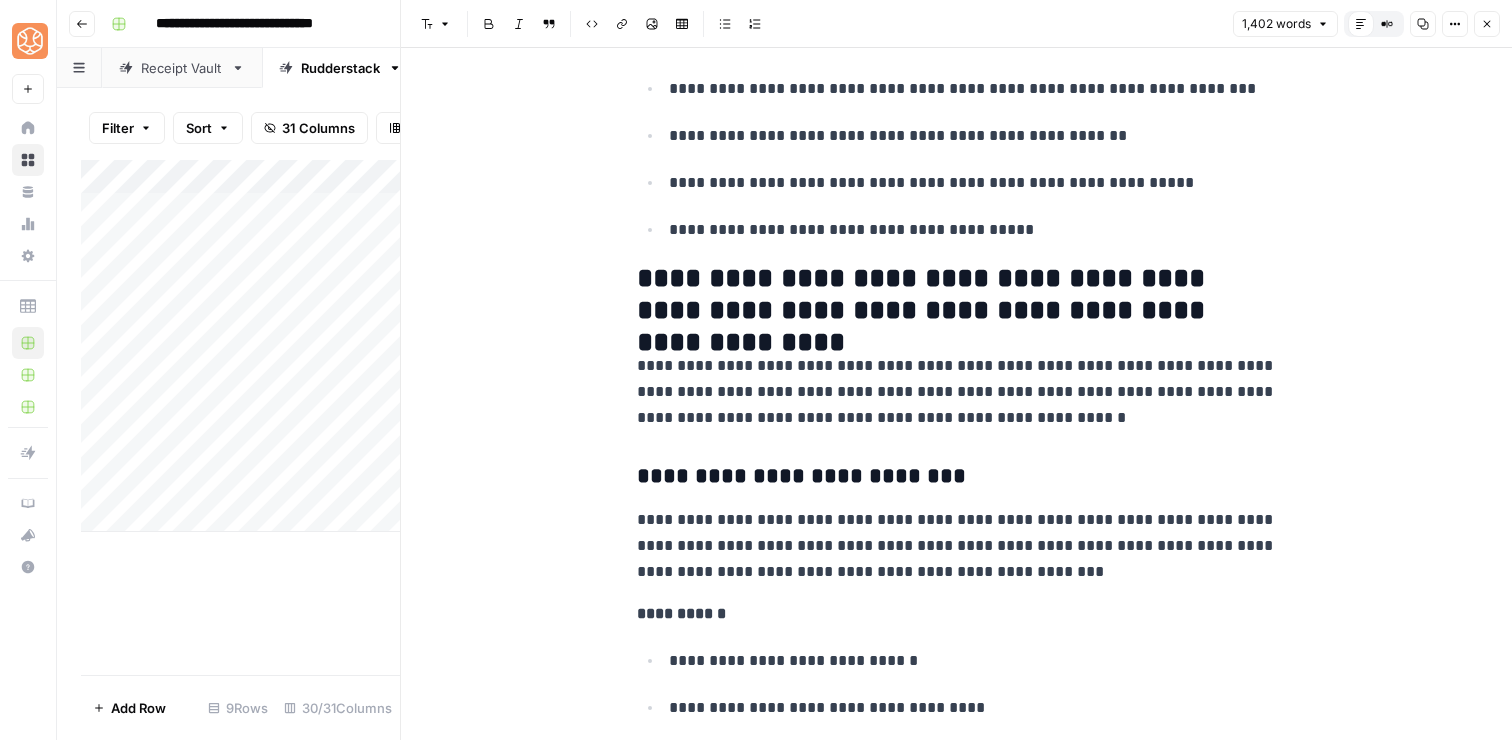 click on "**********" at bounding box center (957, 392) 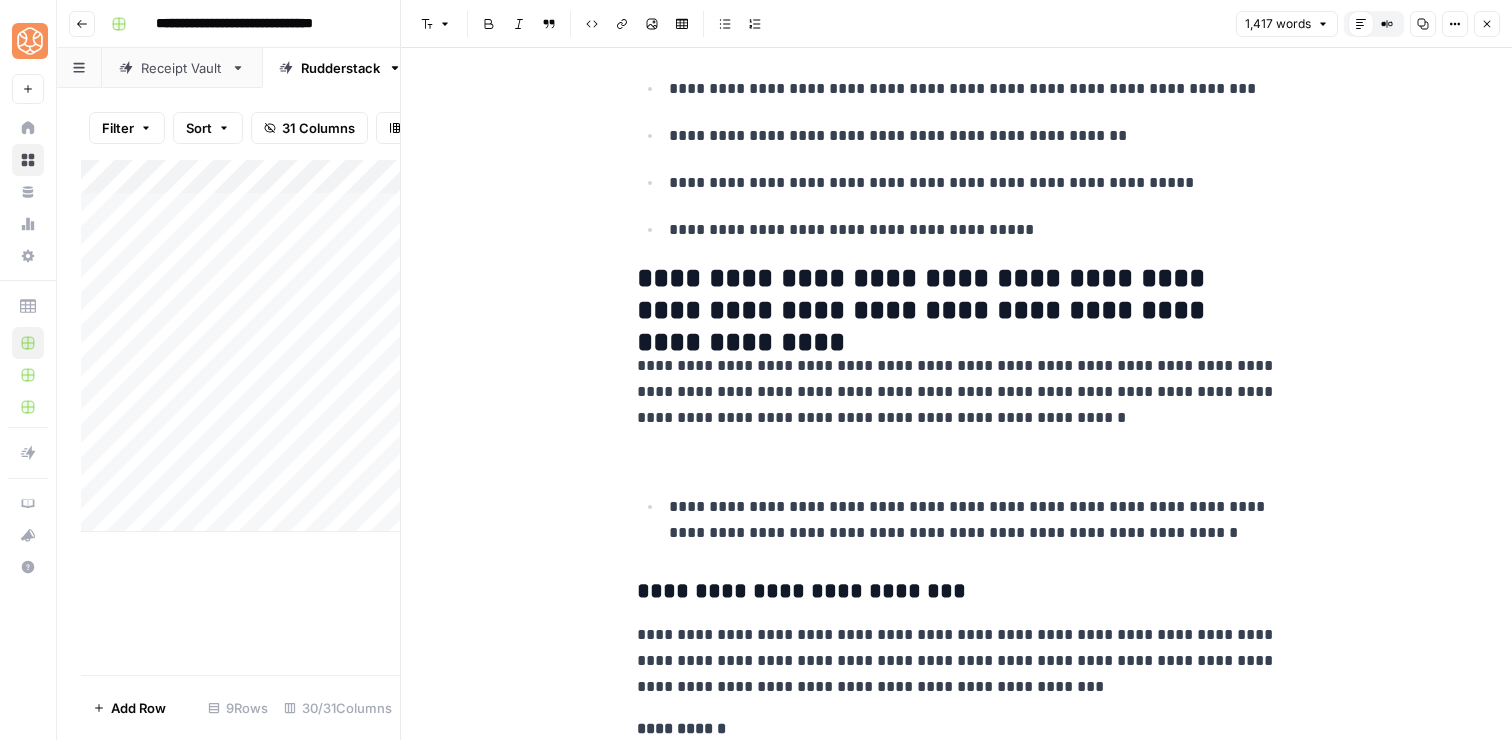click at bounding box center [957, 460] 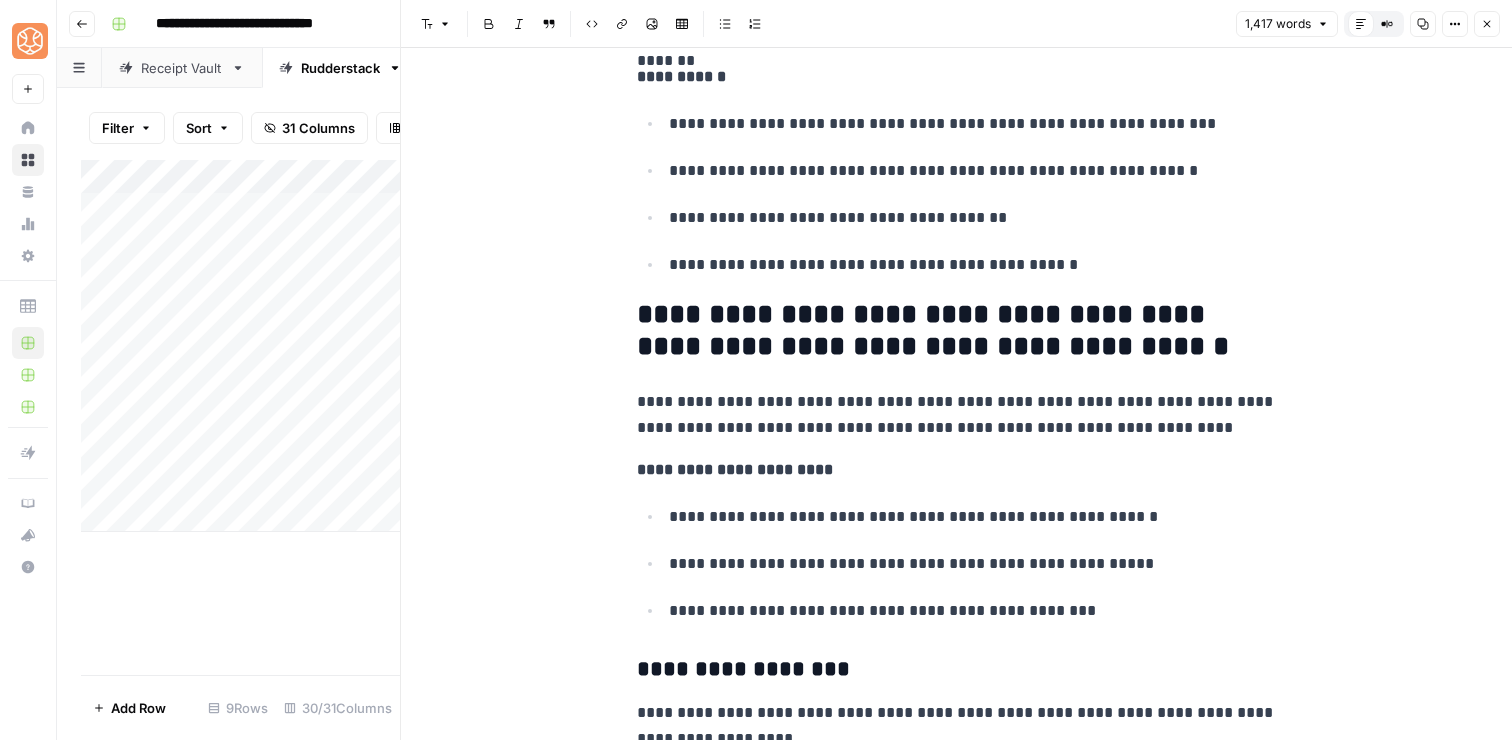scroll, scrollTop: 5187, scrollLeft: 0, axis: vertical 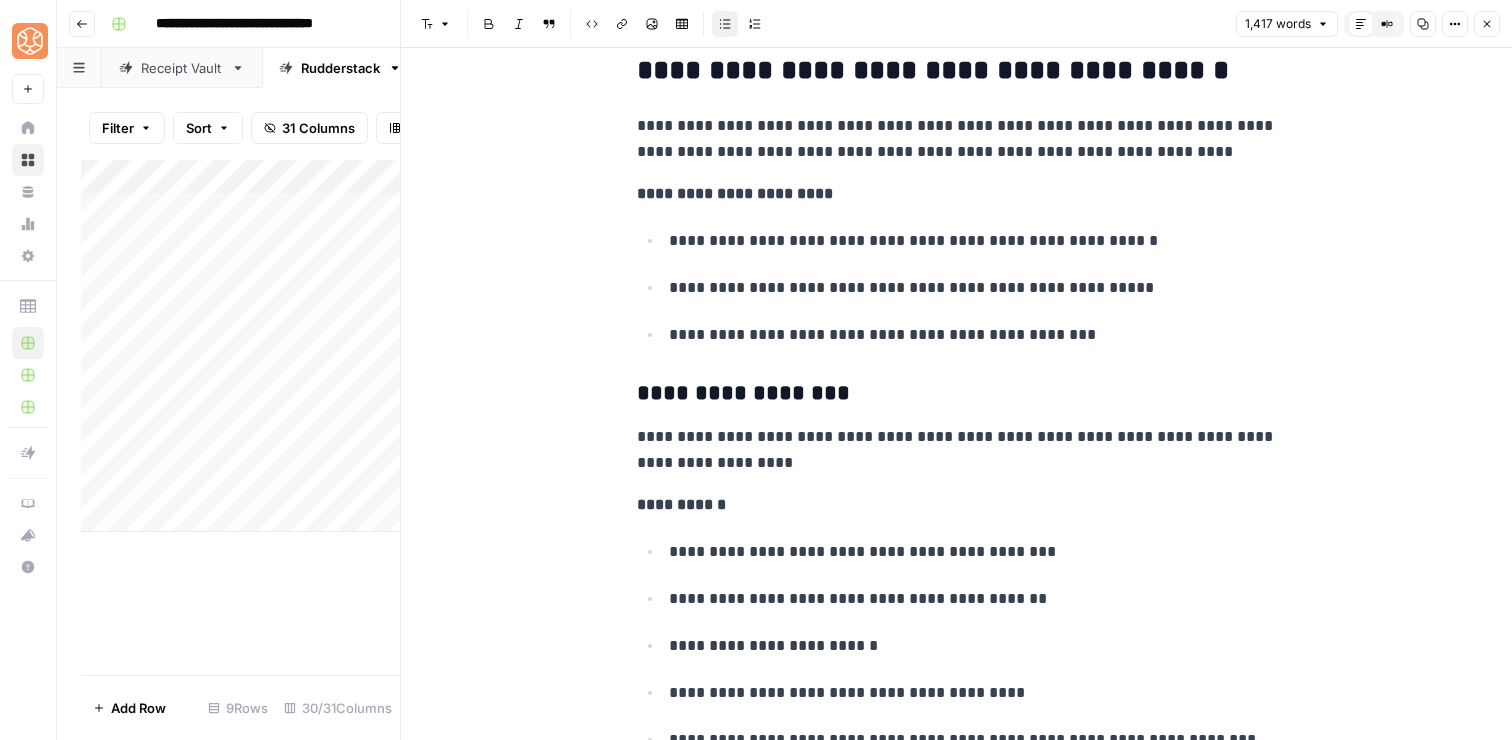 click on "**********" at bounding box center (973, 335) 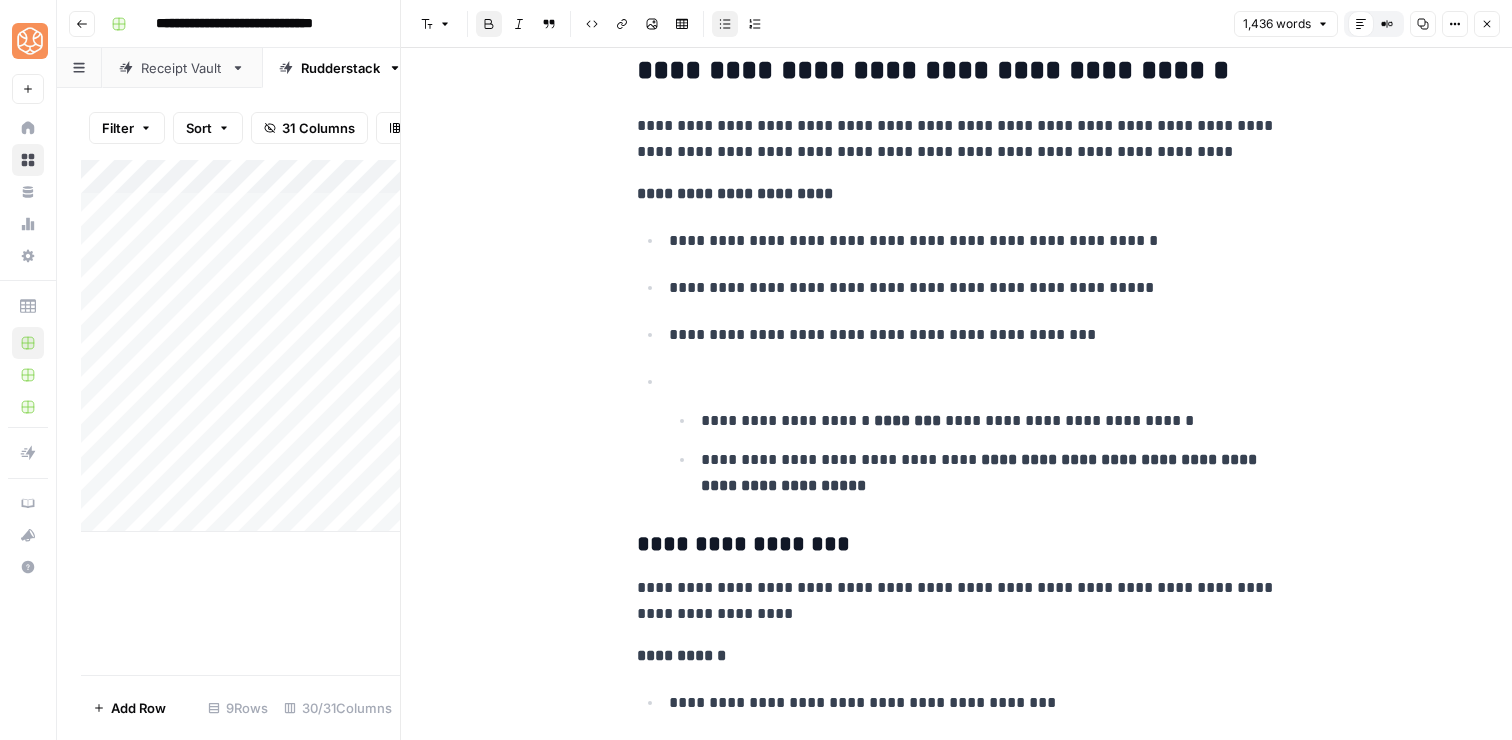click at bounding box center [973, 382] 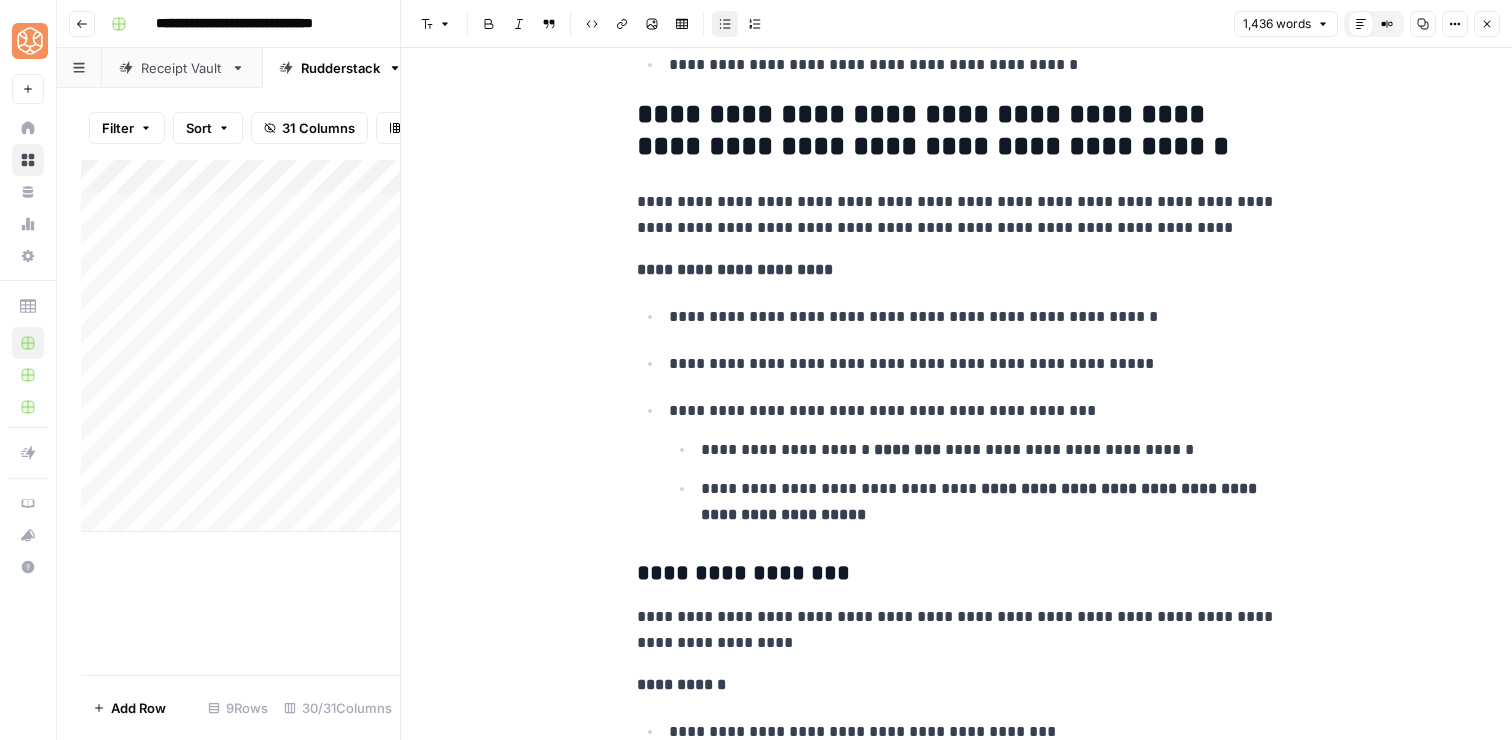 scroll, scrollTop: 5335, scrollLeft: 0, axis: vertical 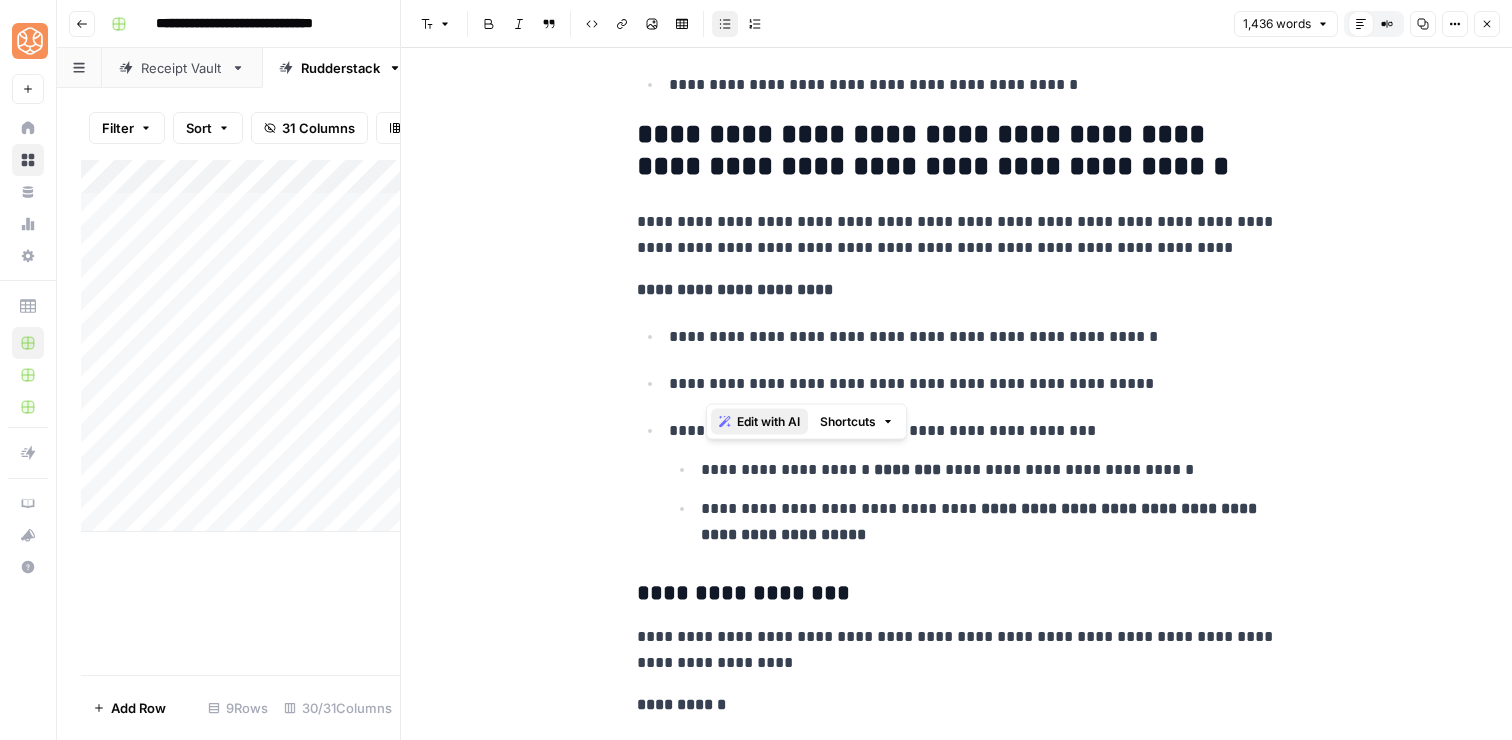 click on "Edit with AI" at bounding box center [768, 422] 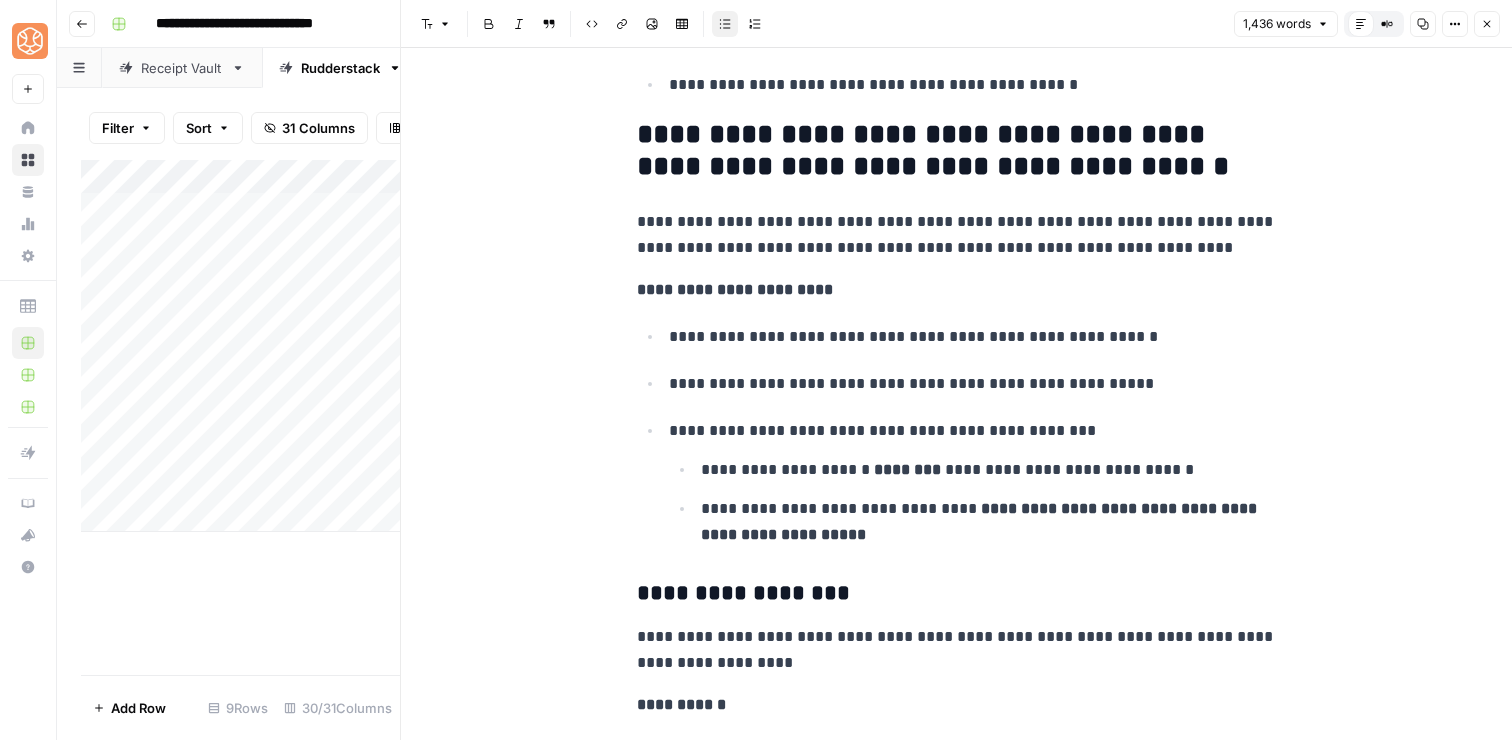 scroll, scrollTop: 5420, scrollLeft: 0, axis: vertical 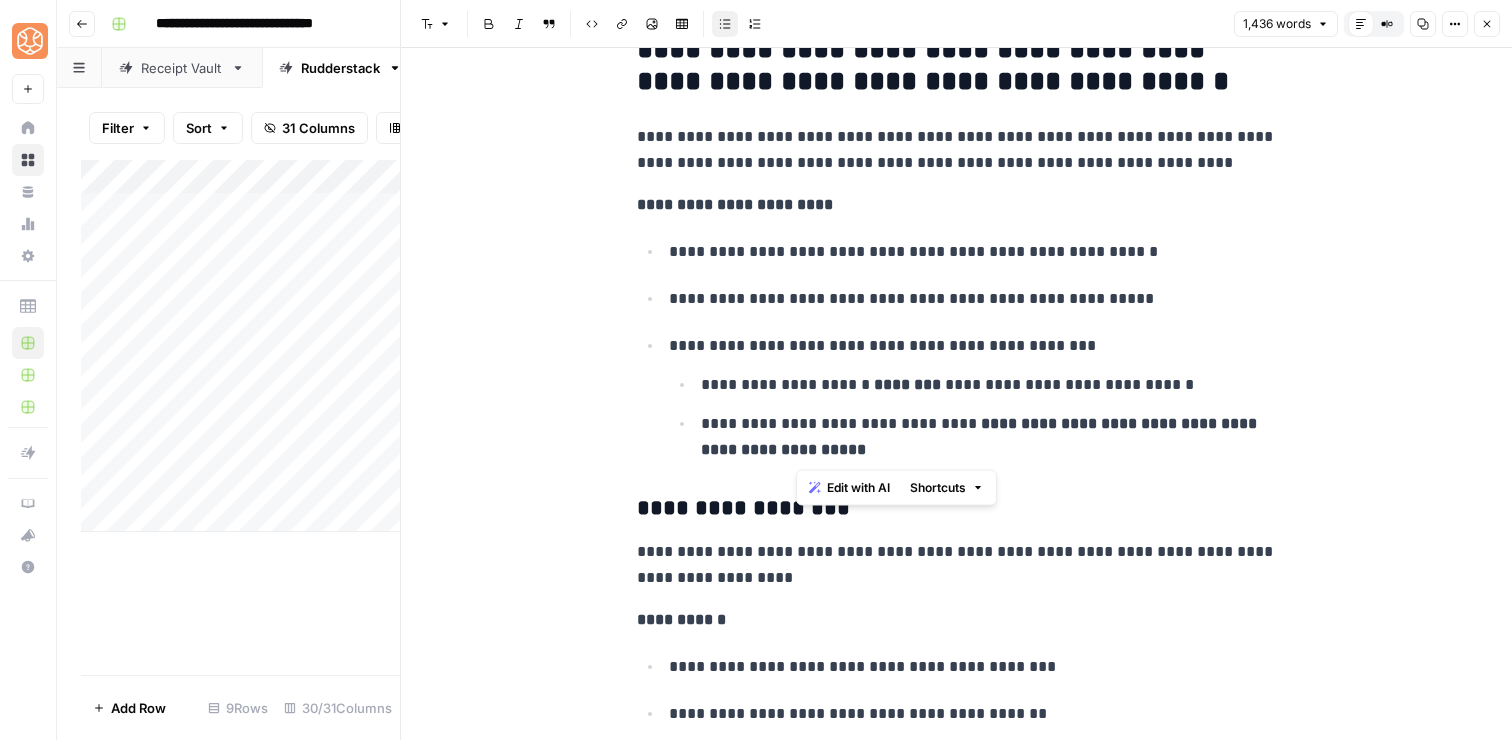 drag, startPoint x: 892, startPoint y: 458, endPoint x: 865, endPoint y: 387, distance: 75.96052 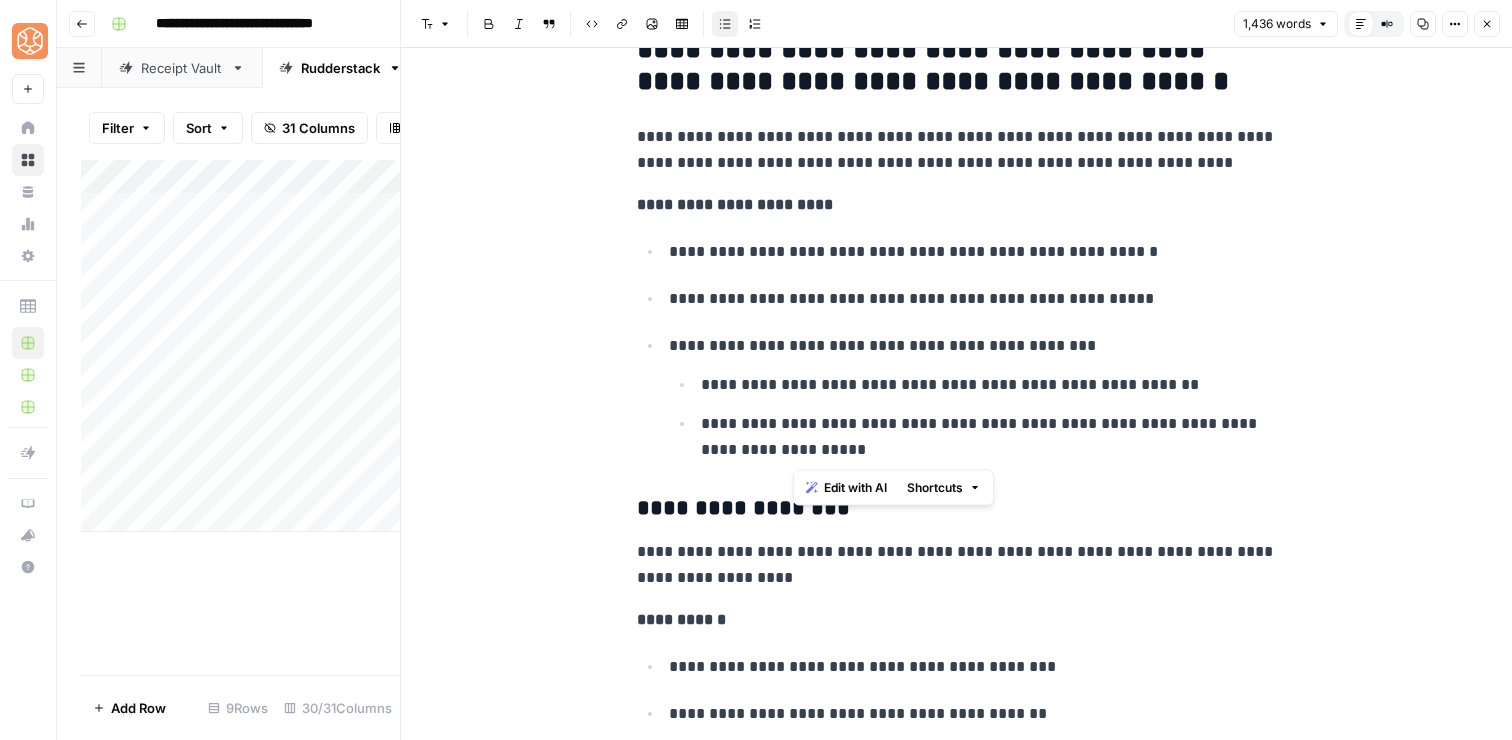 click on "**********" at bounding box center (989, 385) 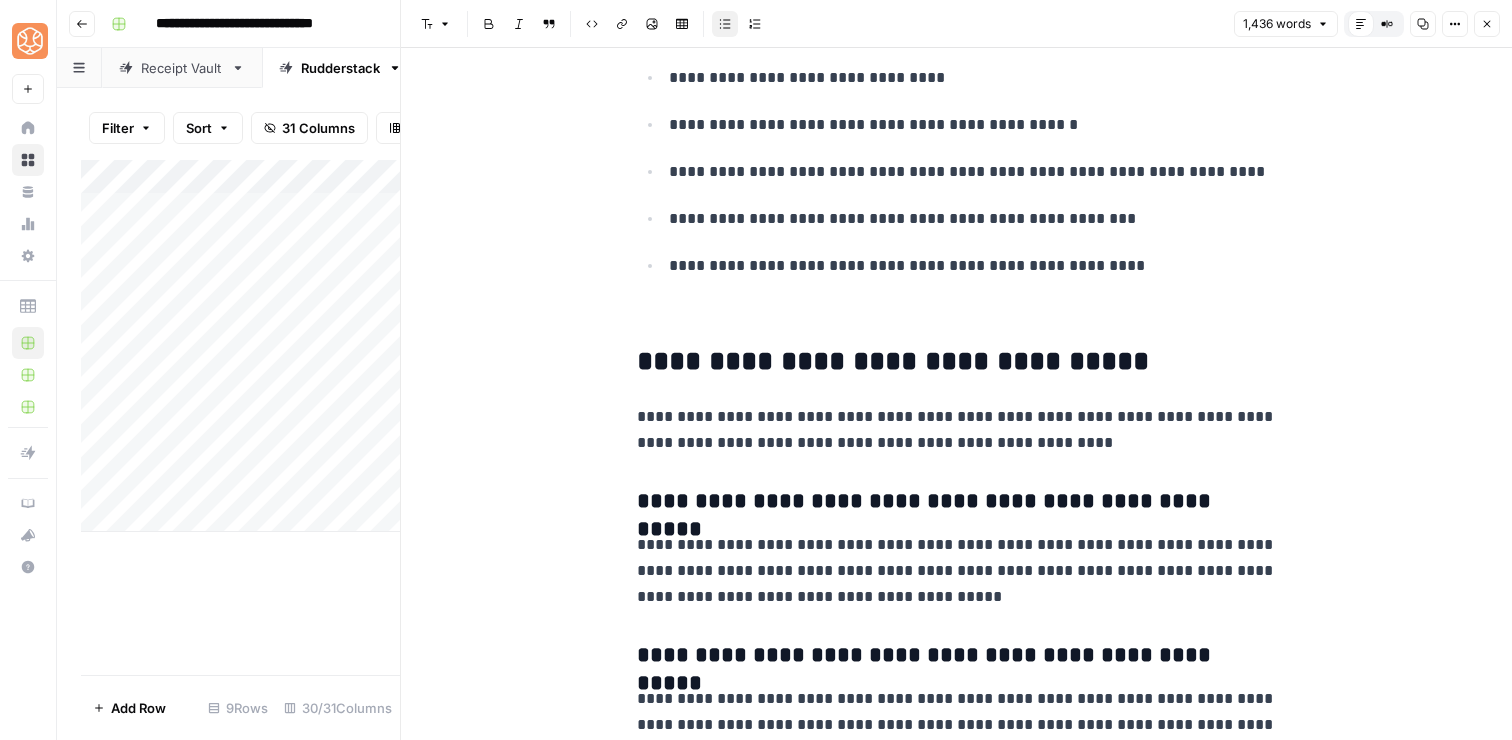 scroll, scrollTop: 6416, scrollLeft: 0, axis: vertical 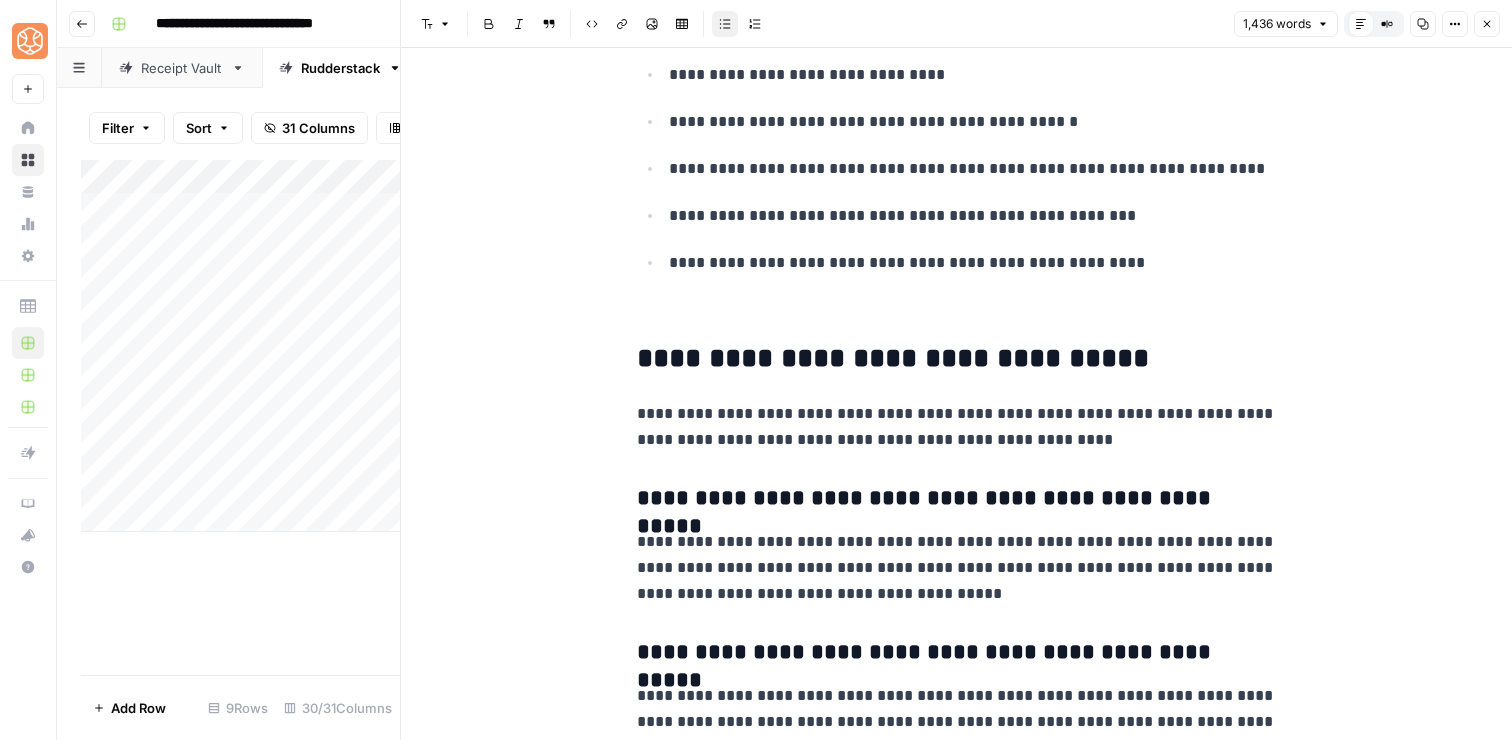 click at bounding box center [957, 309] 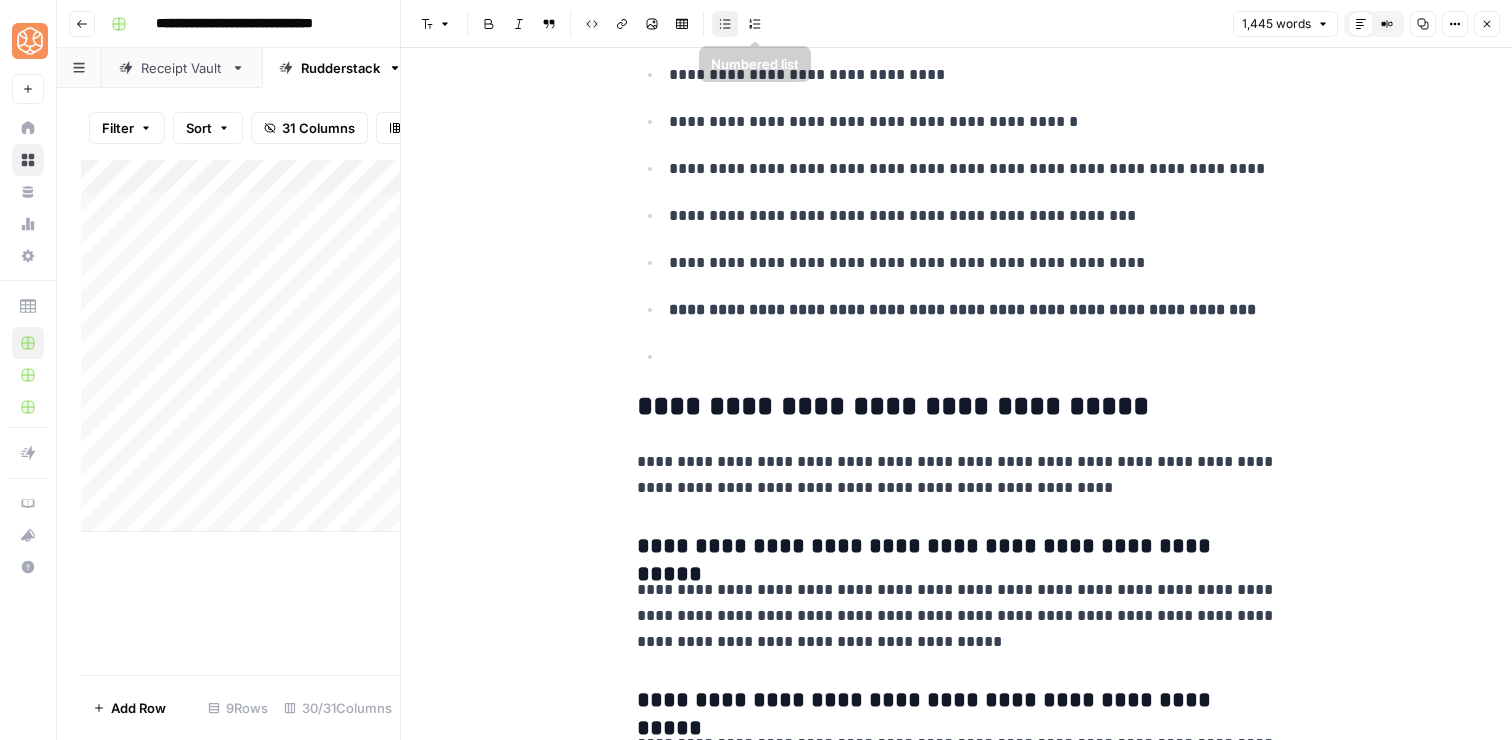 click 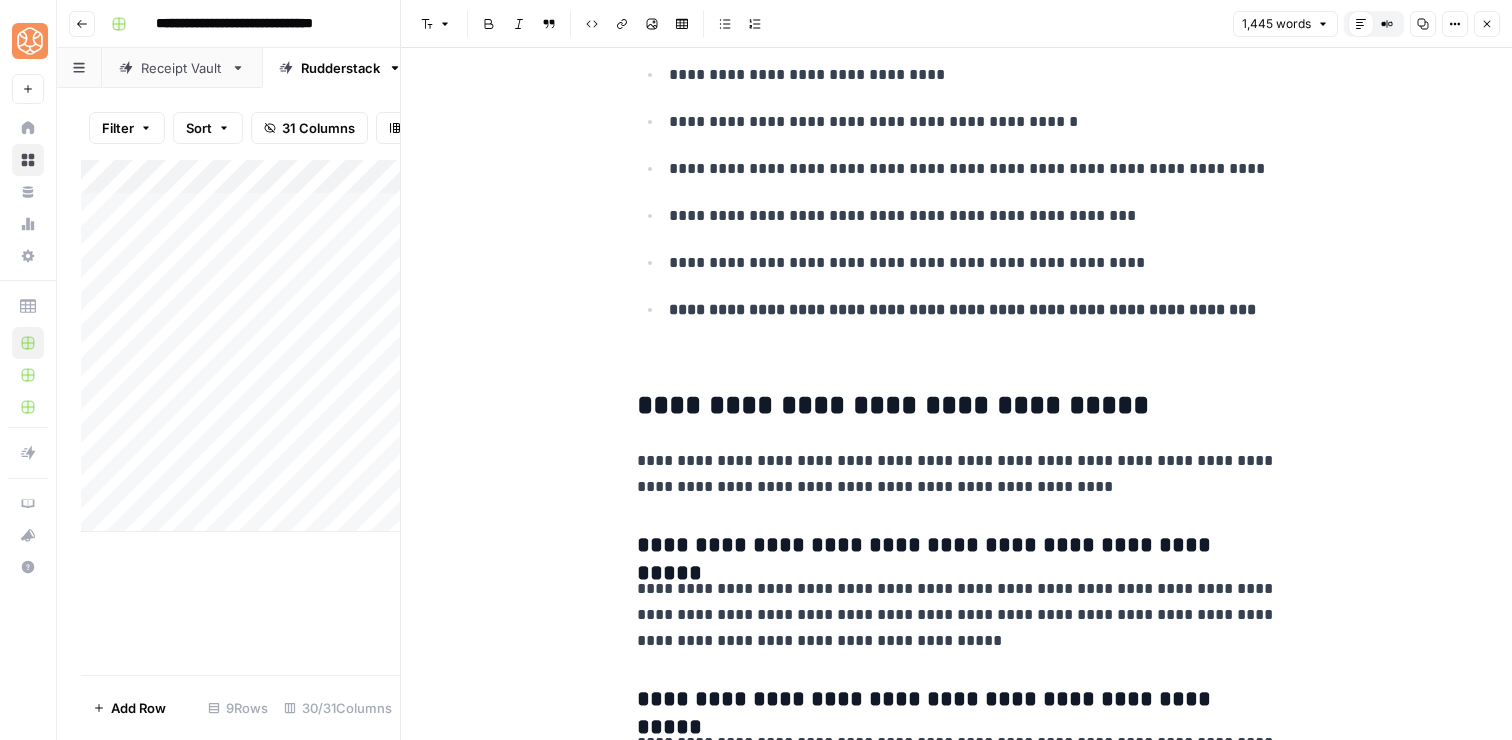 click on "**********" at bounding box center [962, 309] 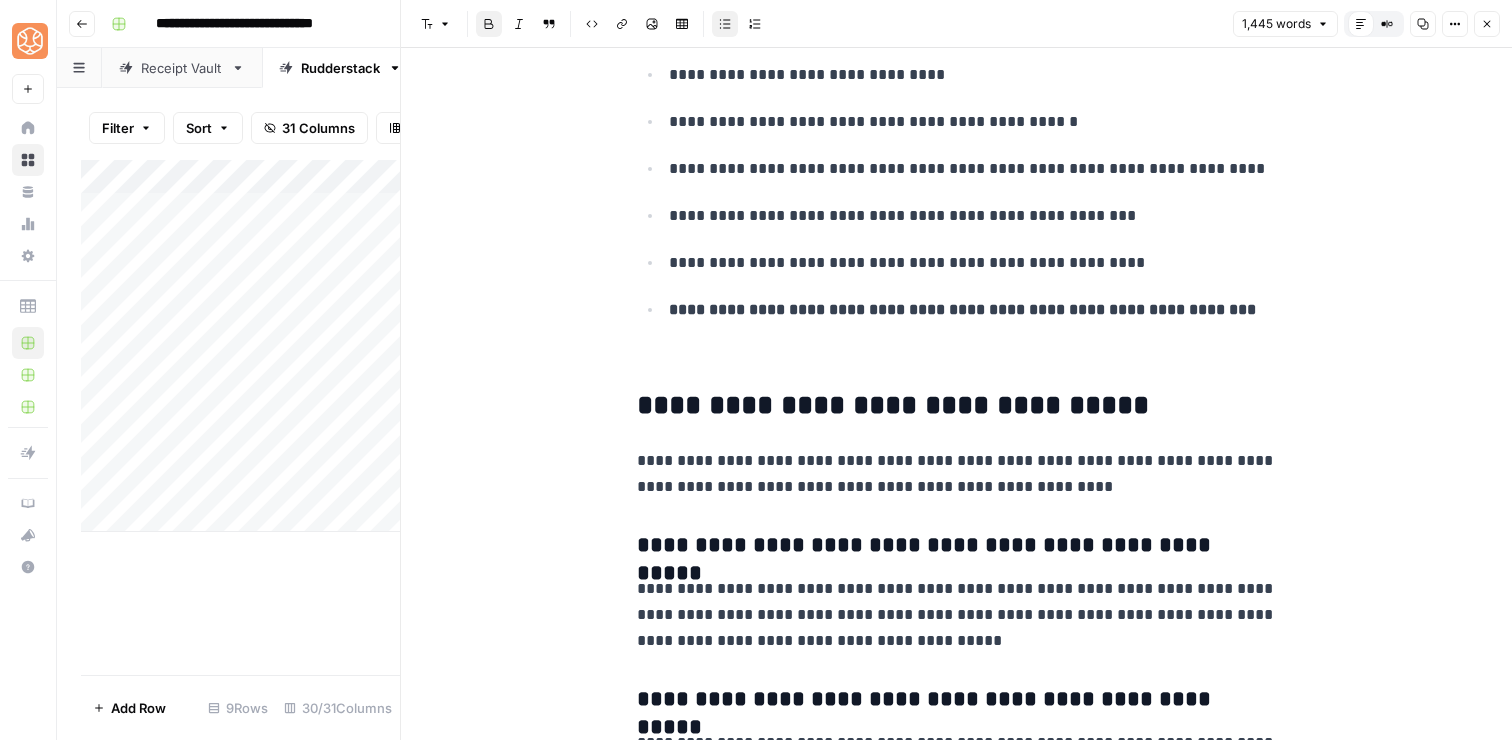 click 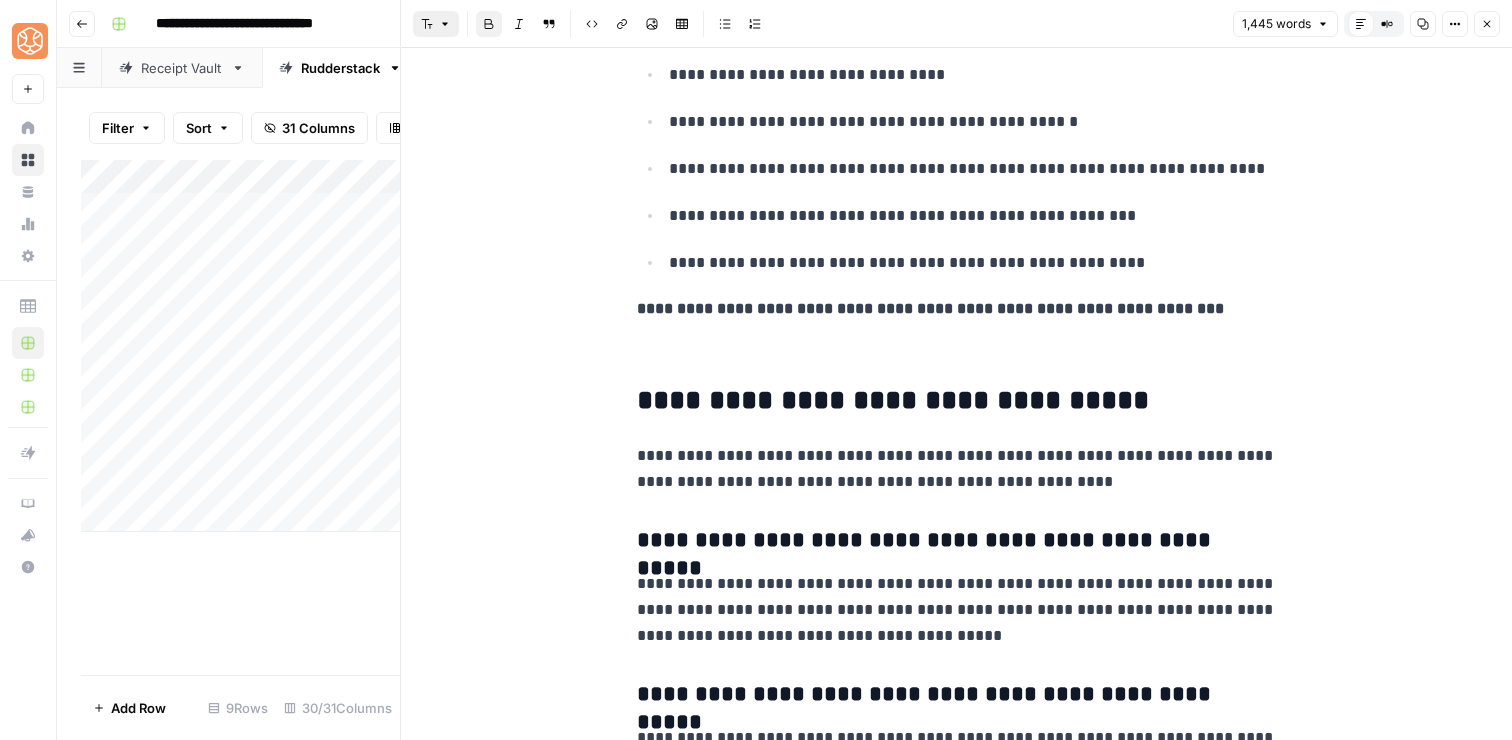 click on "Font style" at bounding box center (436, 24) 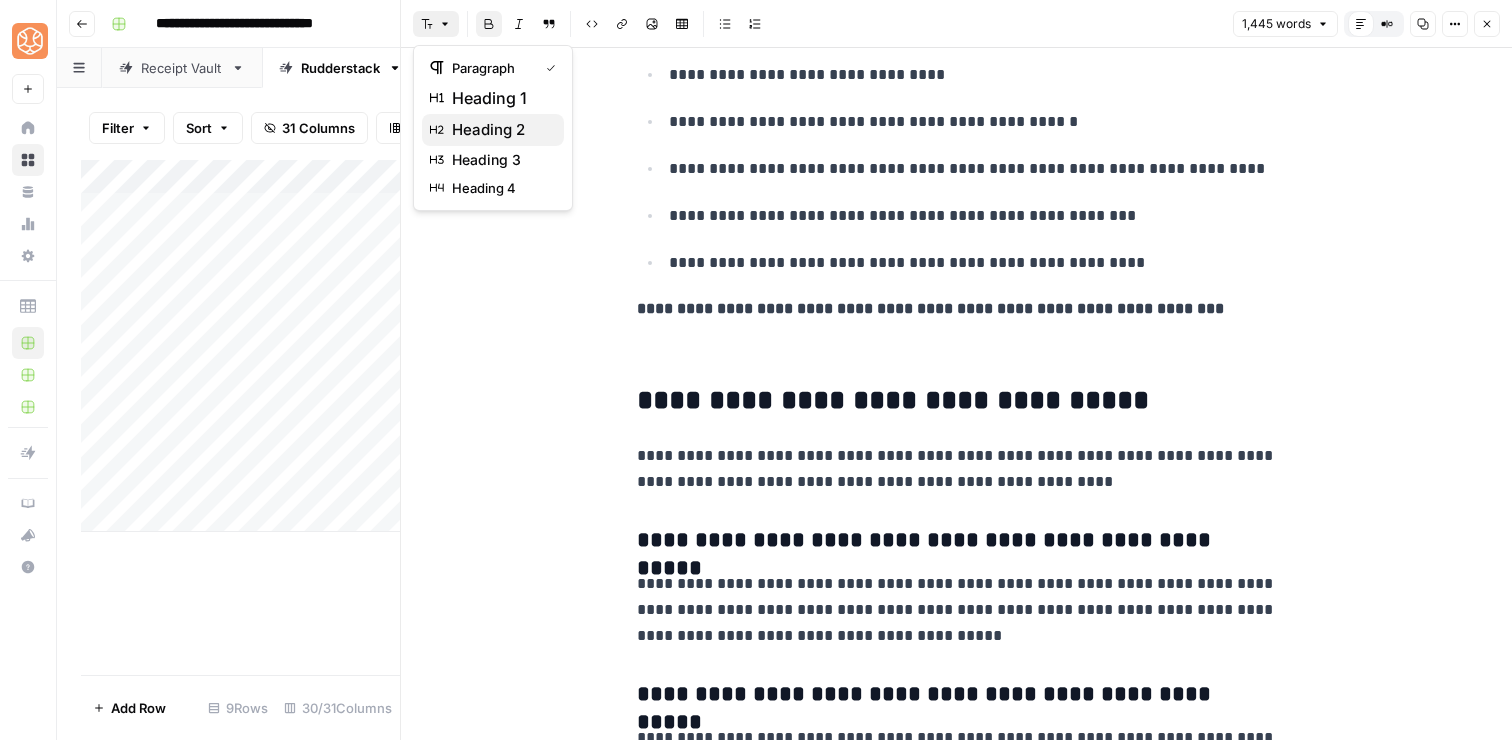 click 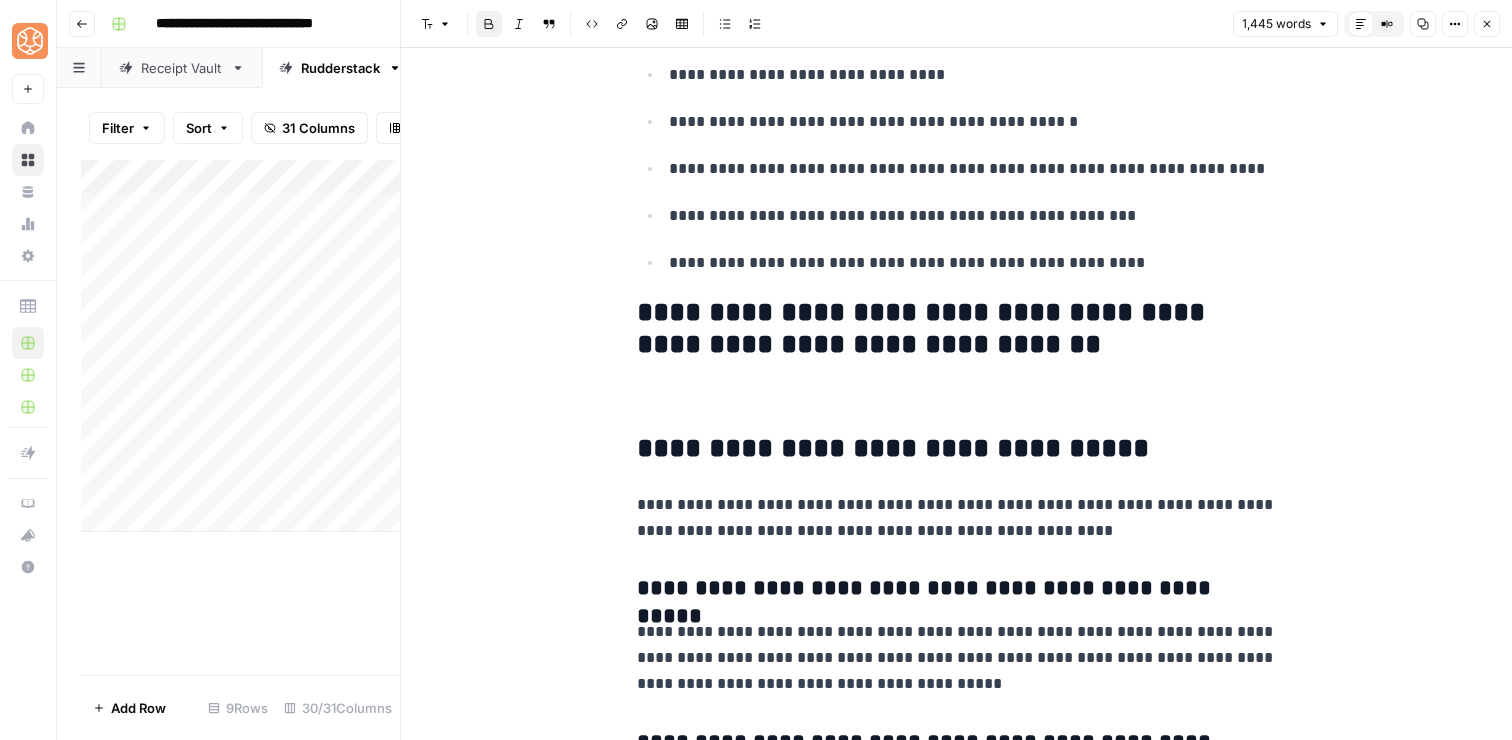 click on "**********" at bounding box center (957, -1914) 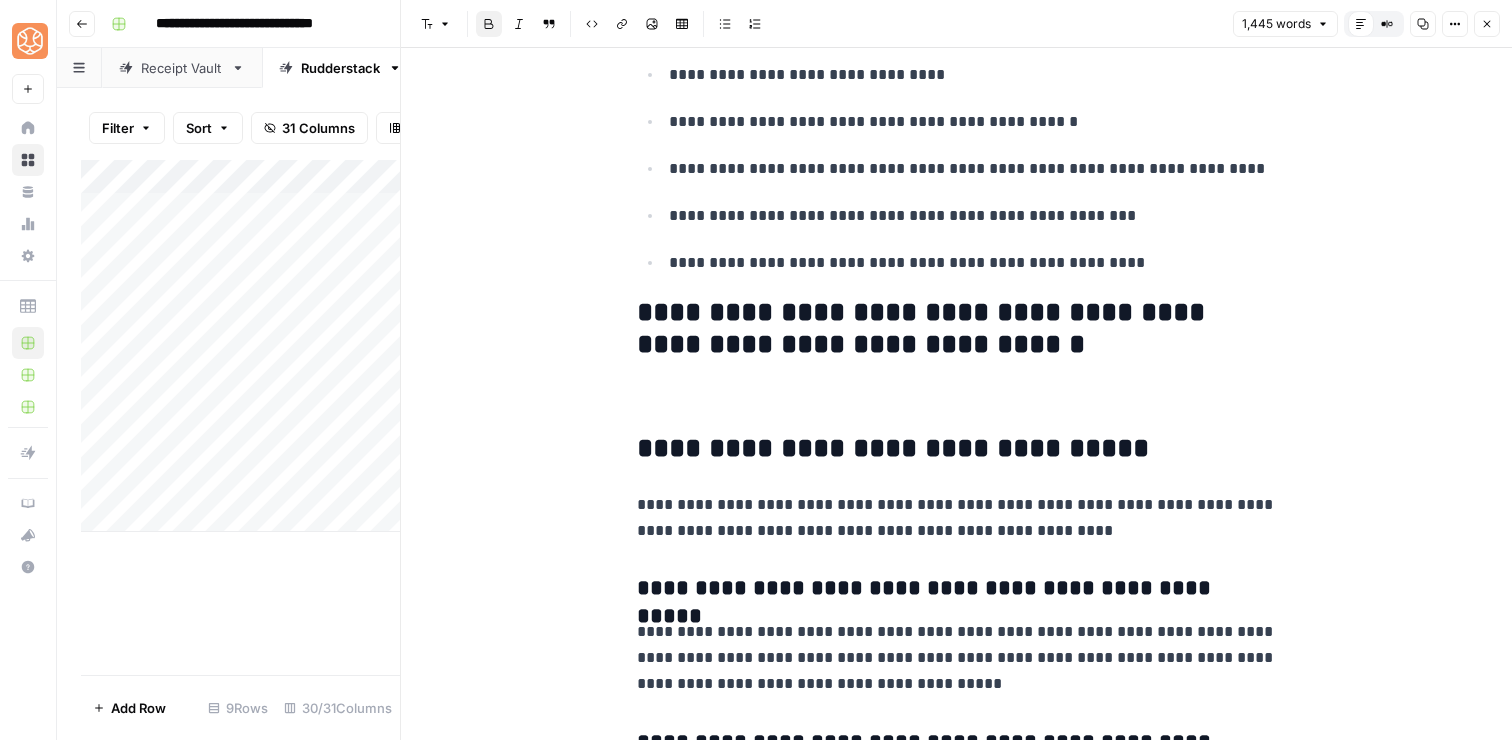 click on "**********" at bounding box center (925, 328) 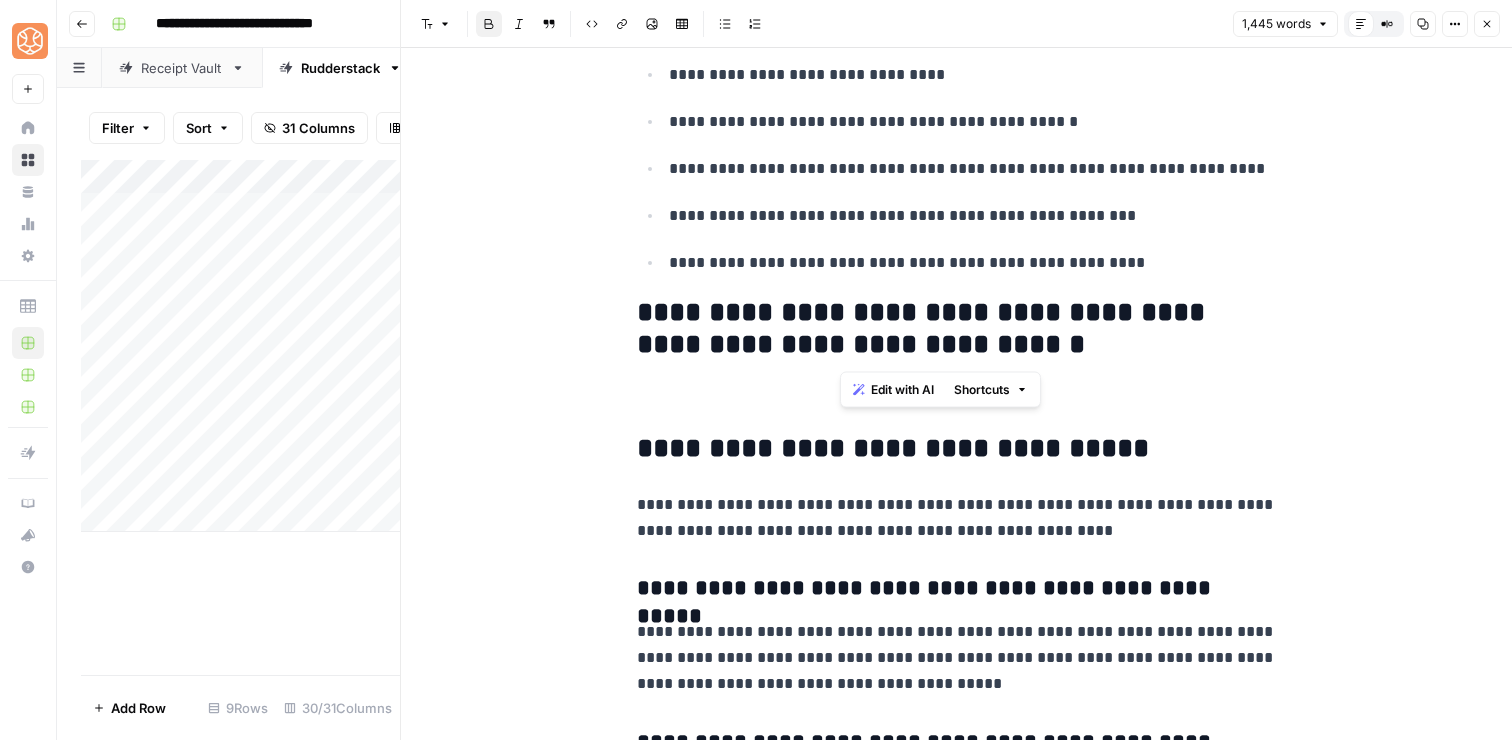 click on "**********" at bounding box center [925, 328] 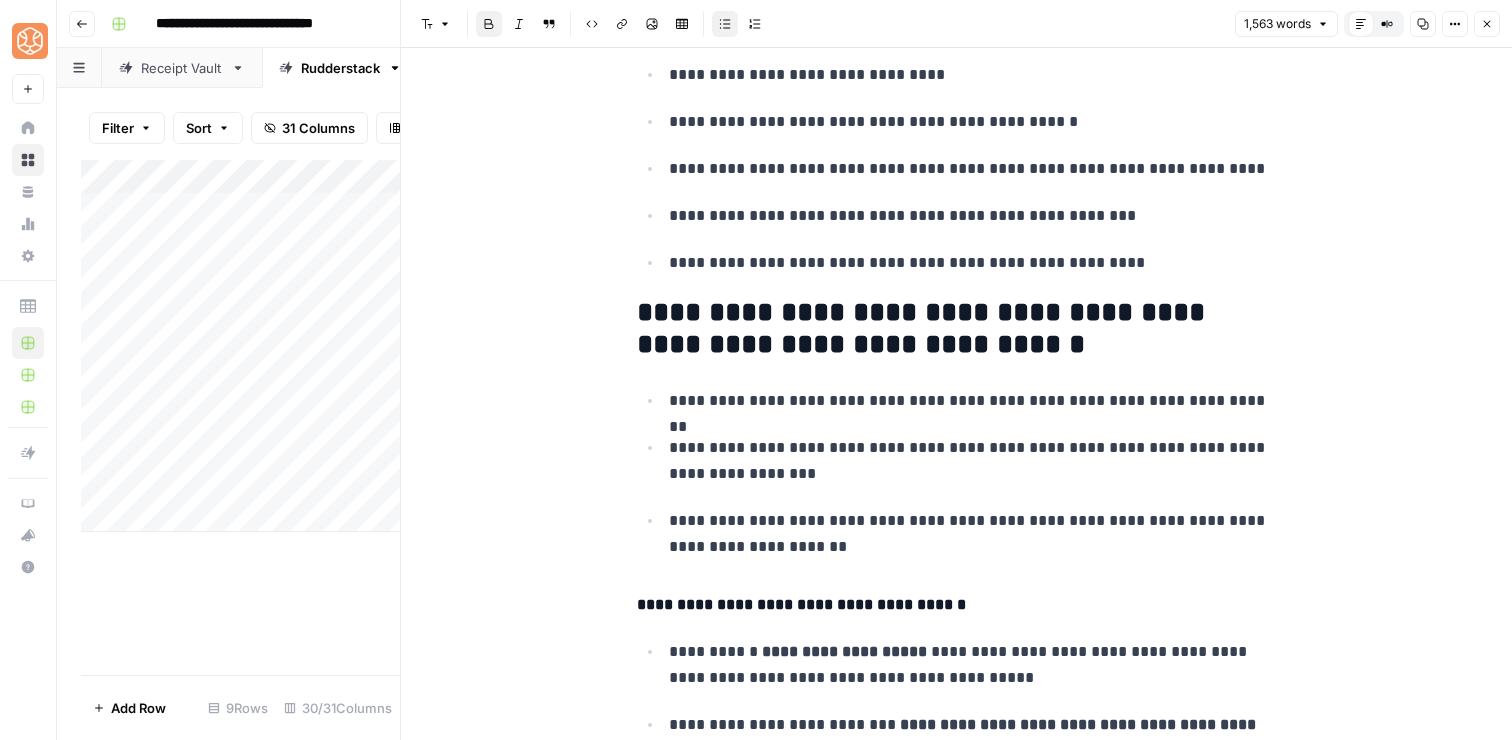 scroll, scrollTop: 6692, scrollLeft: 0, axis: vertical 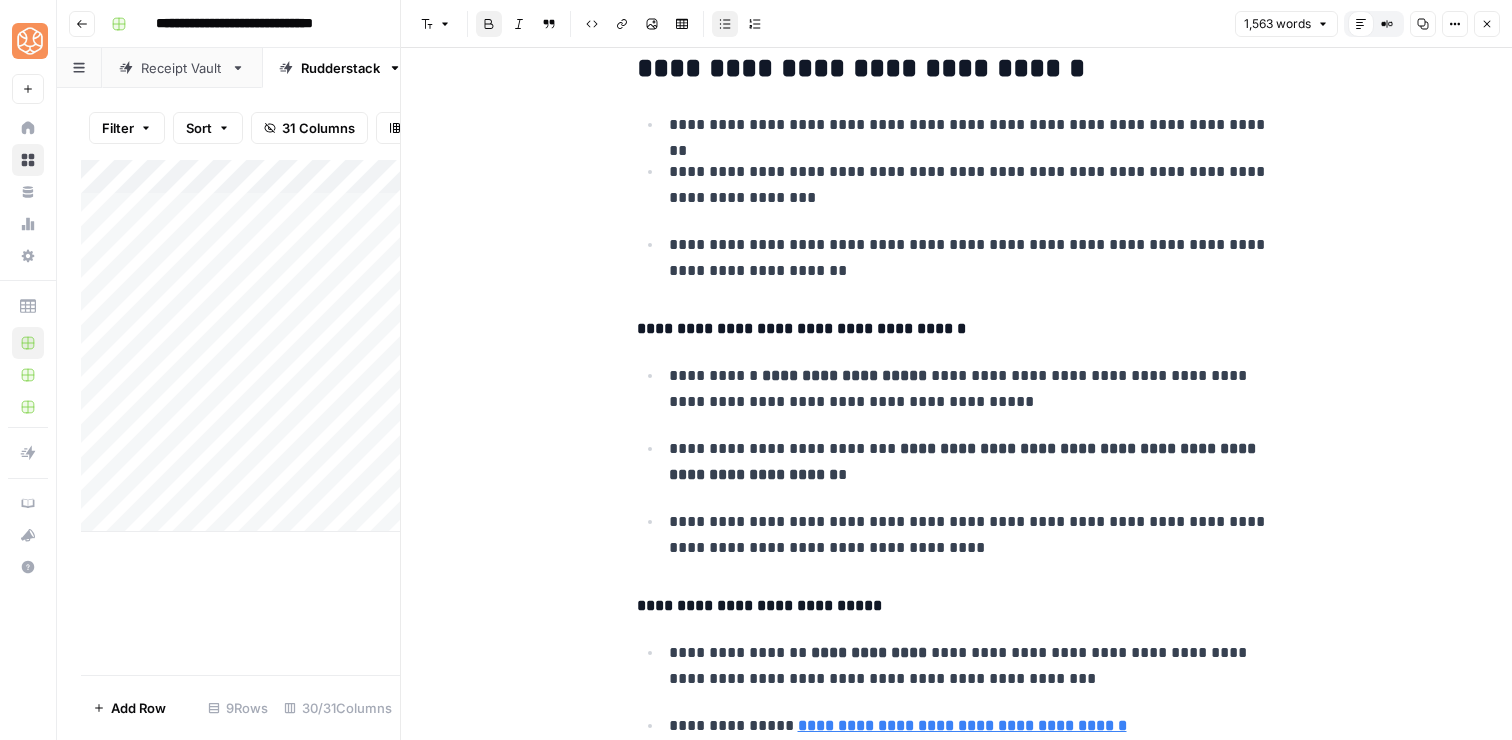 click on "**********" at bounding box center [957, 329] 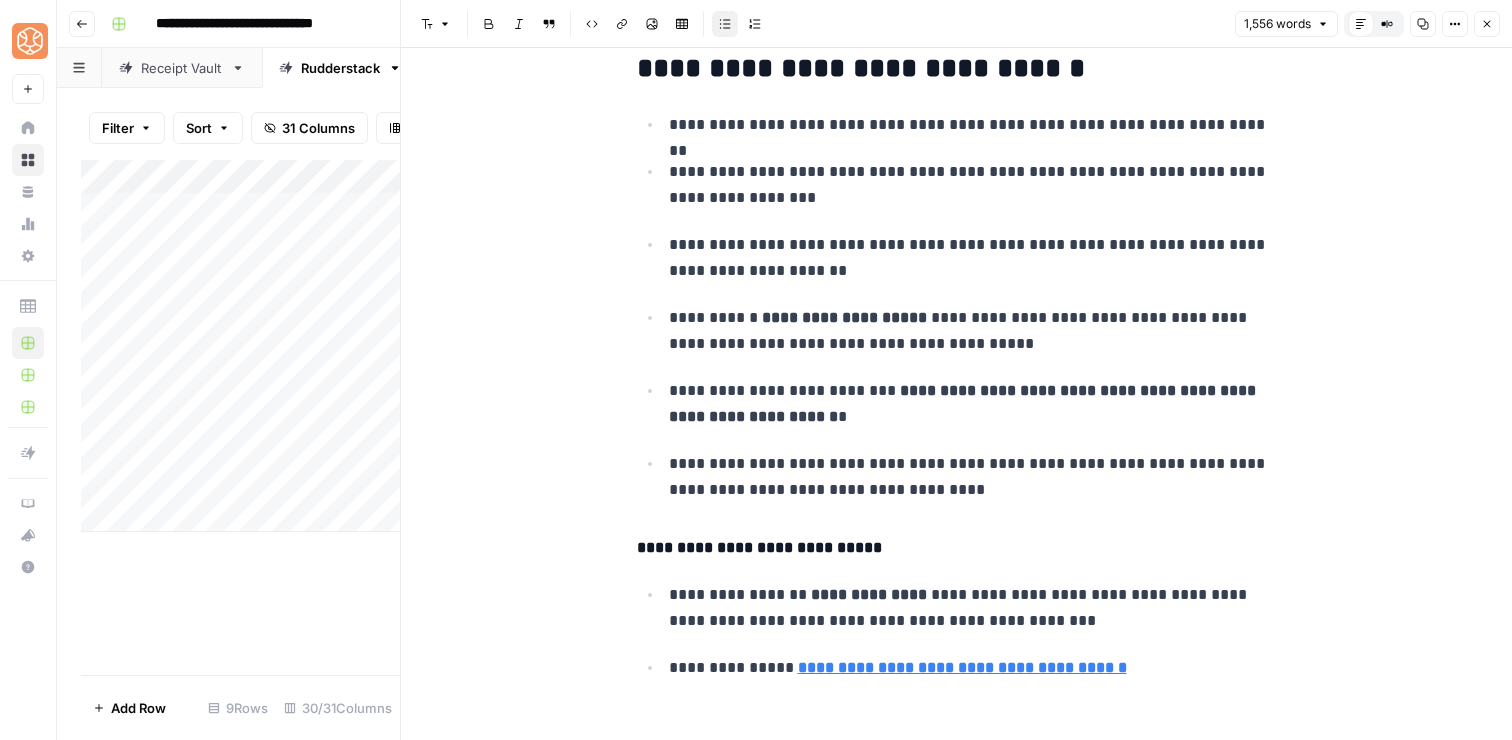 scroll, scrollTop: 6653, scrollLeft: 0, axis: vertical 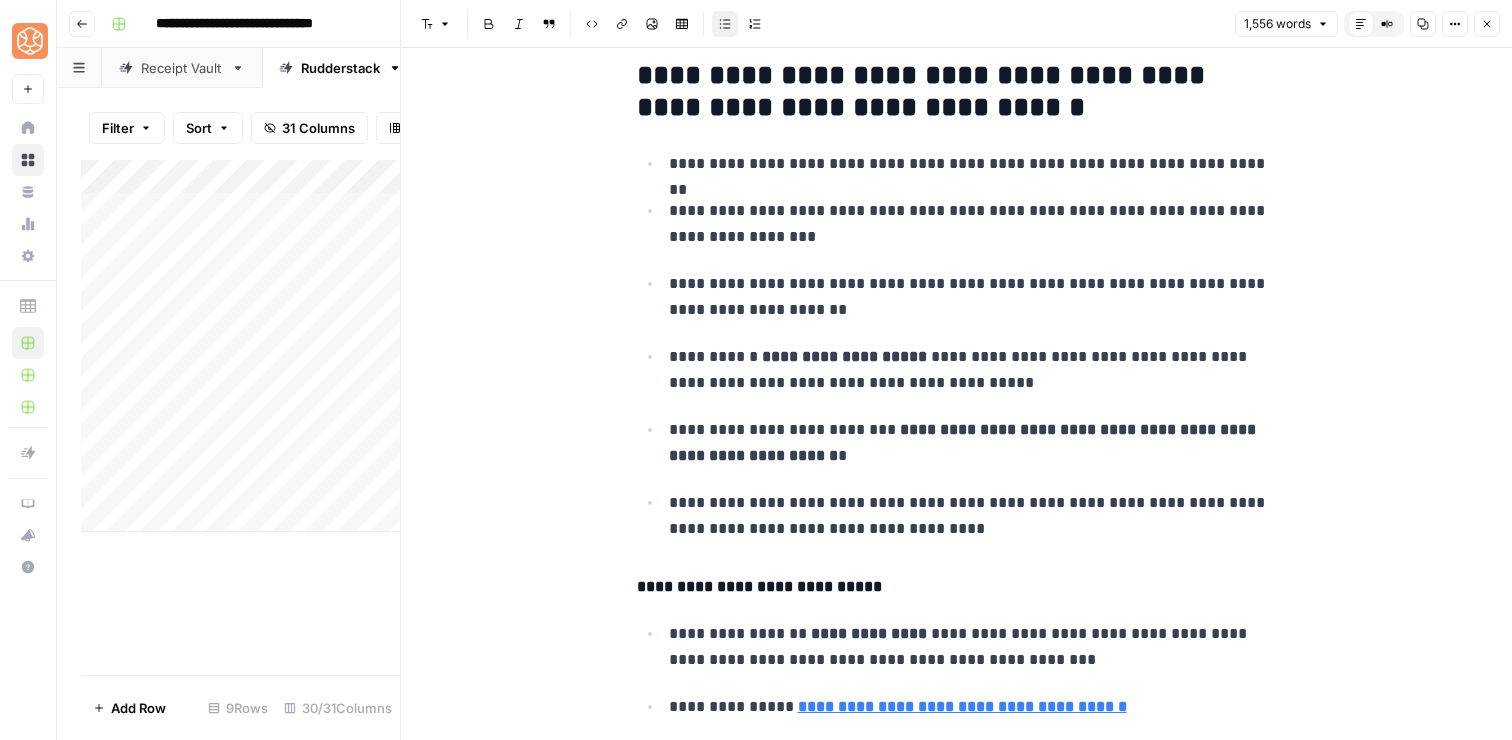 click on "**********" at bounding box center (957, 587) 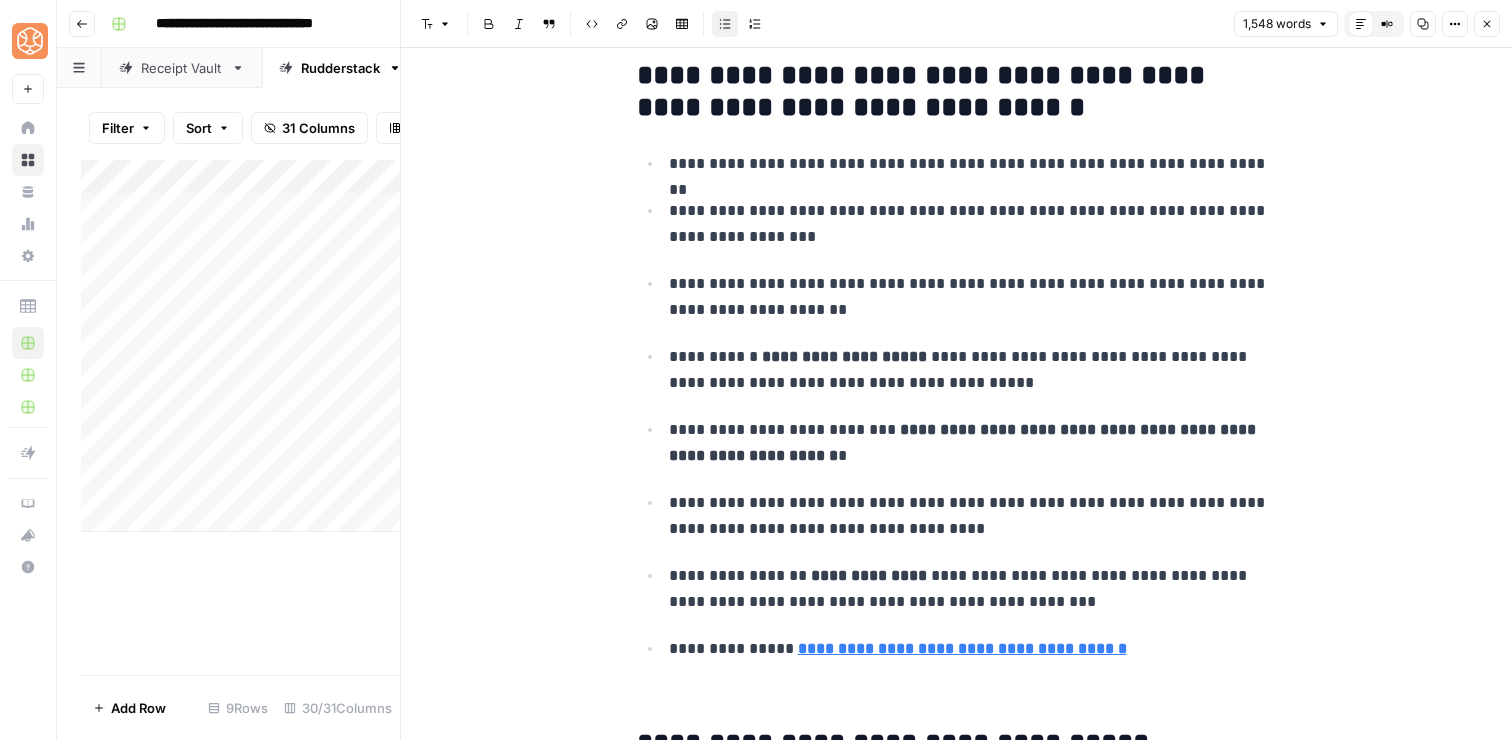 click on "**********" at bounding box center (973, 224) 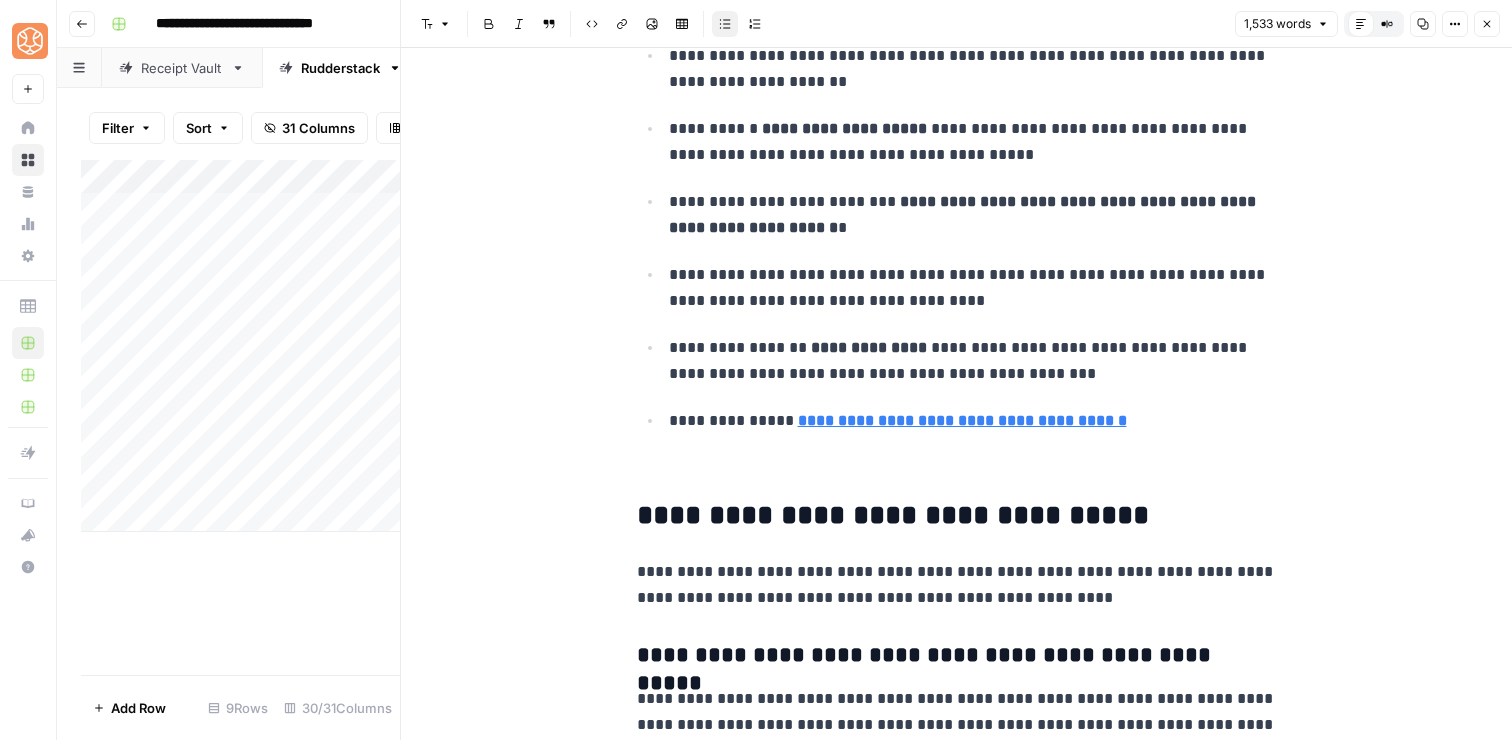 scroll, scrollTop: 6810, scrollLeft: 0, axis: vertical 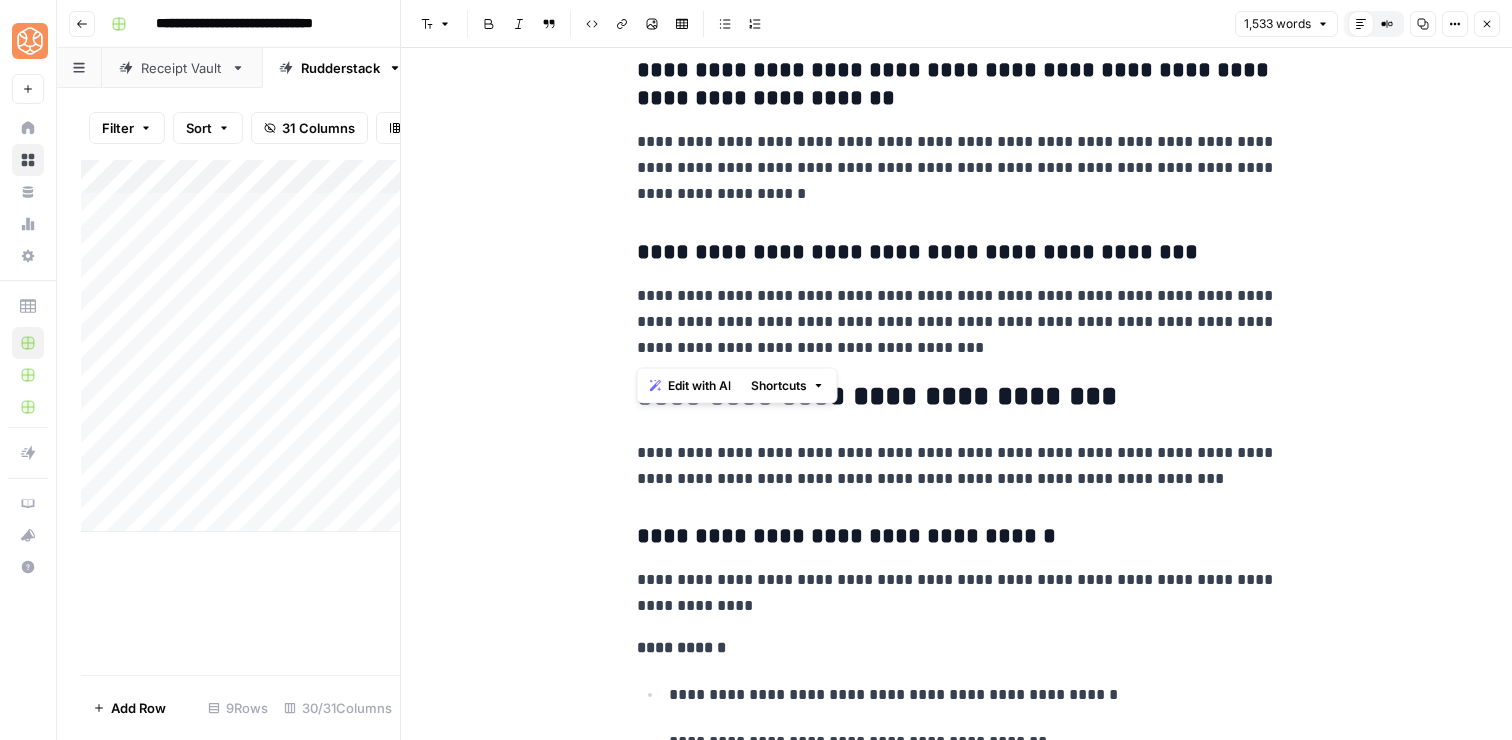 drag, startPoint x: 639, startPoint y: 255, endPoint x: 1255, endPoint y: 344, distance: 622.3962 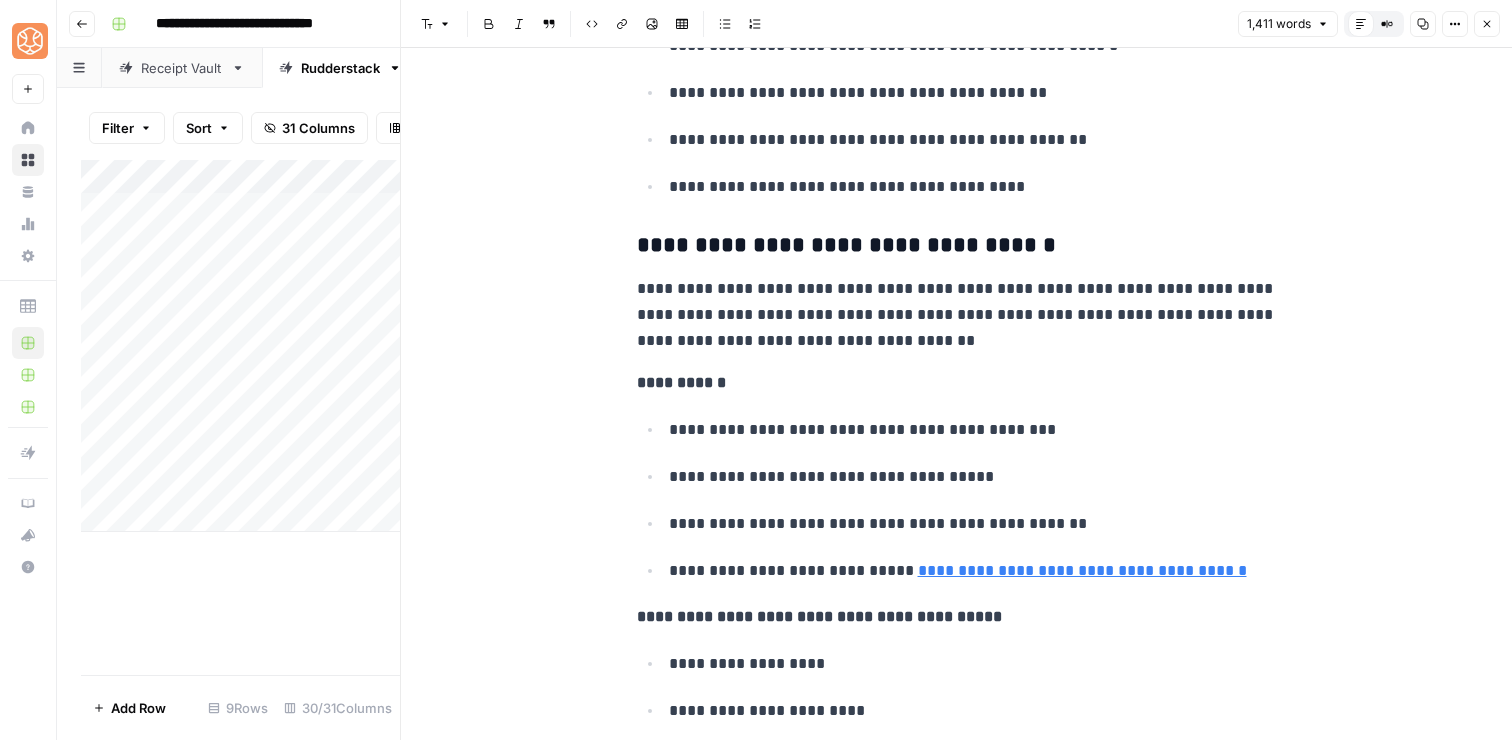 scroll, scrollTop: 7888, scrollLeft: 0, axis: vertical 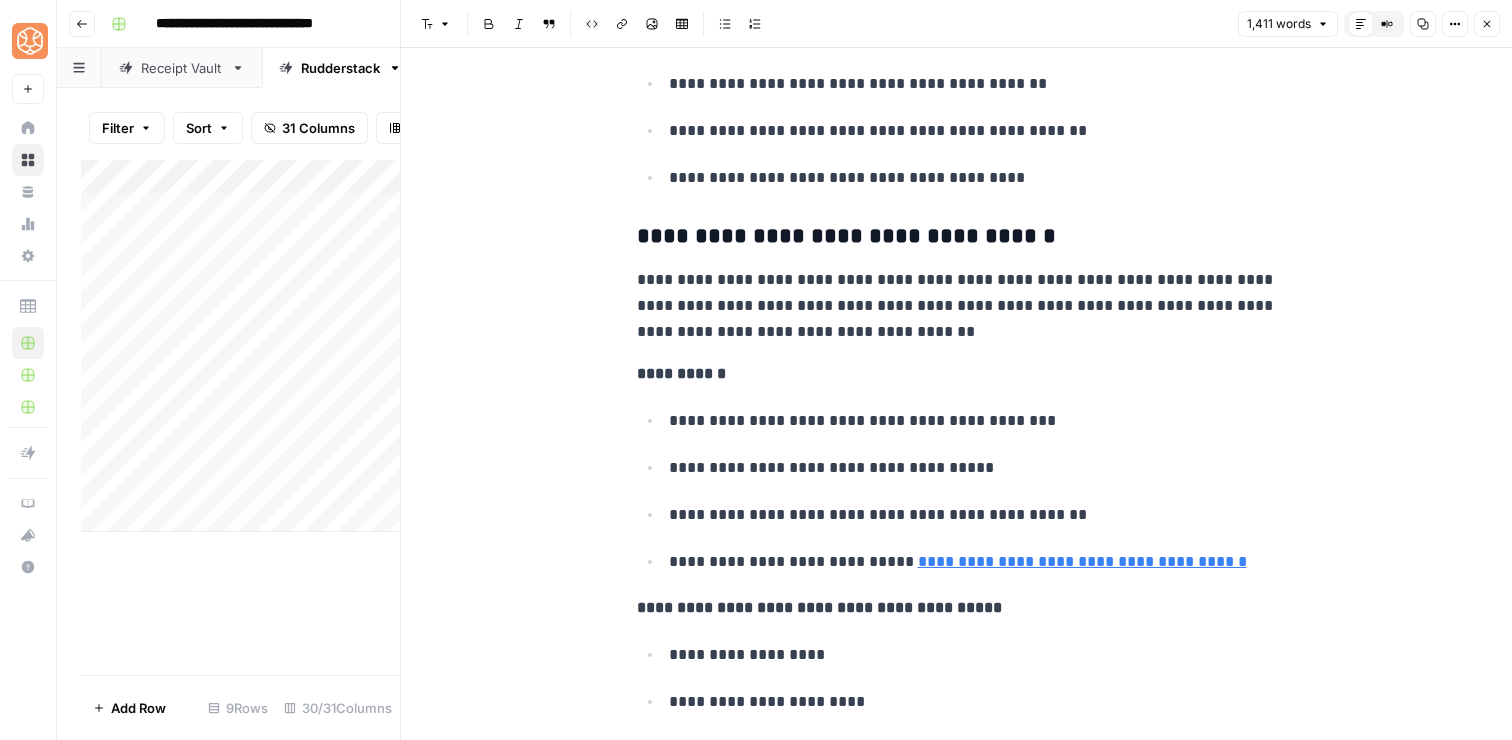 click on "**********" at bounding box center [957, 237] 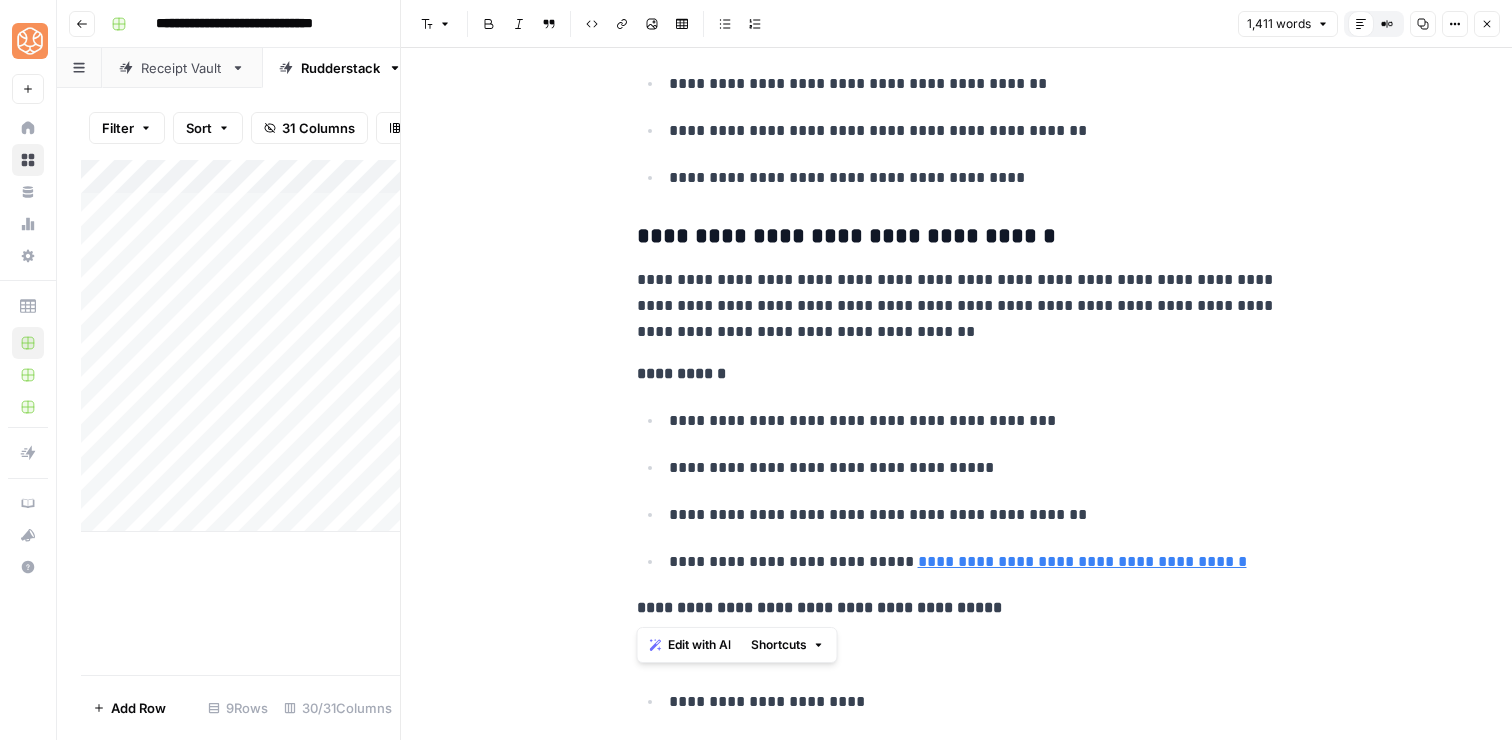 drag, startPoint x: 627, startPoint y: 230, endPoint x: 1208, endPoint y: 606, distance: 692.05273 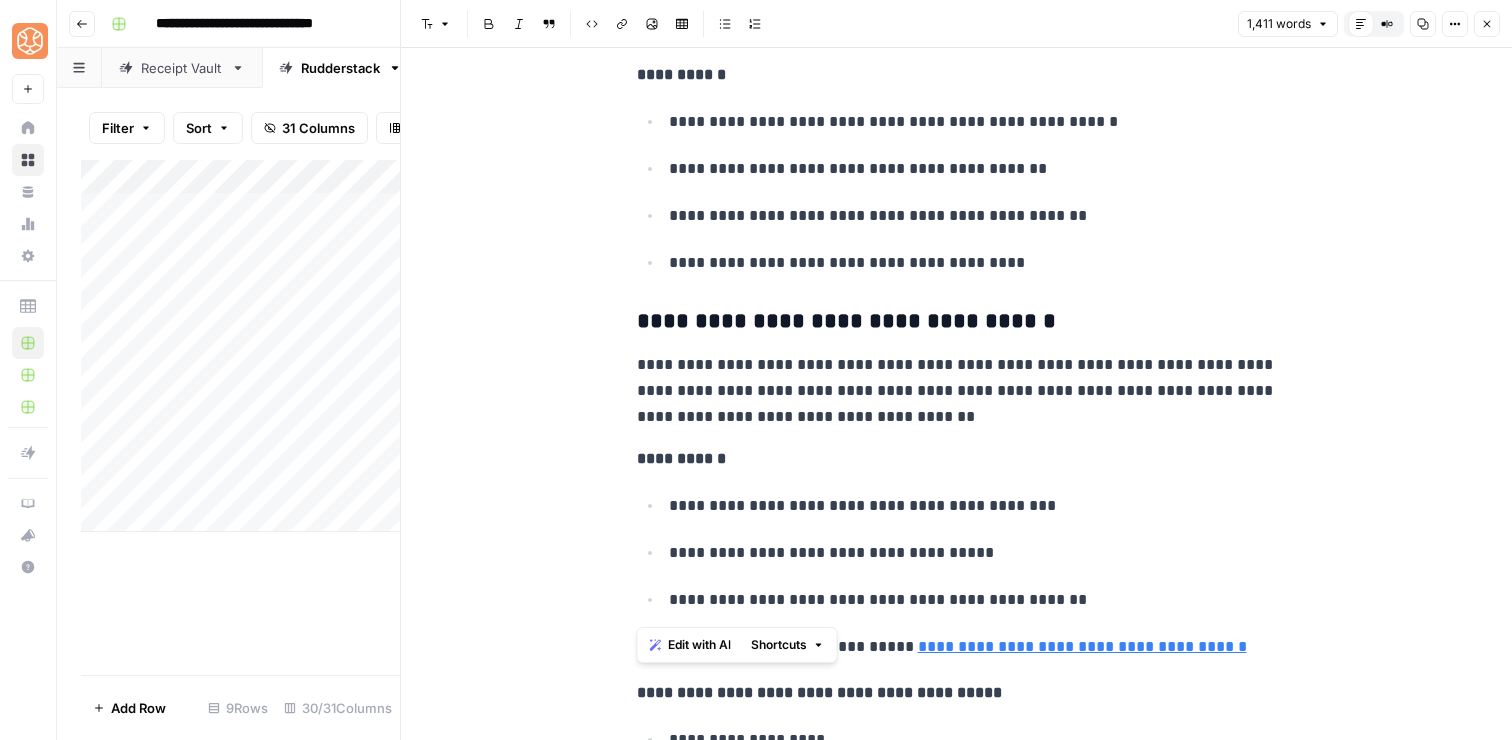 scroll, scrollTop: 7888, scrollLeft: 0, axis: vertical 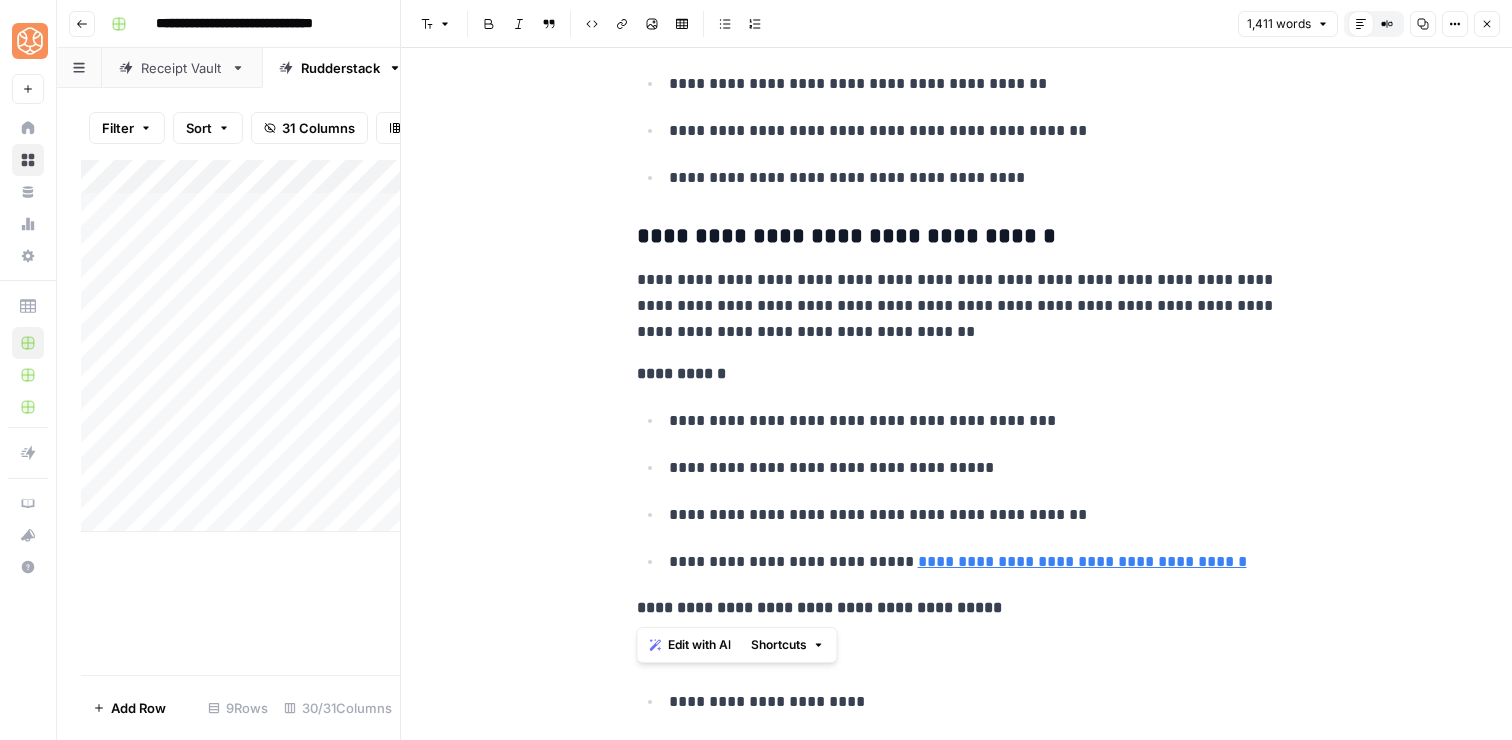 click on "**********" at bounding box center [957, 491] 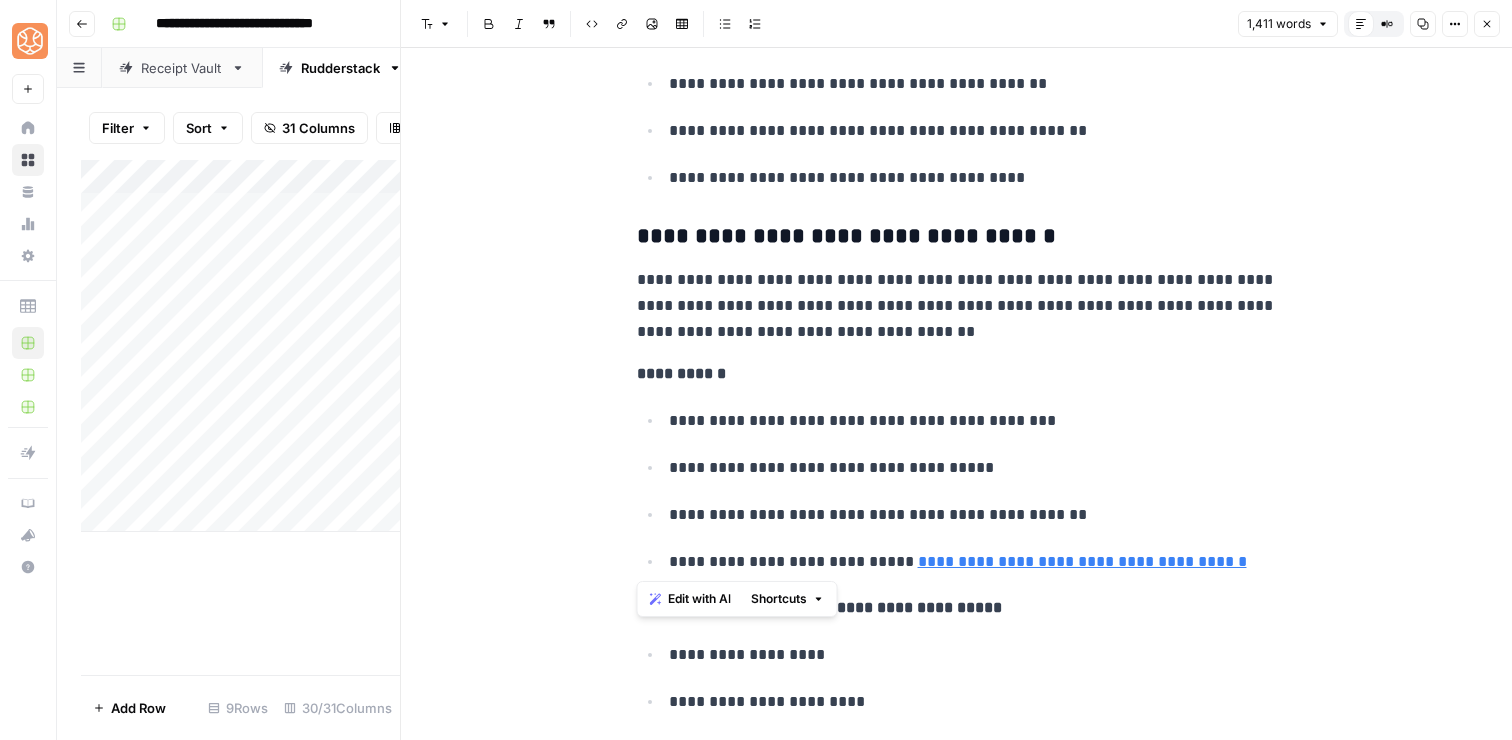 drag, startPoint x: 1257, startPoint y: 566, endPoint x: 1200, endPoint y: 203, distance: 367.44797 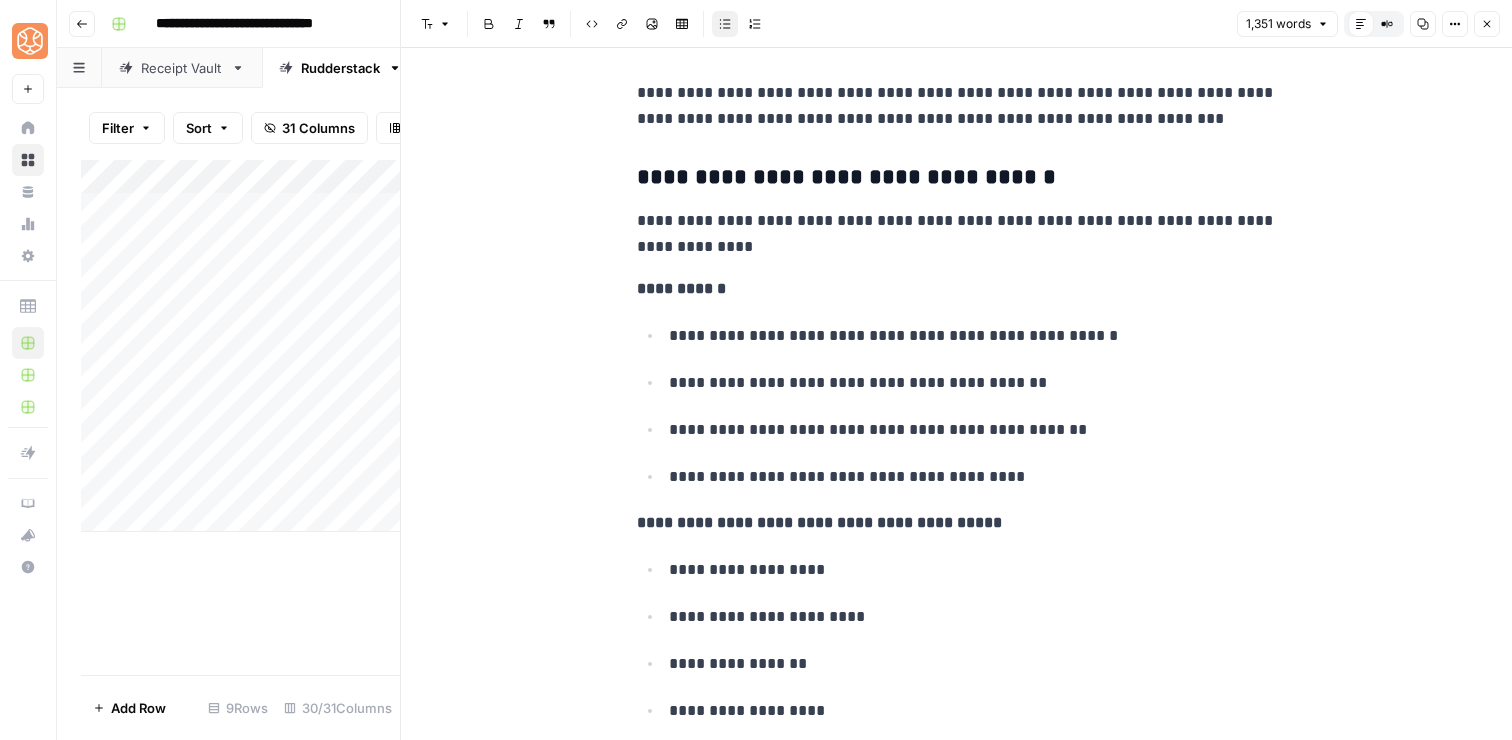 scroll, scrollTop: 7545, scrollLeft: 0, axis: vertical 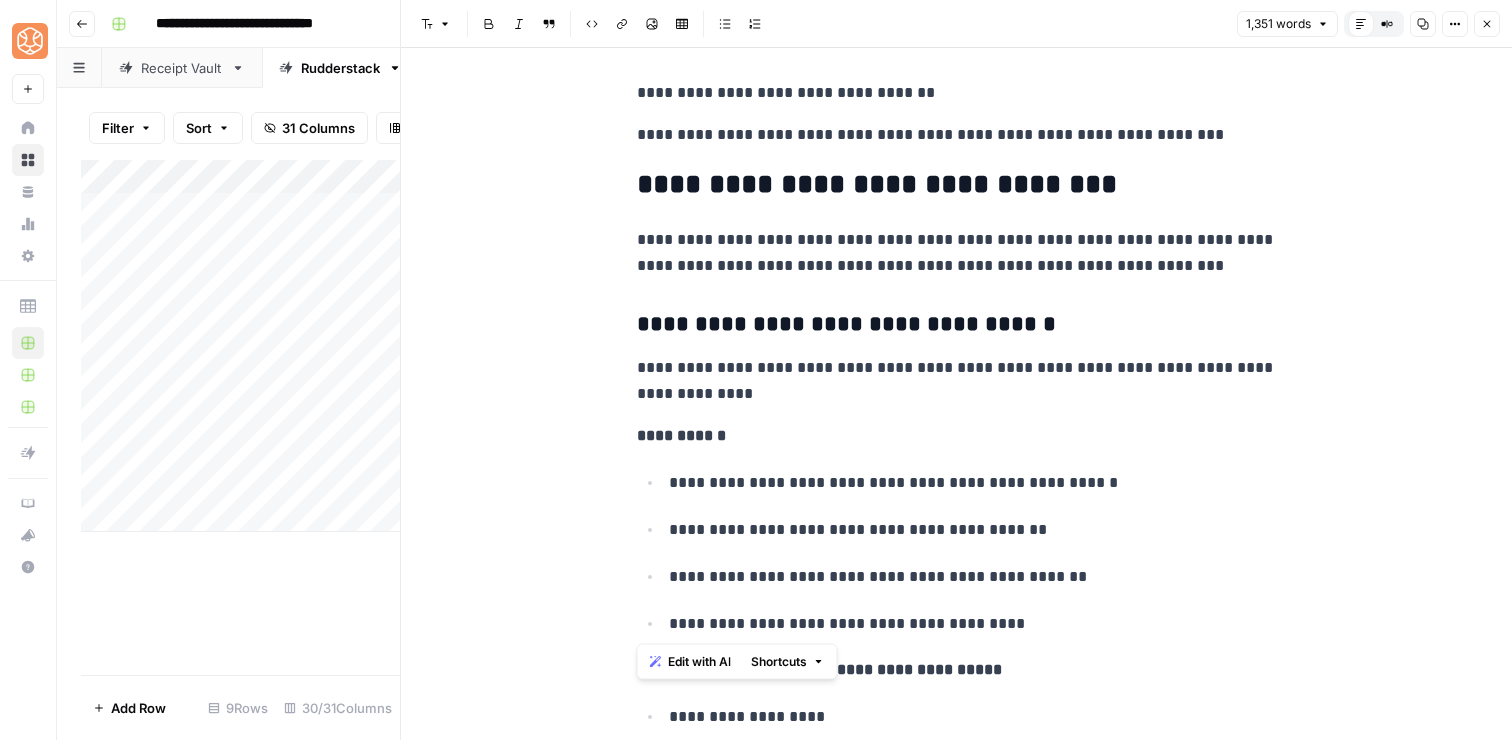 drag, startPoint x: 1019, startPoint y: 527, endPoint x: 624, endPoint y: 180, distance: 525.7699 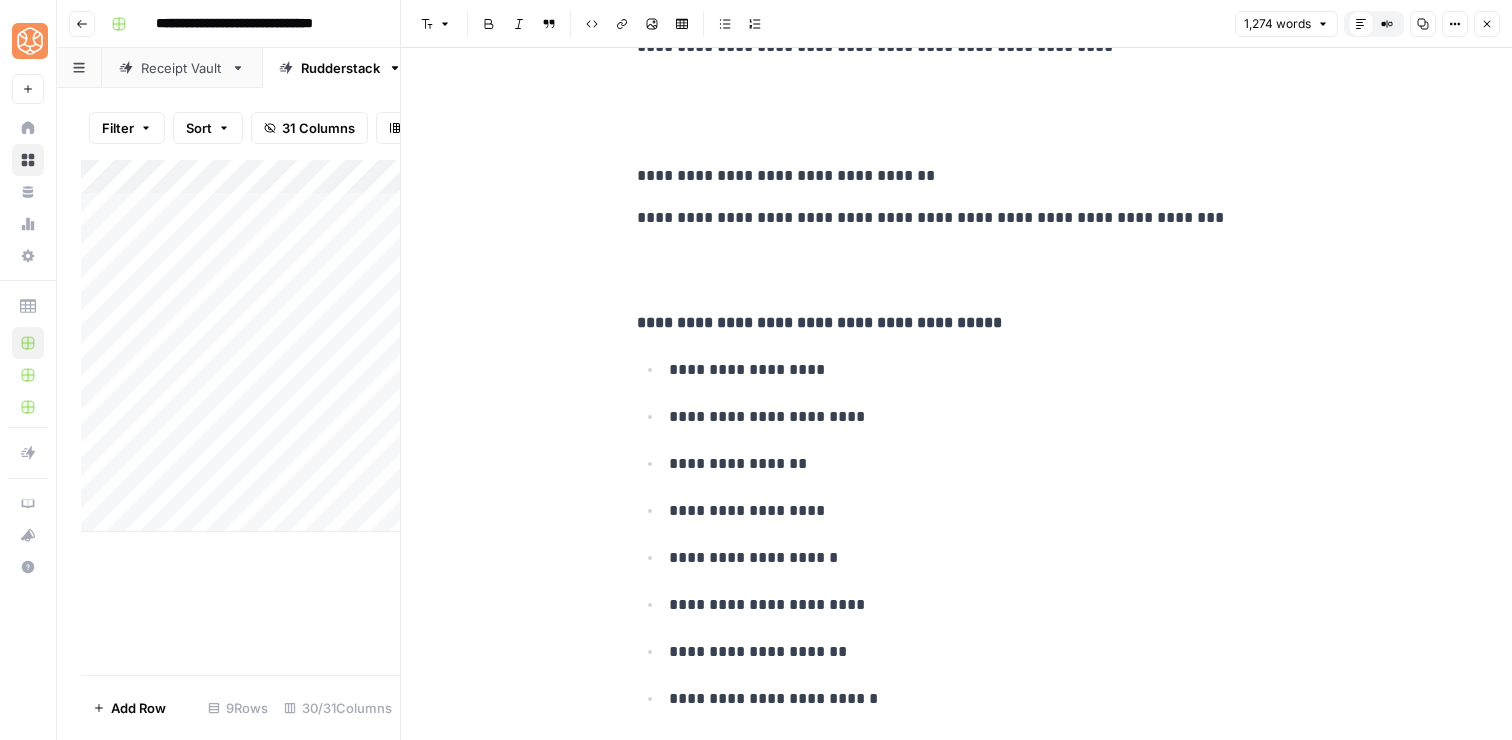 scroll, scrollTop: 7296, scrollLeft: 0, axis: vertical 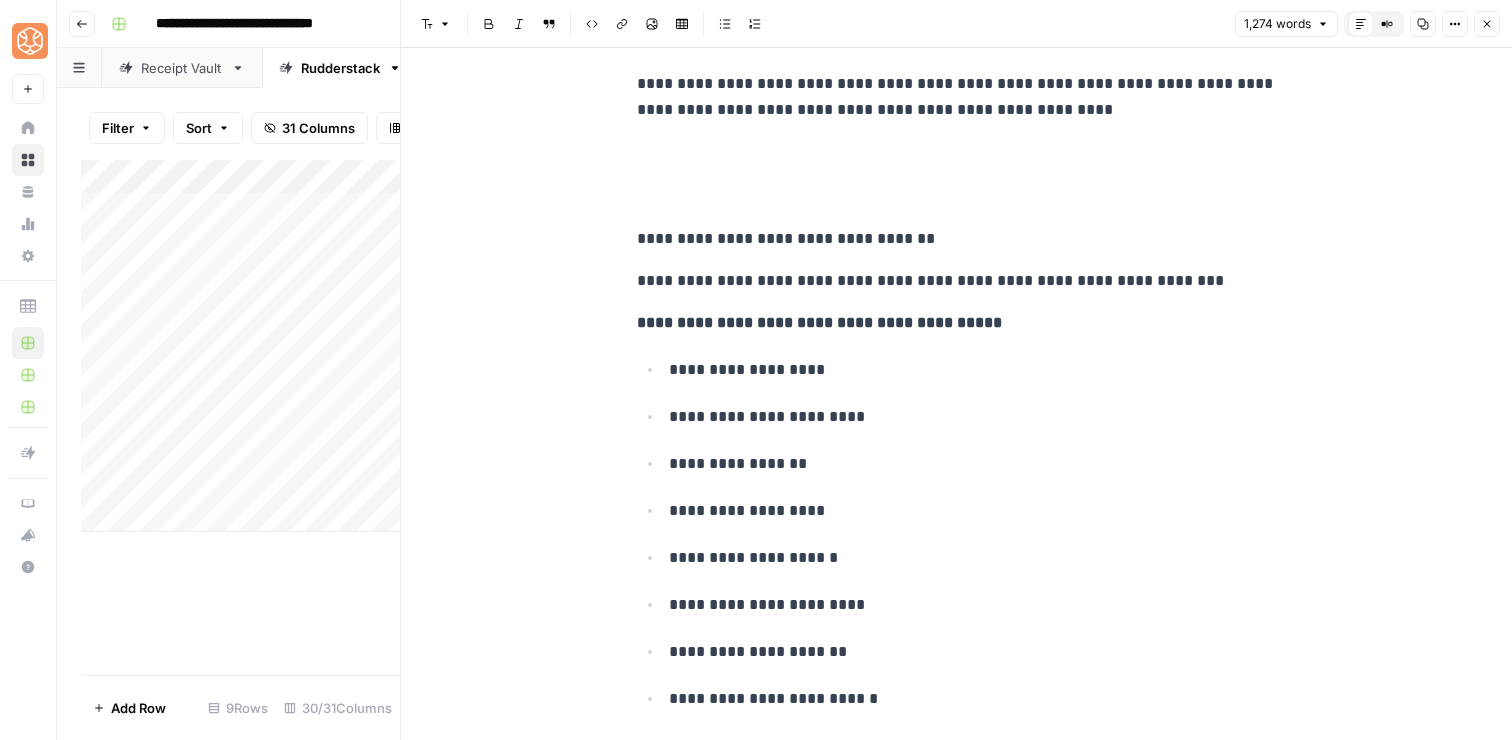 click at bounding box center (957, 182) 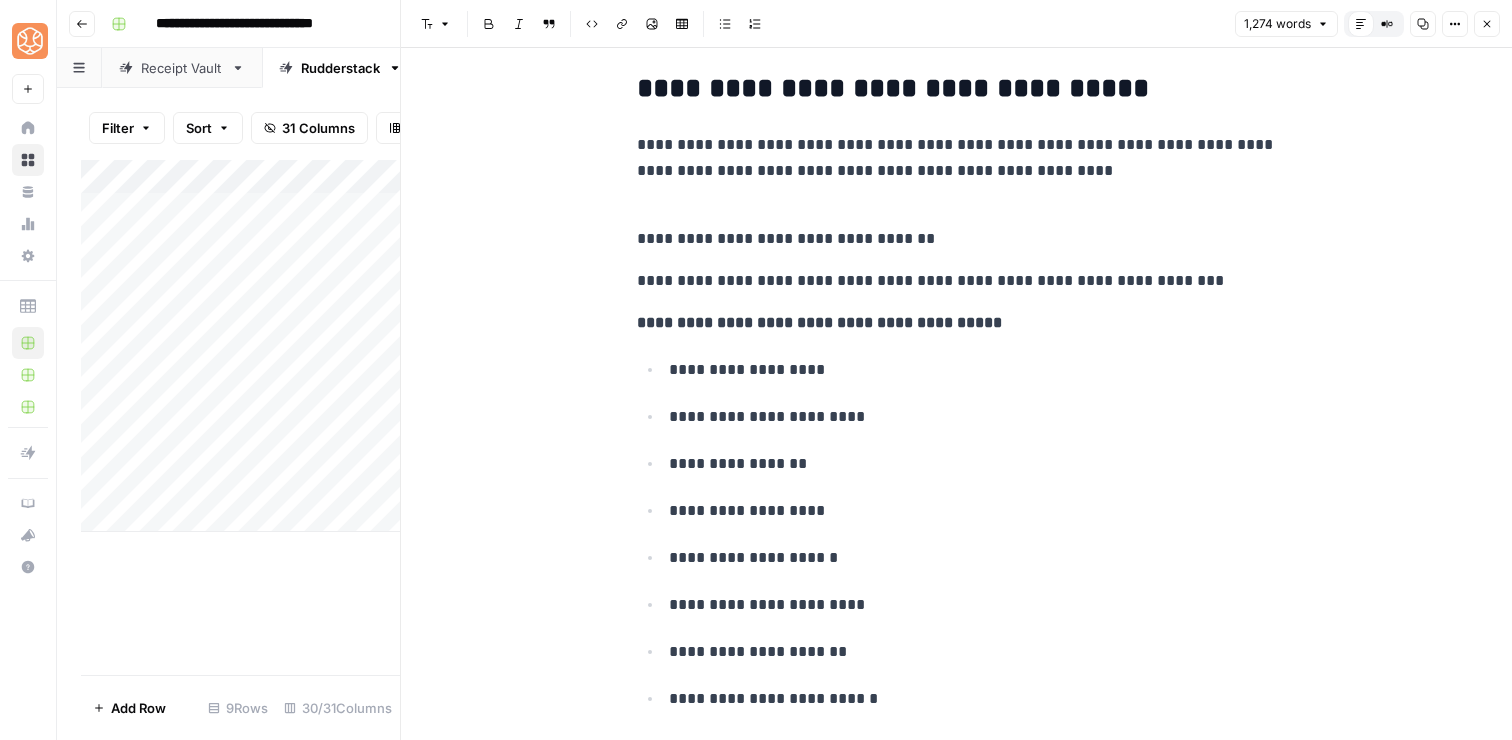 scroll, scrollTop: 7209, scrollLeft: 0, axis: vertical 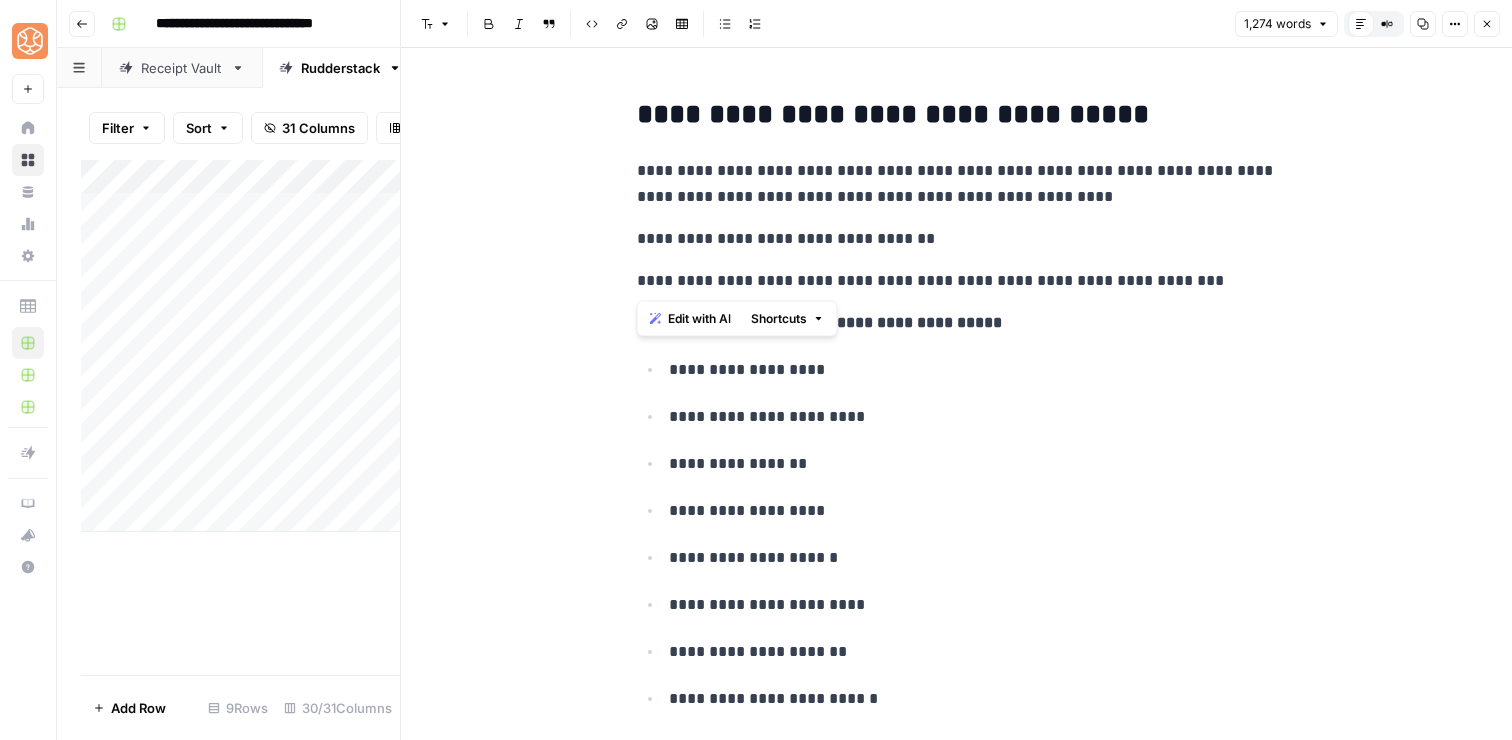 drag, startPoint x: 1179, startPoint y: 280, endPoint x: 1166, endPoint y: 215, distance: 66.287254 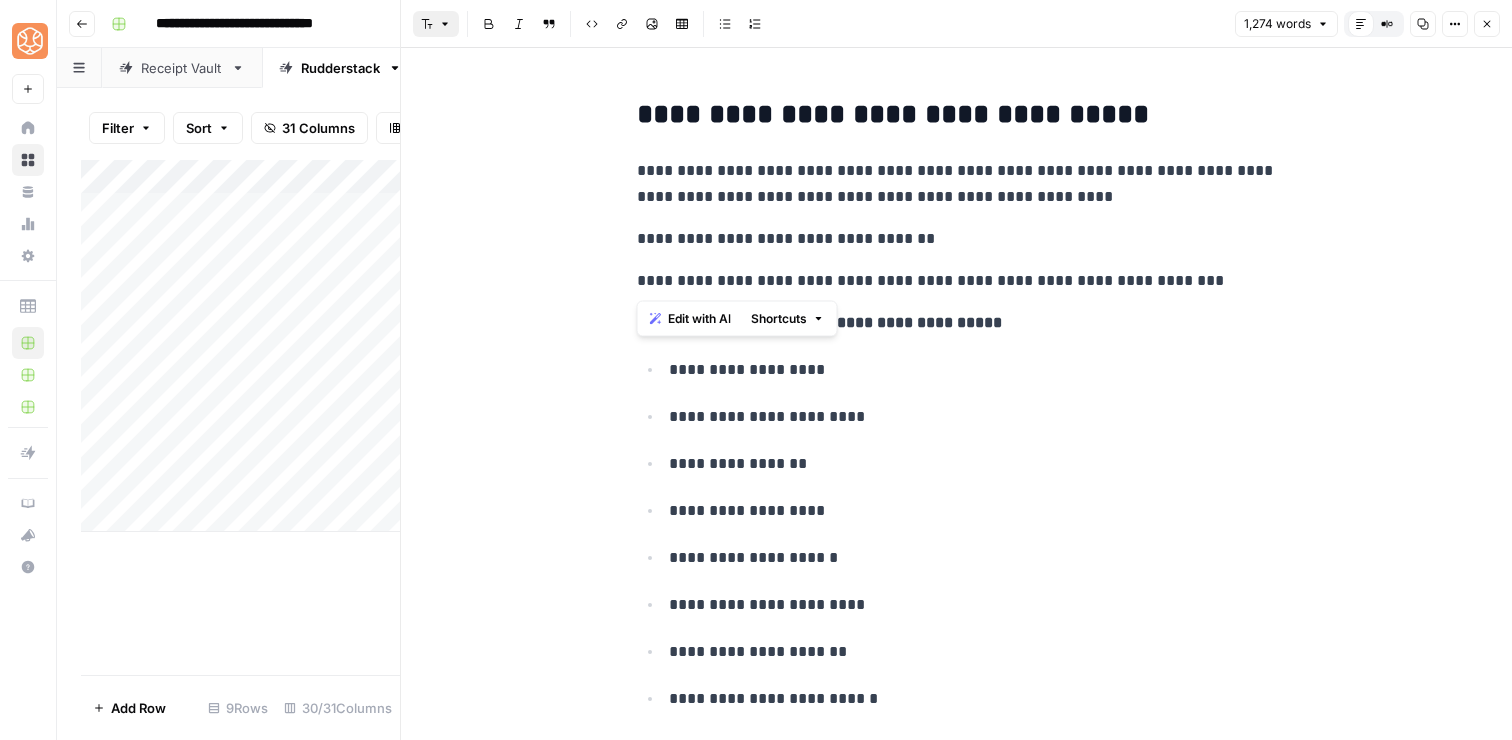 click on "Font style" at bounding box center [436, 24] 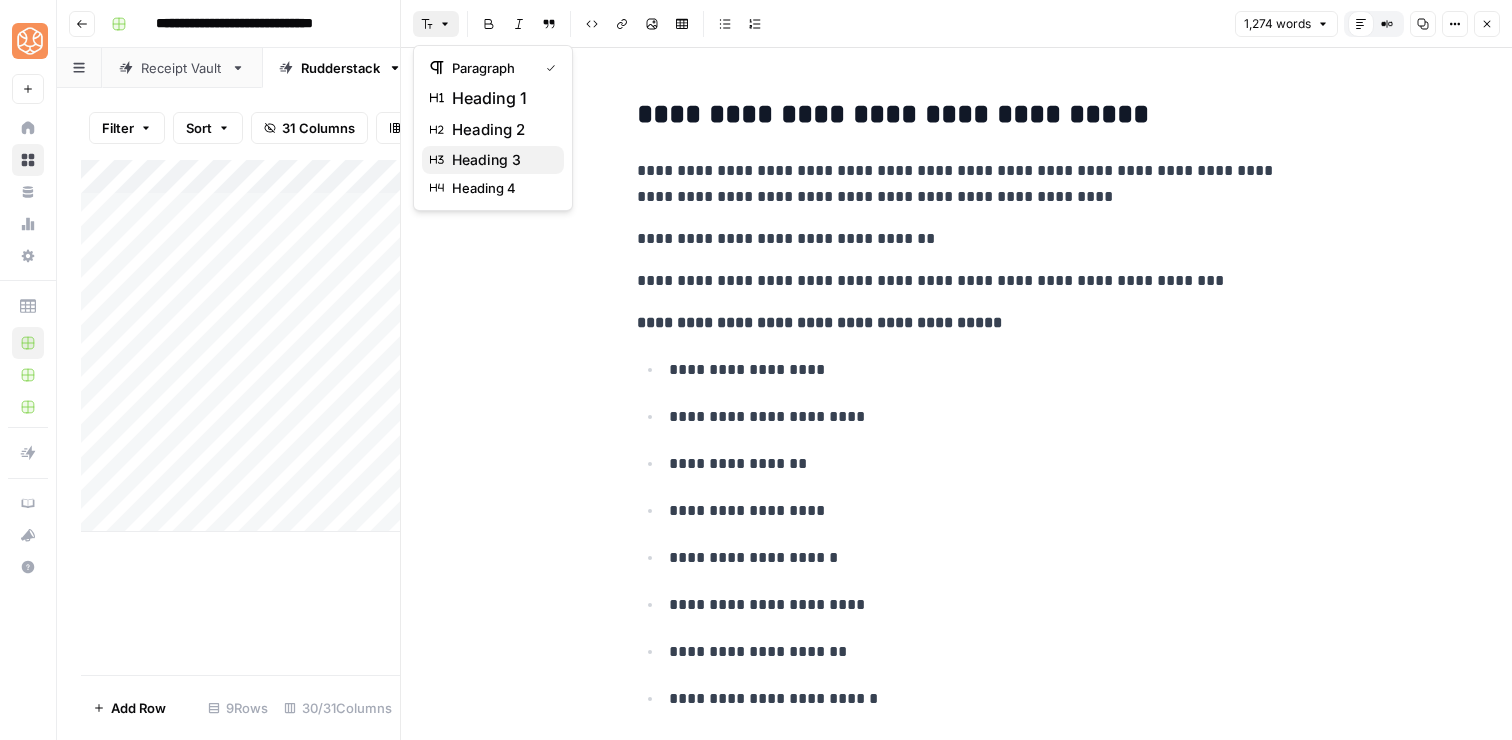 click on "heading 3" at bounding box center (493, 160) 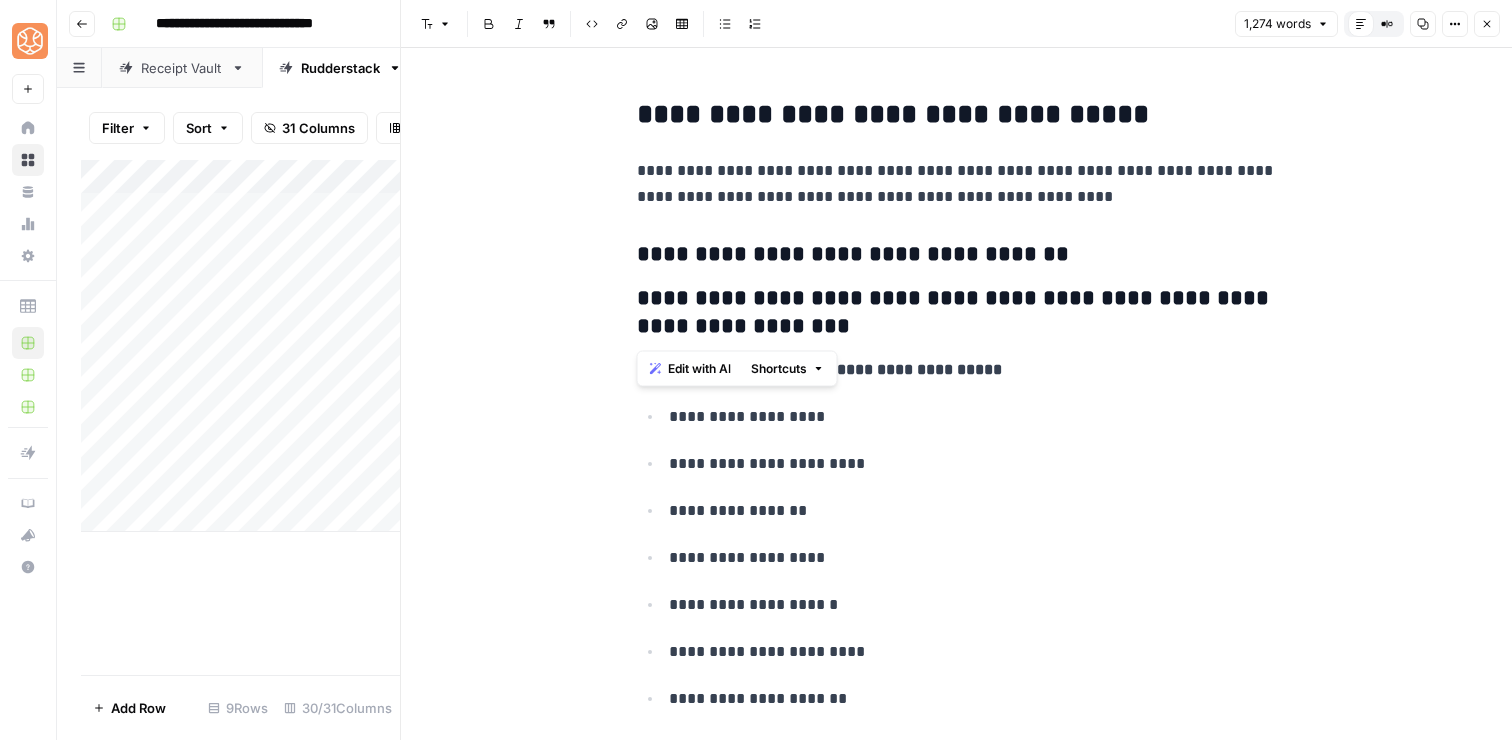 click on "**********" at bounding box center (957, 255) 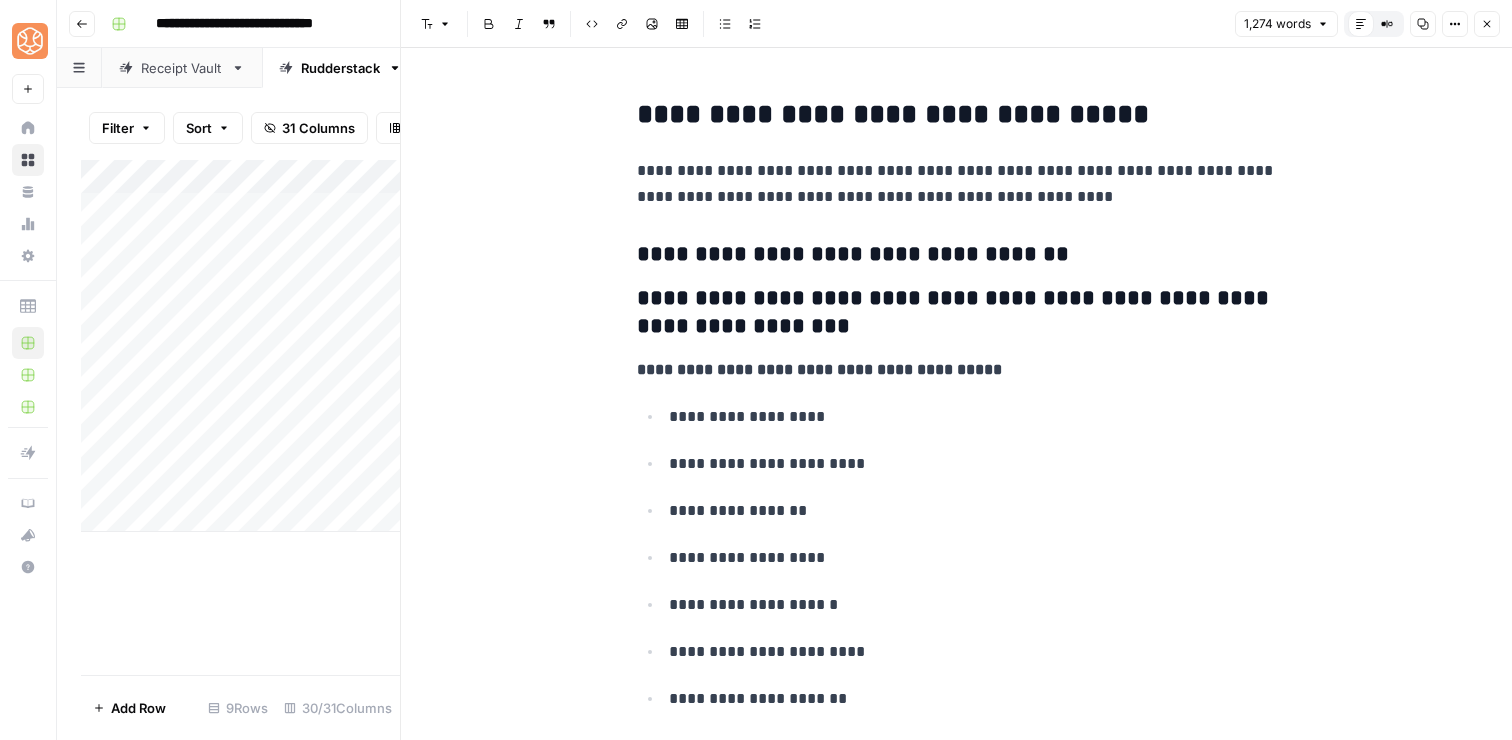 click on "**********" at bounding box center (957, 313) 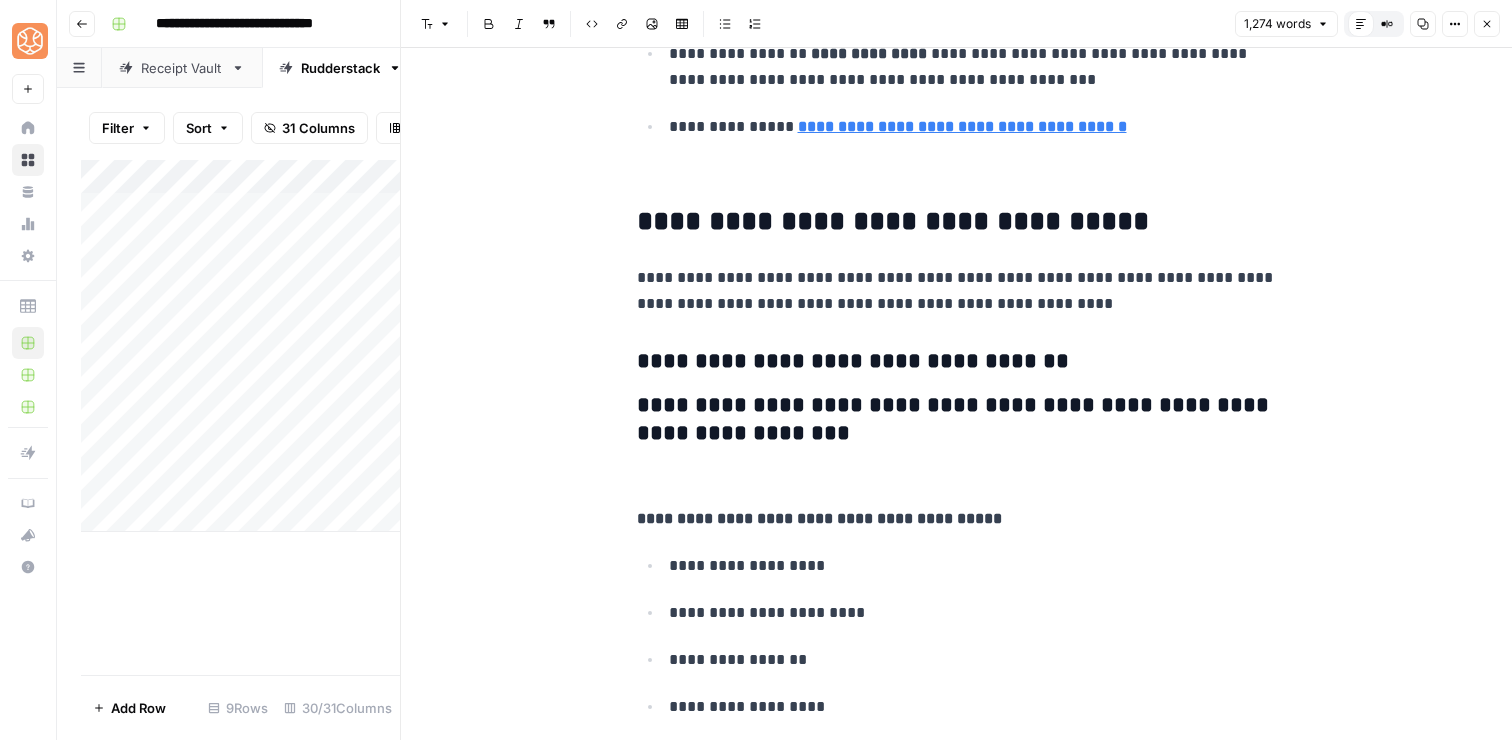 scroll, scrollTop: 7062, scrollLeft: 0, axis: vertical 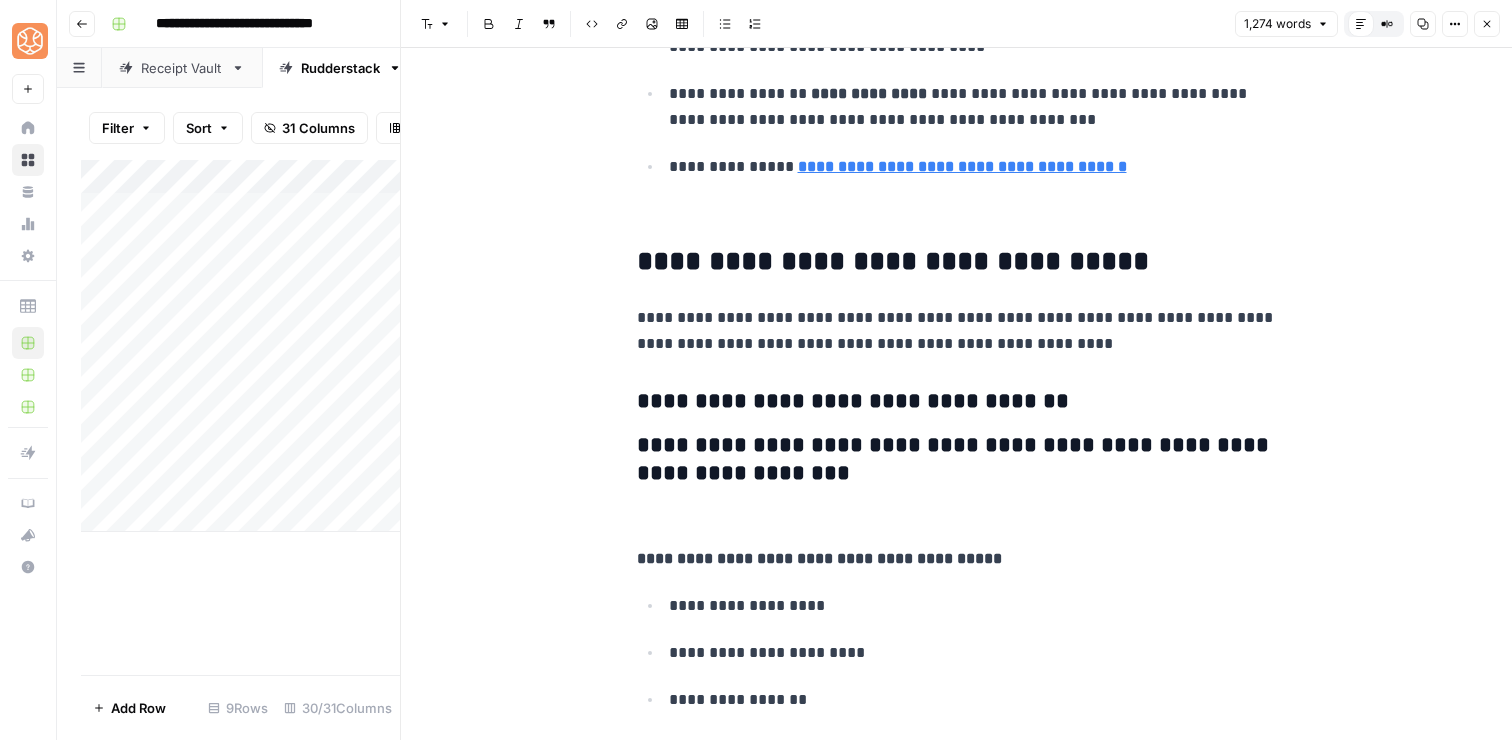 click on "**********" at bounding box center (957, -3003) 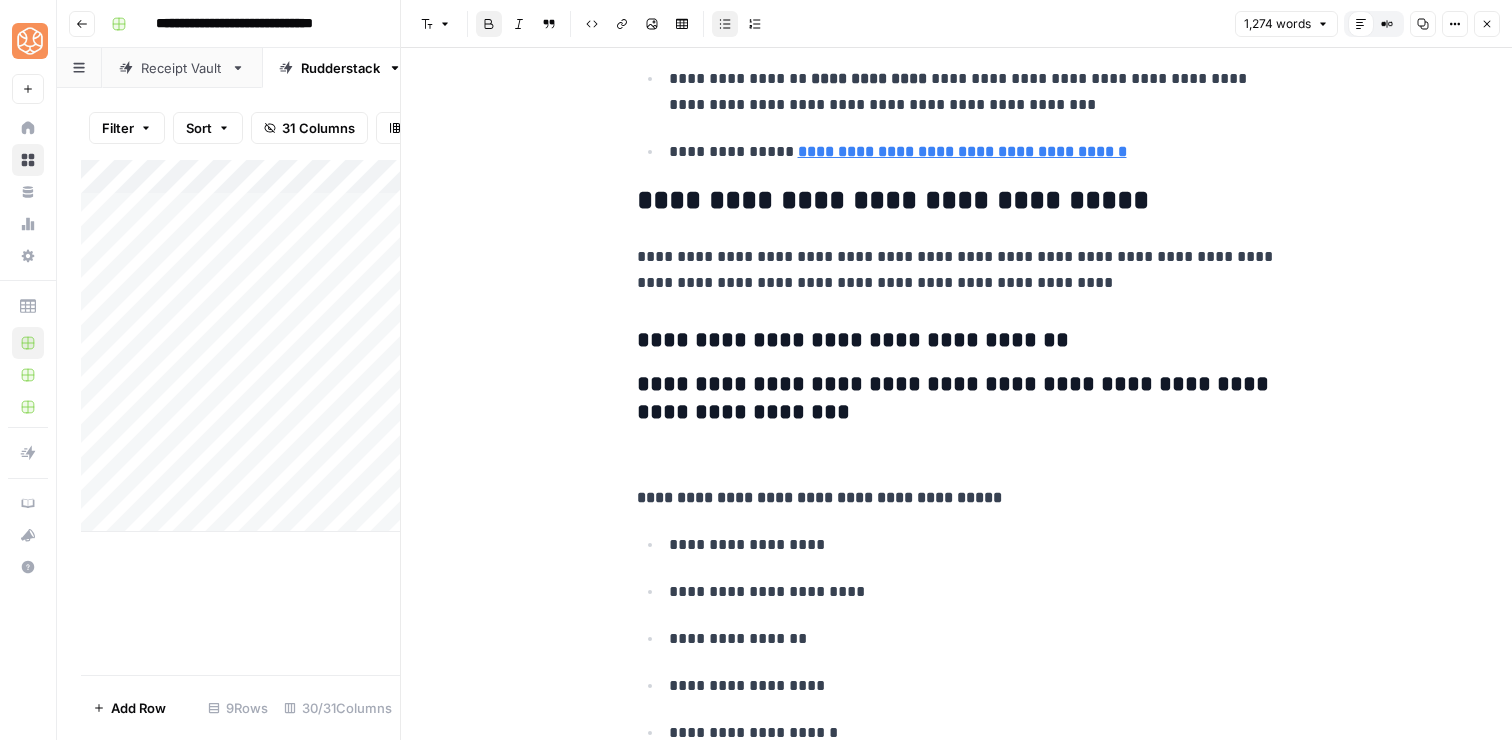 scroll, scrollTop: 7075, scrollLeft: 0, axis: vertical 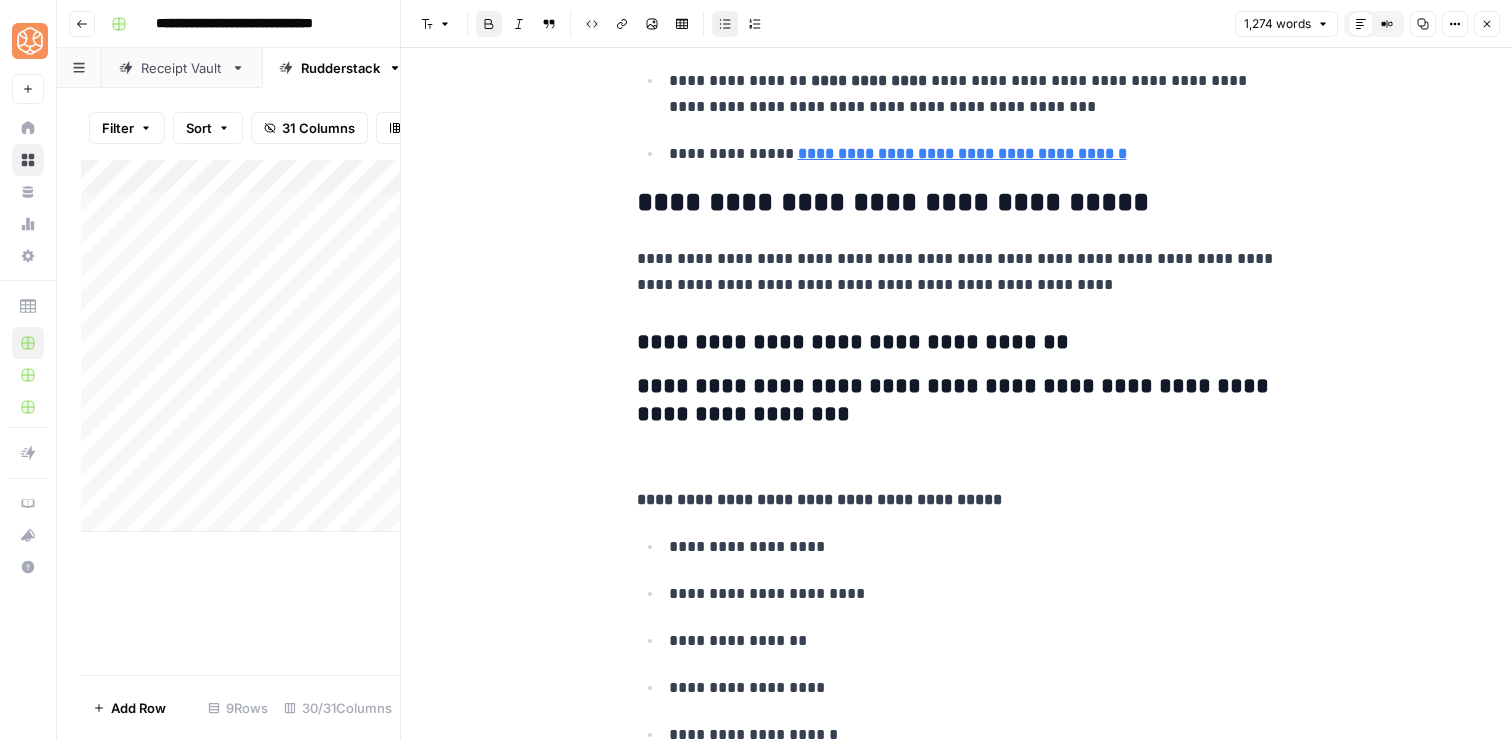 click at bounding box center [957, 458] 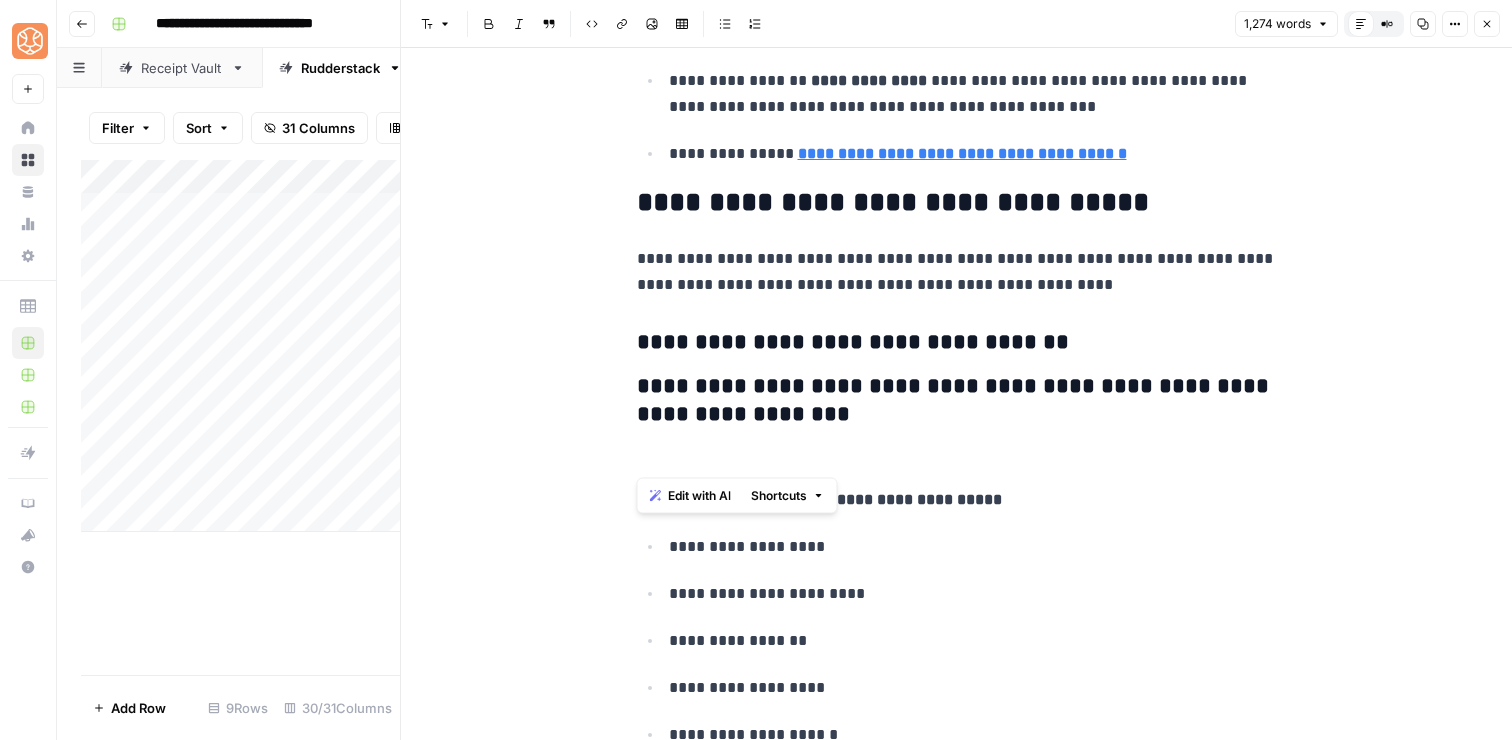 drag, startPoint x: 780, startPoint y: 457, endPoint x: 644, endPoint y: 210, distance: 281.9663 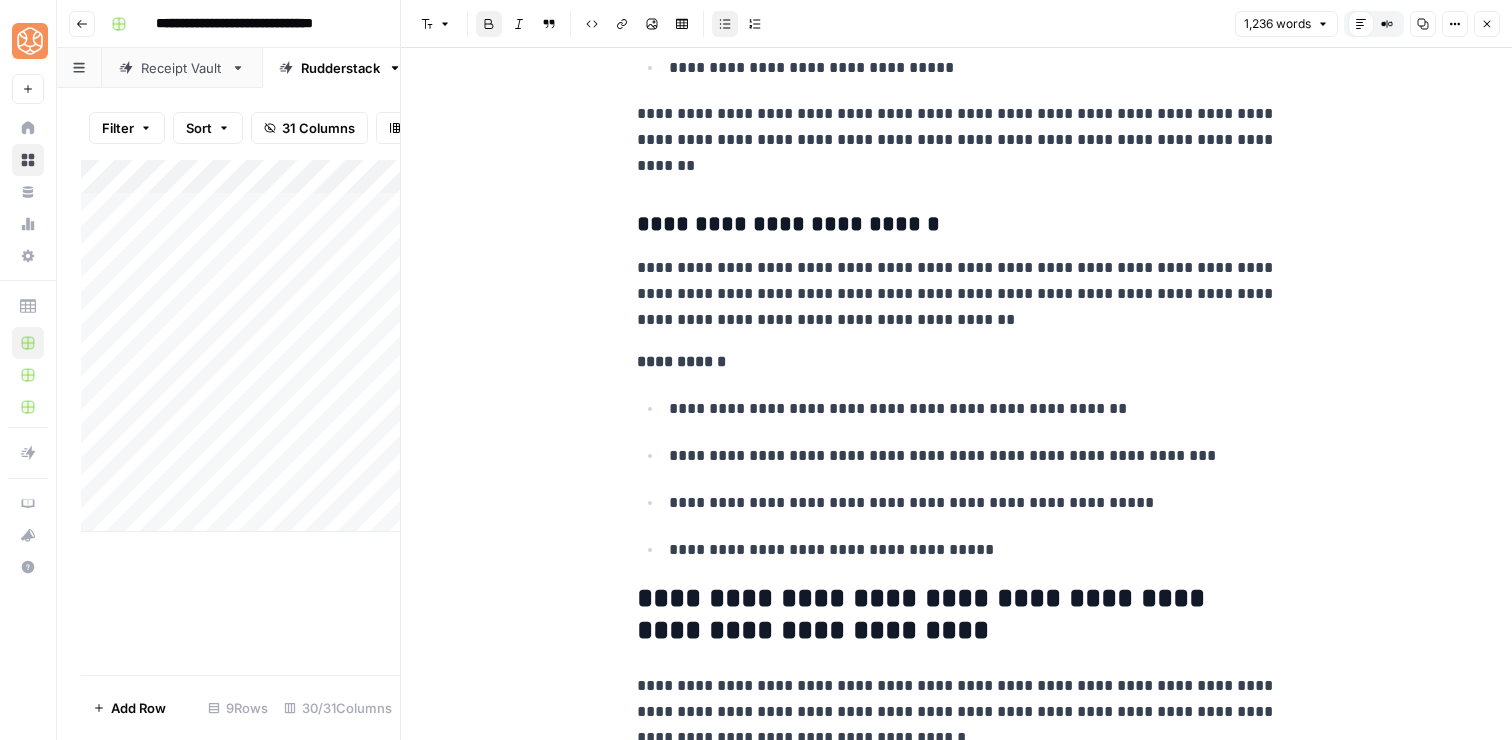 scroll, scrollTop: 3749, scrollLeft: 0, axis: vertical 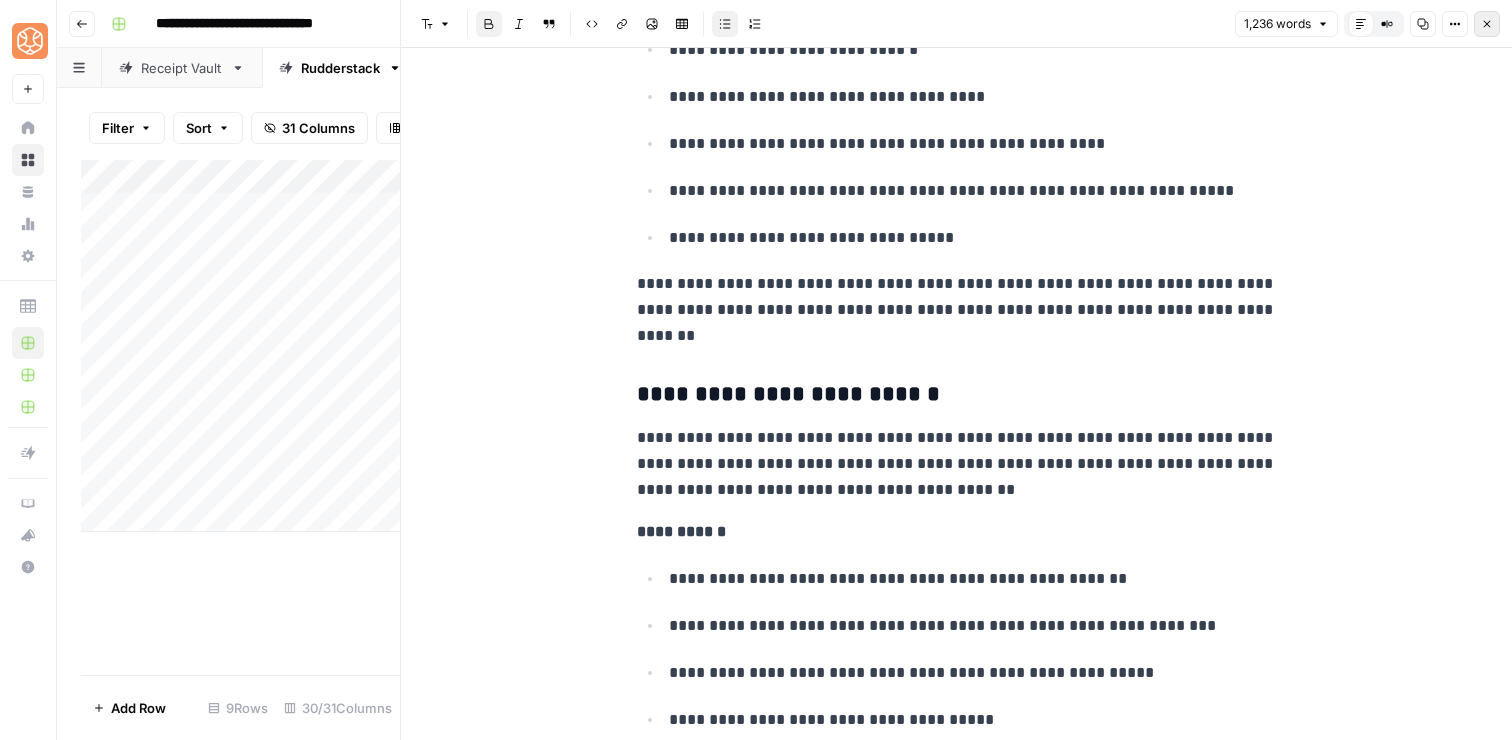 click on "Close" at bounding box center (1487, 24) 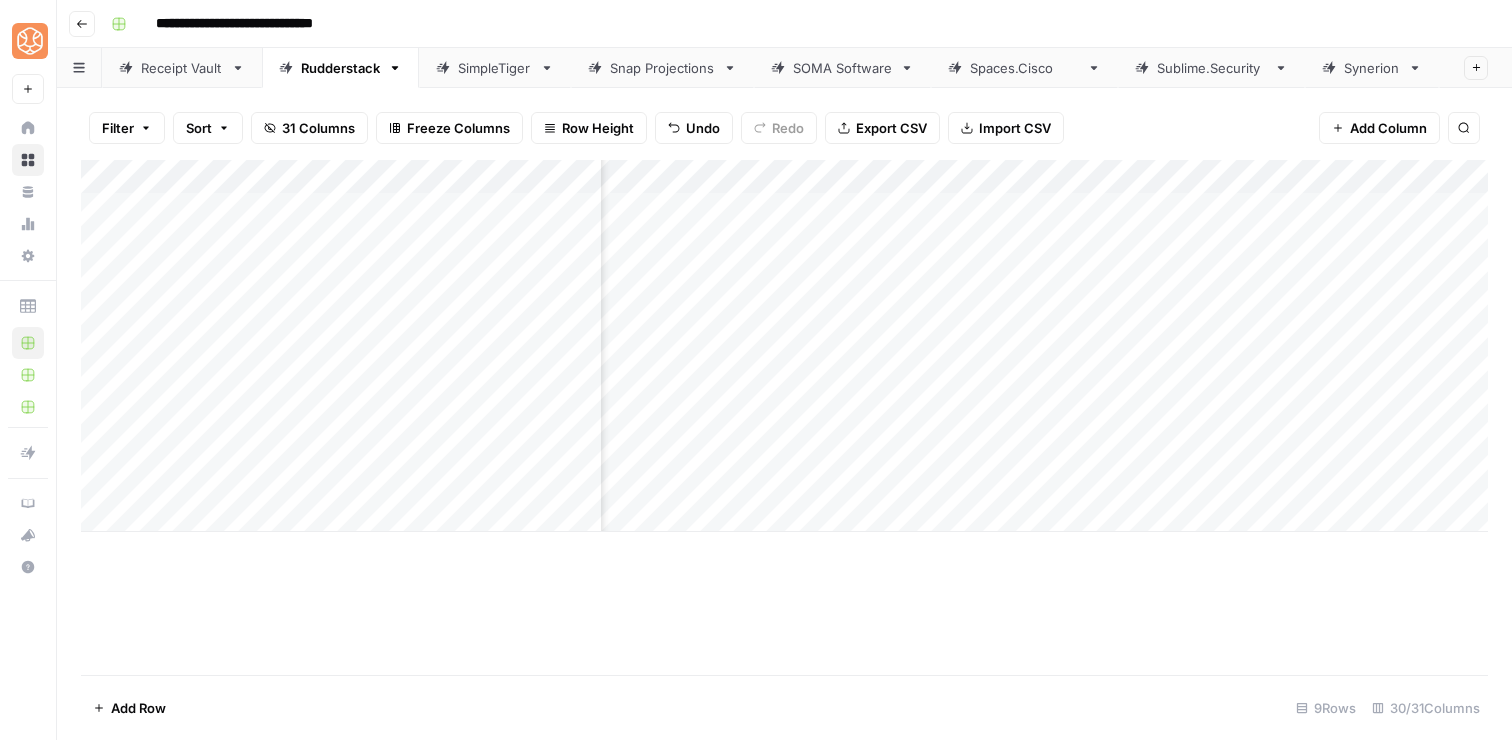 scroll, scrollTop: 0, scrollLeft: 0, axis: both 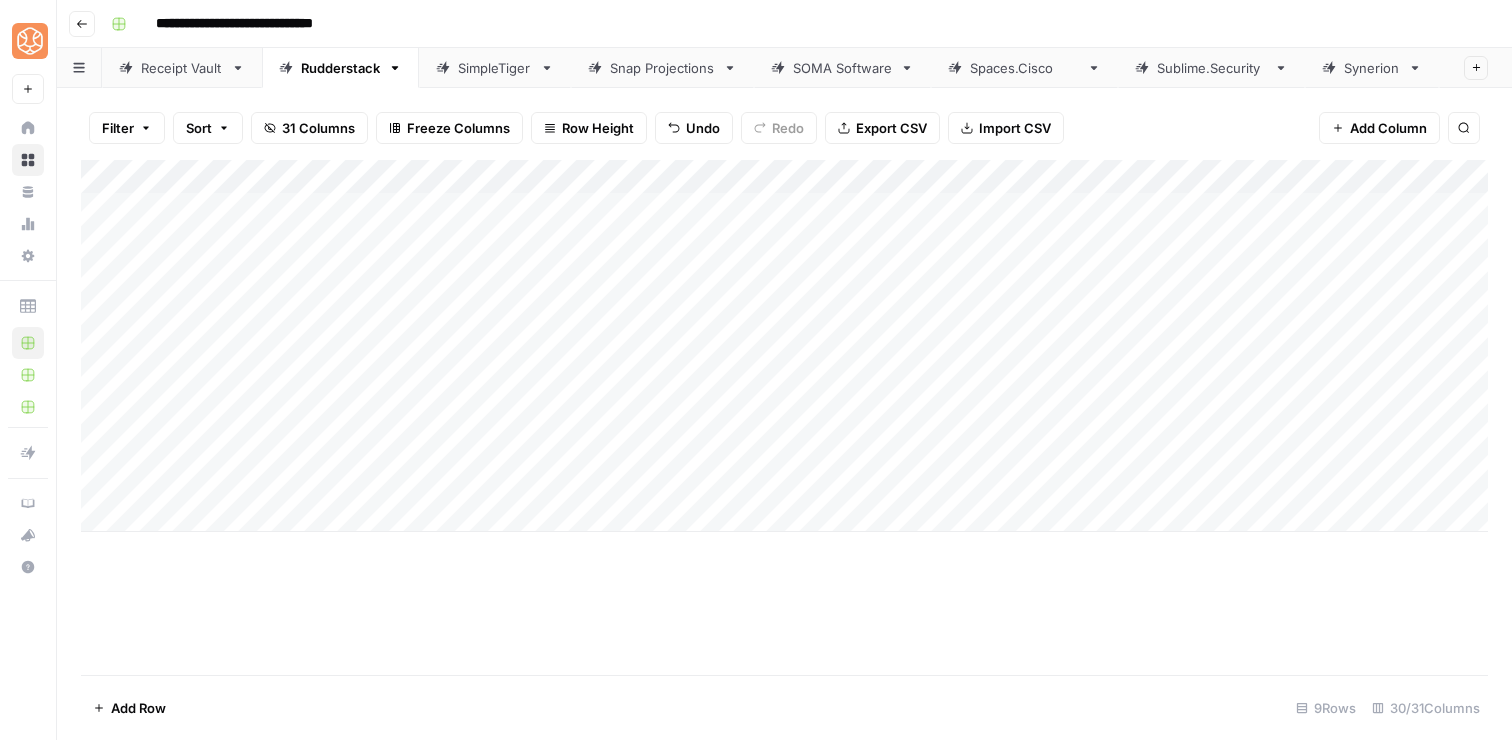 click on "Add Column" at bounding box center (784, 346) 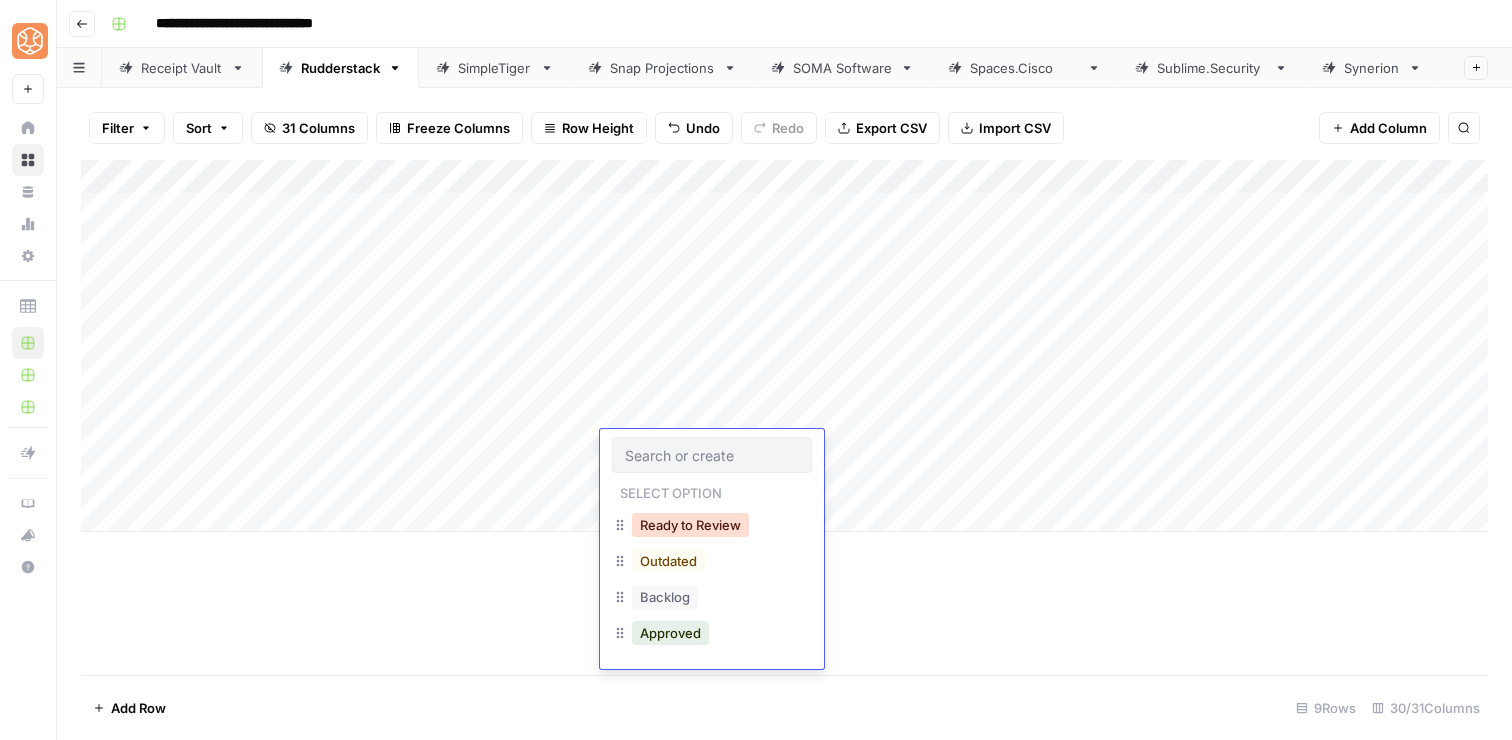 click on "Ready to Review" at bounding box center (690, 525) 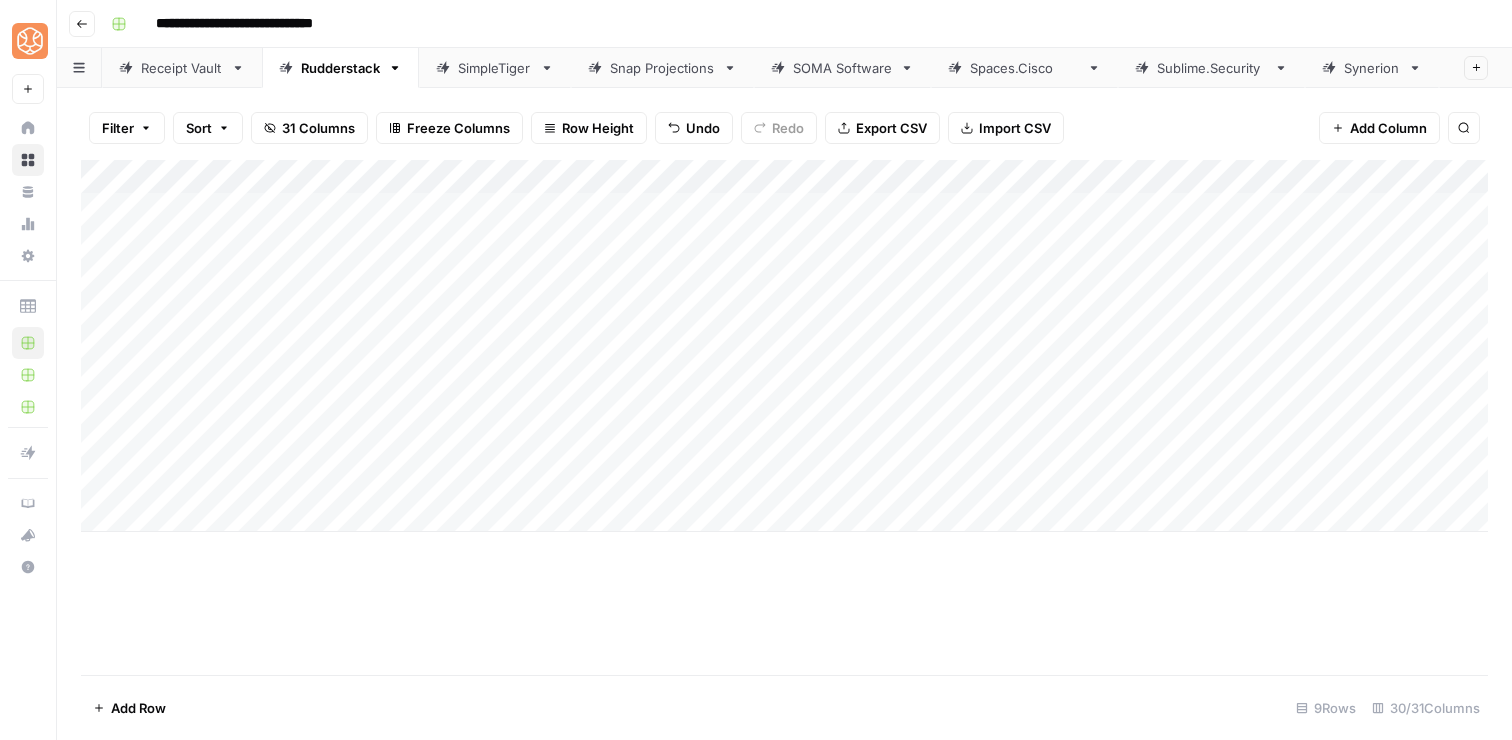 click on "Add Column" at bounding box center [784, 417] 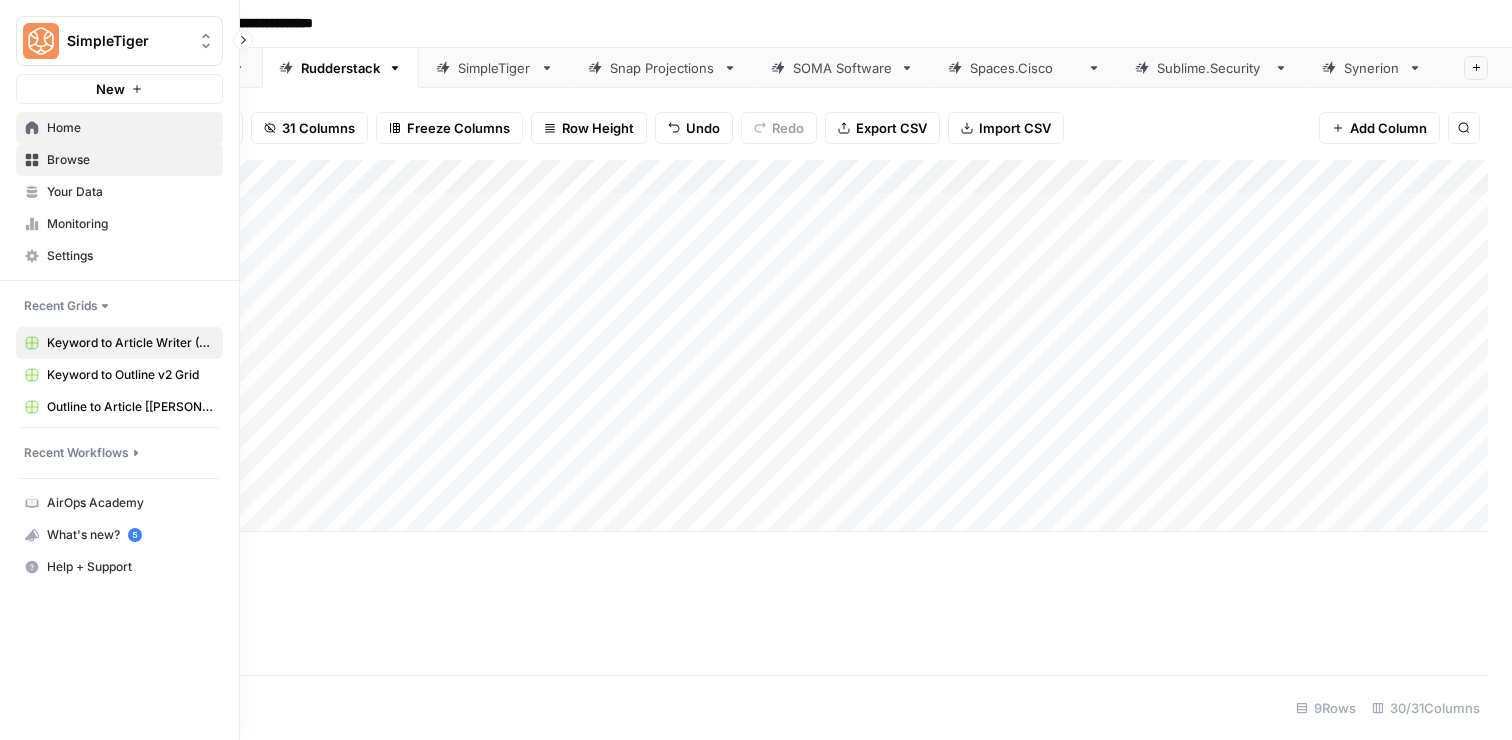 click 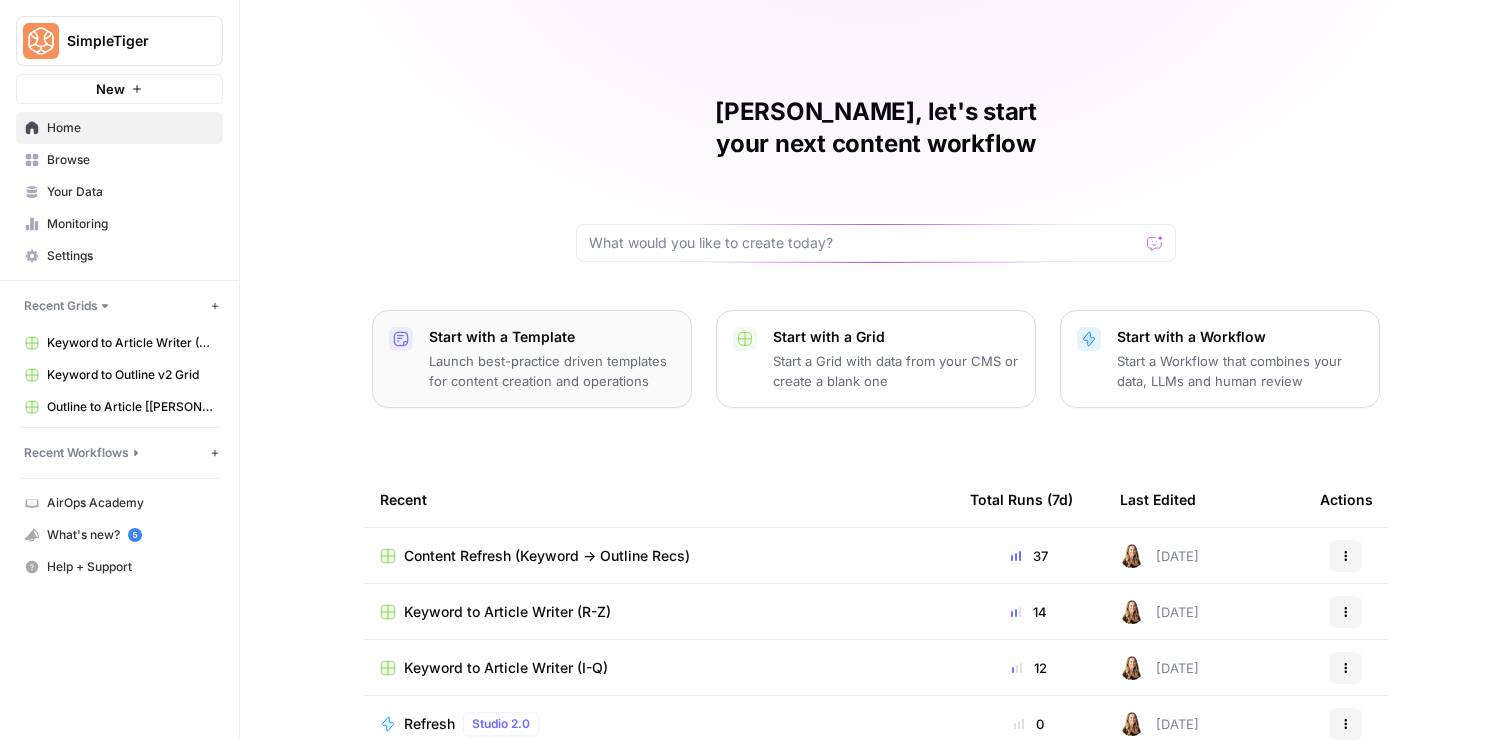 scroll, scrollTop: 31, scrollLeft: 0, axis: vertical 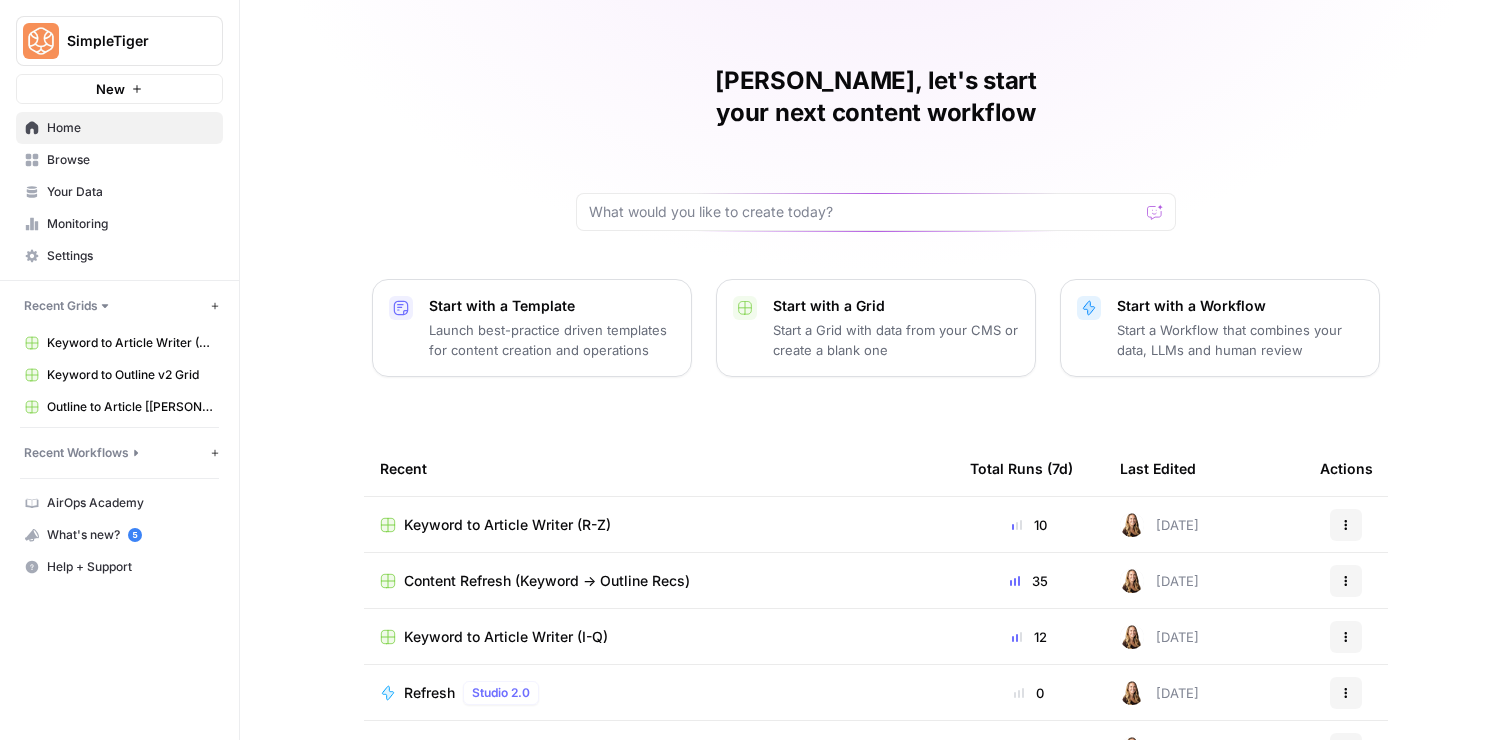 click on "Content Refresh (Keyword -> Outline Recs)" at bounding box center [547, 581] 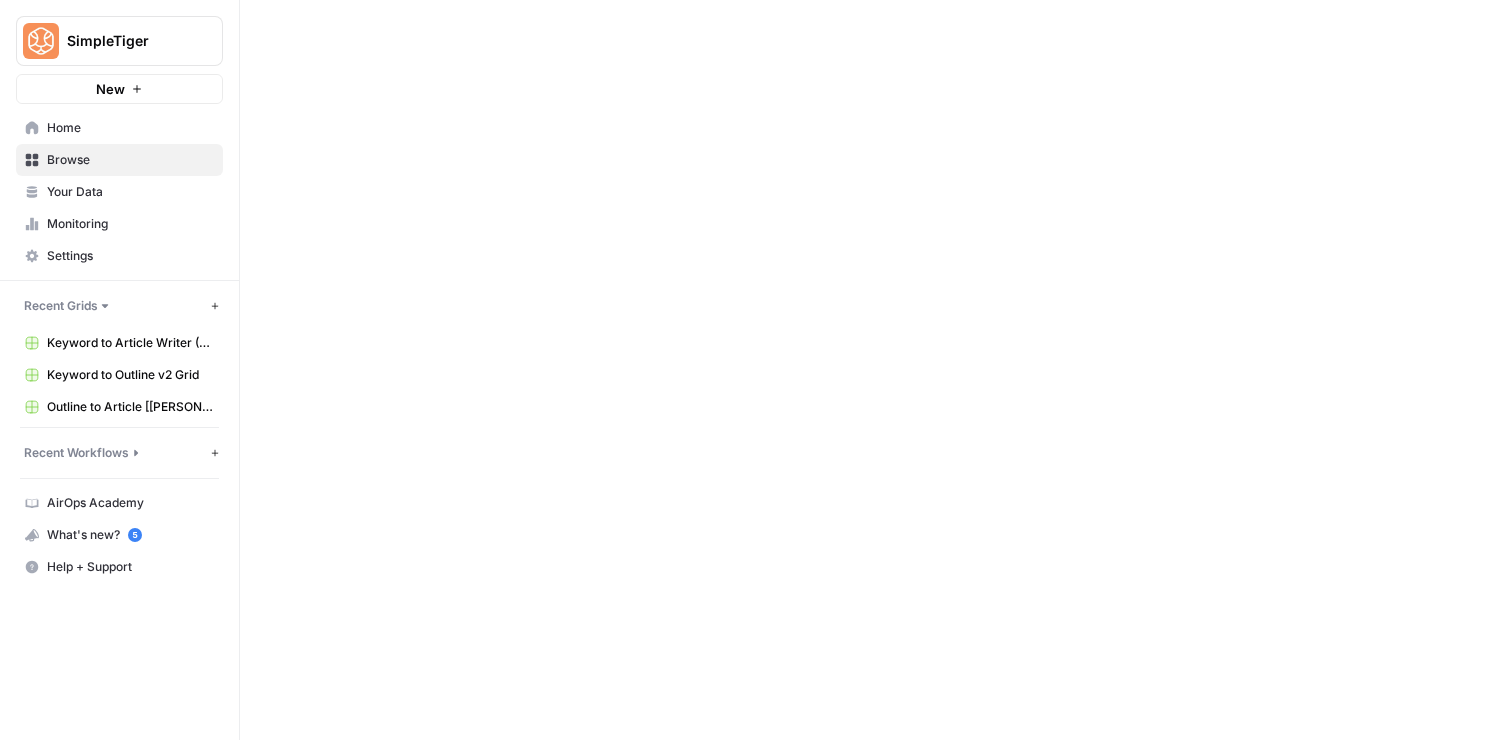 scroll, scrollTop: 0, scrollLeft: 0, axis: both 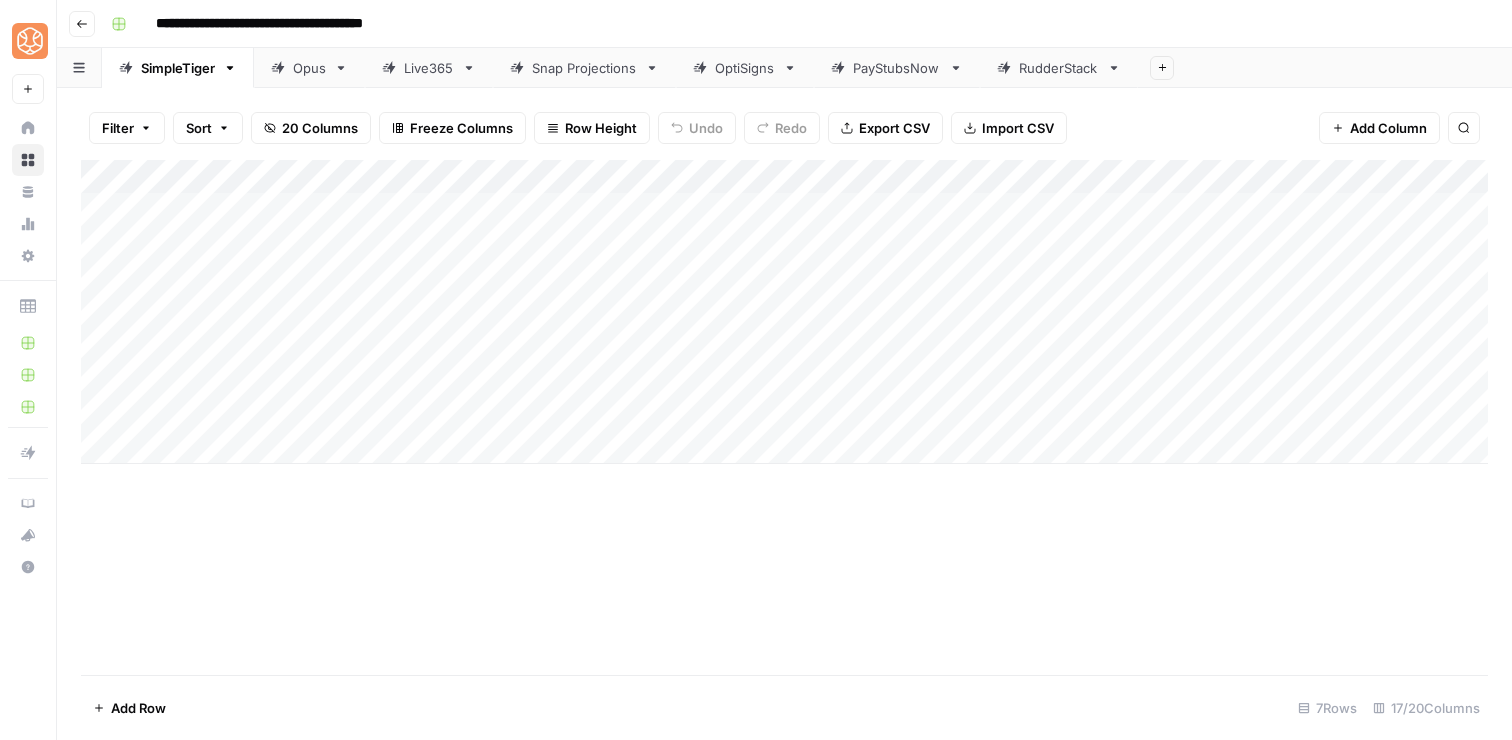click on "RudderStack" at bounding box center [1059, 68] 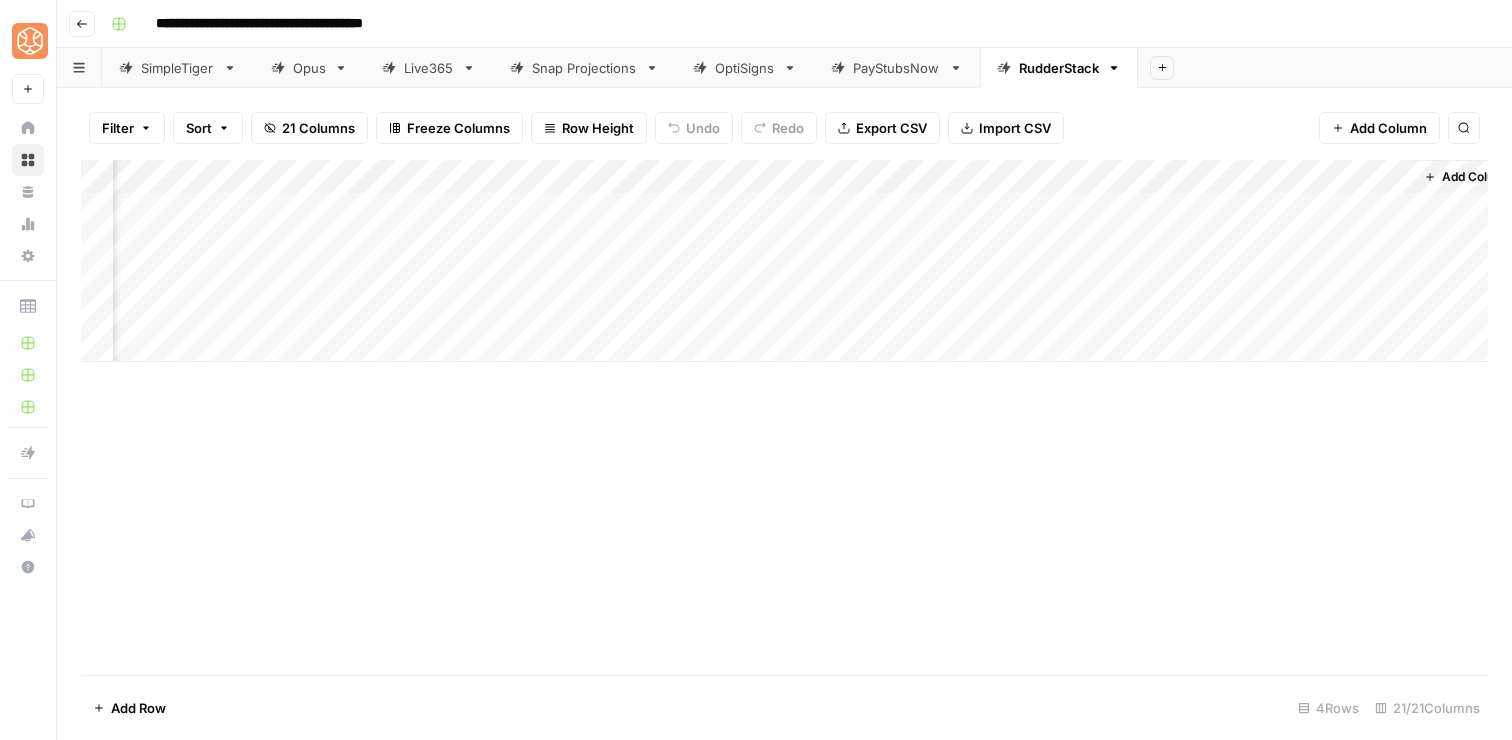 scroll, scrollTop: 0, scrollLeft: 2747, axis: horizontal 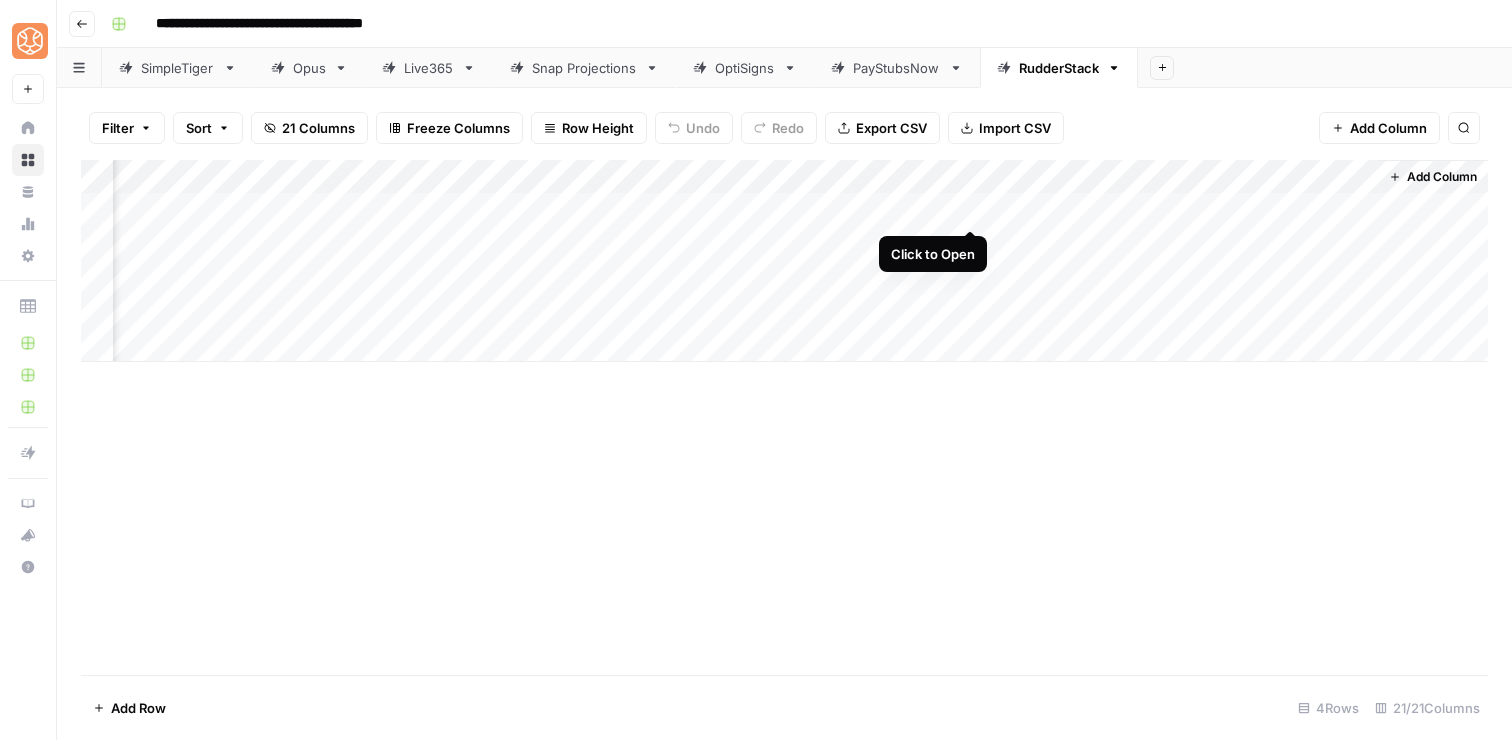 click on "Add Column" at bounding box center (784, 261) 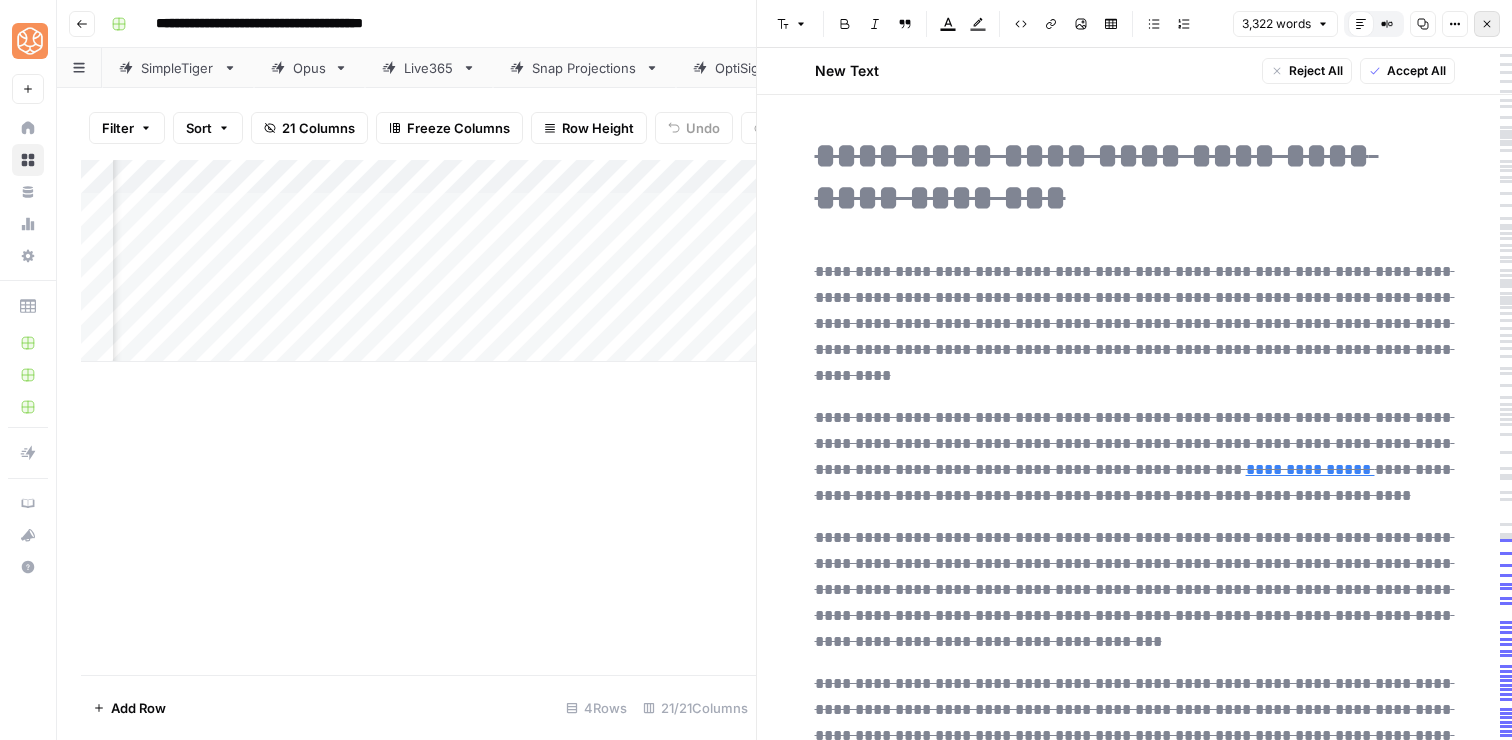 click on "Close" at bounding box center (1487, 24) 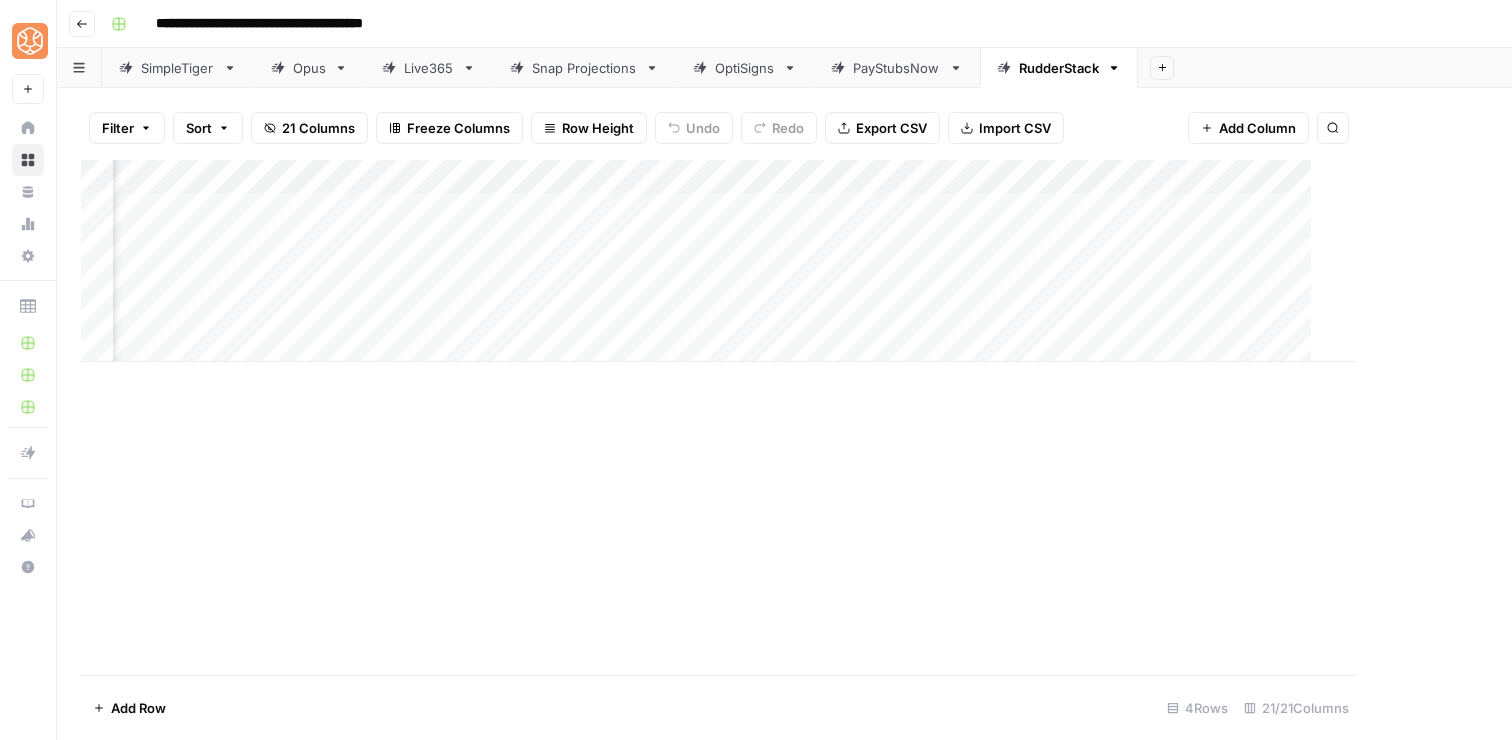 scroll, scrollTop: 0, scrollLeft: 2723, axis: horizontal 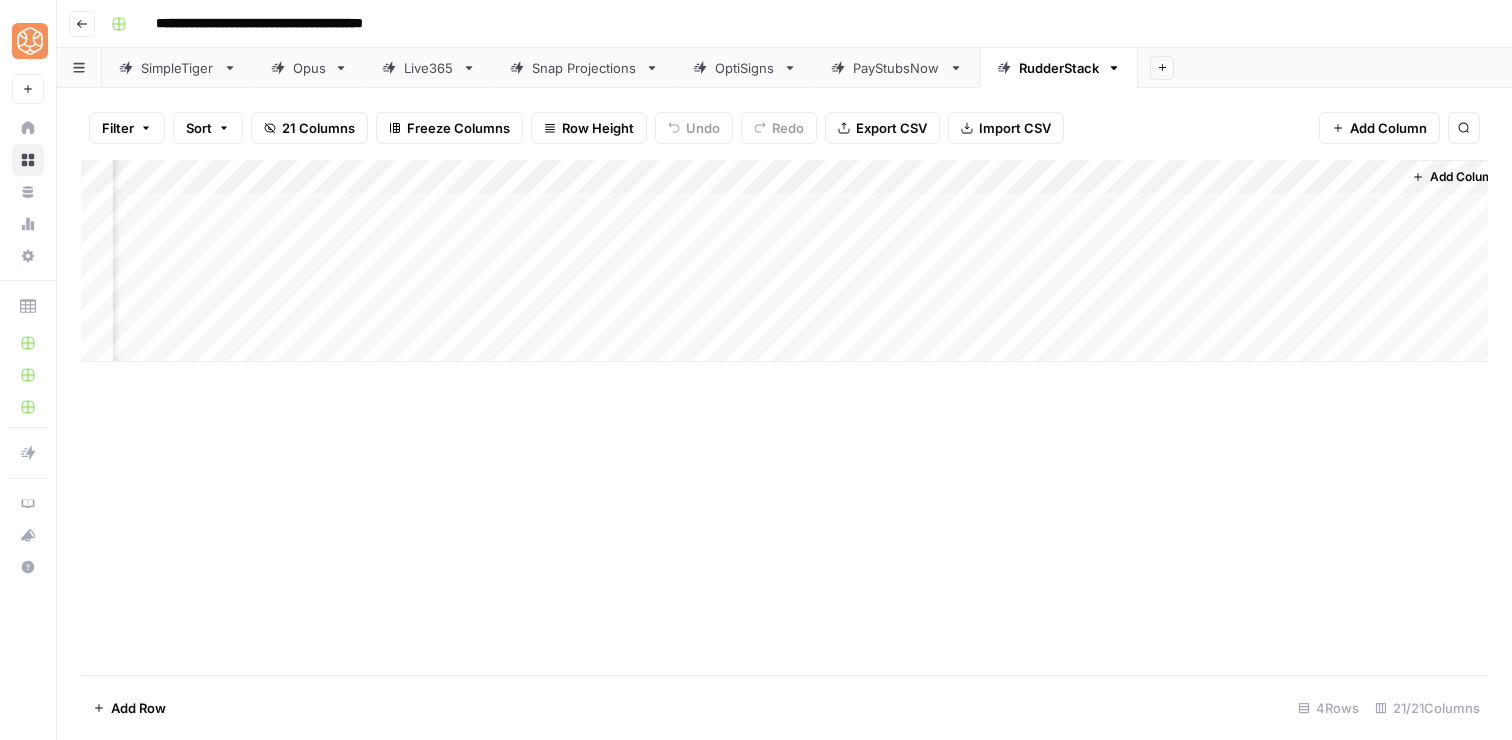 click on "Add Column" at bounding box center (784, 261) 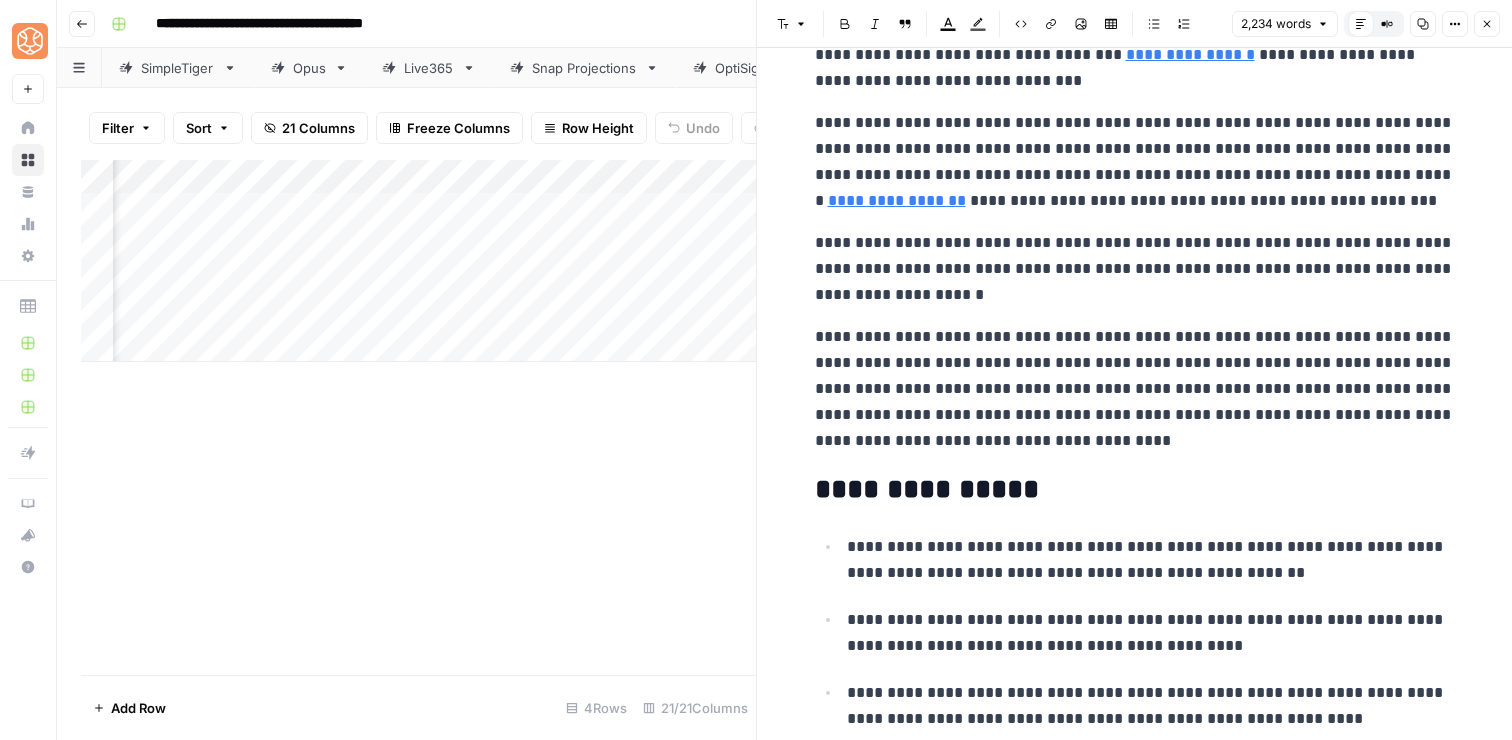 scroll, scrollTop: 0, scrollLeft: 0, axis: both 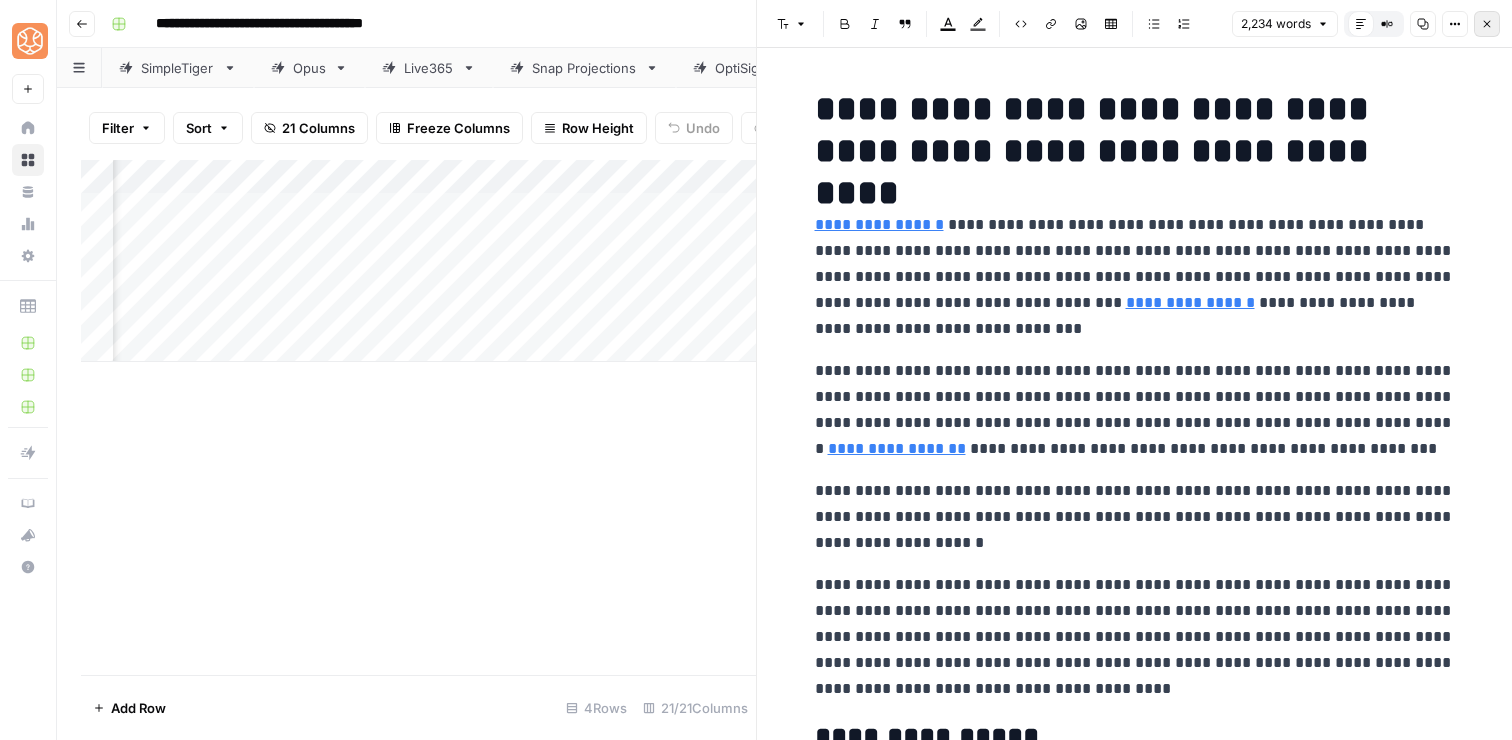 click 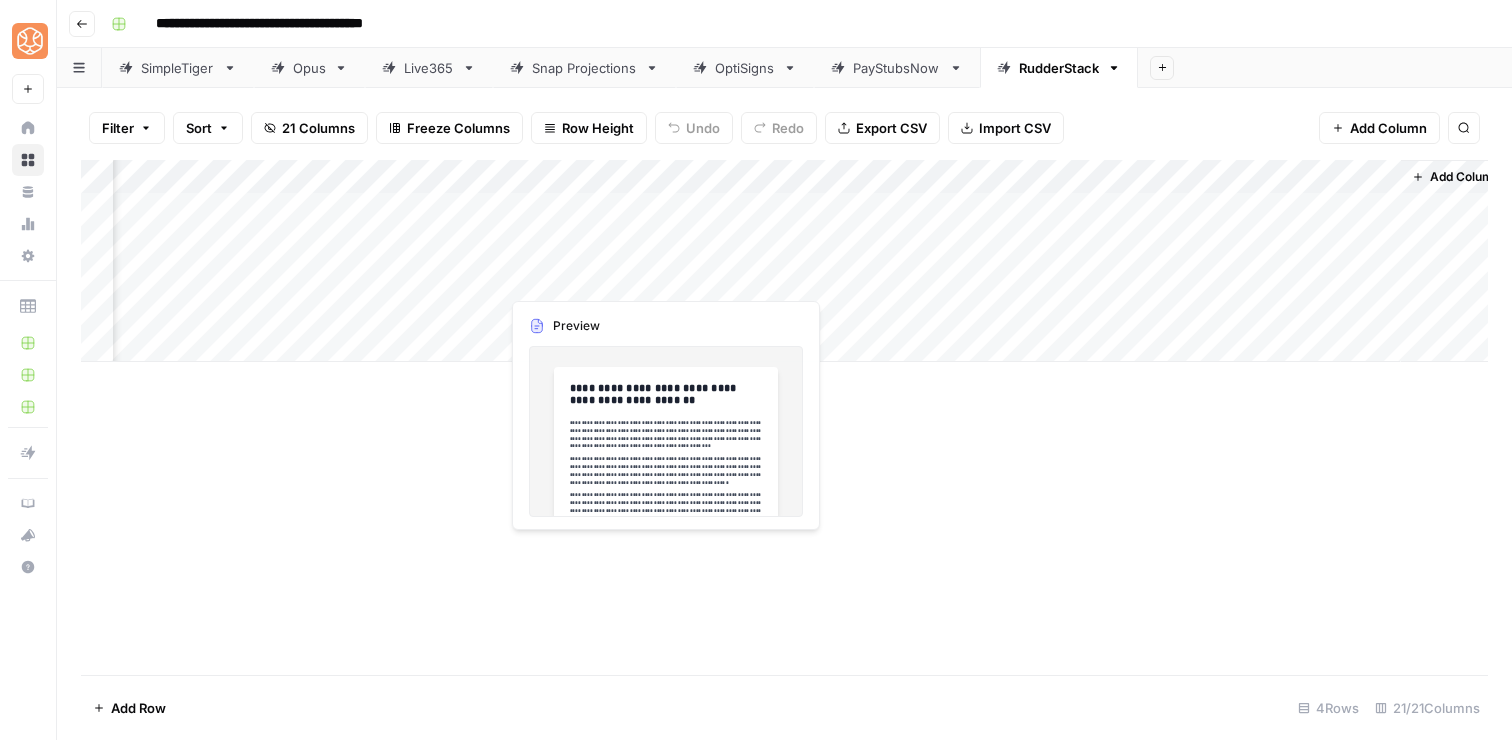 click on "Add Column" at bounding box center [784, 261] 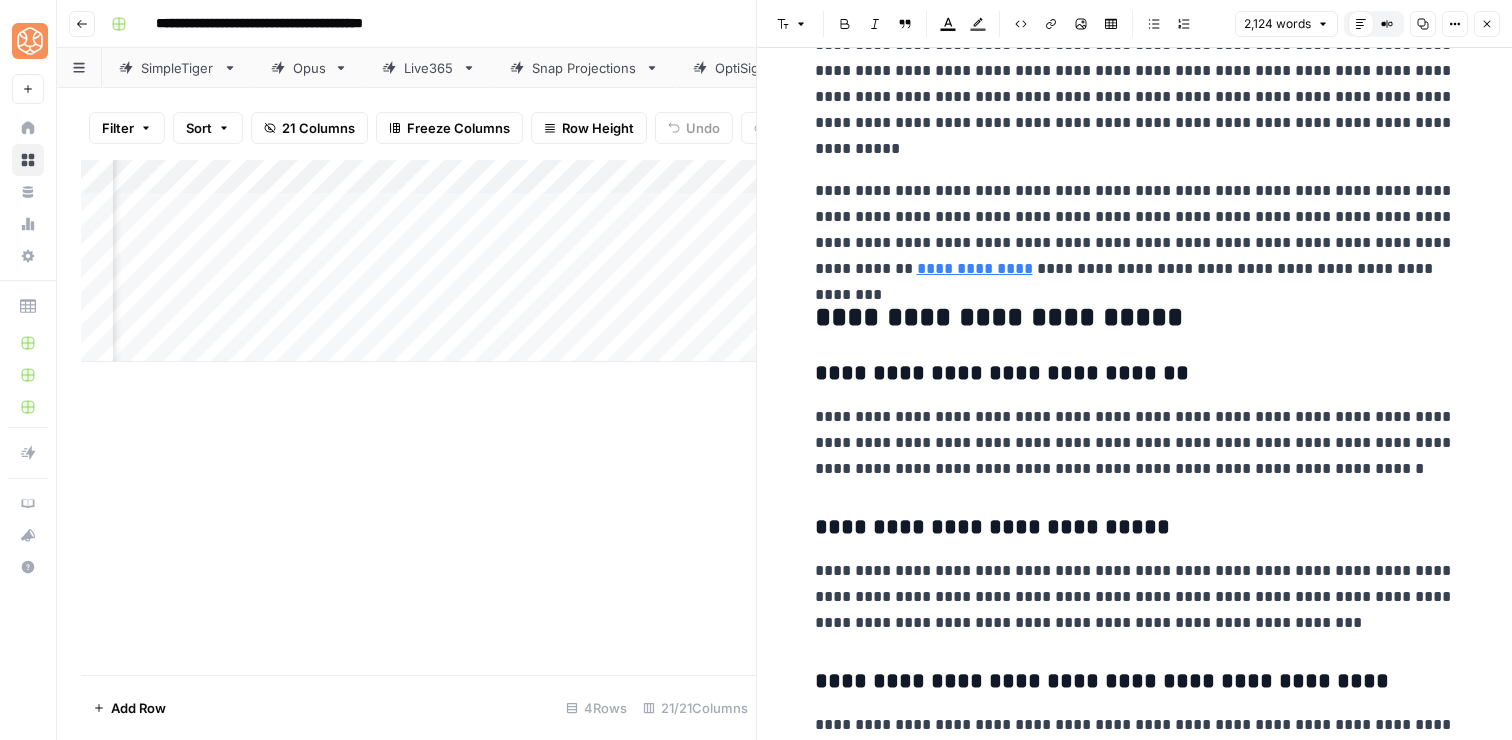 scroll, scrollTop: 7223, scrollLeft: 0, axis: vertical 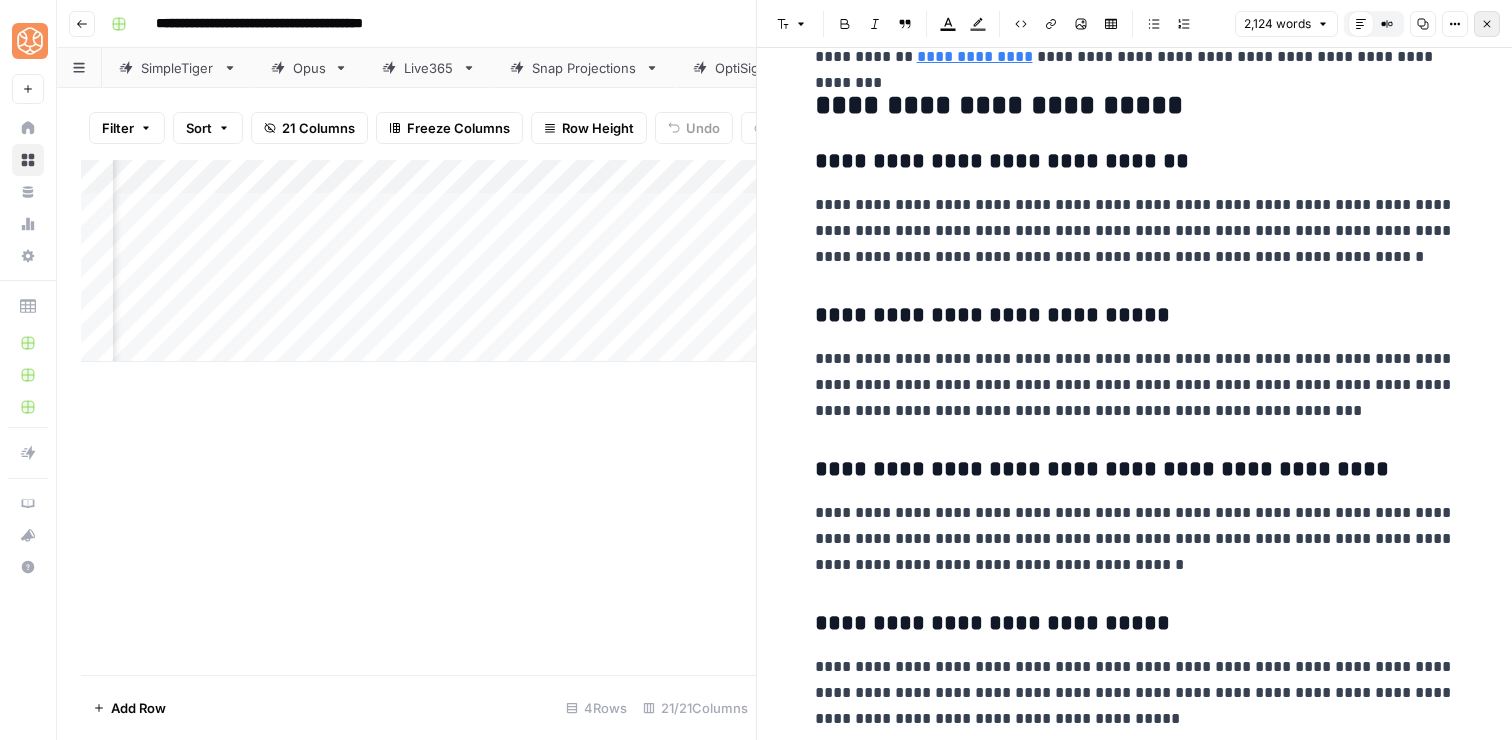 click 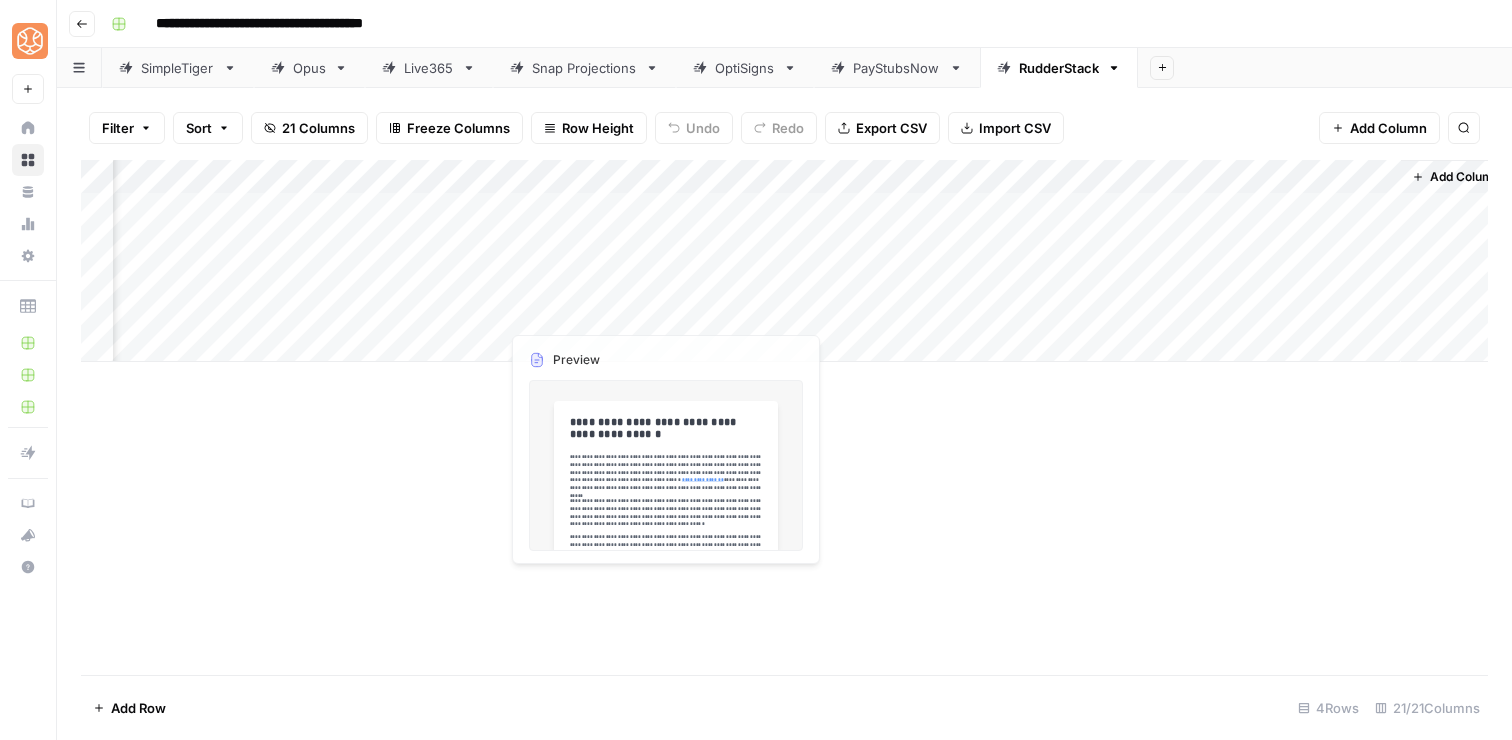 click on "Add Column" at bounding box center [784, 261] 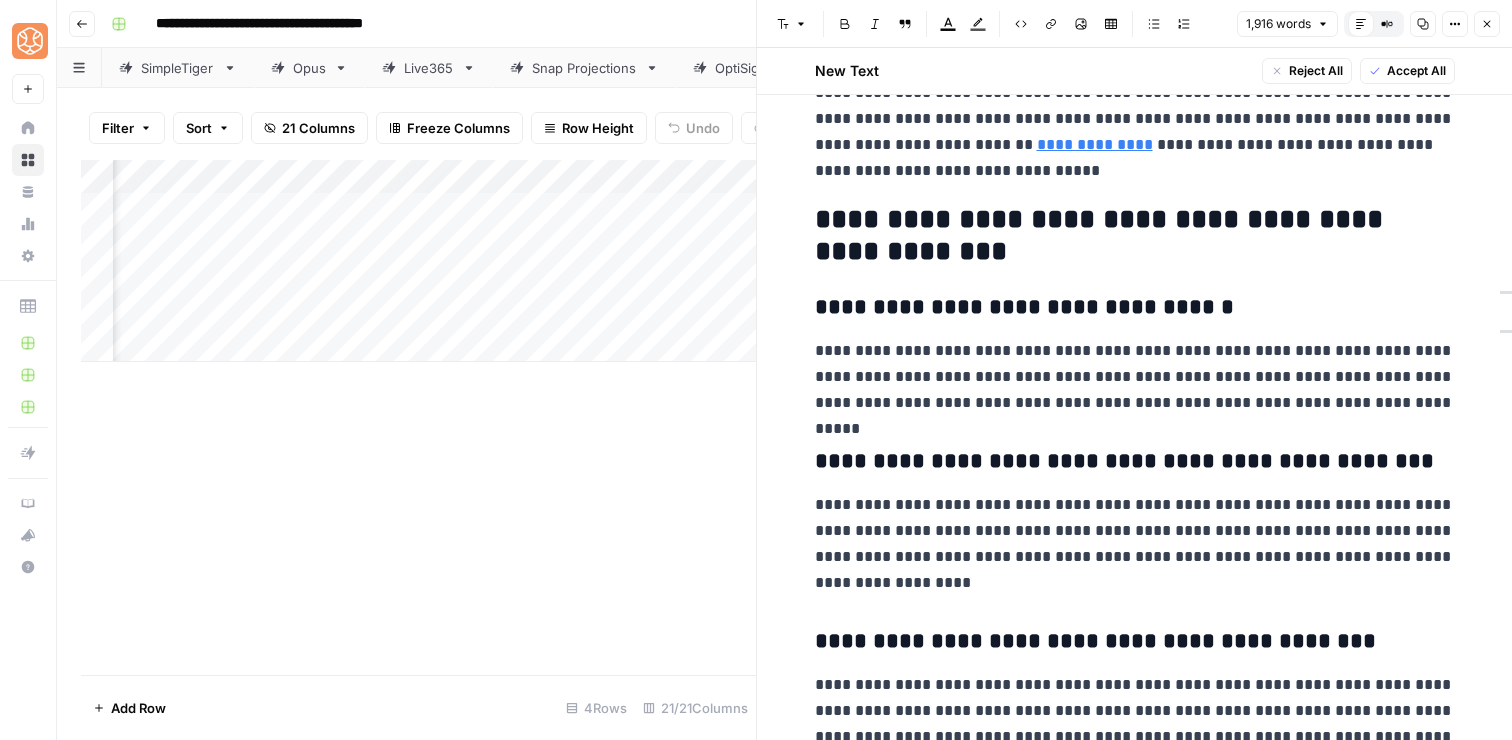 scroll, scrollTop: 6468, scrollLeft: 0, axis: vertical 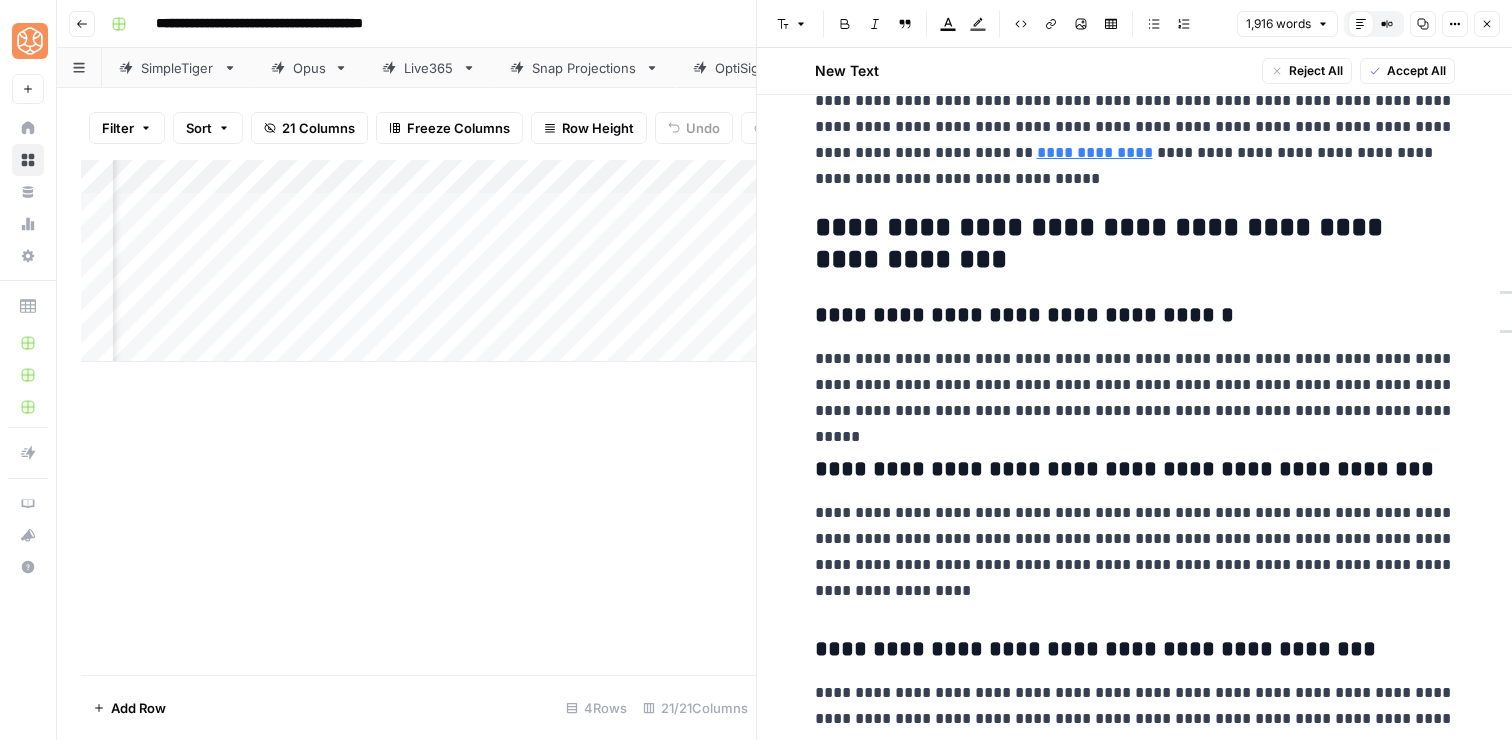 click on "**********" at bounding box center [1135, -2749] 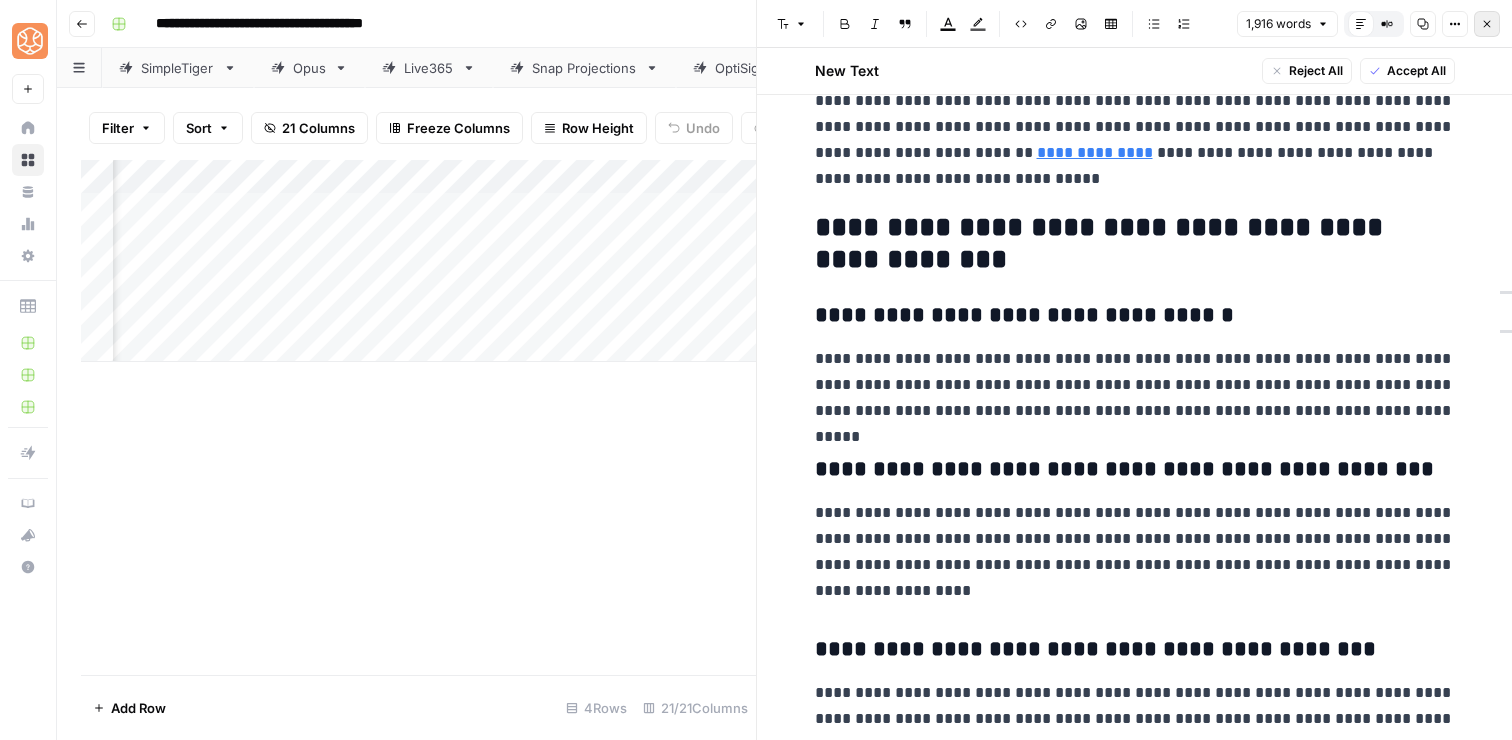 click 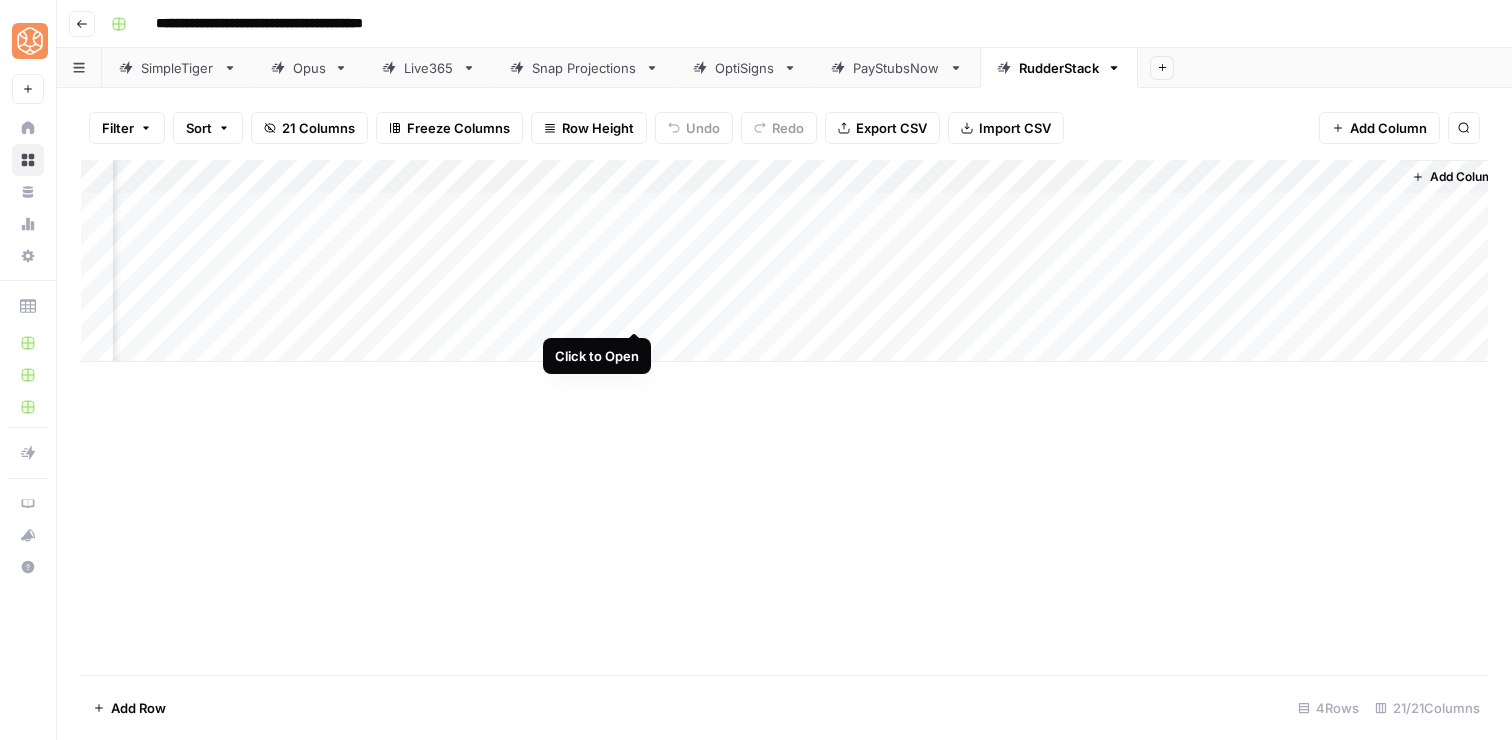 click on "Add Column" at bounding box center [784, 261] 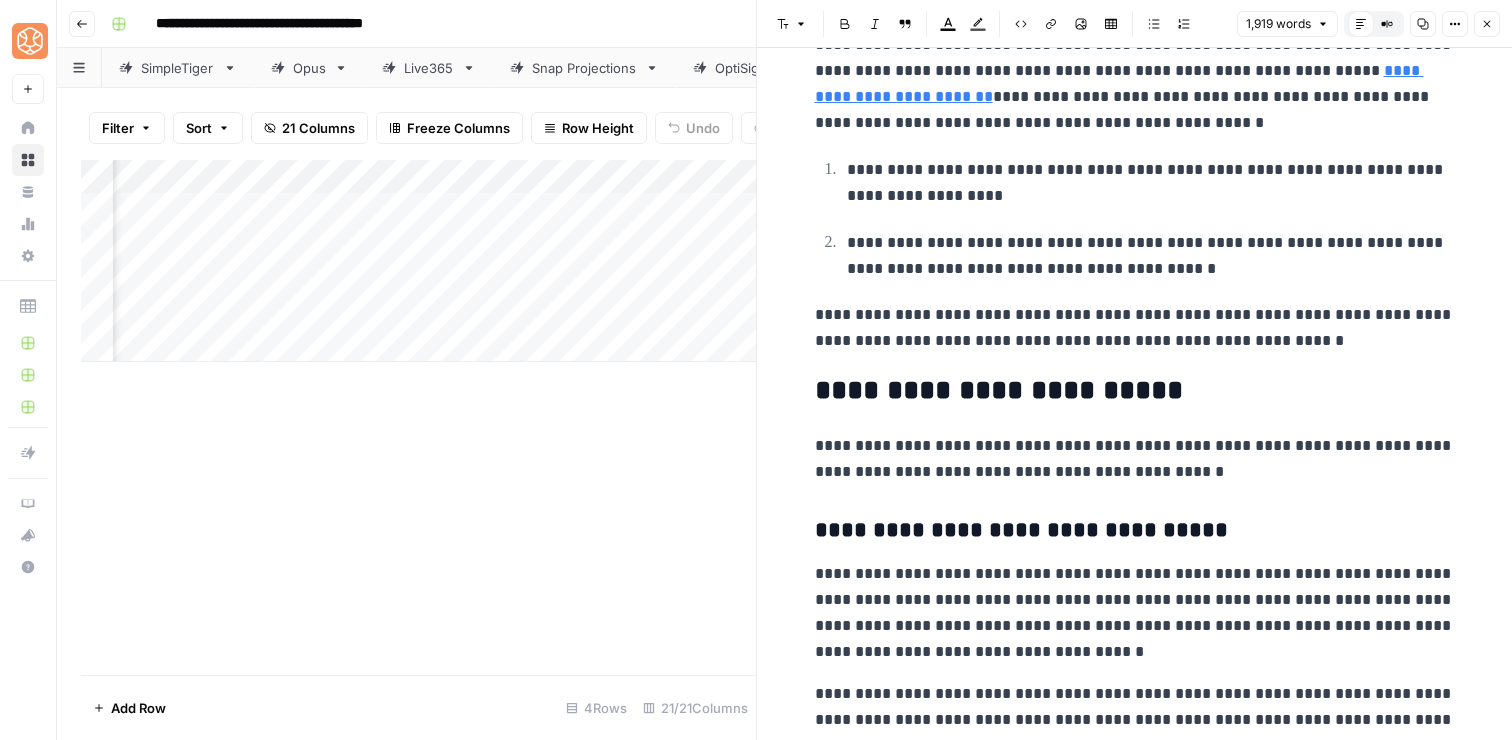 scroll, scrollTop: 1172, scrollLeft: 0, axis: vertical 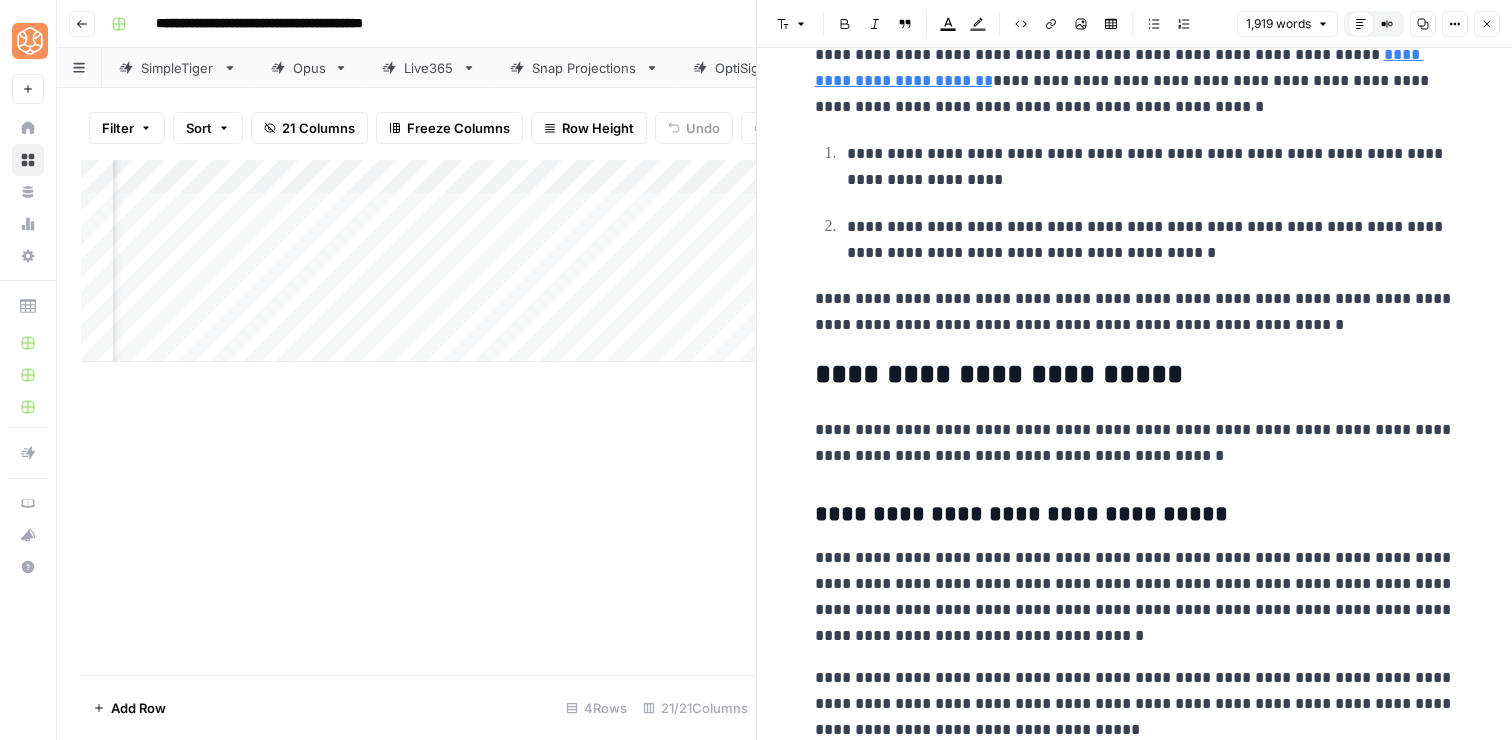 click on "**********" at bounding box center (1135, 2635) 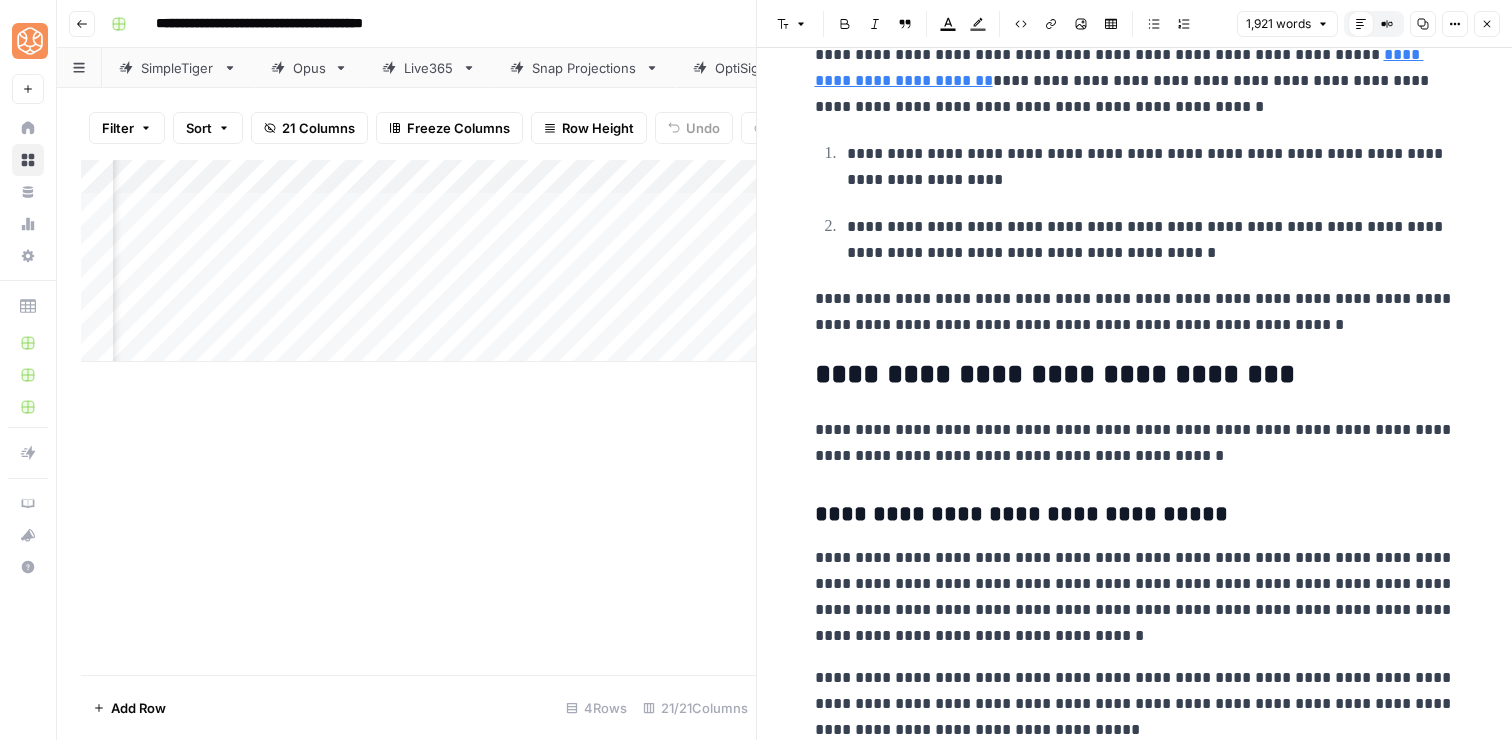 click on "**********" at bounding box center (1135, 375) 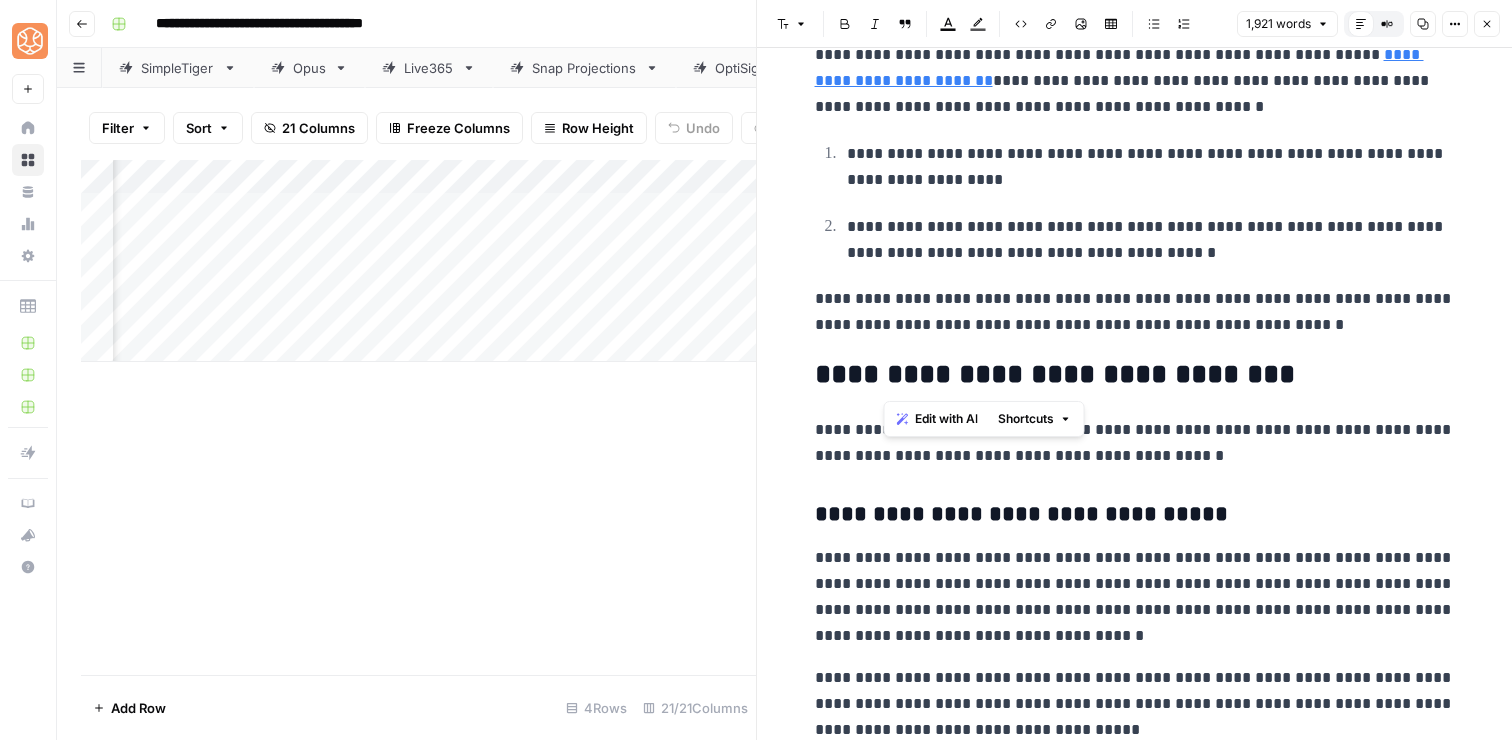 click on "**********" at bounding box center (1135, 375) 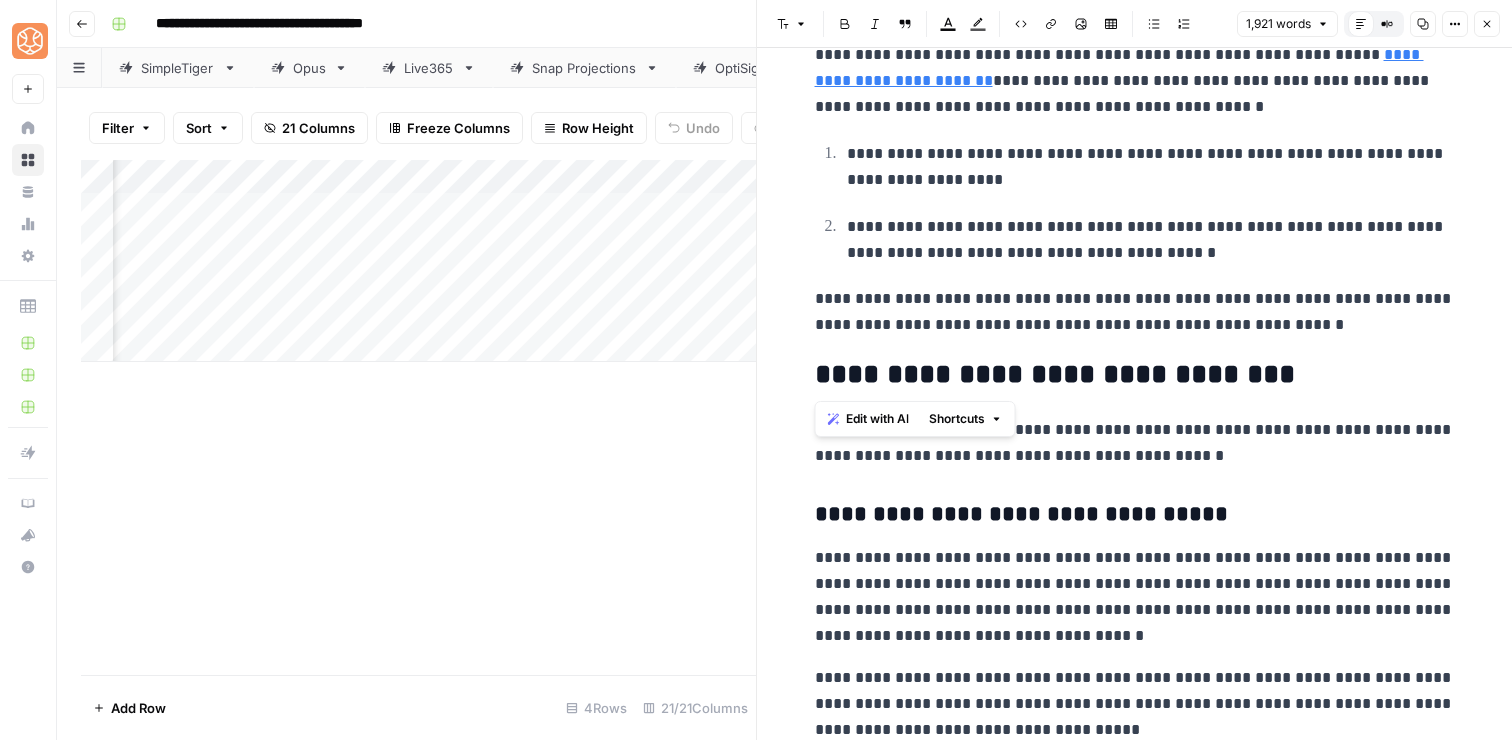 click on "**********" at bounding box center (1135, 375) 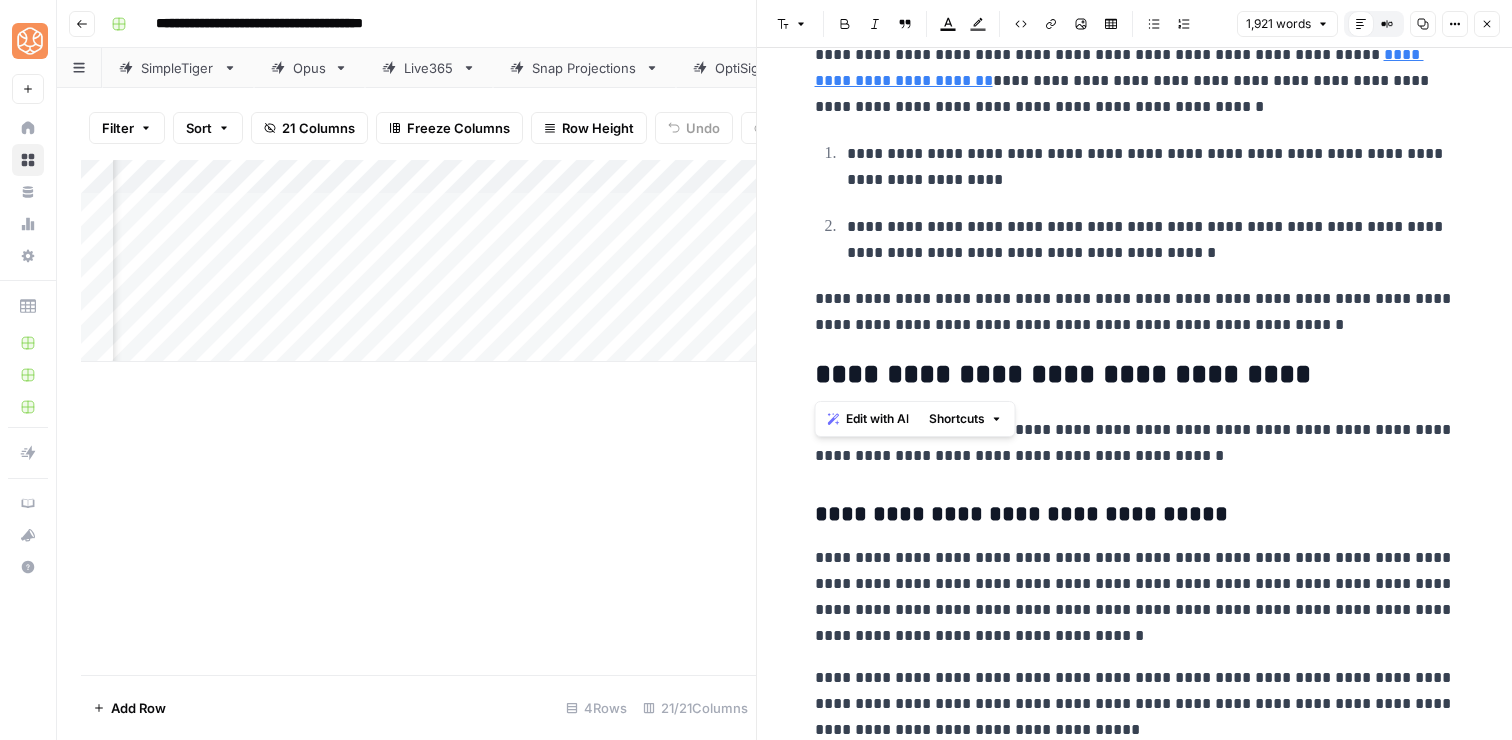 copy on "**********" 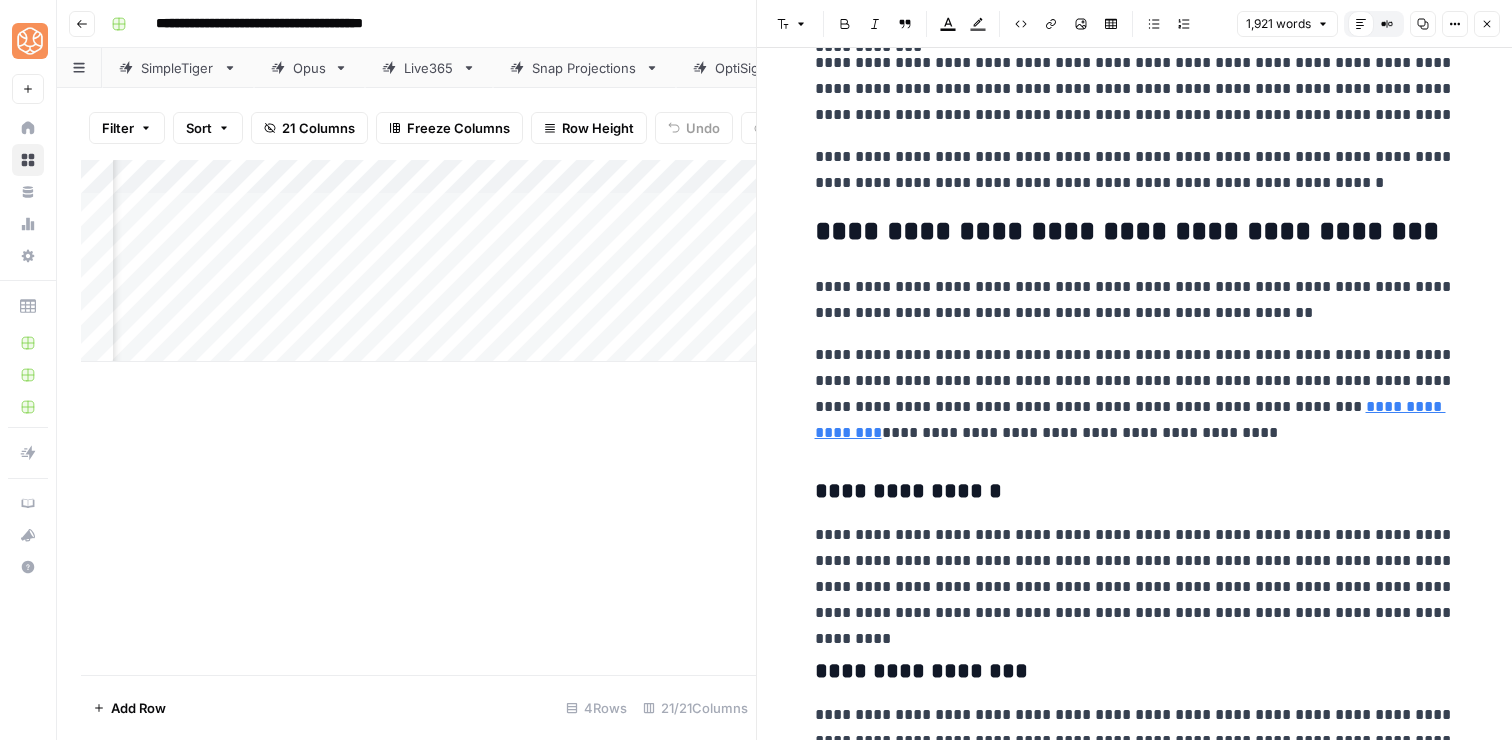 scroll, scrollTop: 4065, scrollLeft: 0, axis: vertical 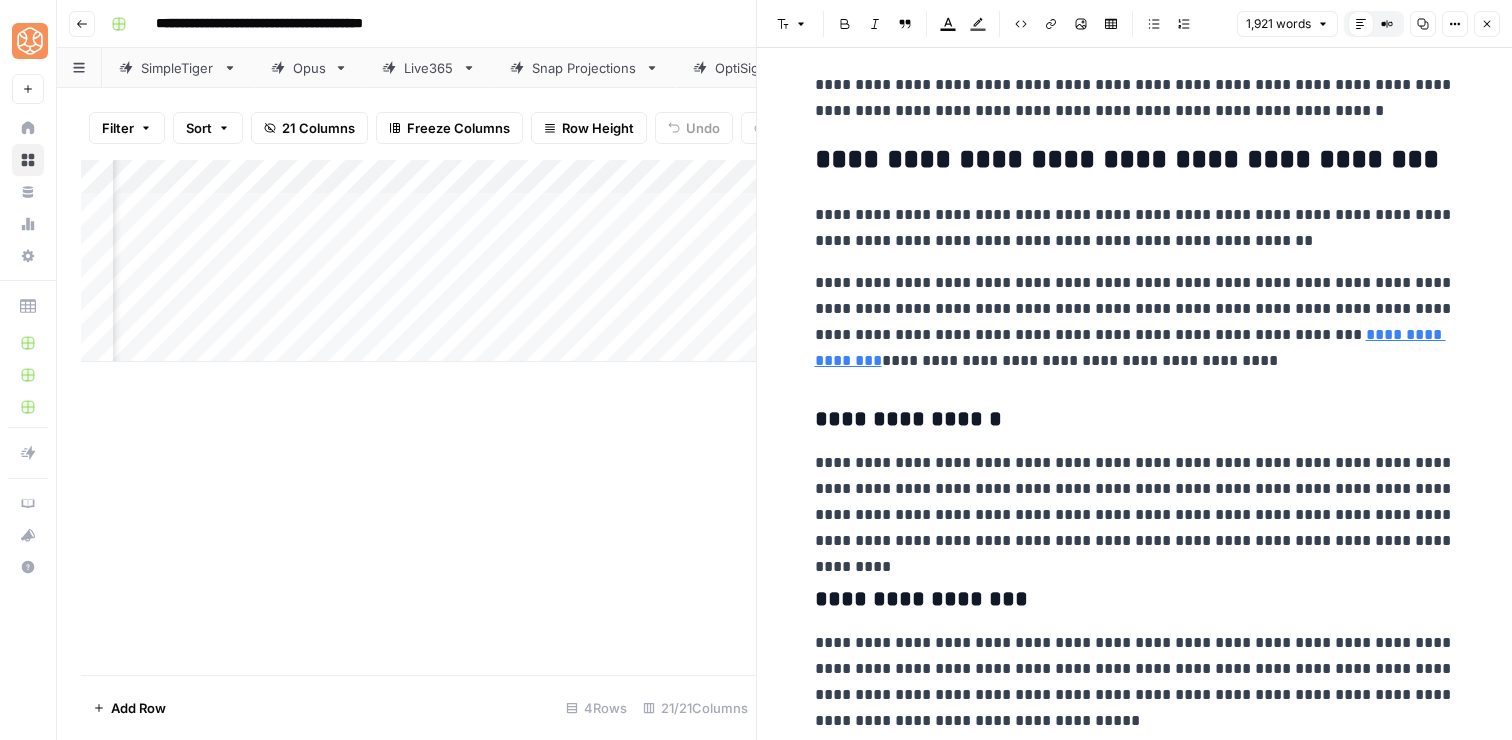 click on "**********" at bounding box center (1135, 160) 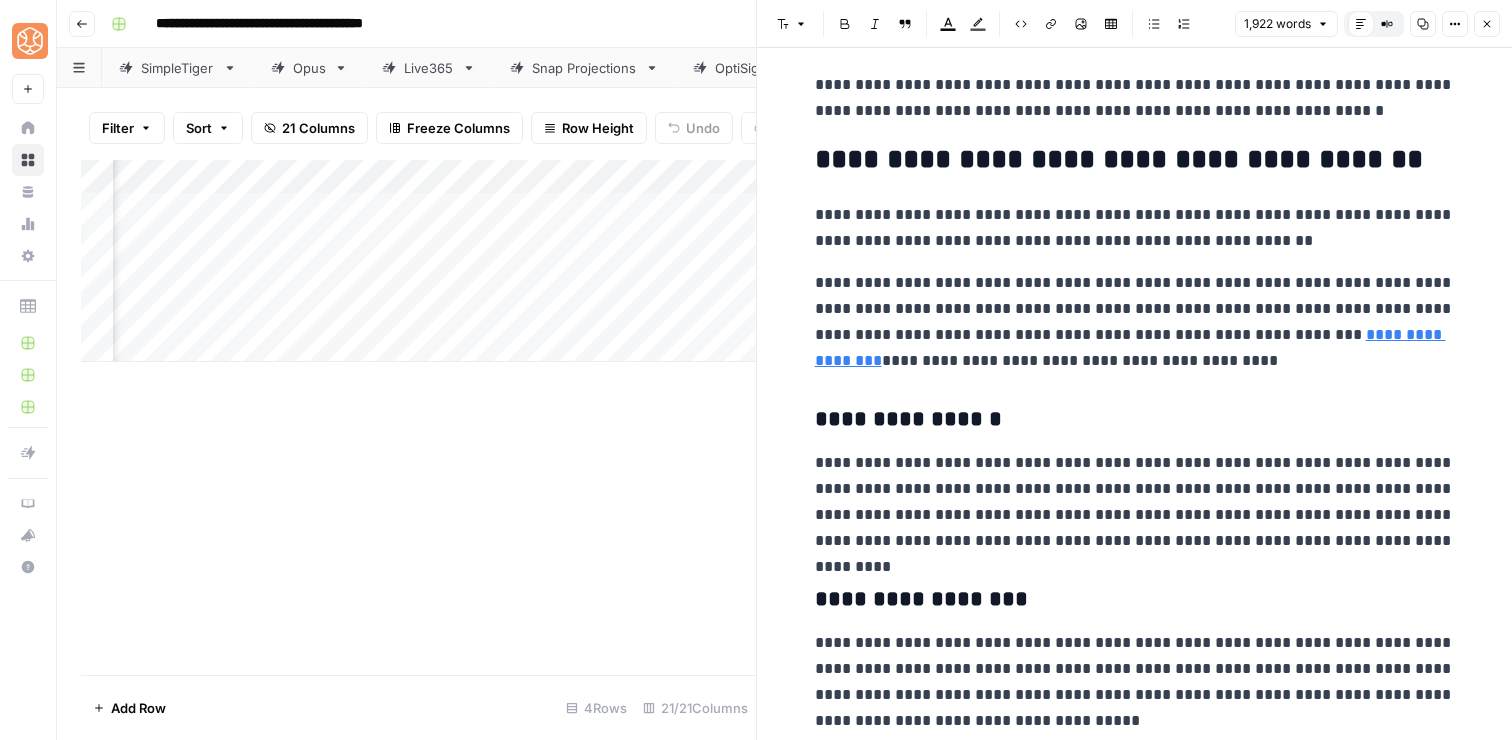click on "**********" at bounding box center (1135, 160) 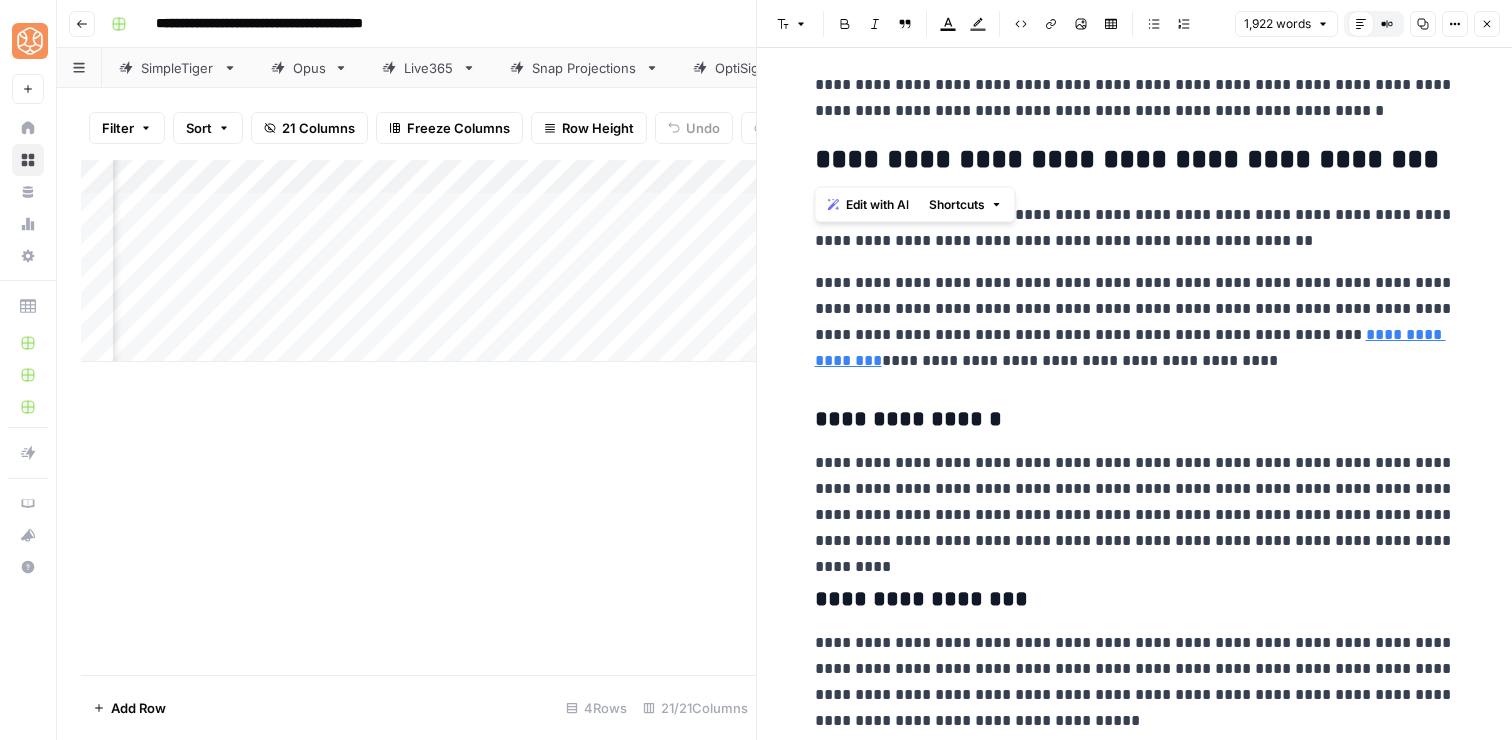copy on "**********" 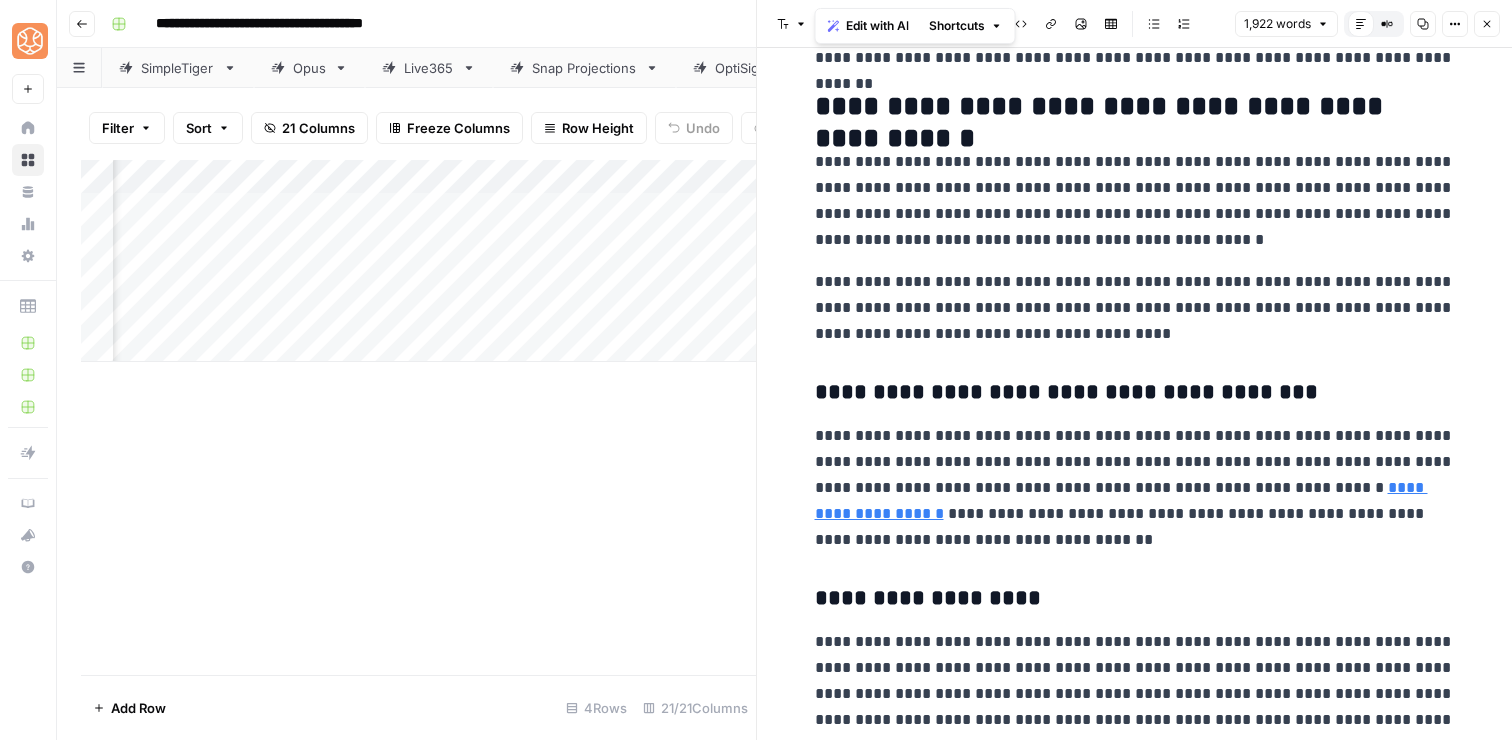 scroll, scrollTop: 5051, scrollLeft: 0, axis: vertical 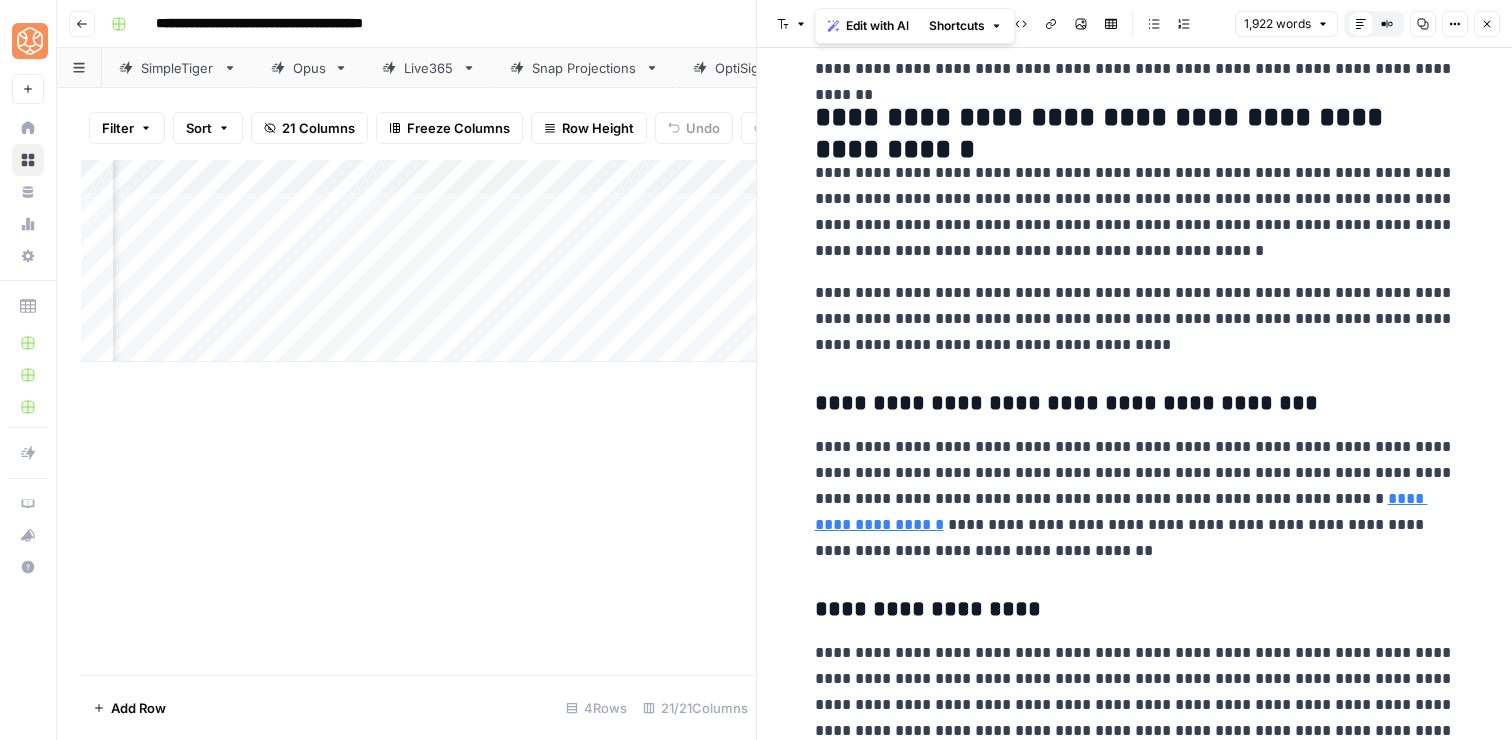 click on "**********" at bounding box center (1135, 118) 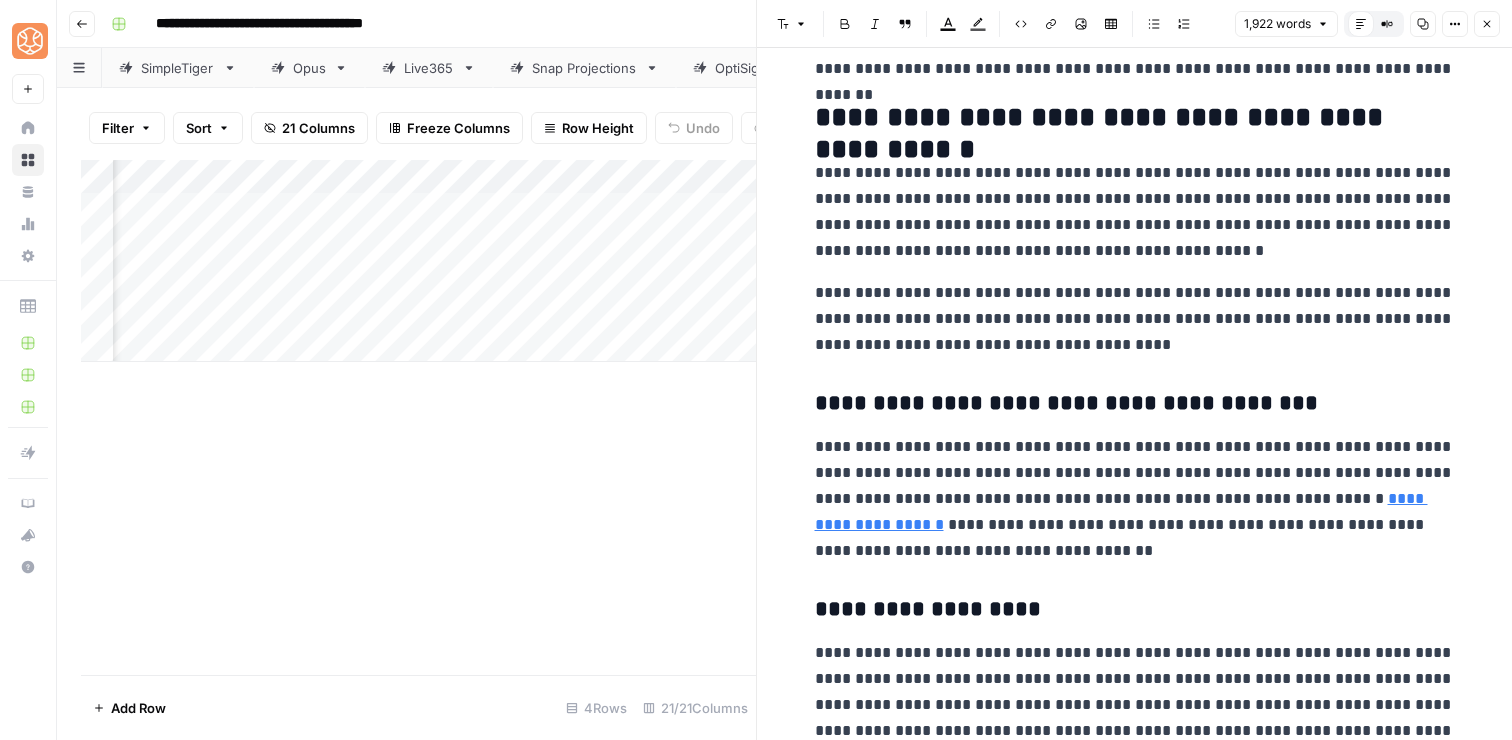 click on "**********" at bounding box center [1135, 118] 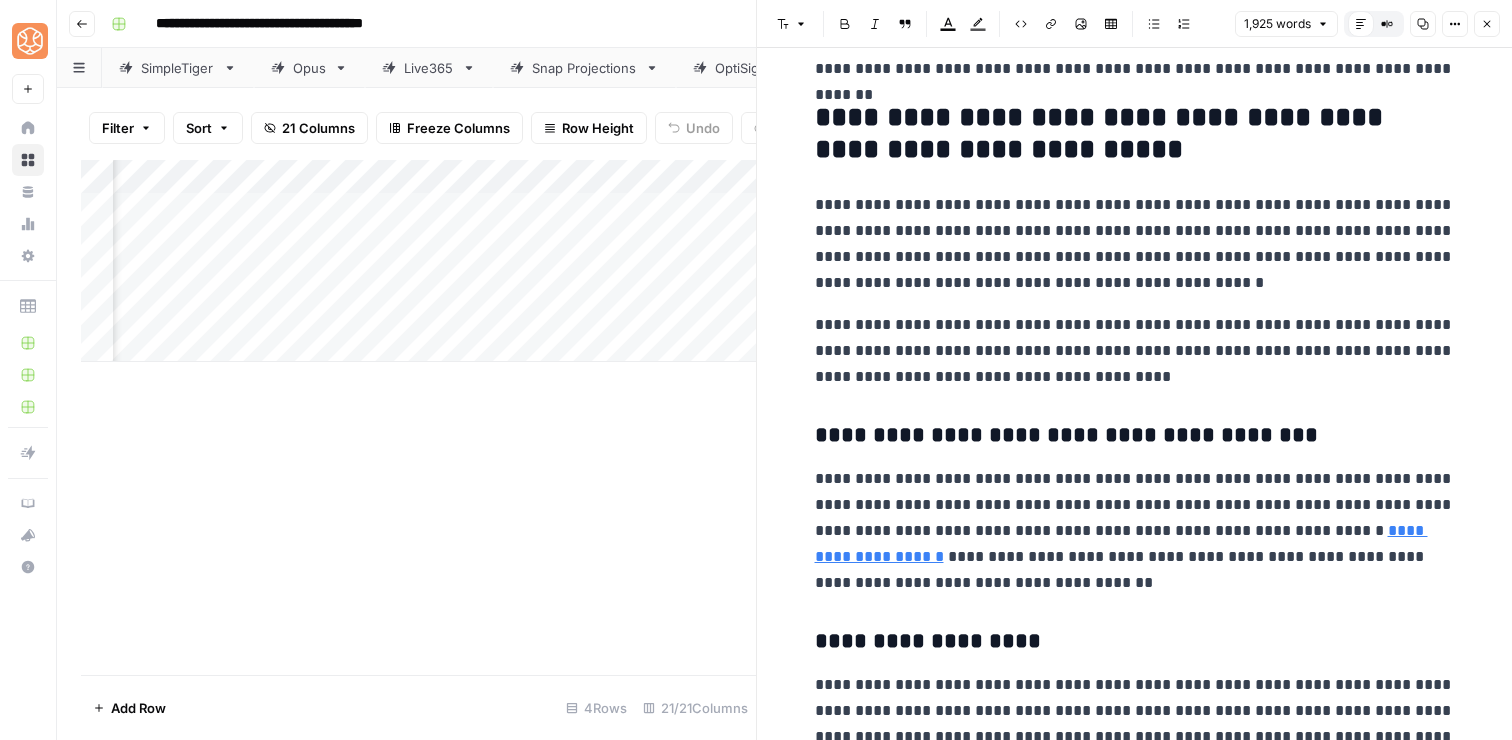 click on "**********" at bounding box center (1135, 134) 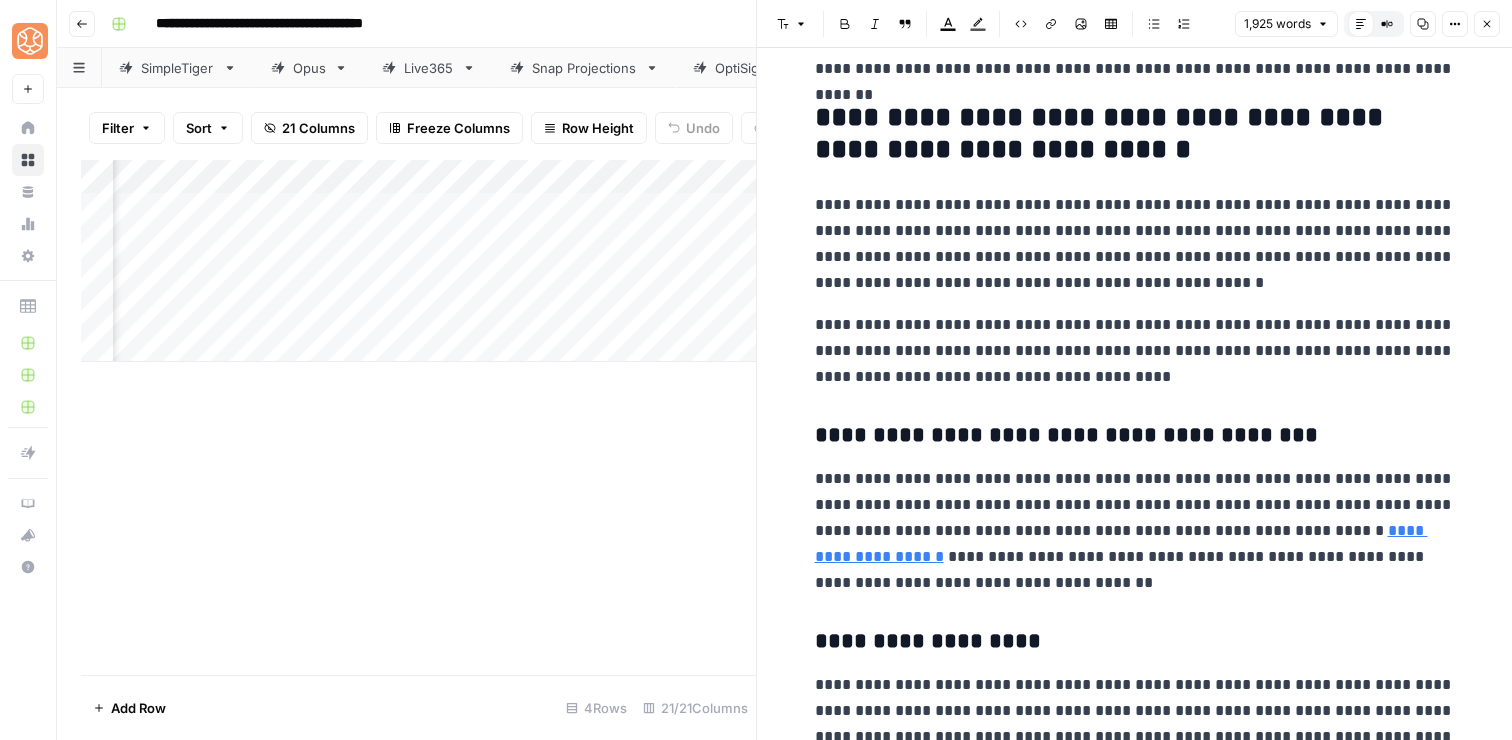scroll, scrollTop: 5070, scrollLeft: 0, axis: vertical 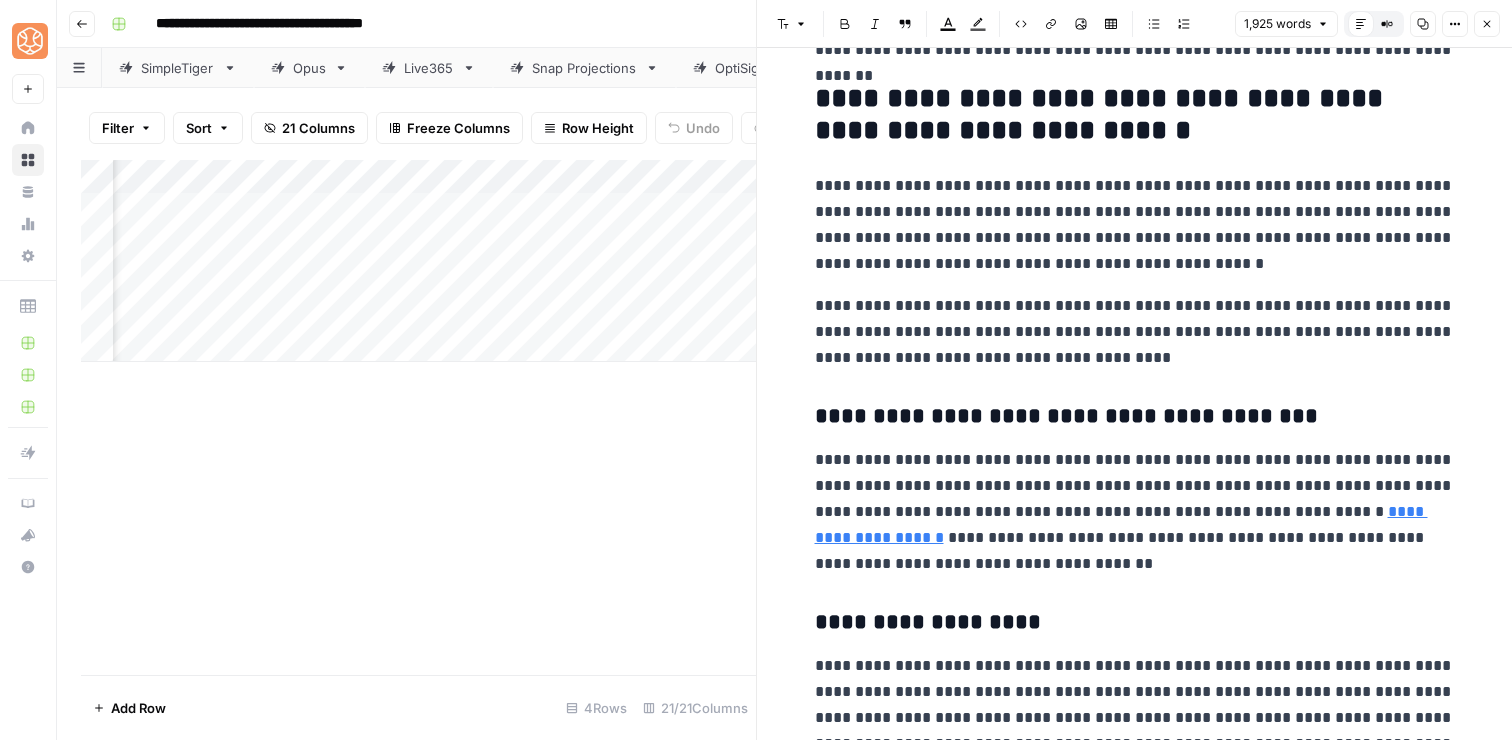 click on "**********" at bounding box center (1135, 115) 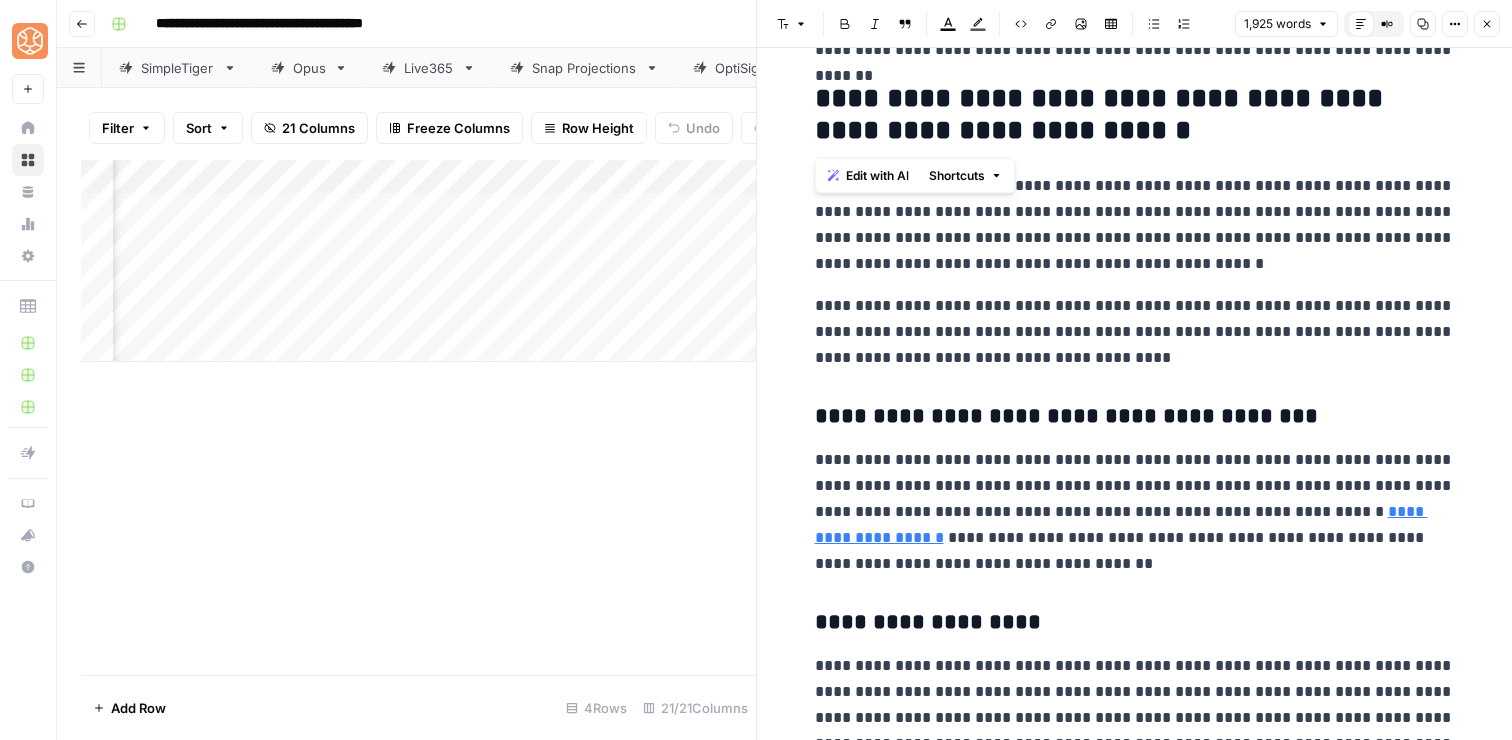 click on "**********" at bounding box center [1135, 115] 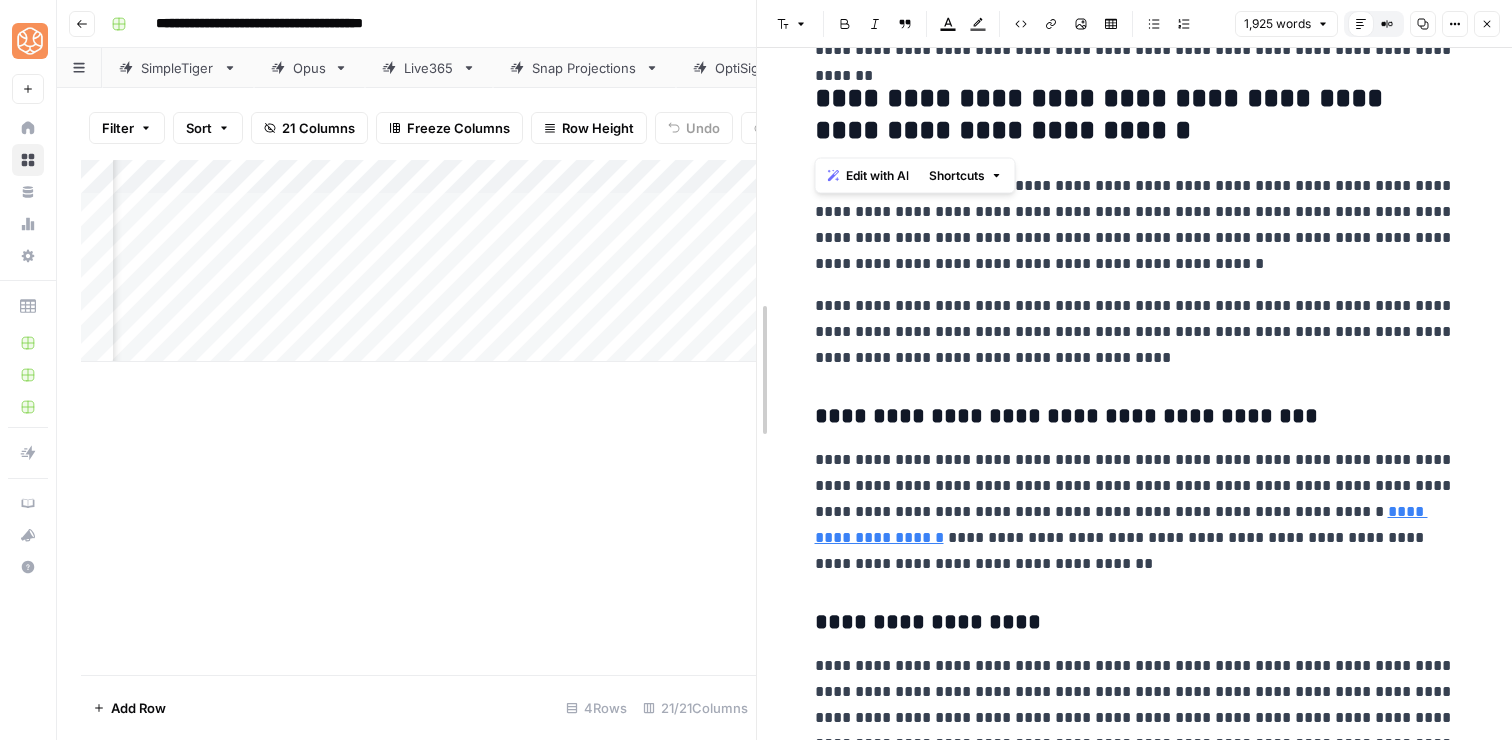 copy on "**********" 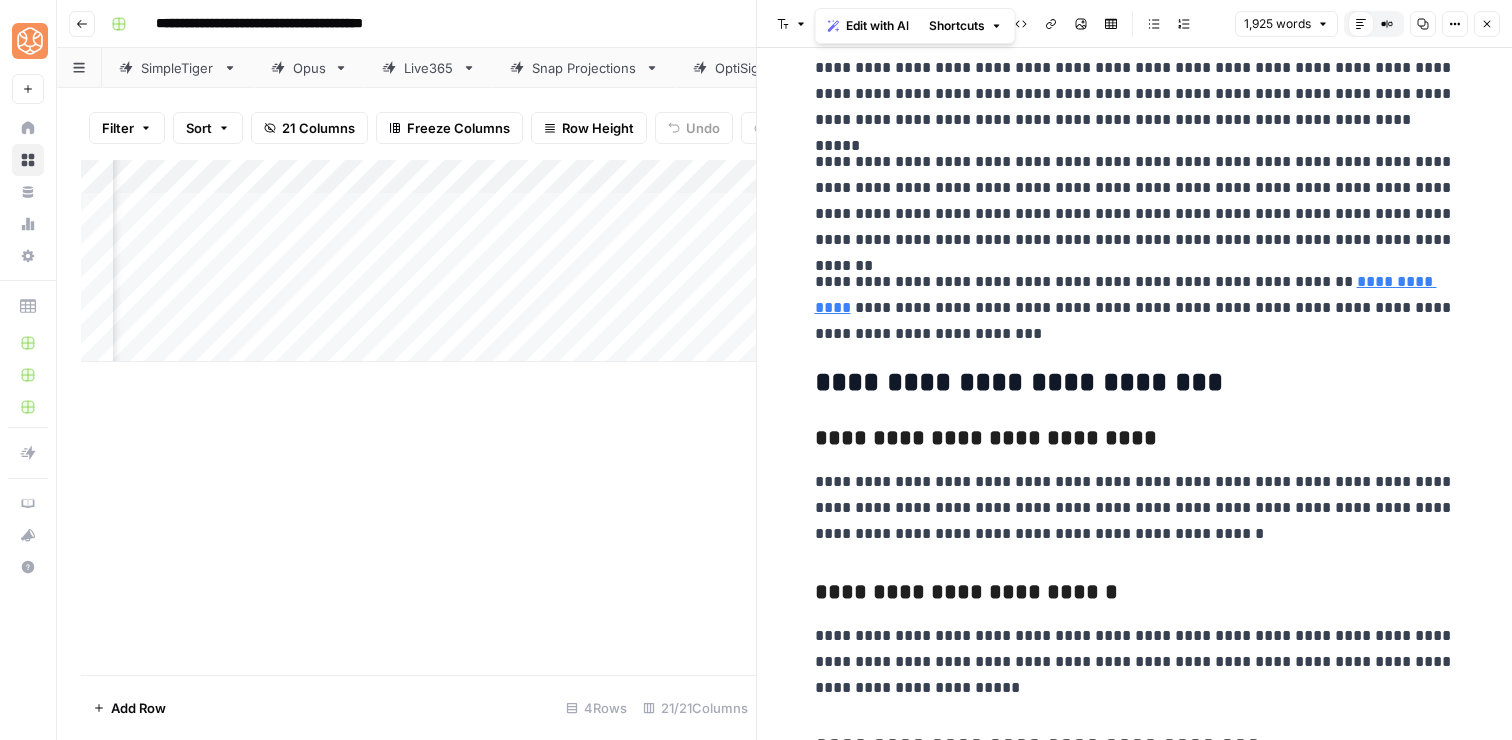 scroll, scrollTop: 6827, scrollLeft: 0, axis: vertical 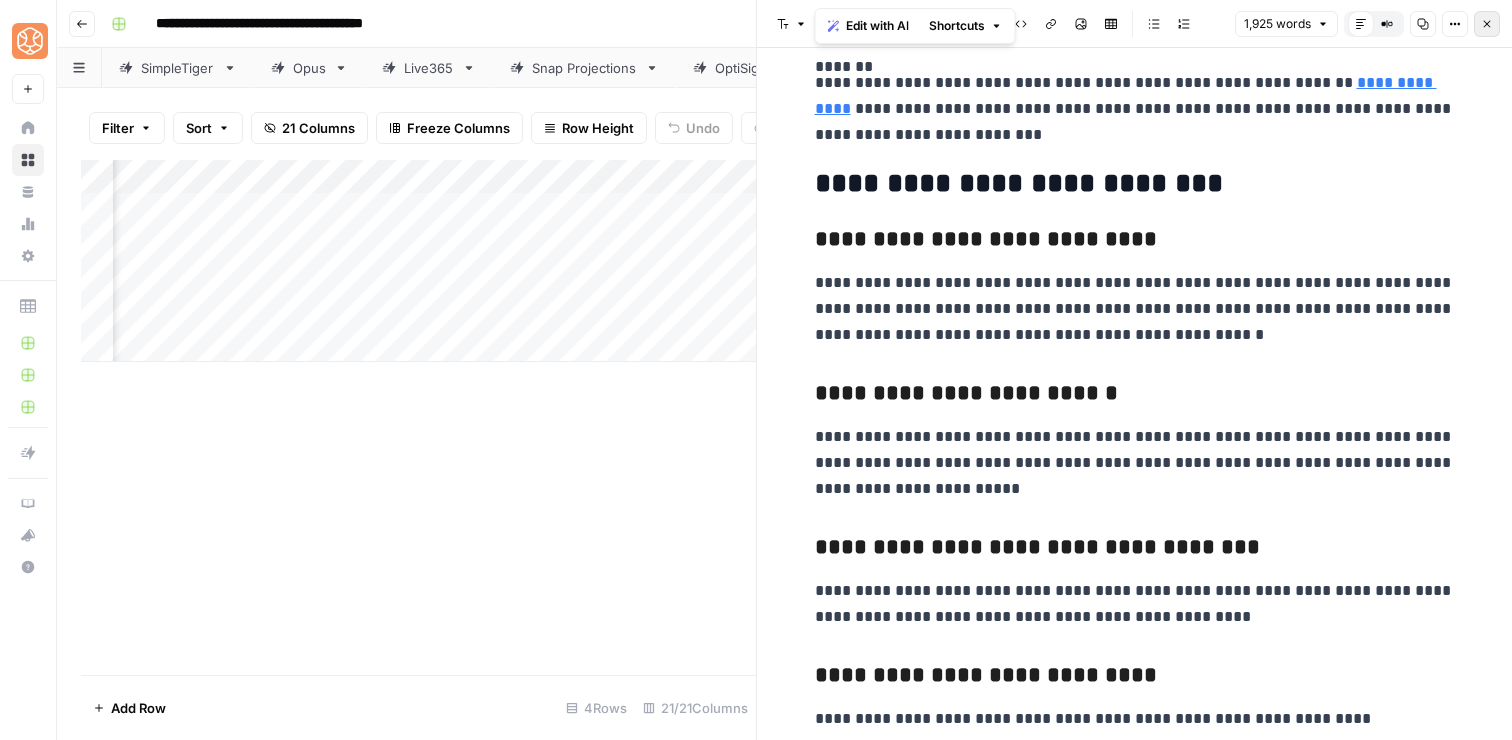 click on "Close" at bounding box center (1487, 24) 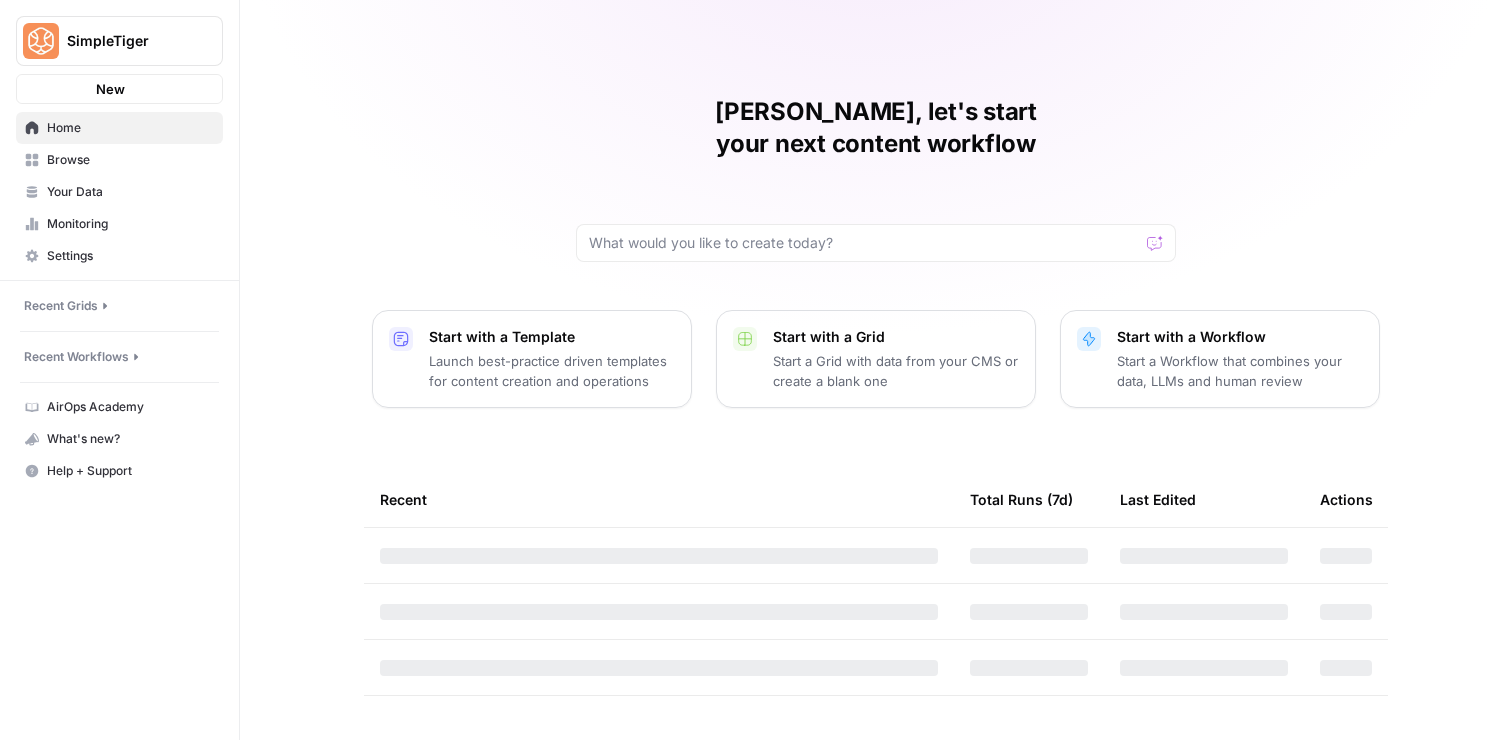 scroll, scrollTop: 0, scrollLeft: 0, axis: both 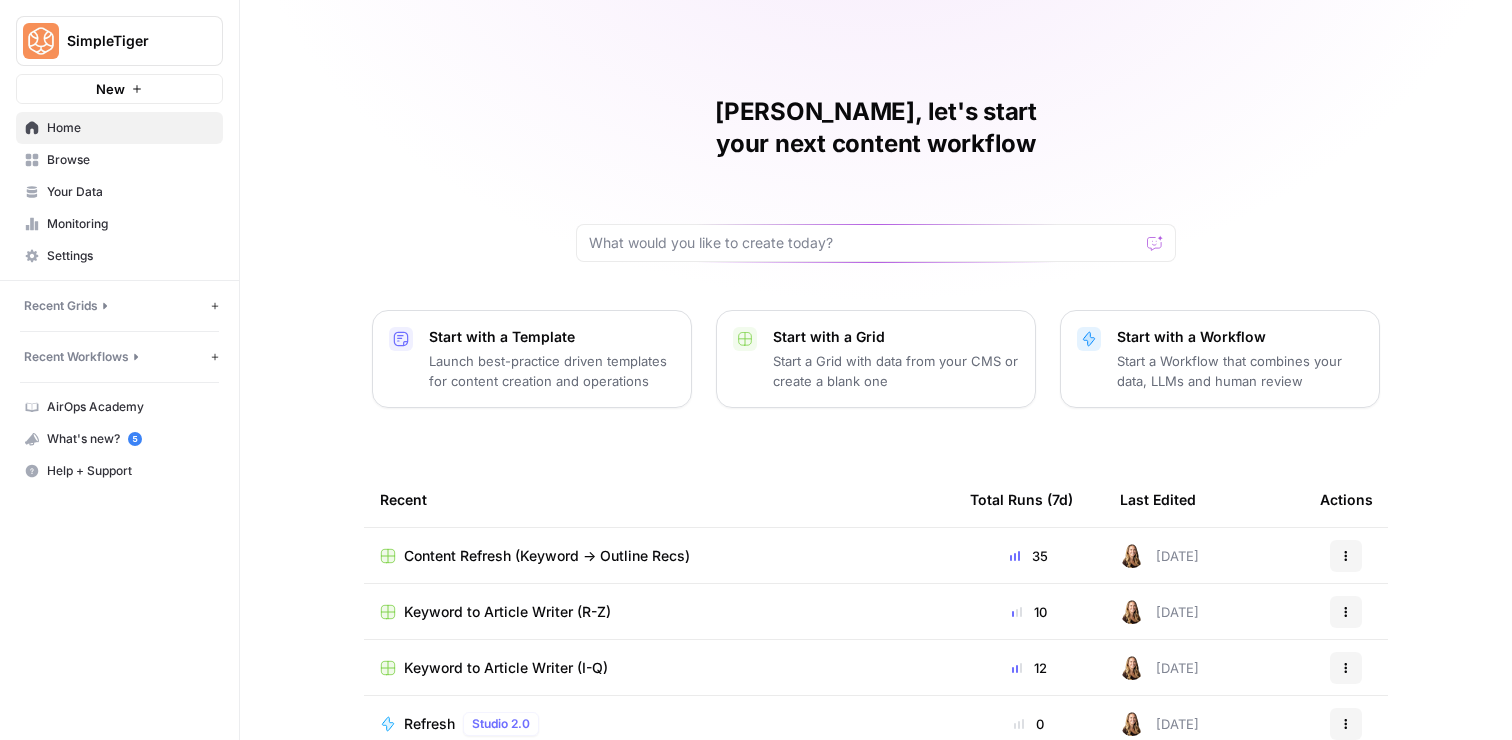 click on "Content Refresh (Keyword -> Outline Recs)" at bounding box center [547, 556] 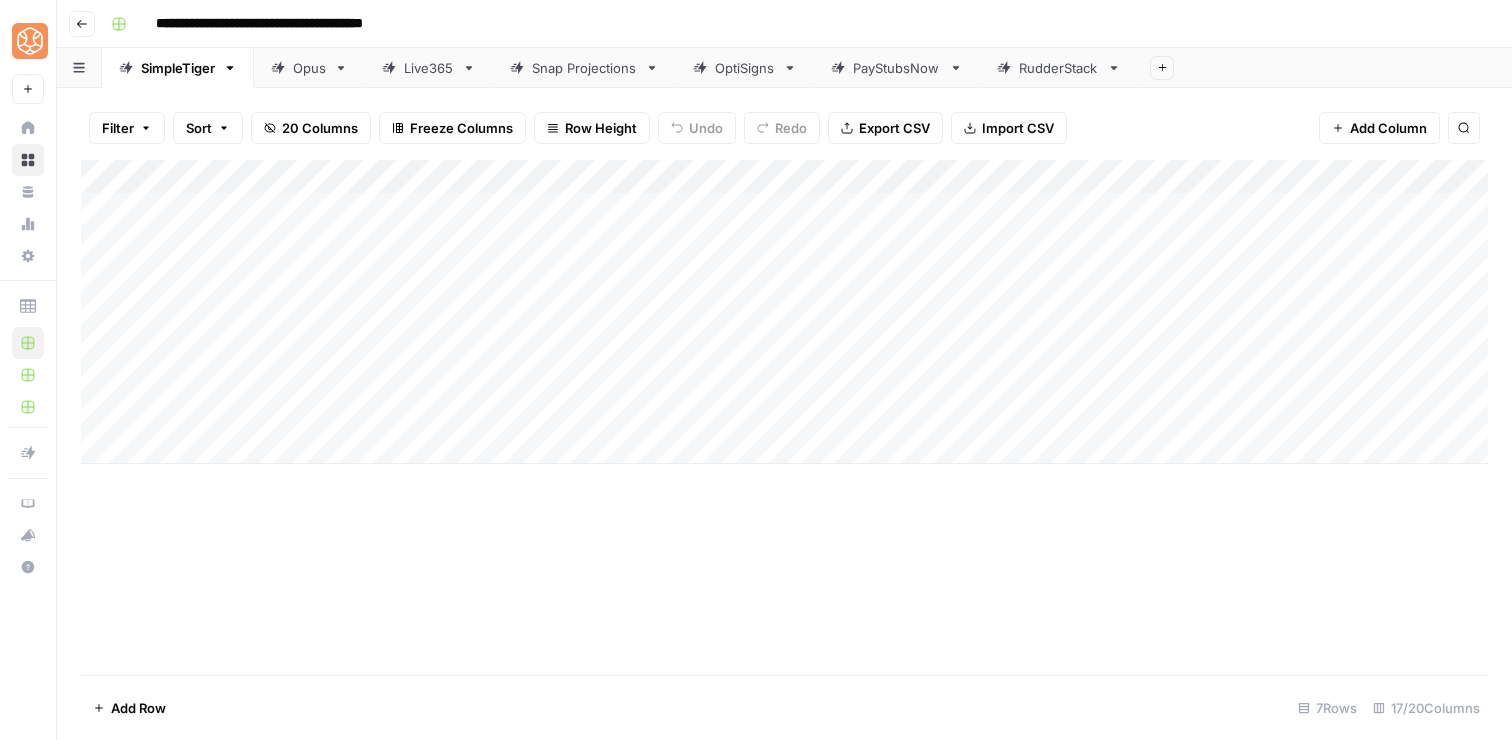 click on "RudderStack" at bounding box center [1059, 68] 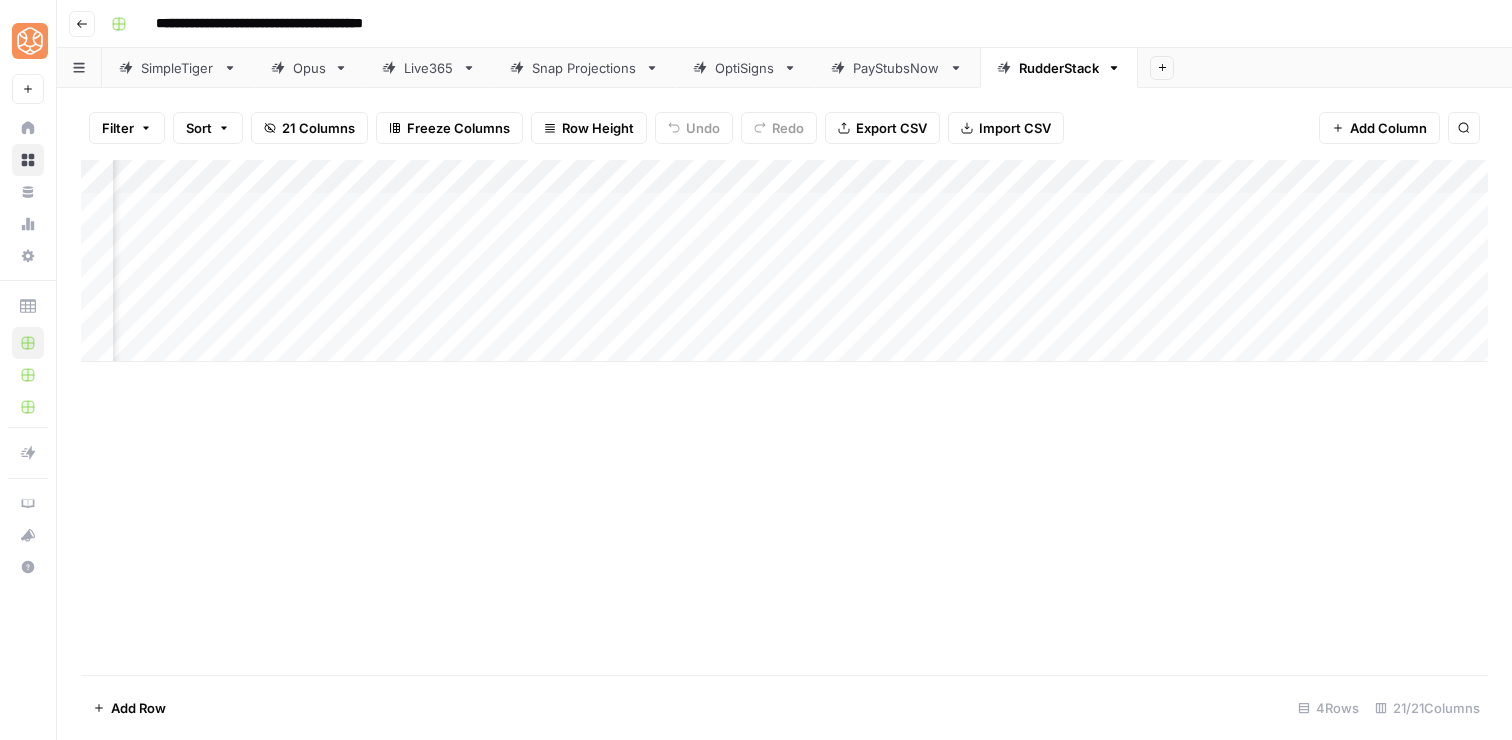 scroll, scrollTop: 0, scrollLeft: 2192, axis: horizontal 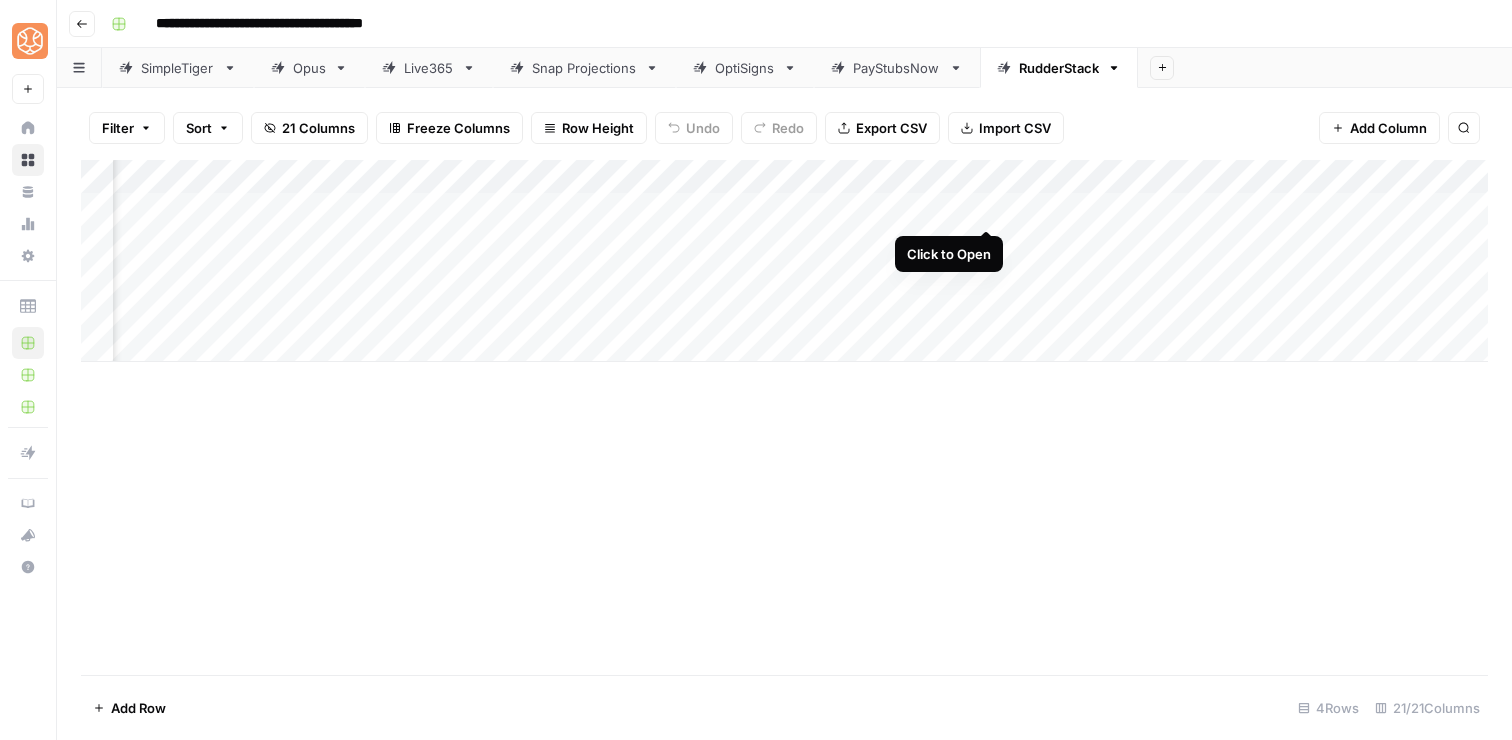 click on "Add Column" at bounding box center [784, 261] 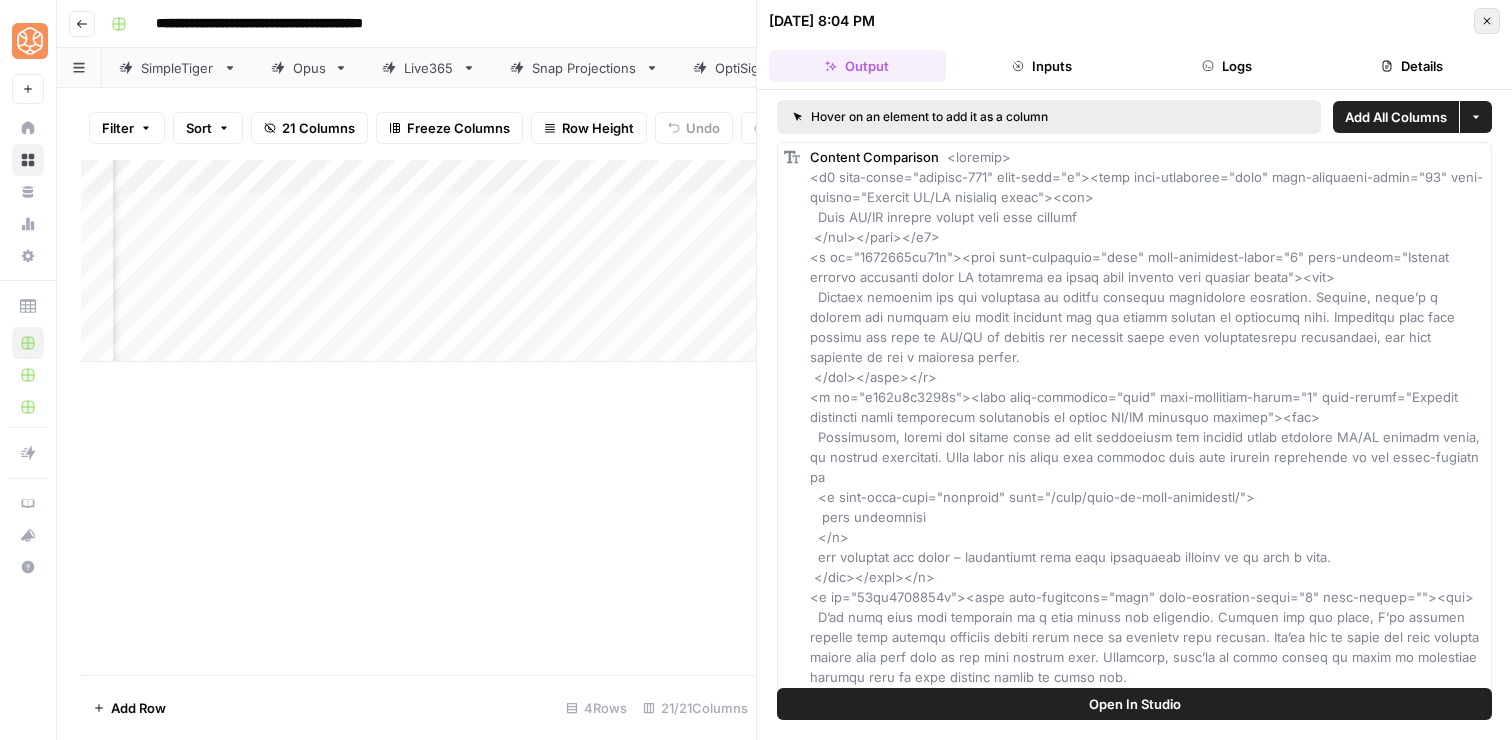 click 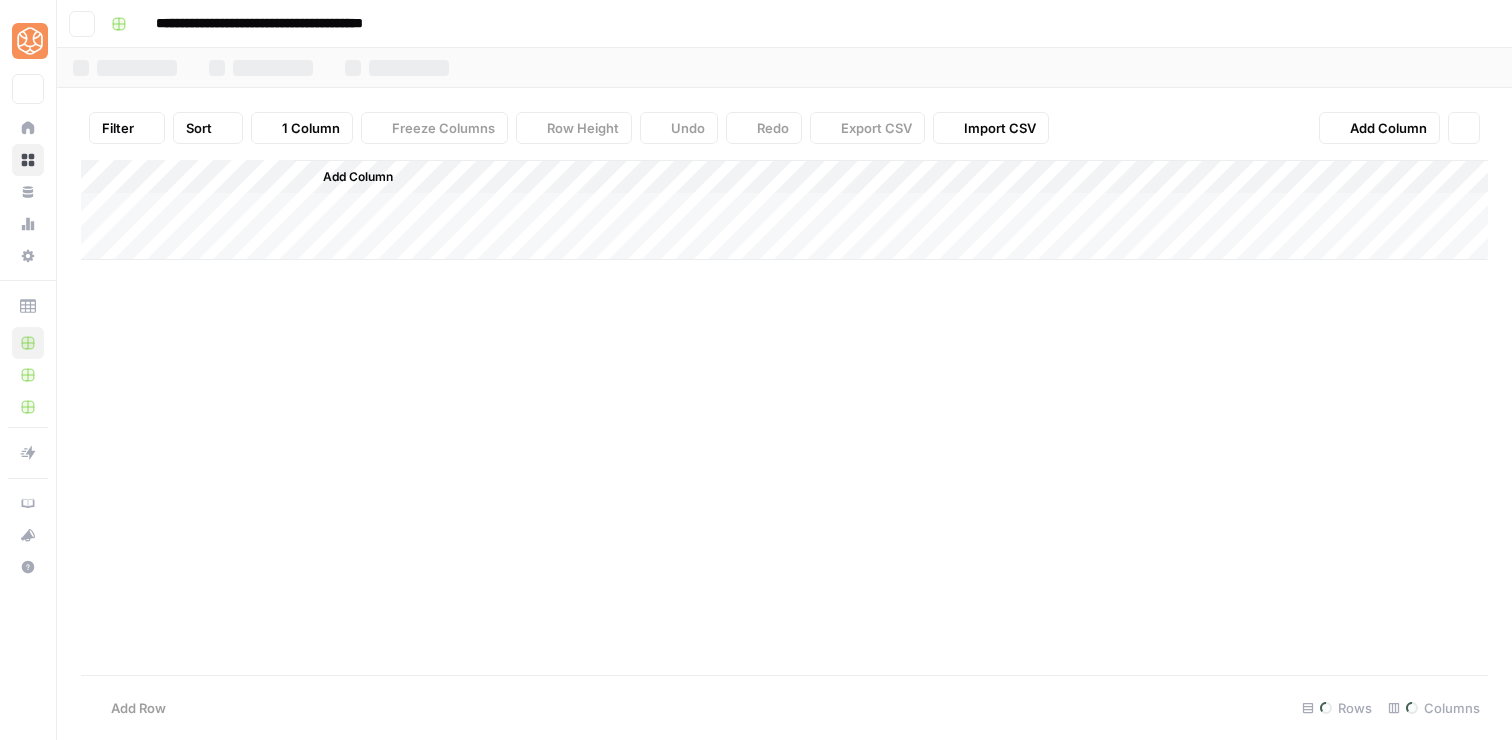 scroll, scrollTop: 0, scrollLeft: 0, axis: both 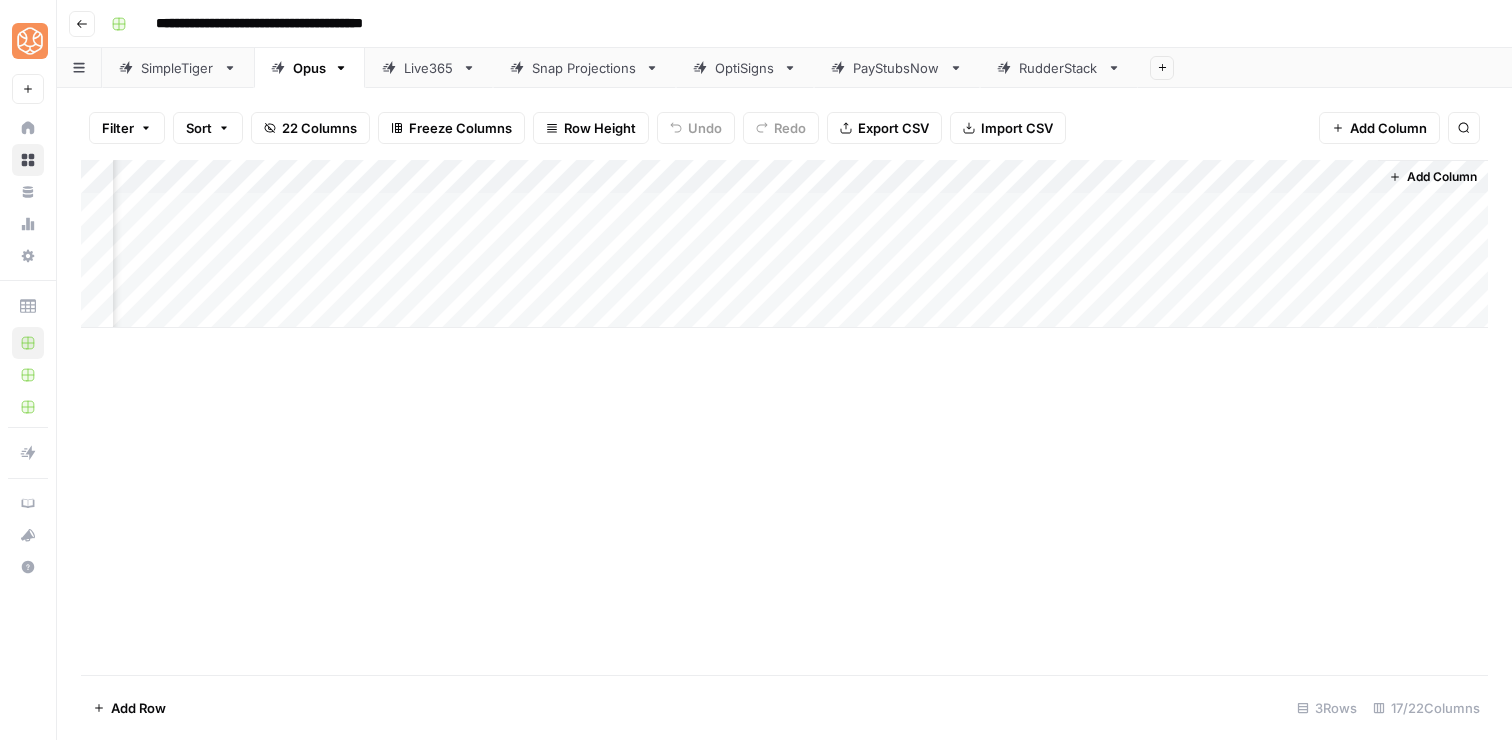 click on "RudderStack" at bounding box center (1059, 68) 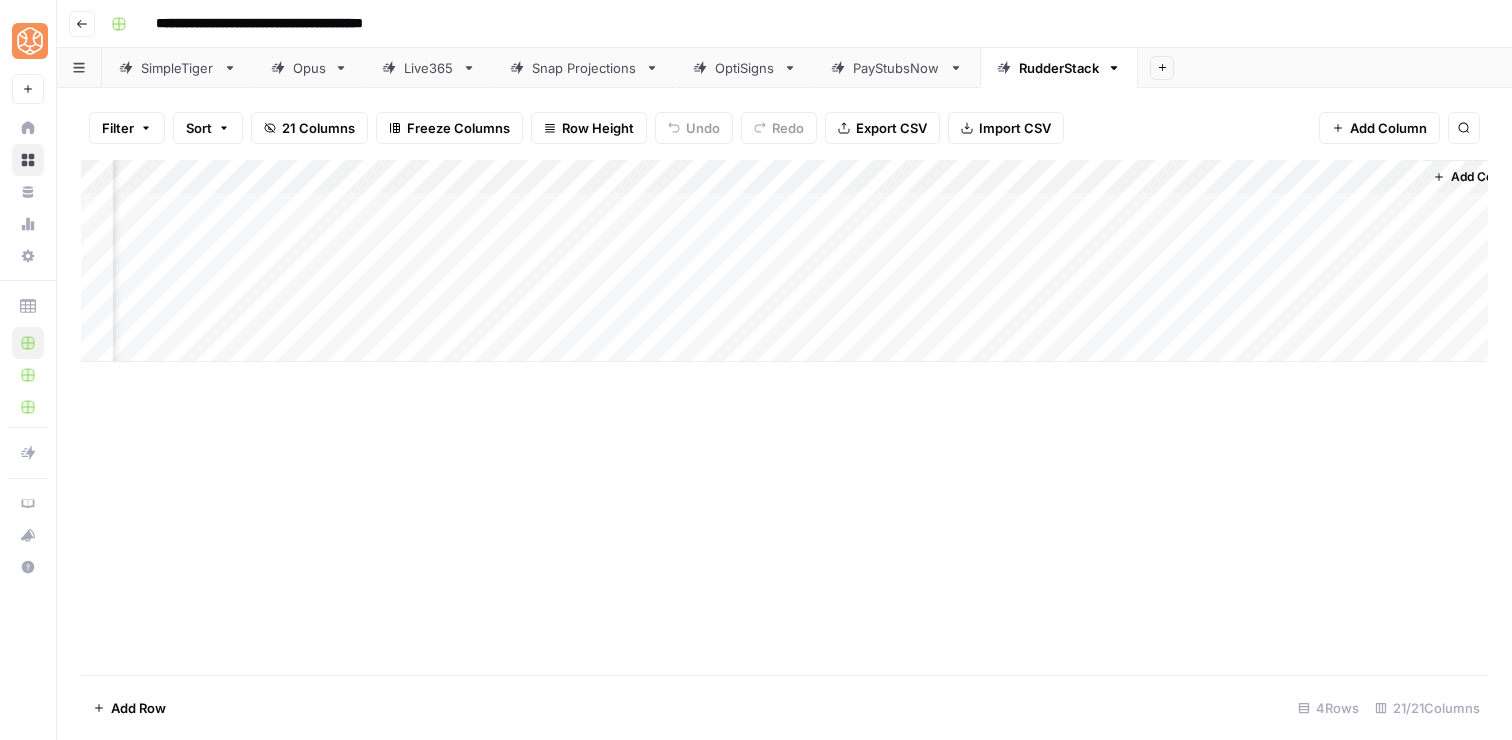 scroll, scrollTop: 0, scrollLeft: 2747, axis: horizontal 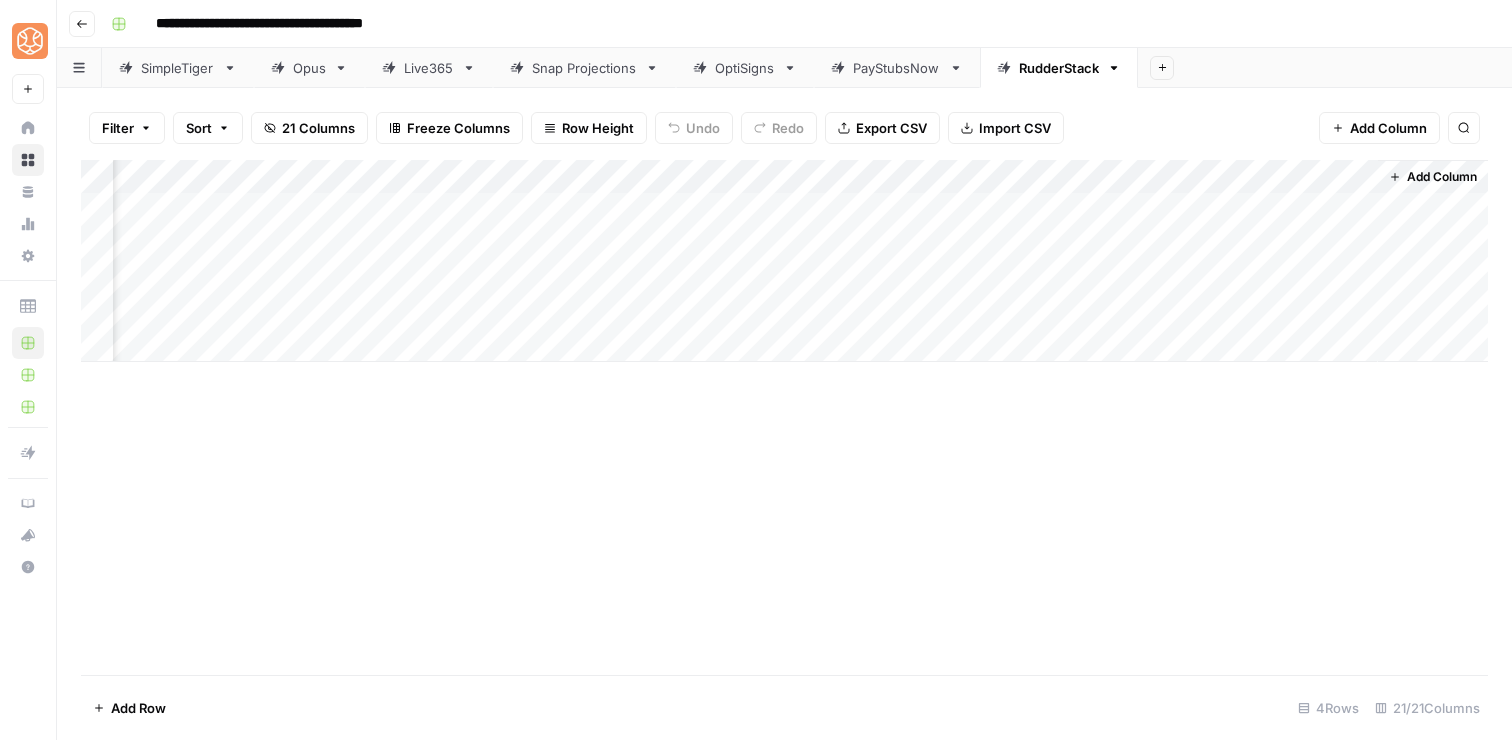 click on "PayStubsNow" at bounding box center (897, 68) 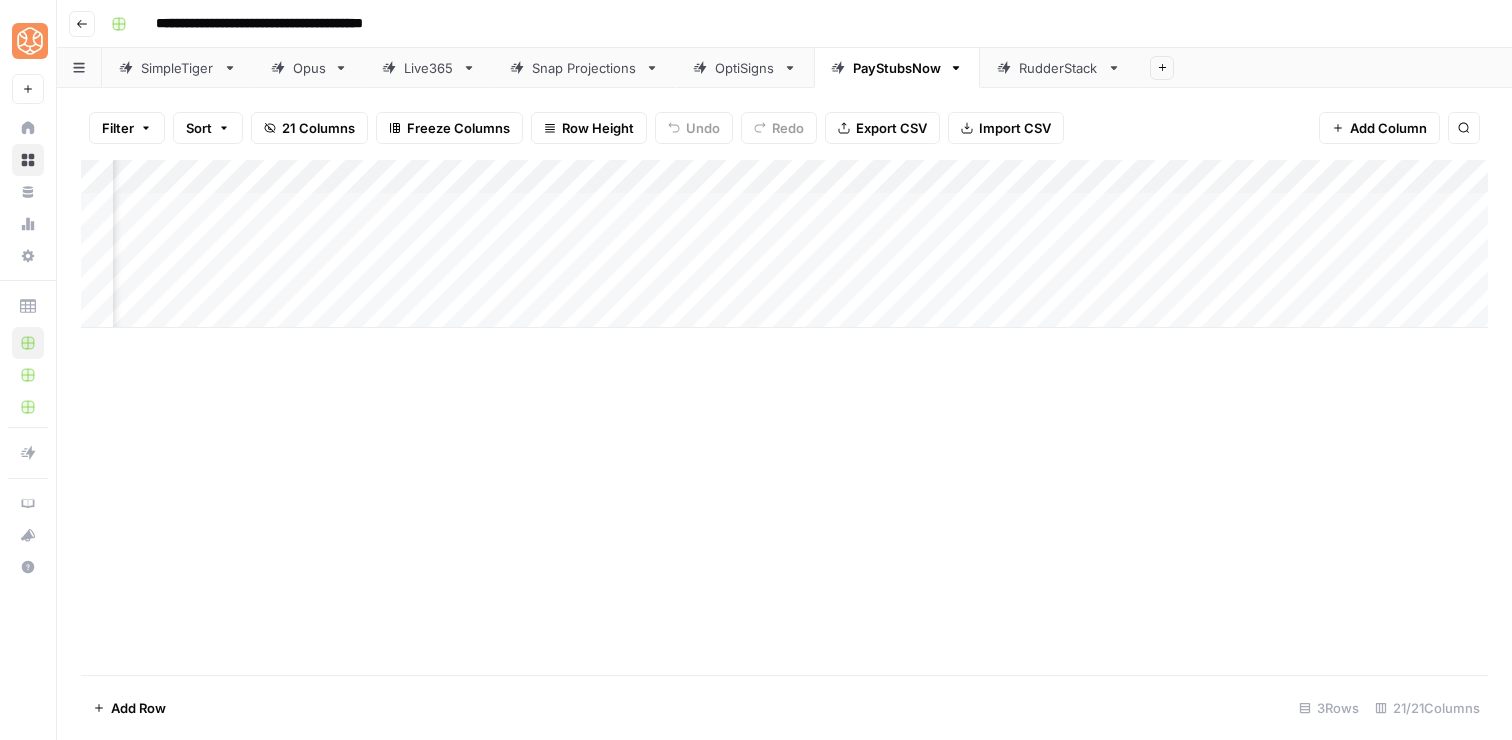 scroll, scrollTop: 0, scrollLeft: 2527, axis: horizontal 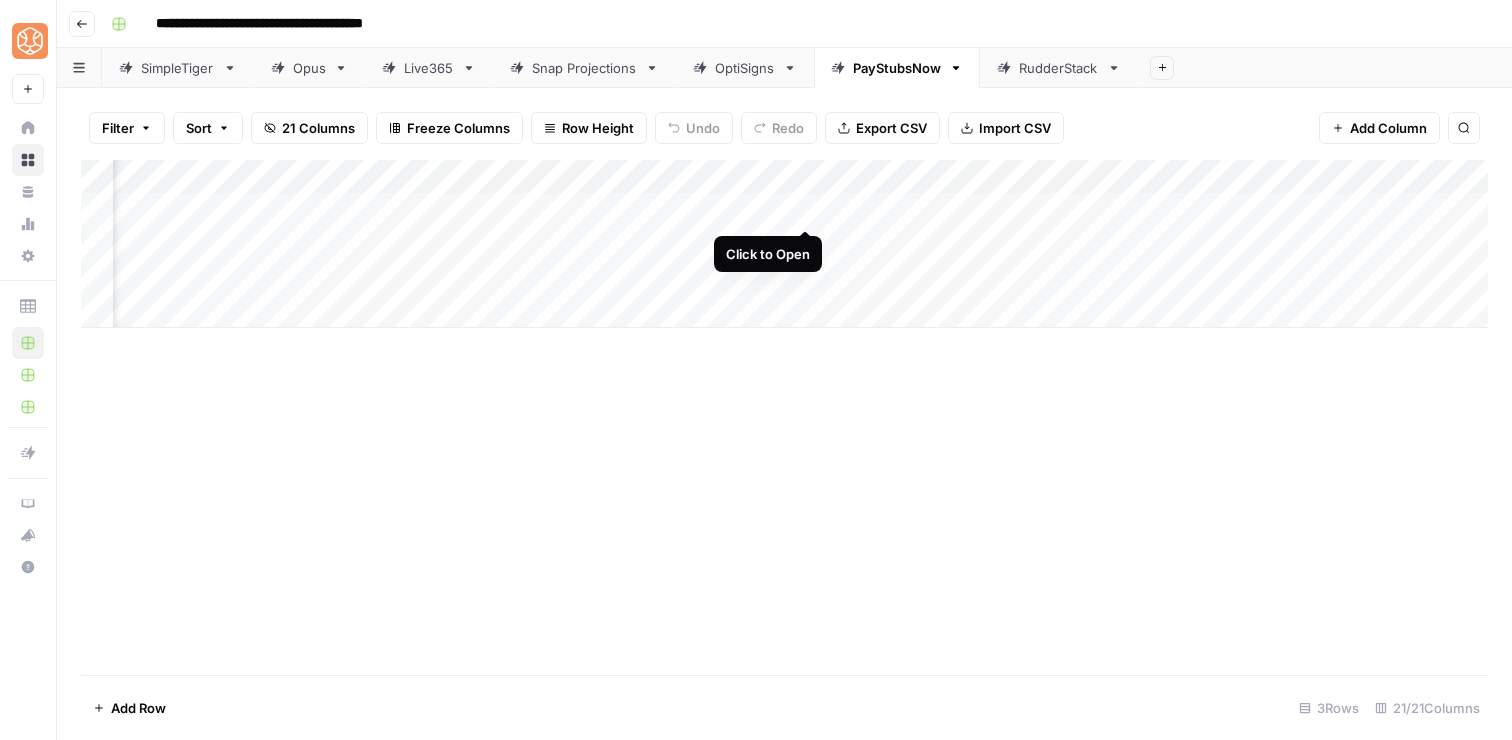 click on "Add Column" at bounding box center (784, 244) 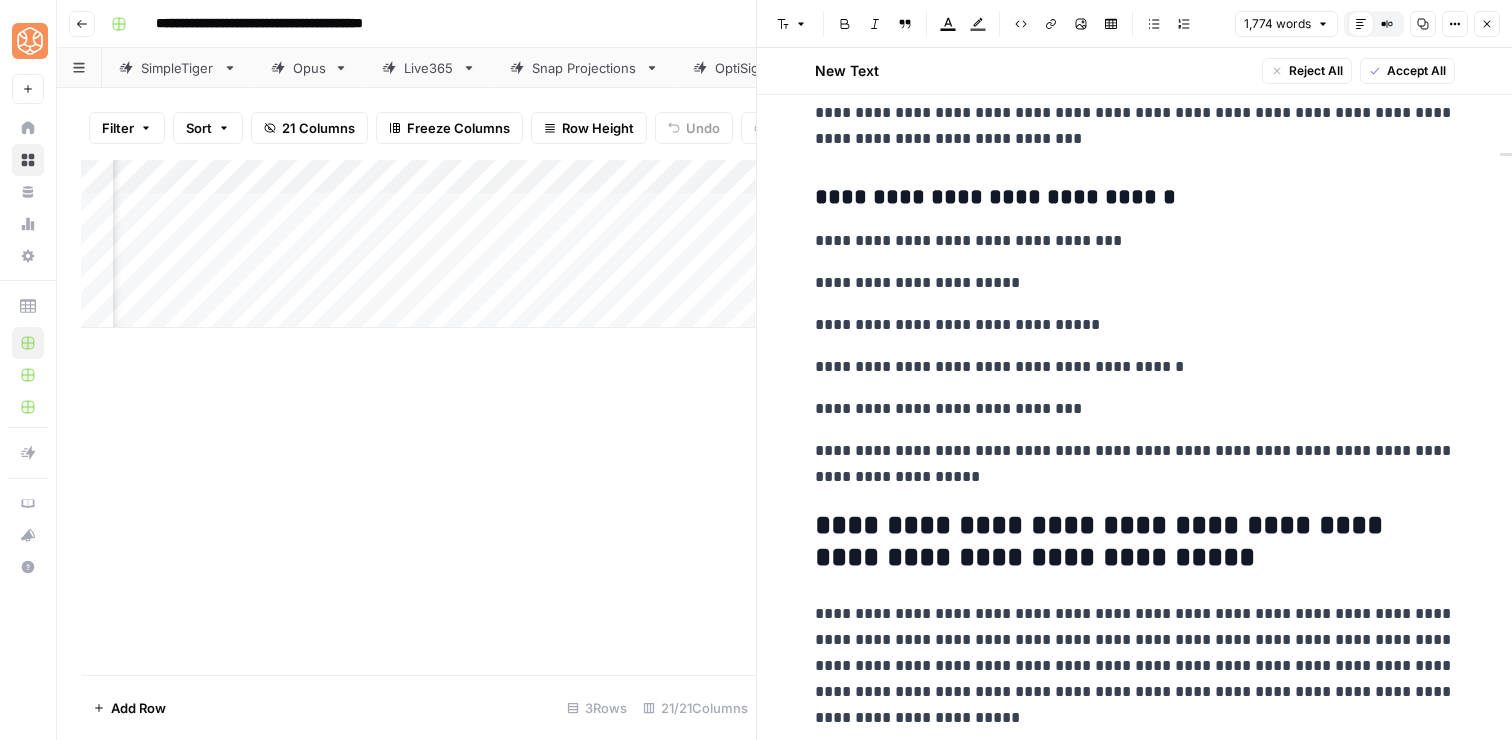 scroll, scrollTop: 7083, scrollLeft: 0, axis: vertical 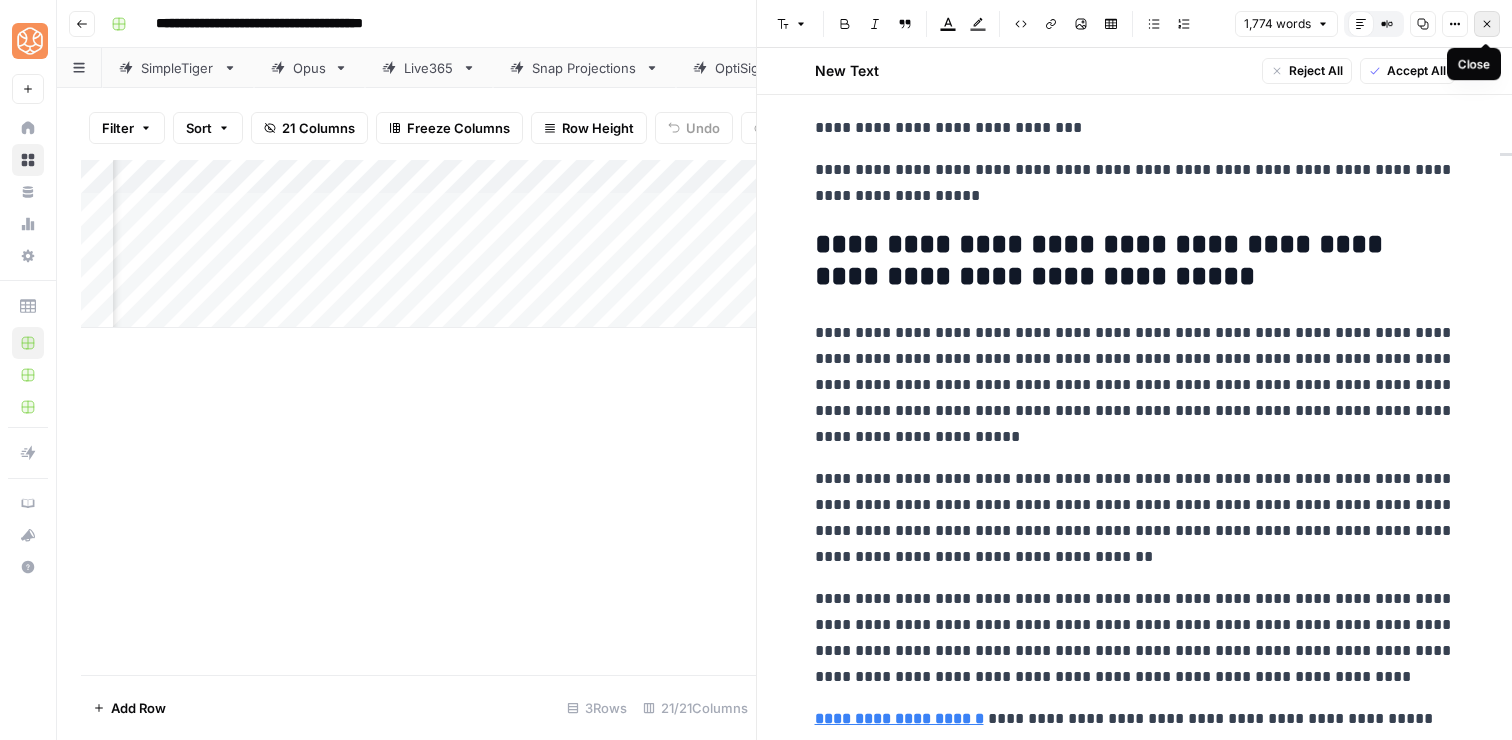 click 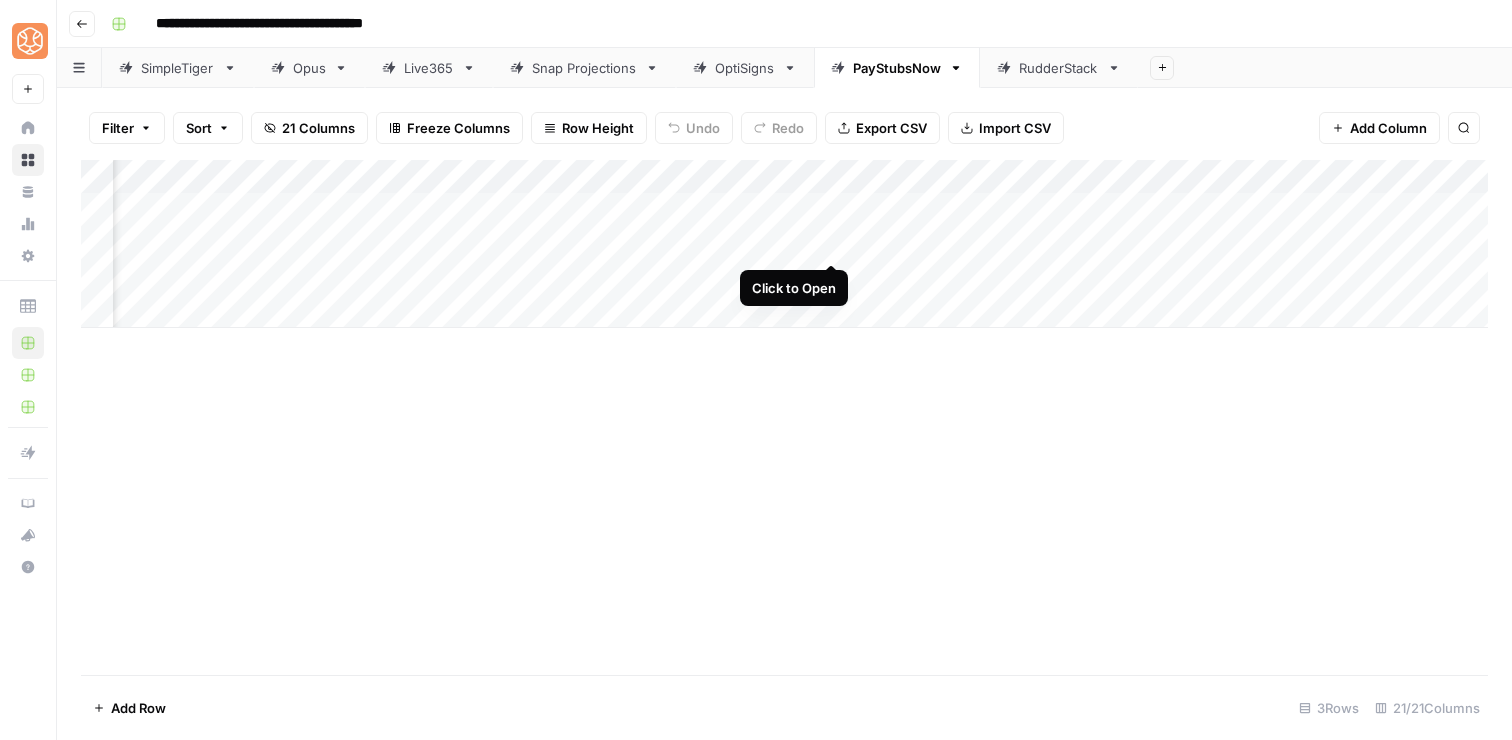 click on "Add Column" at bounding box center [784, 244] 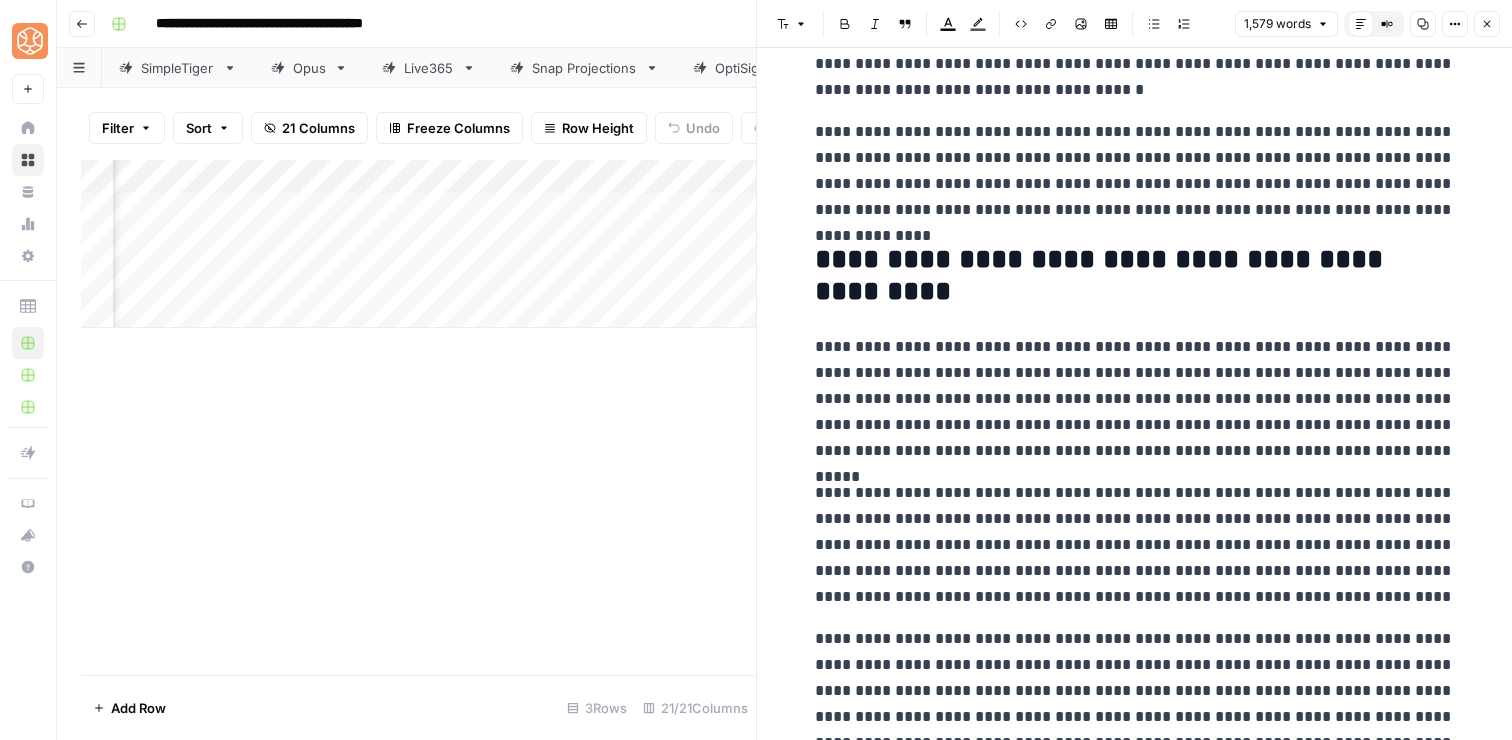 scroll, scrollTop: 4846, scrollLeft: 0, axis: vertical 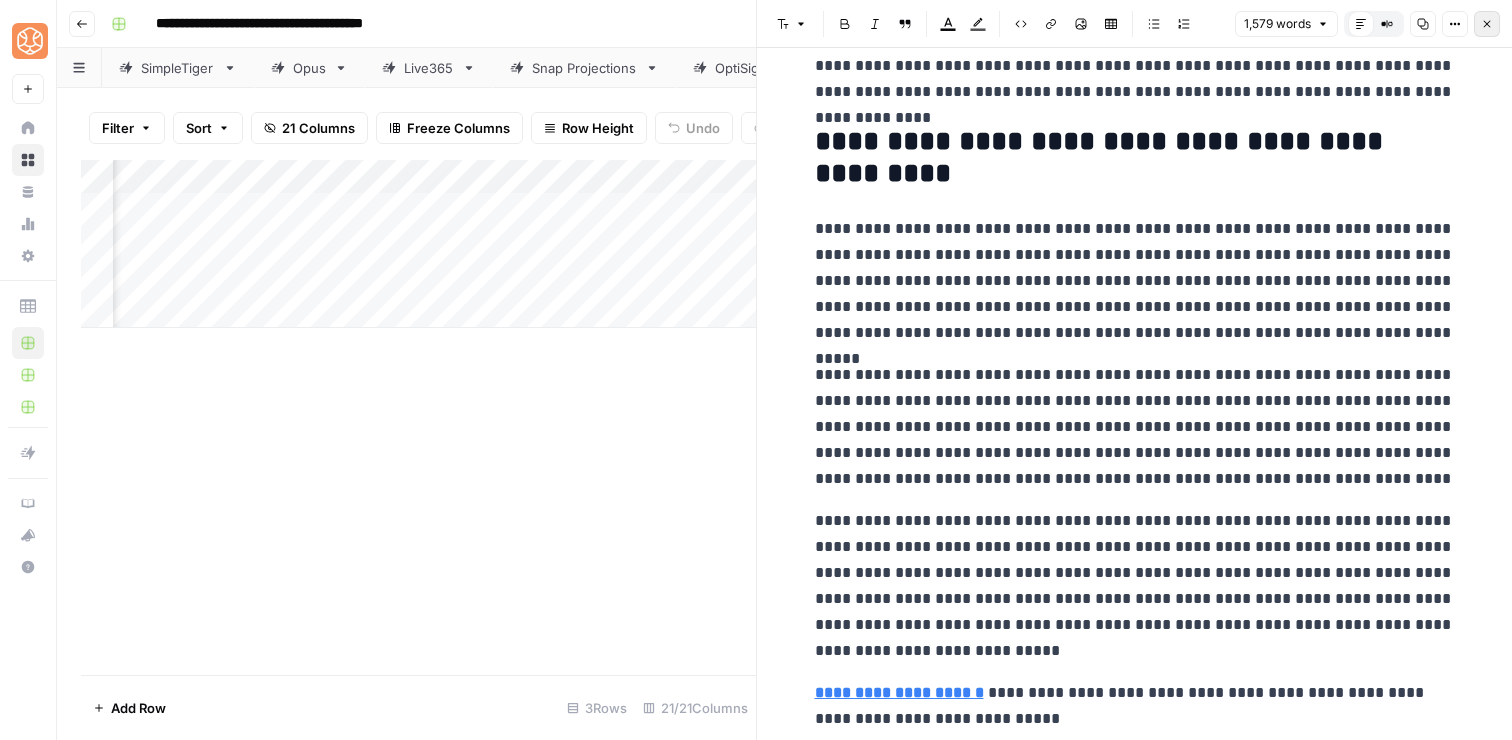 click 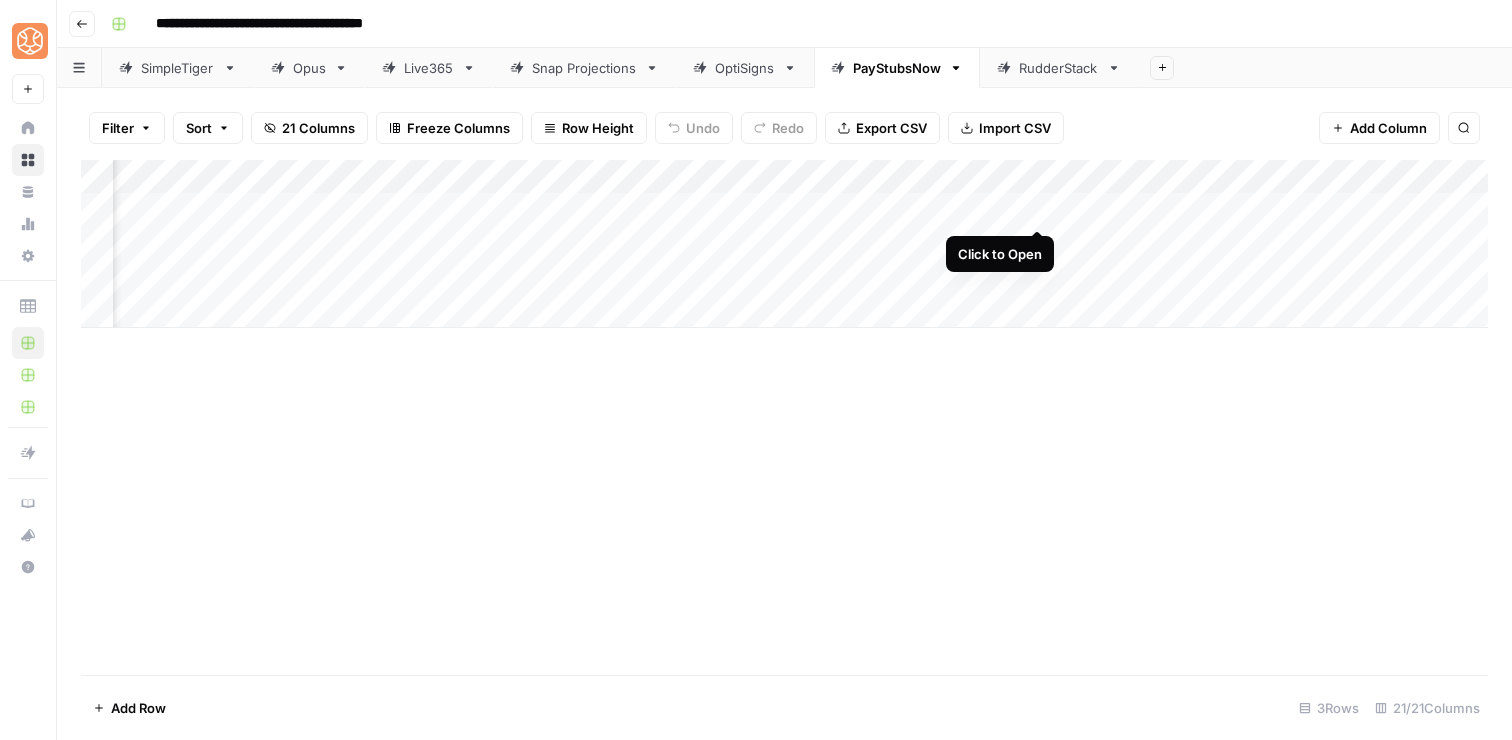 click on "Add Column" at bounding box center [784, 244] 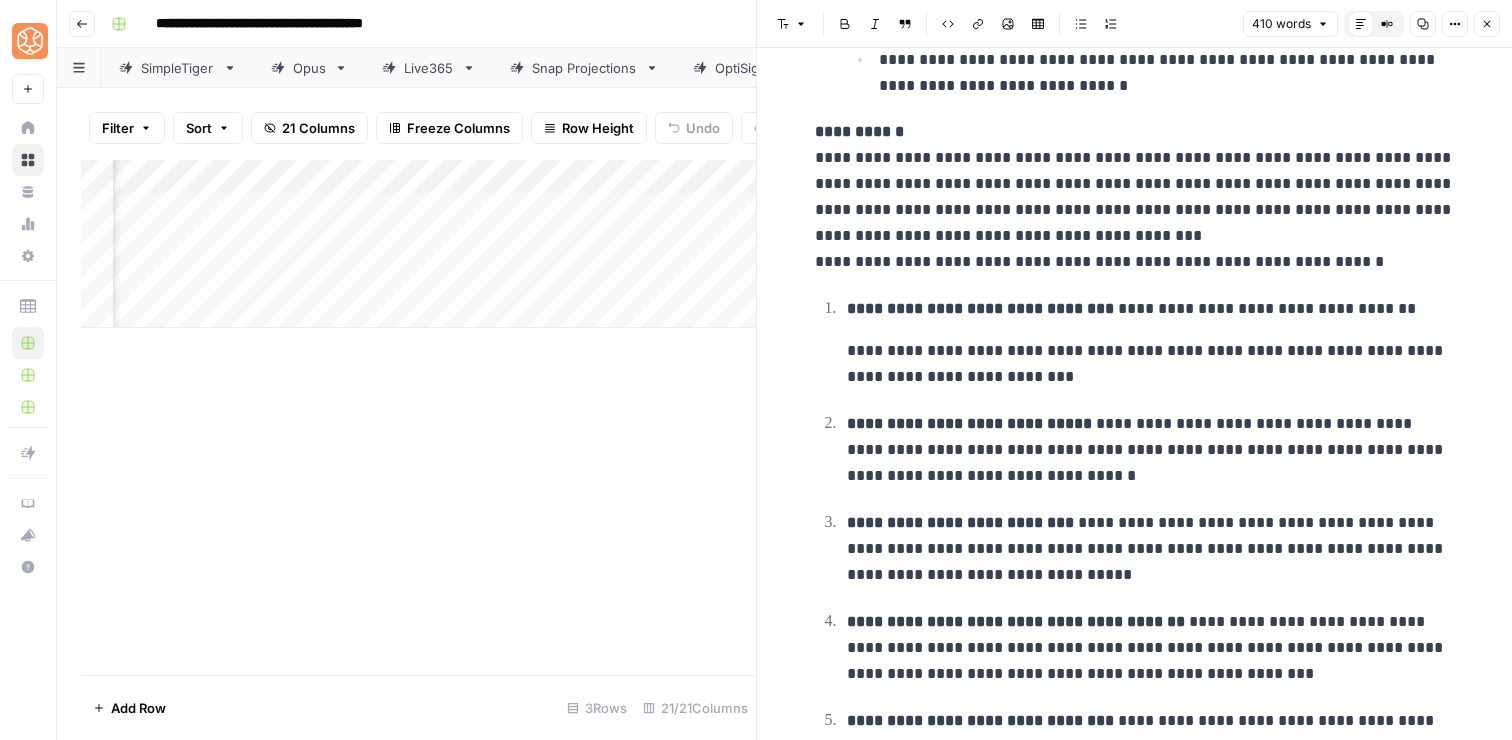 scroll, scrollTop: 943, scrollLeft: 0, axis: vertical 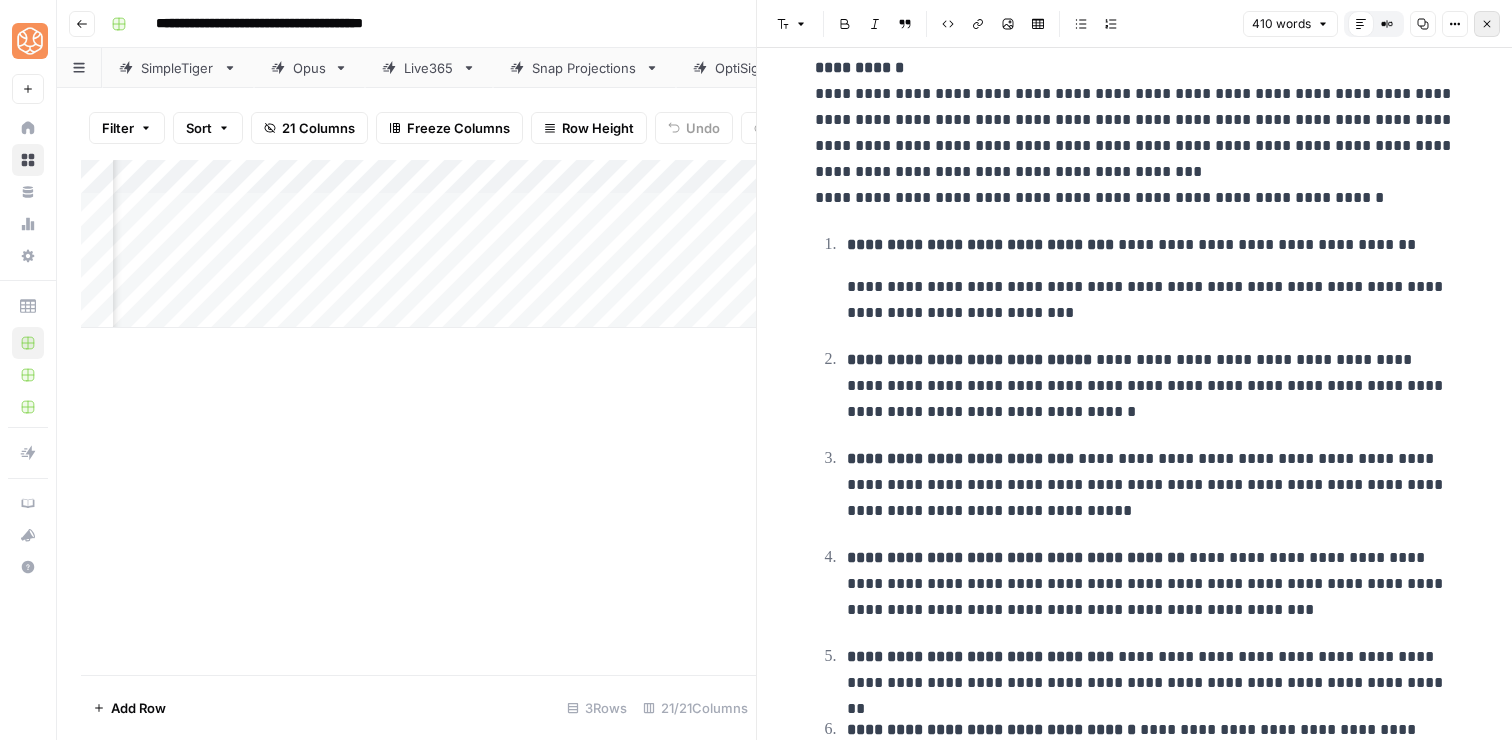click on "Close" at bounding box center (1487, 24) 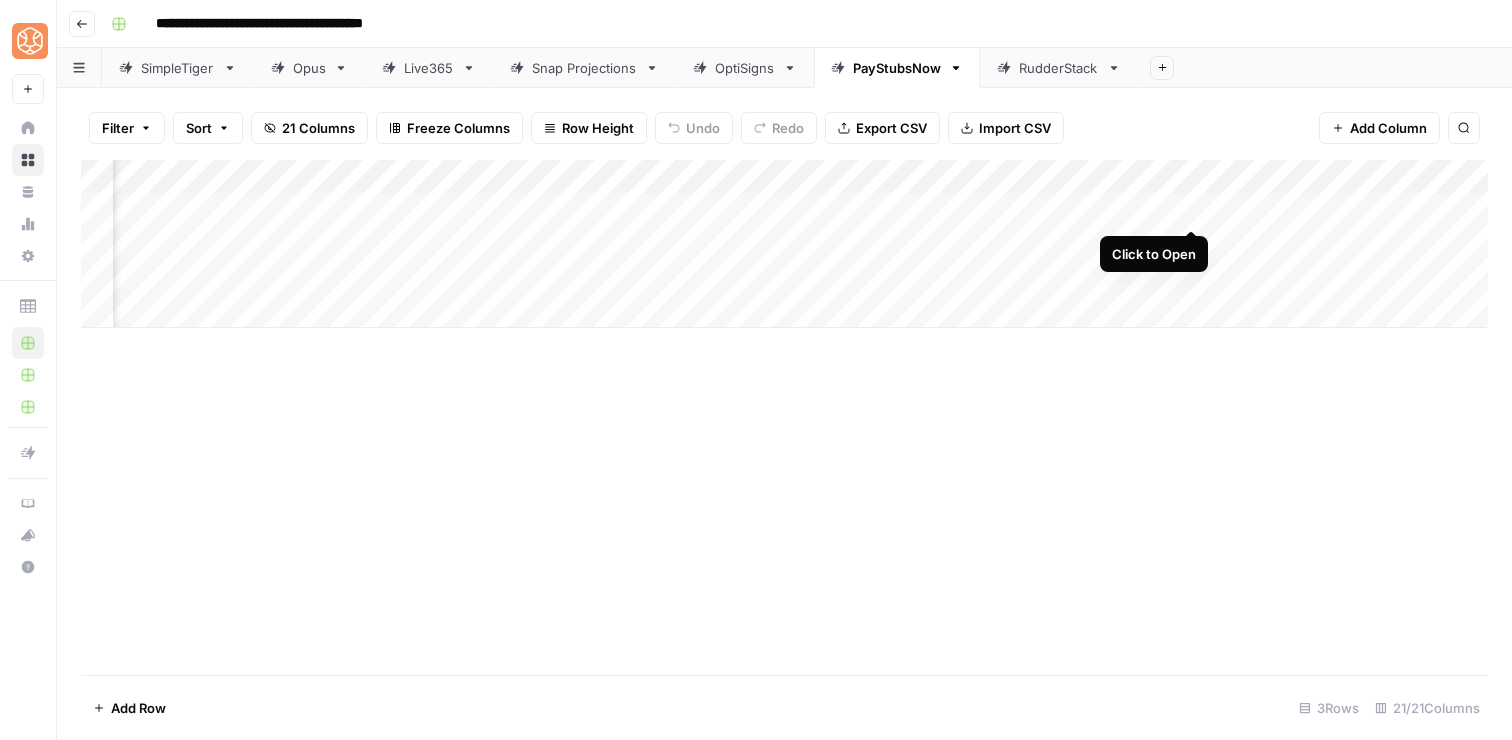 click on "Add Column" at bounding box center (784, 244) 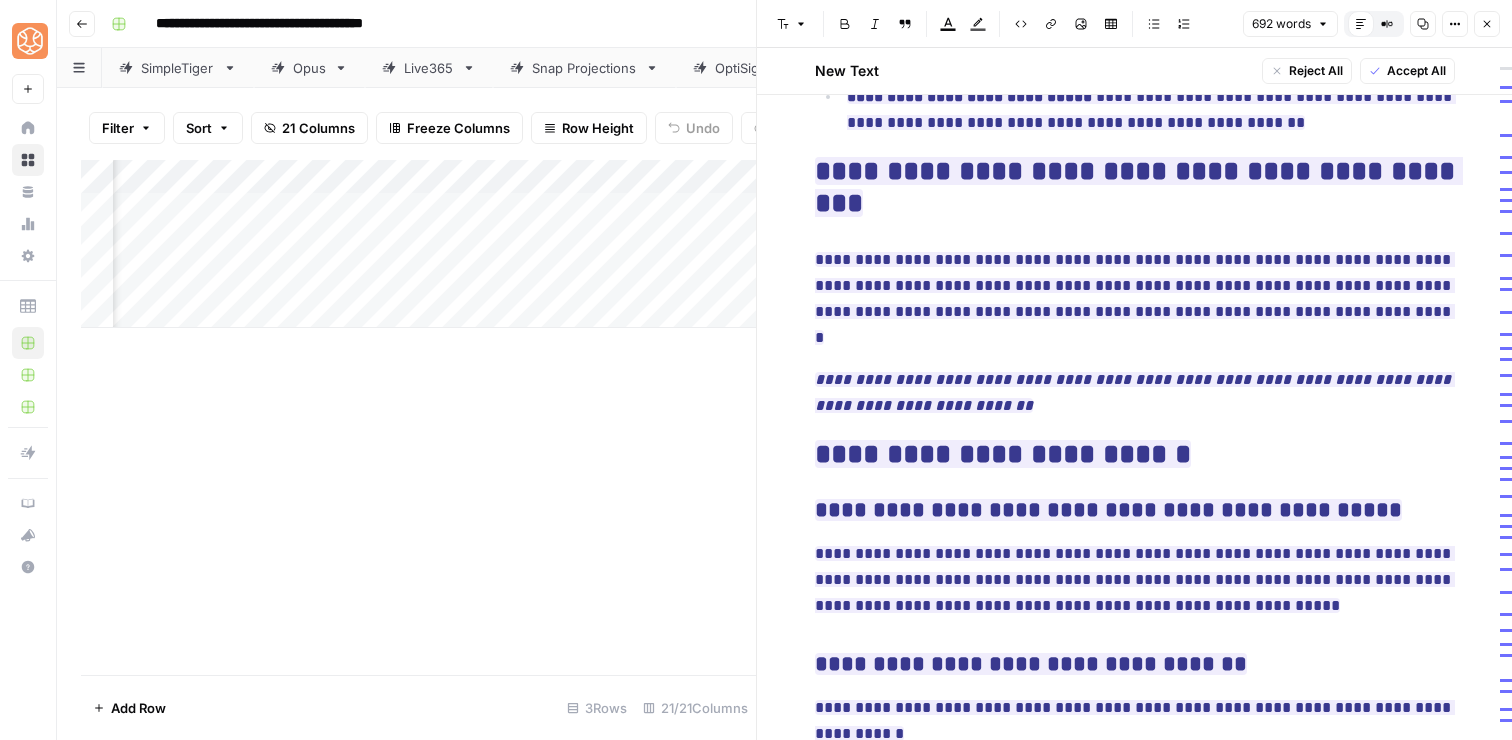 scroll, scrollTop: 2269, scrollLeft: 0, axis: vertical 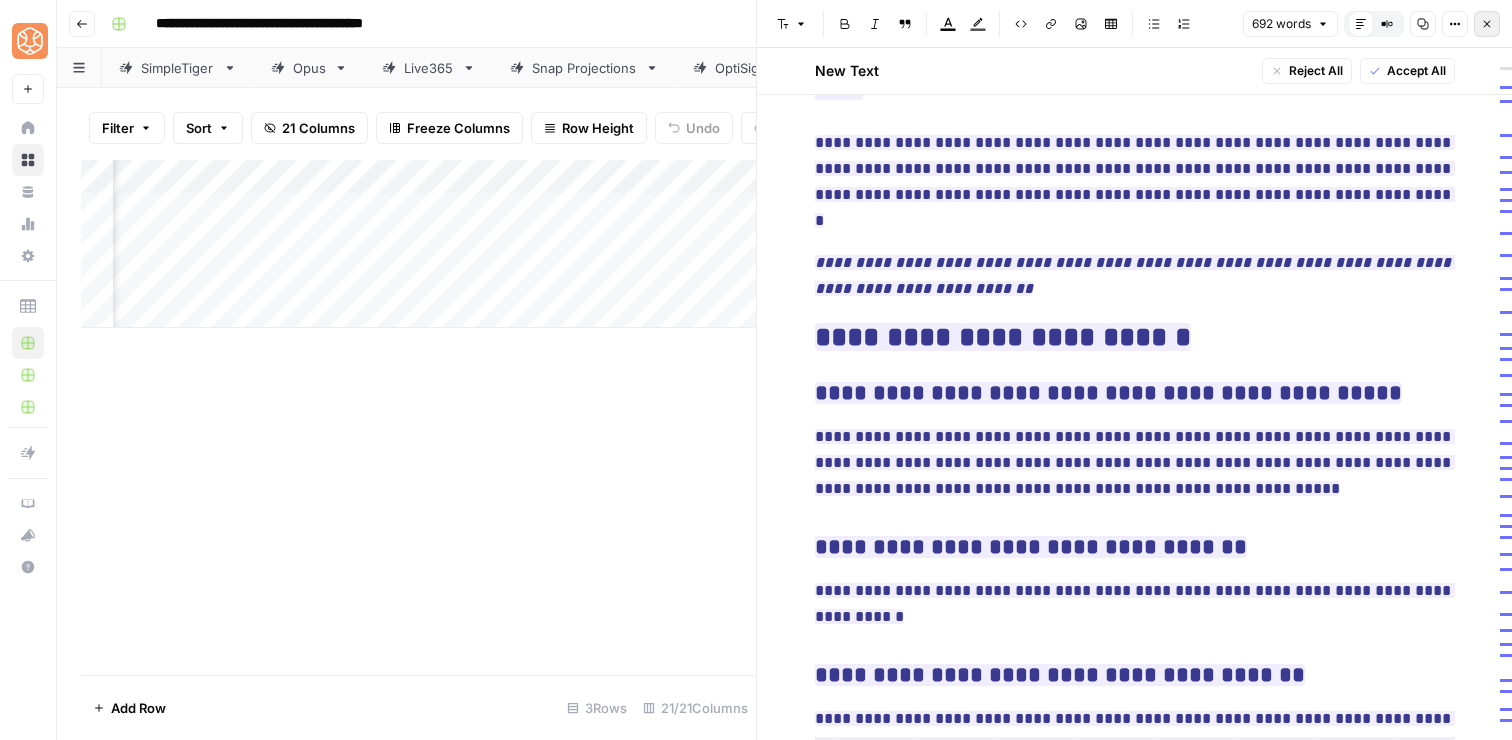 click 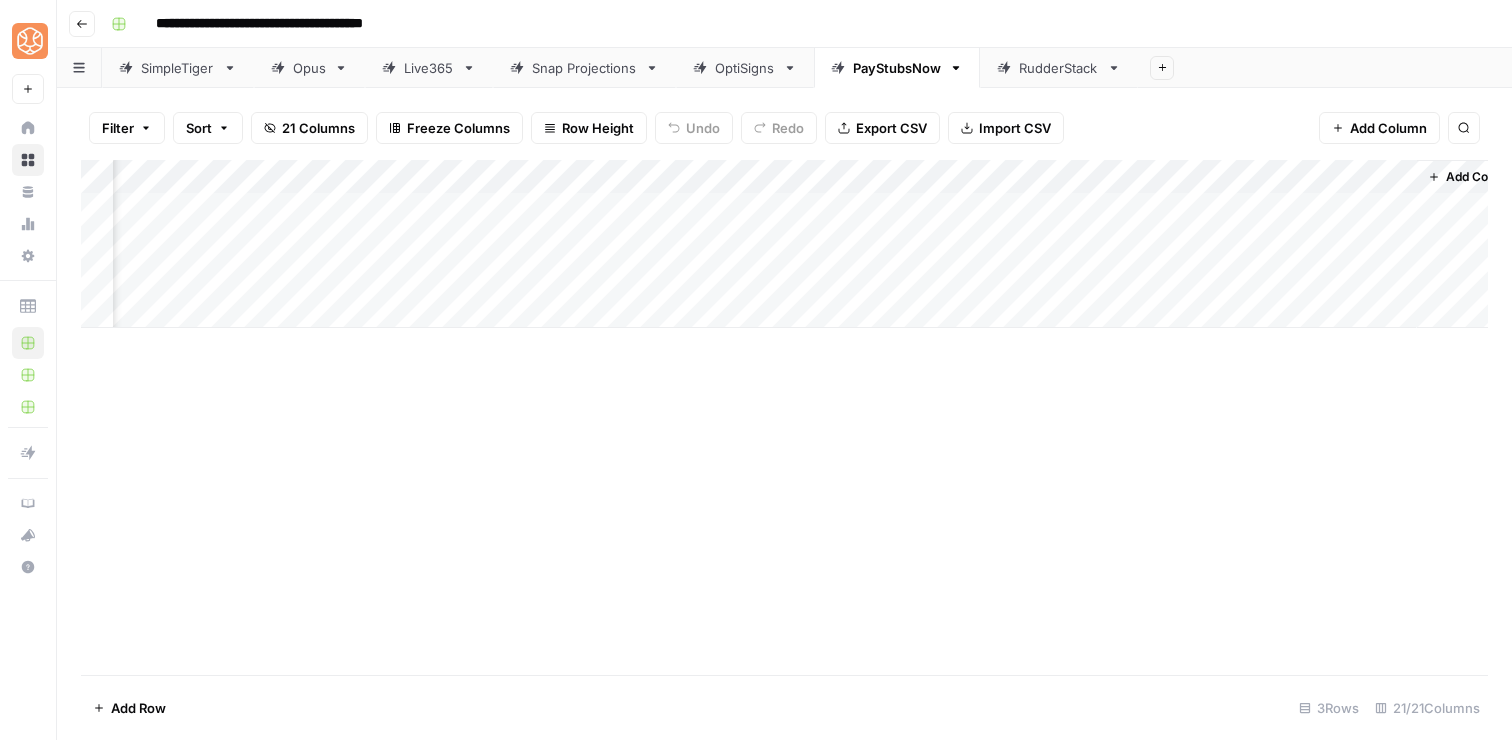 scroll, scrollTop: 0, scrollLeft: 2747, axis: horizontal 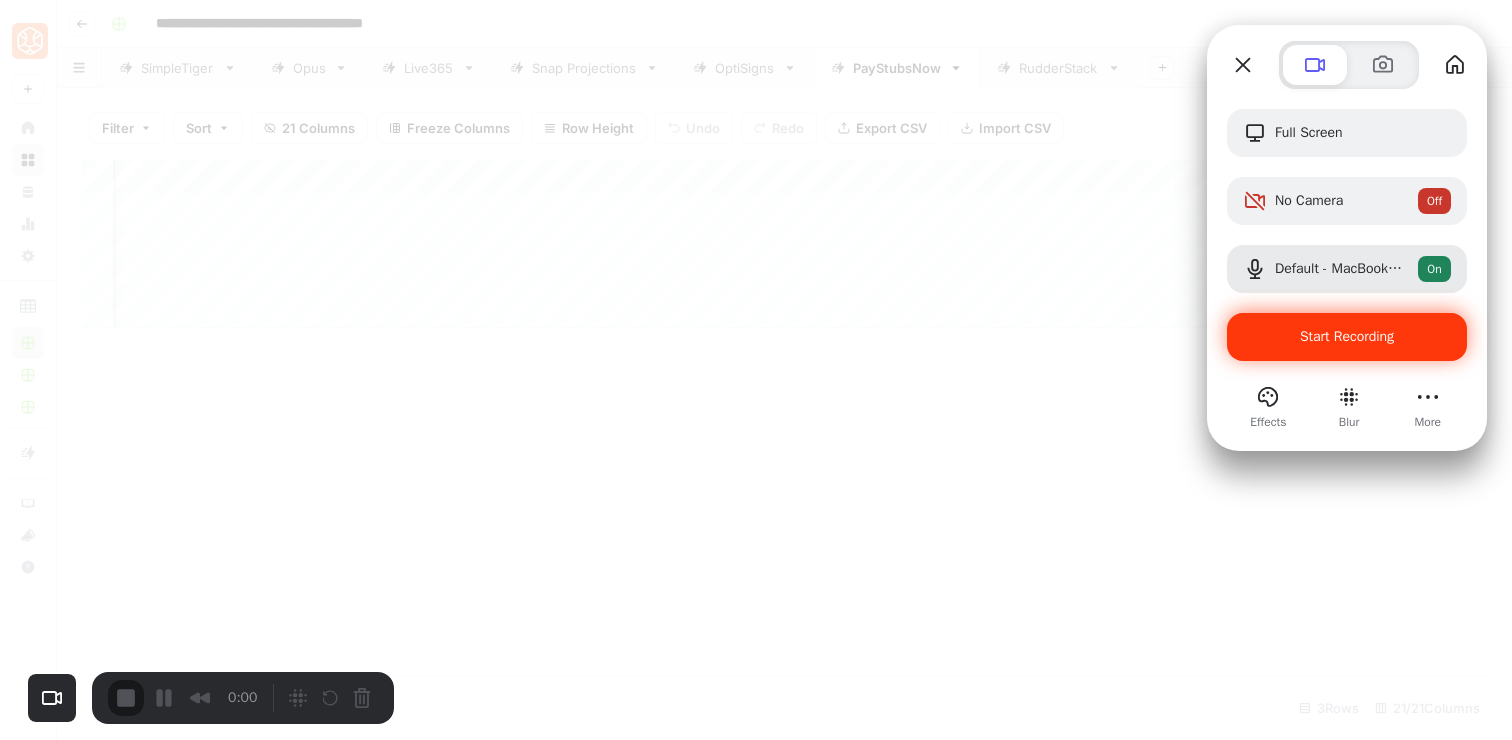 click on "Start Recording" at bounding box center [1347, 337] 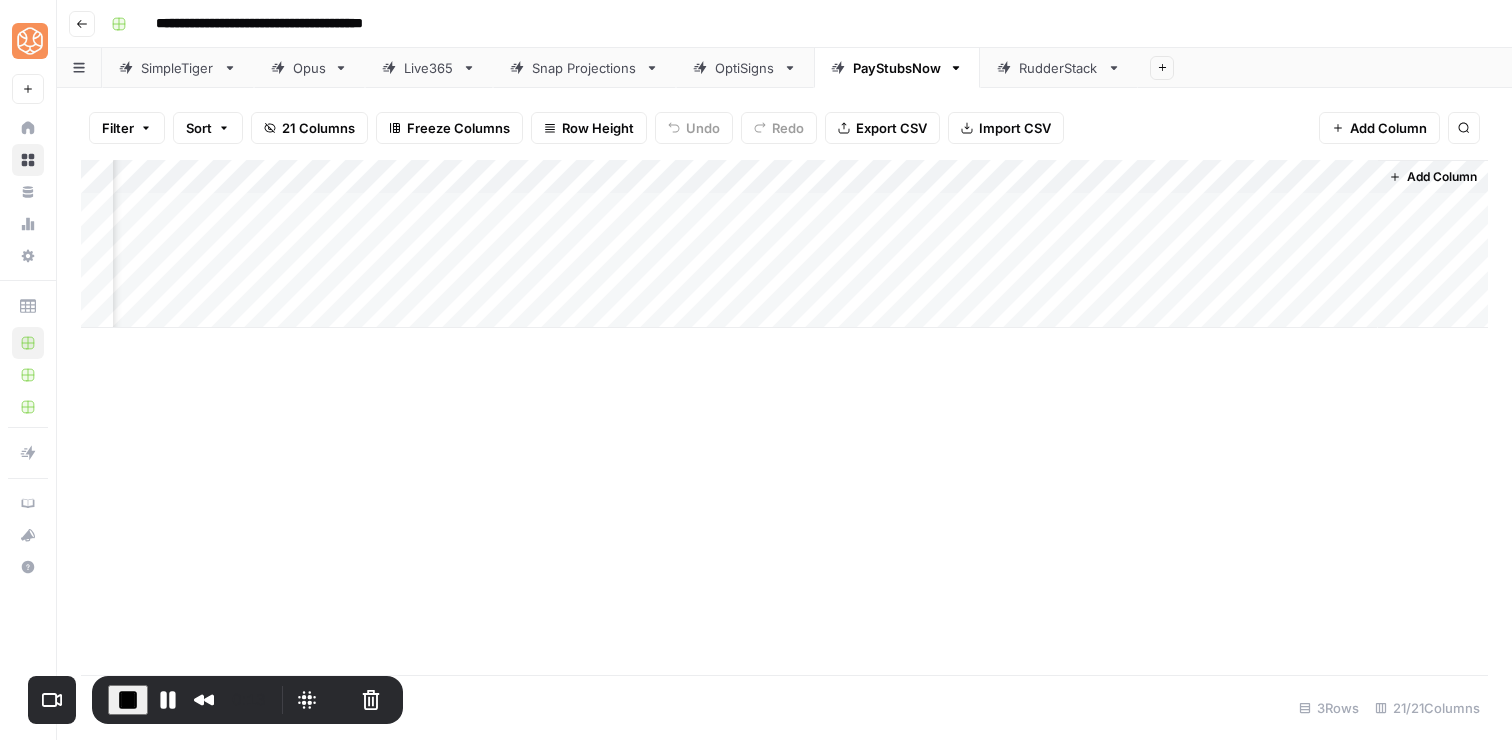 click on "RudderStack" at bounding box center [1059, 68] 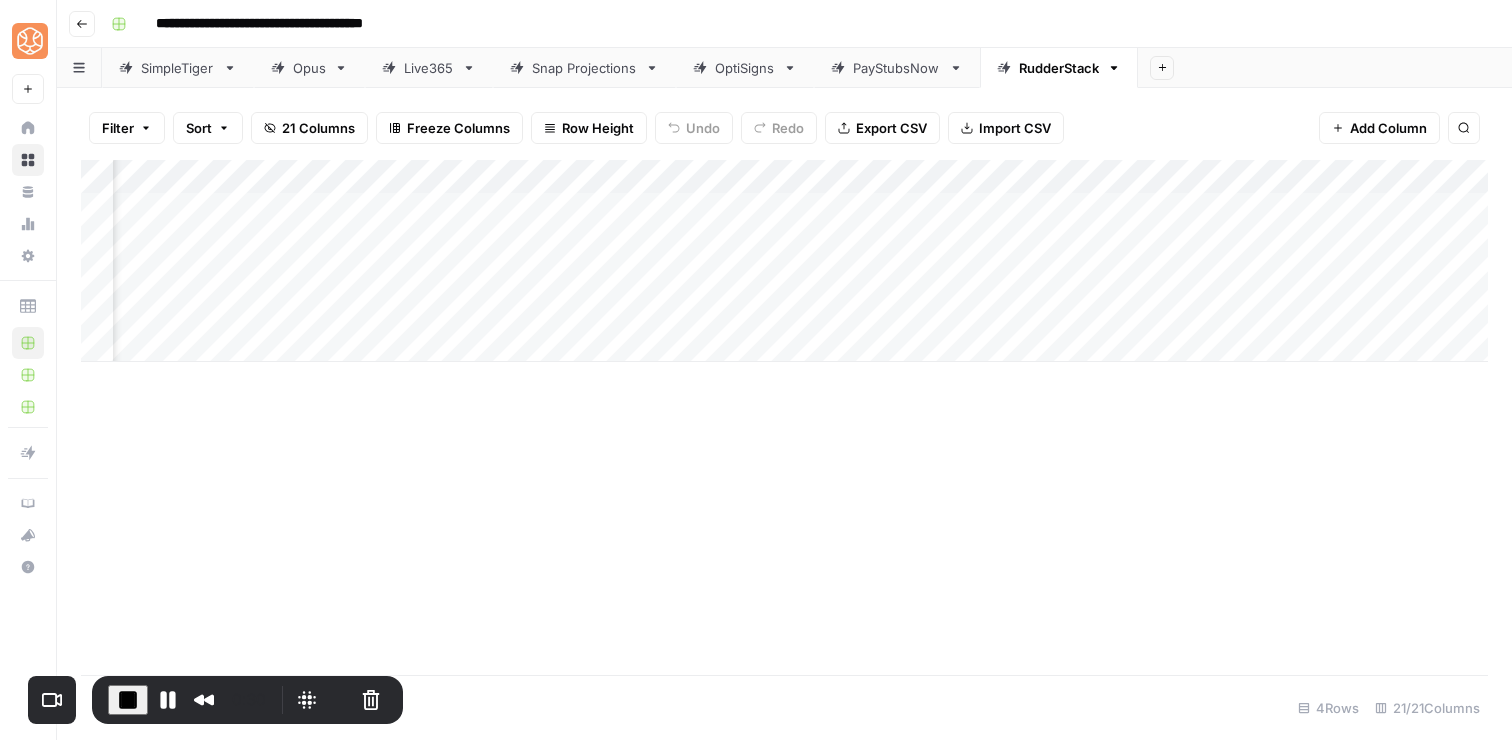 scroll, scrollTop: 0, scrollLeft: 2226, axis: horizontal 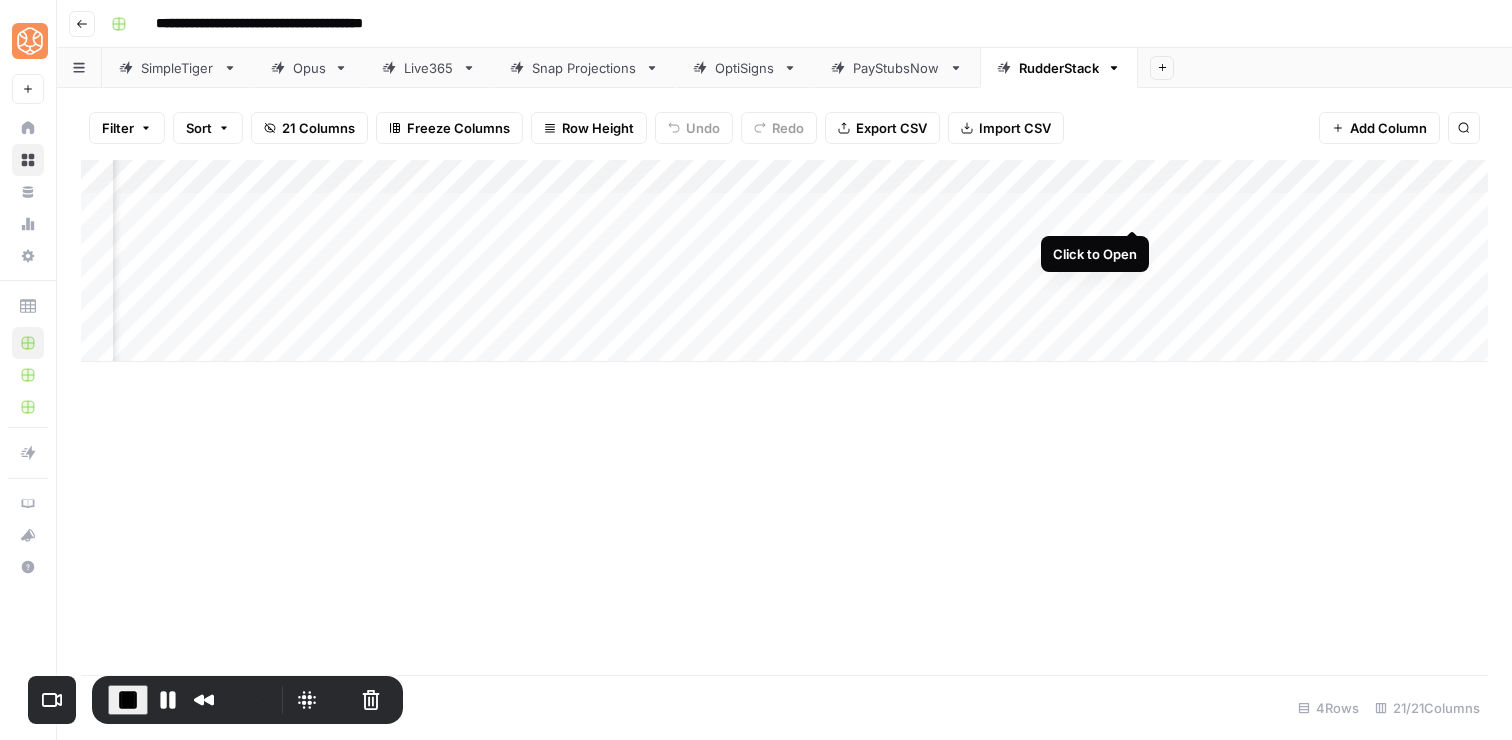 click on "Add Column" at bounding box center (784, 261) 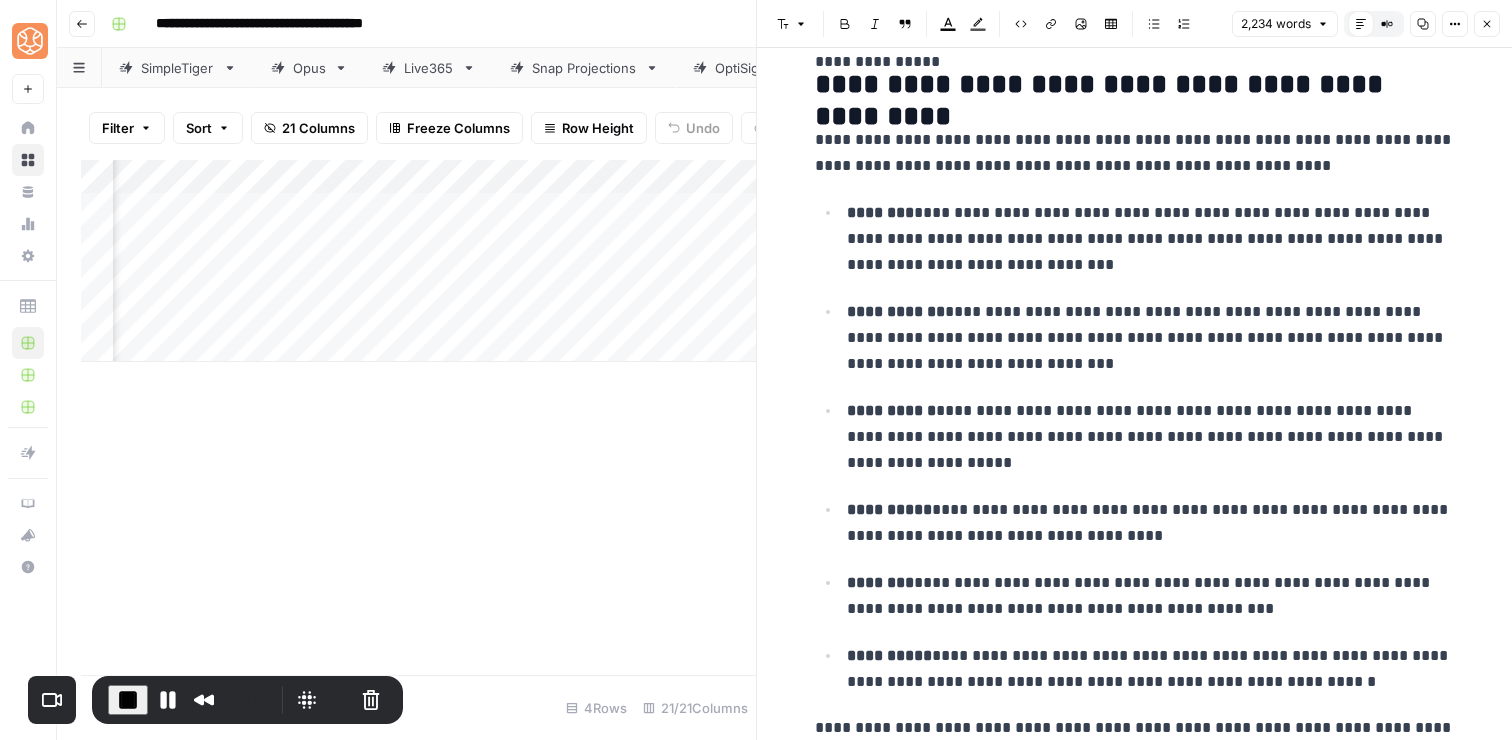scroll, scrollTop: 1810, scrollLeft: 0, axis: vertical 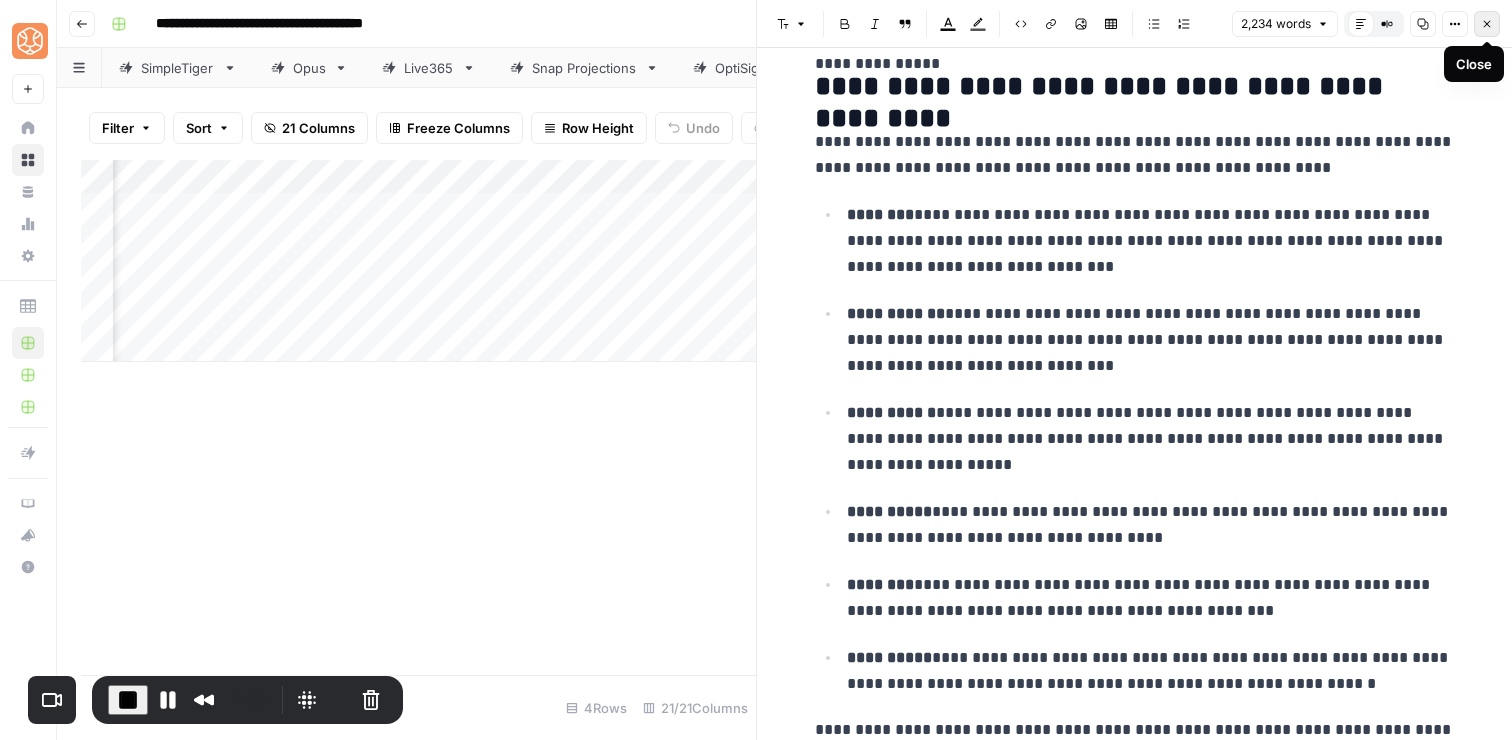 click 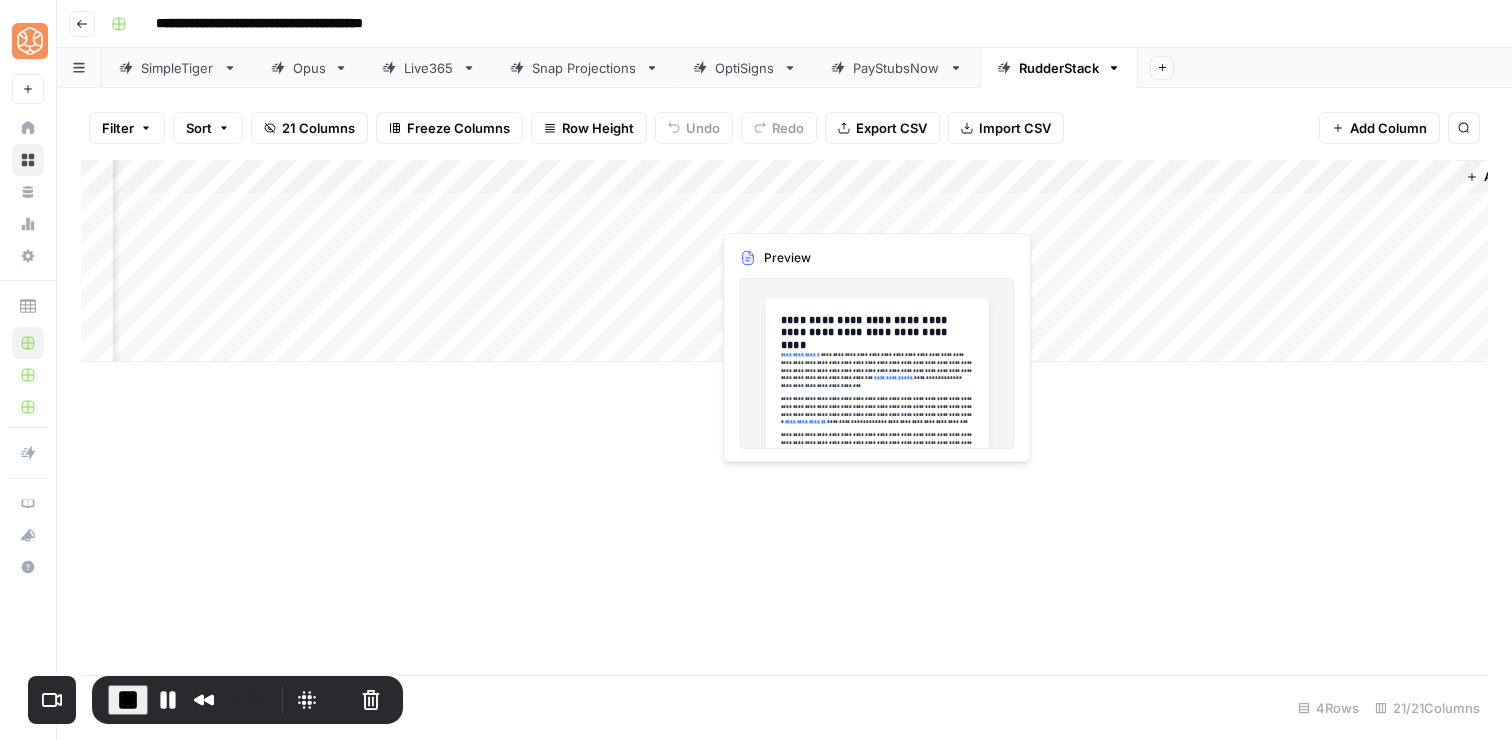 scroll, scrollTop: 0, scrollLeft: 2672, axis: horizontal 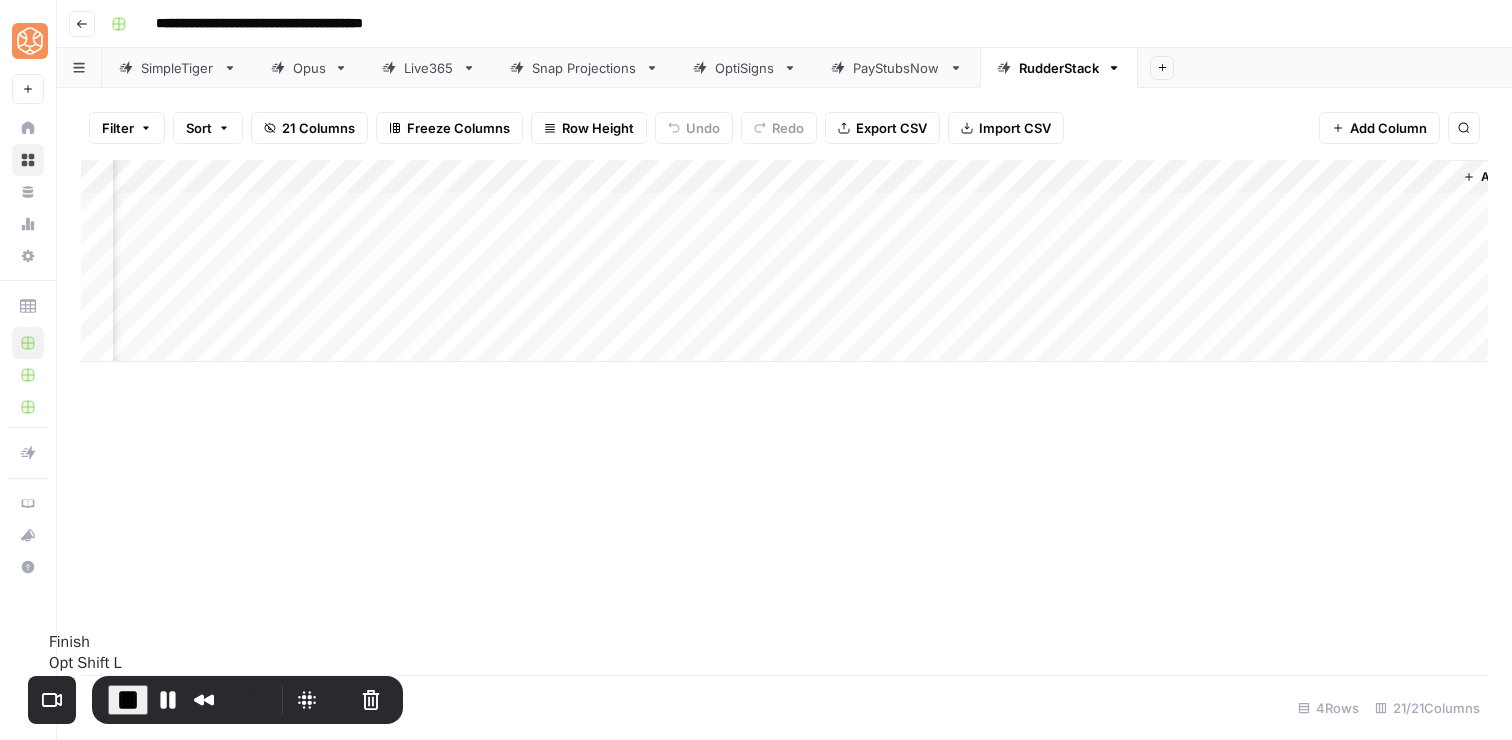 click at bounding box center [128, 700] 